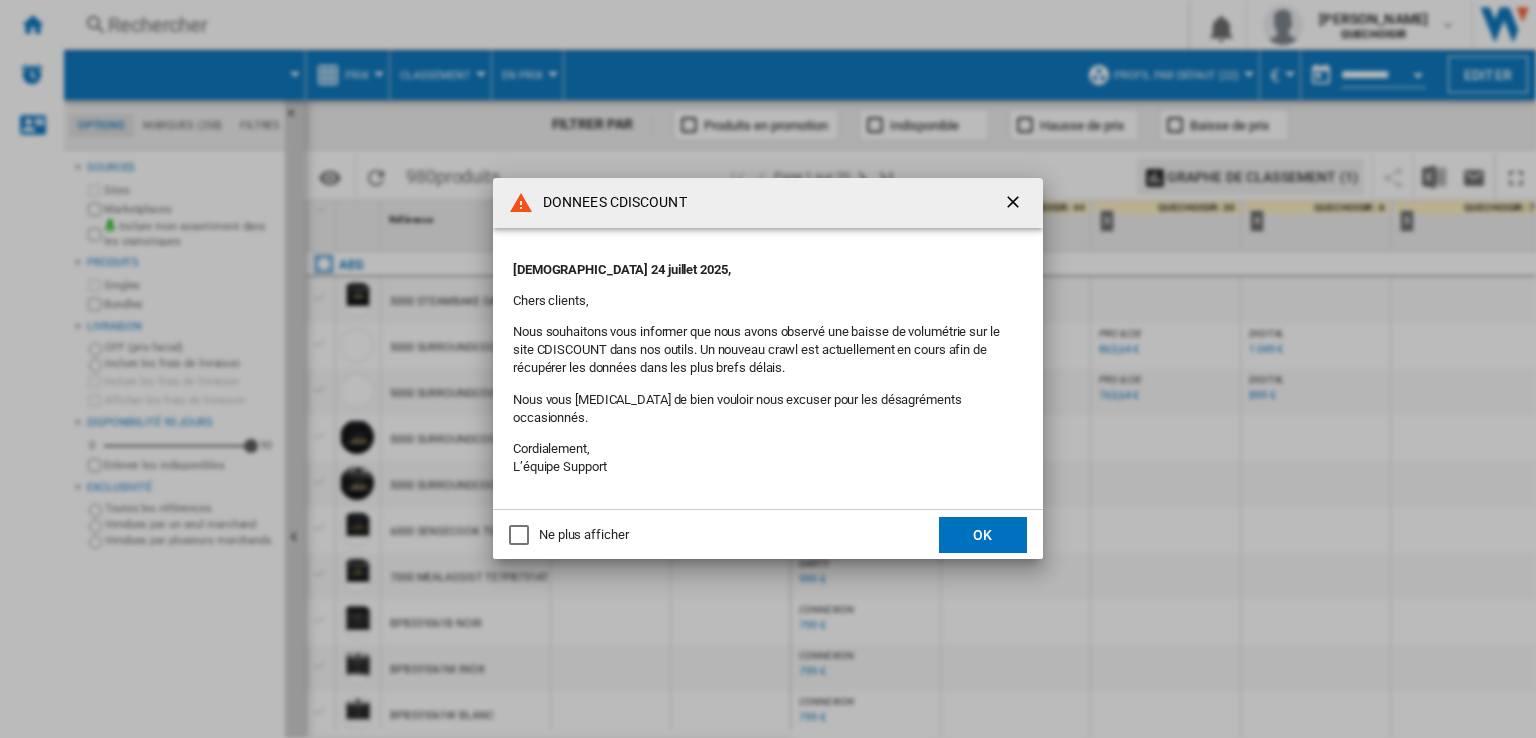 scroll, scrollTop: 0, scrollLeft: 0, axis: both 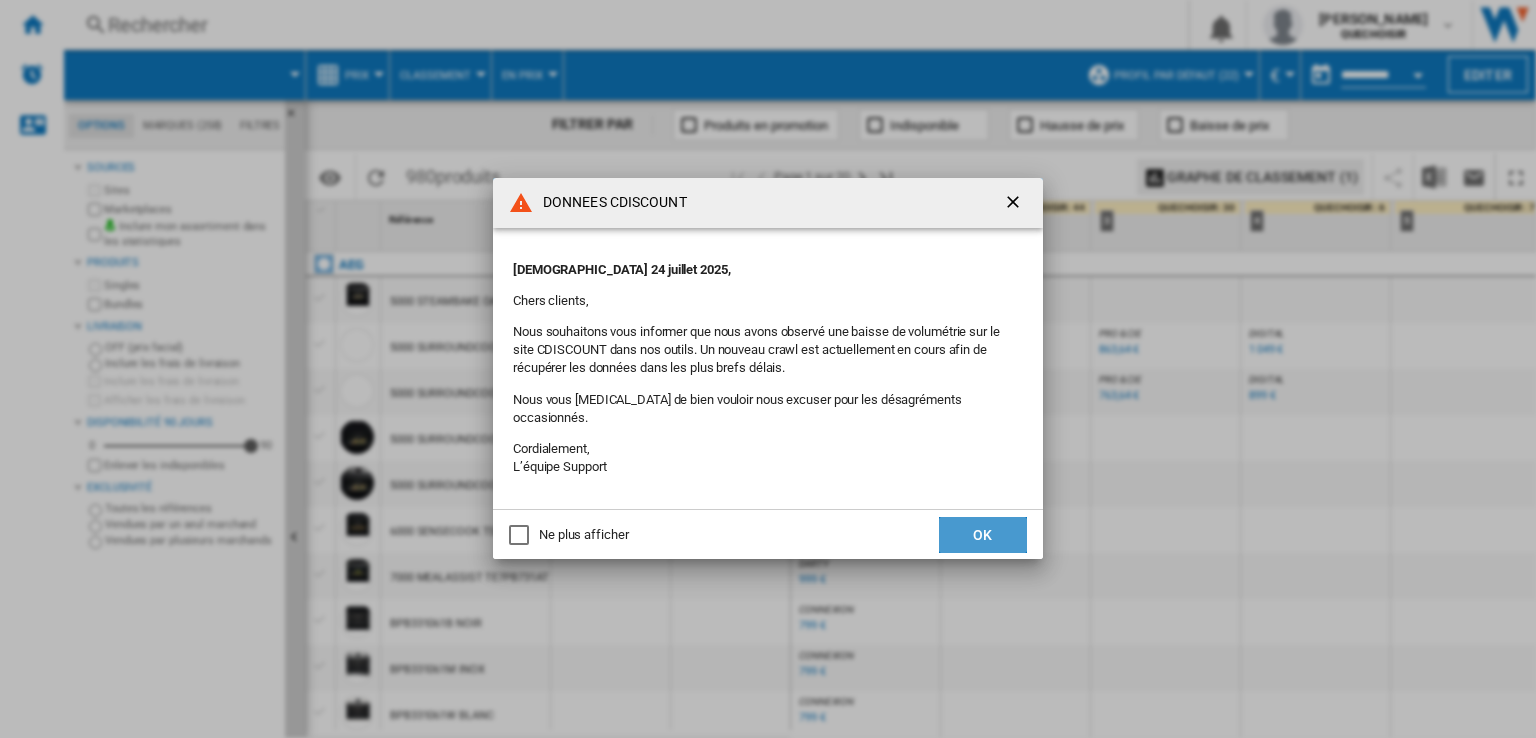 click on "OK" 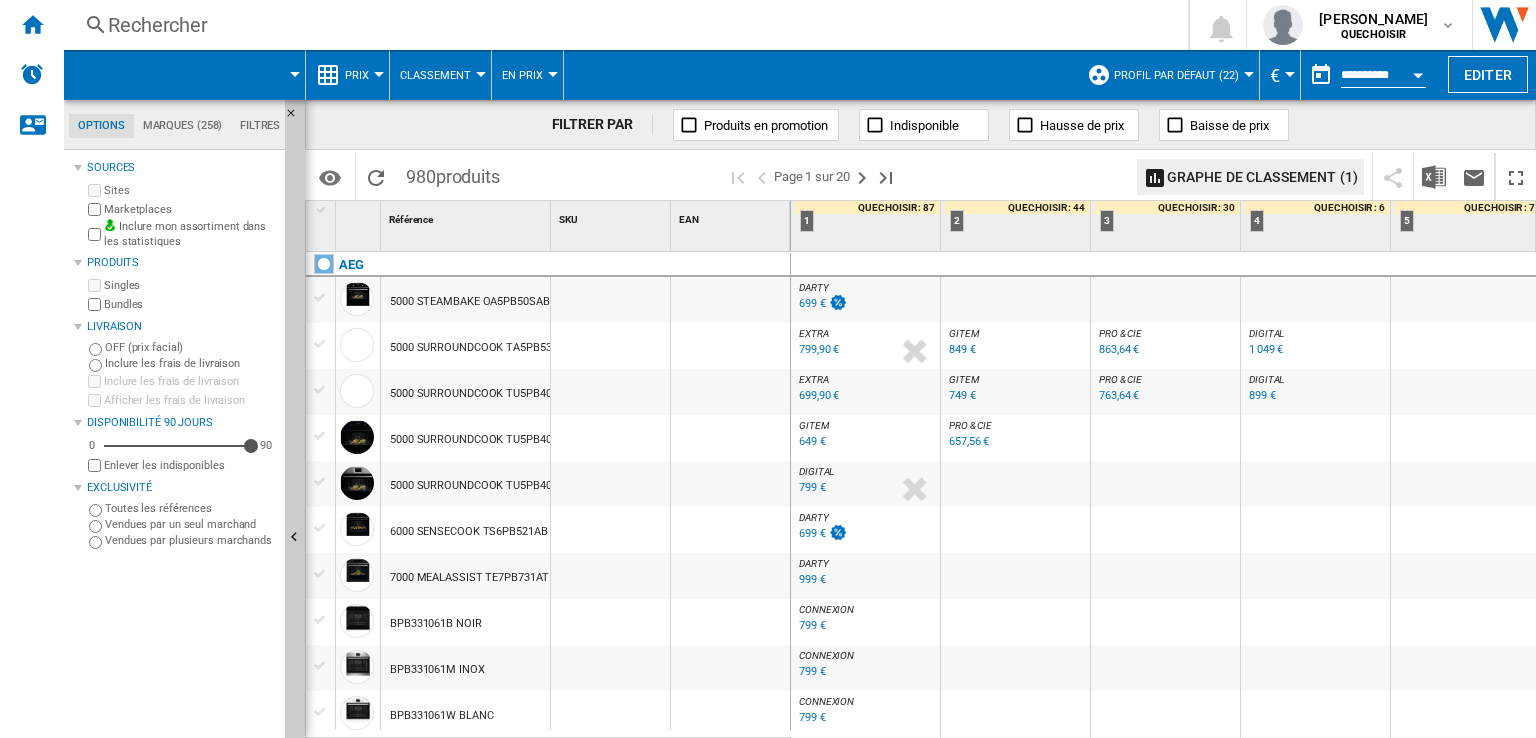 click on "Rechercher" at bounding box center [622, 25] 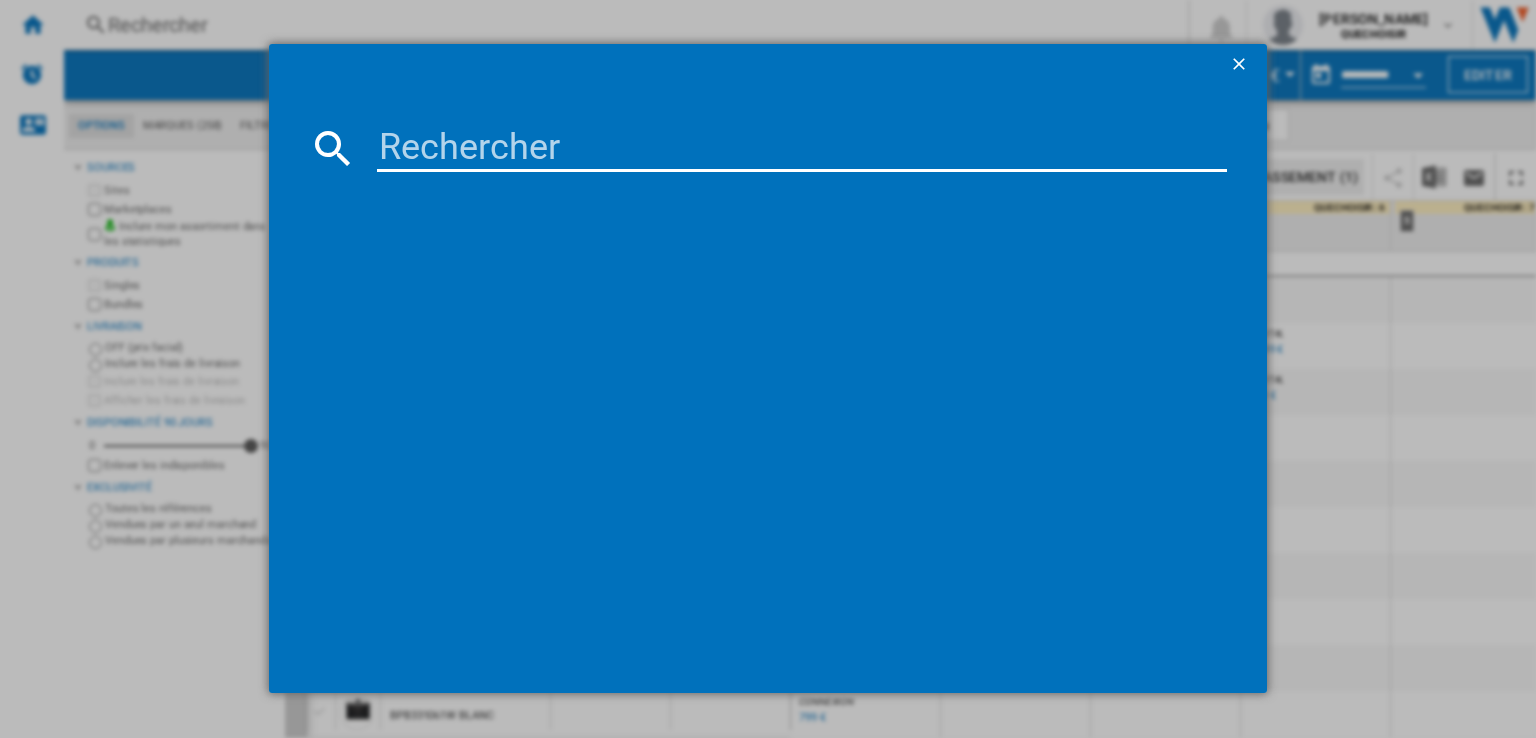 click at bounding box center [802, 148] 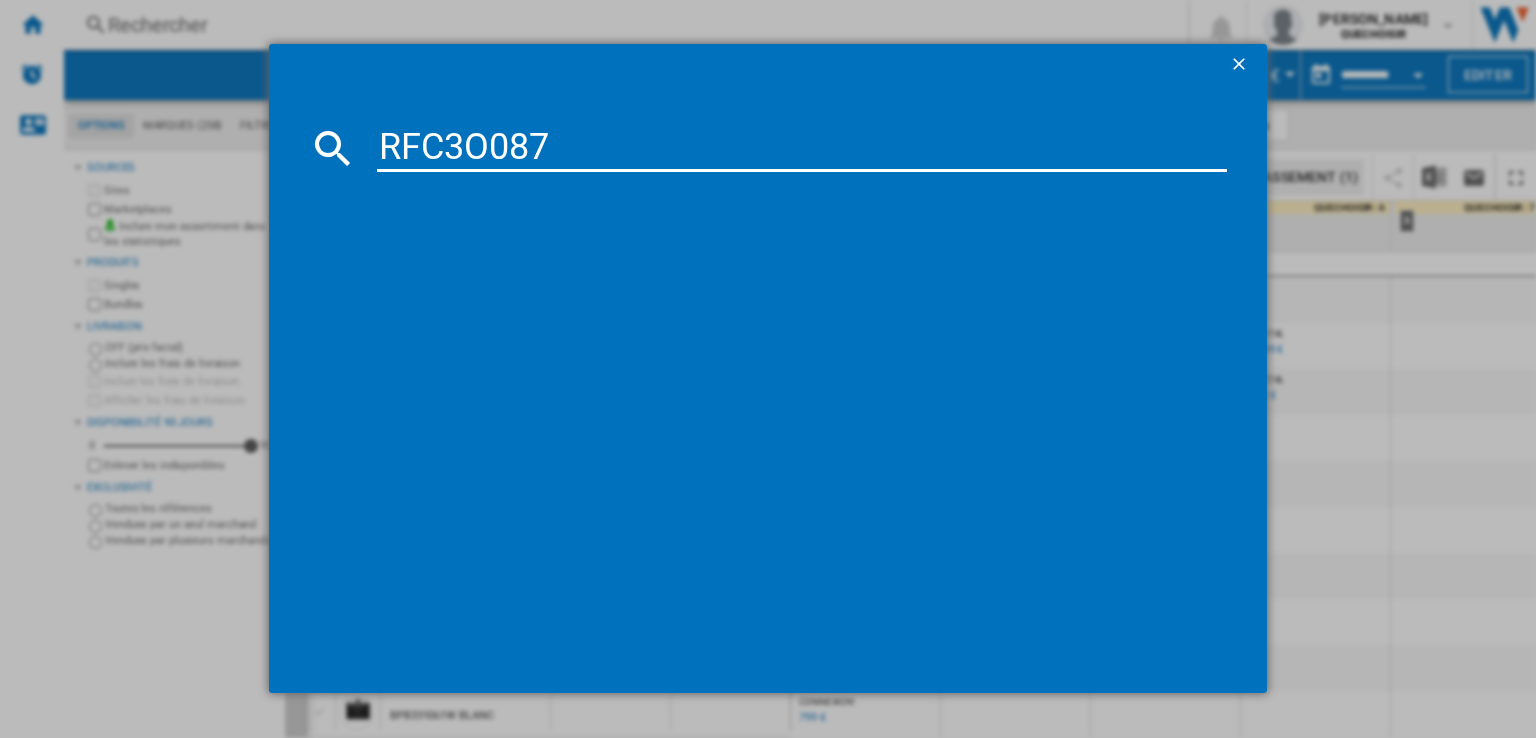 type on "RFC3O08" 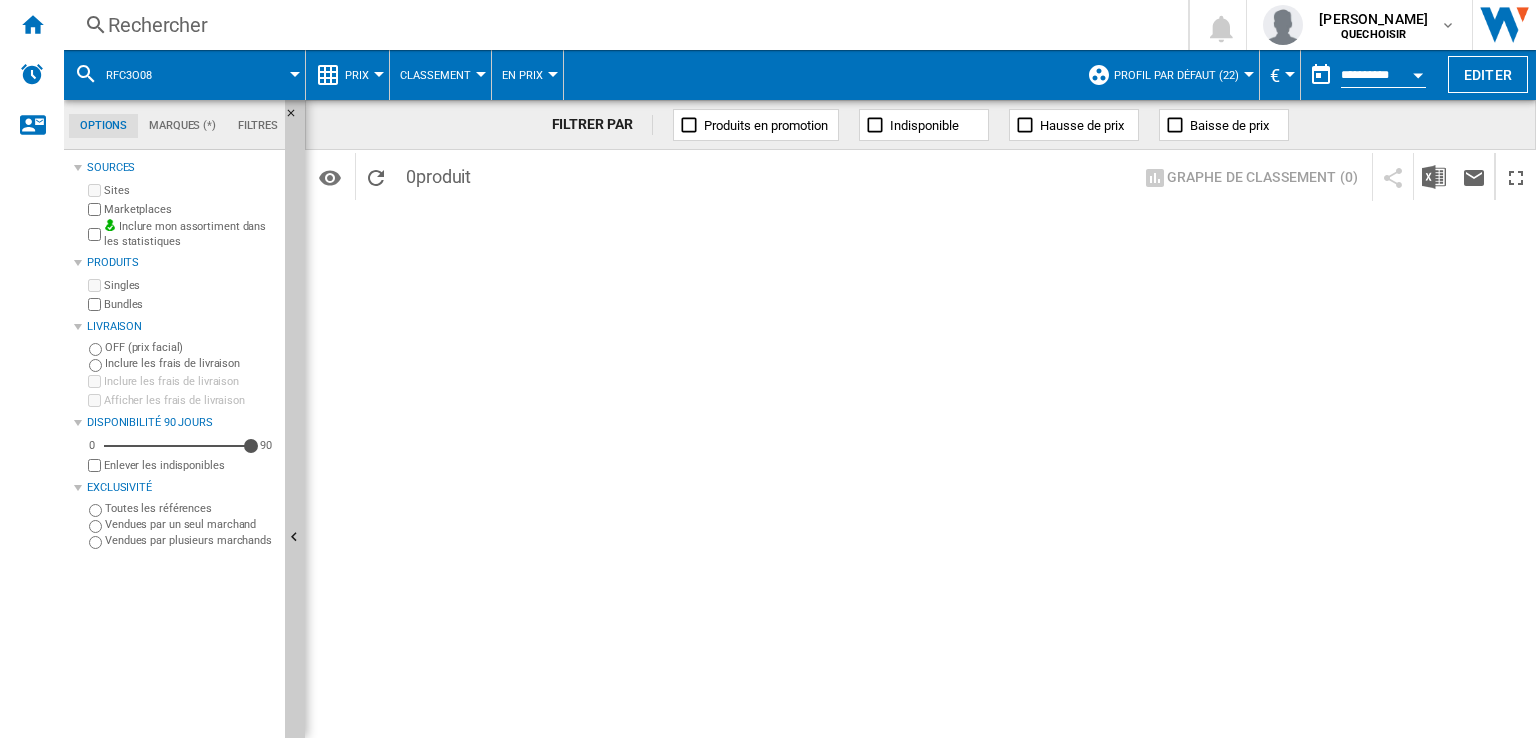 click on "Rechercher
Rechercher
0
[PERSON_NAME]
QUECHOISIR
QUECHOISIR
Mes paramètres
Se déconnecter" at bounding box center (800, 25) 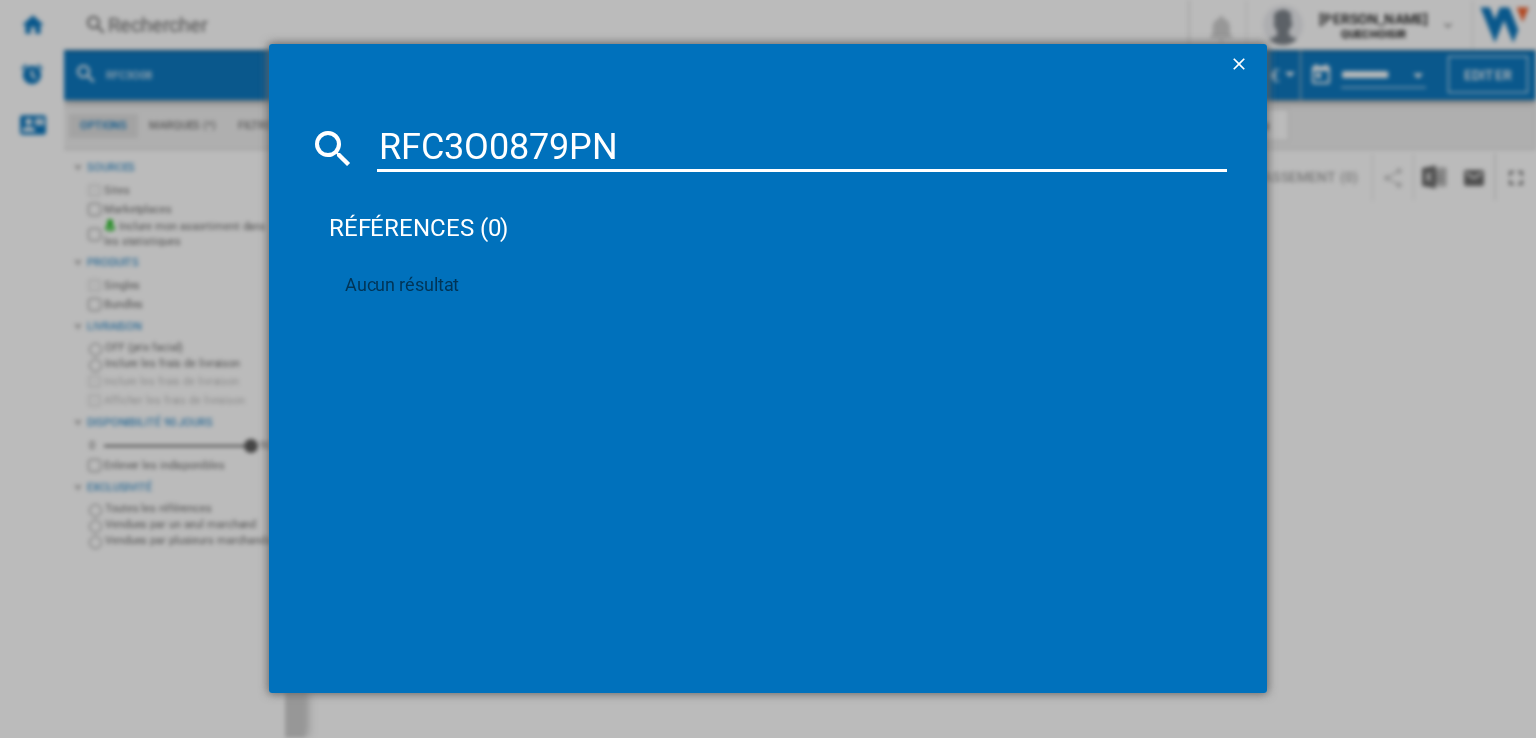 drag, startPoint x: 507, startPoint y: 146, endPoint x: 468, endPoint y: 145, distance: 39.012817 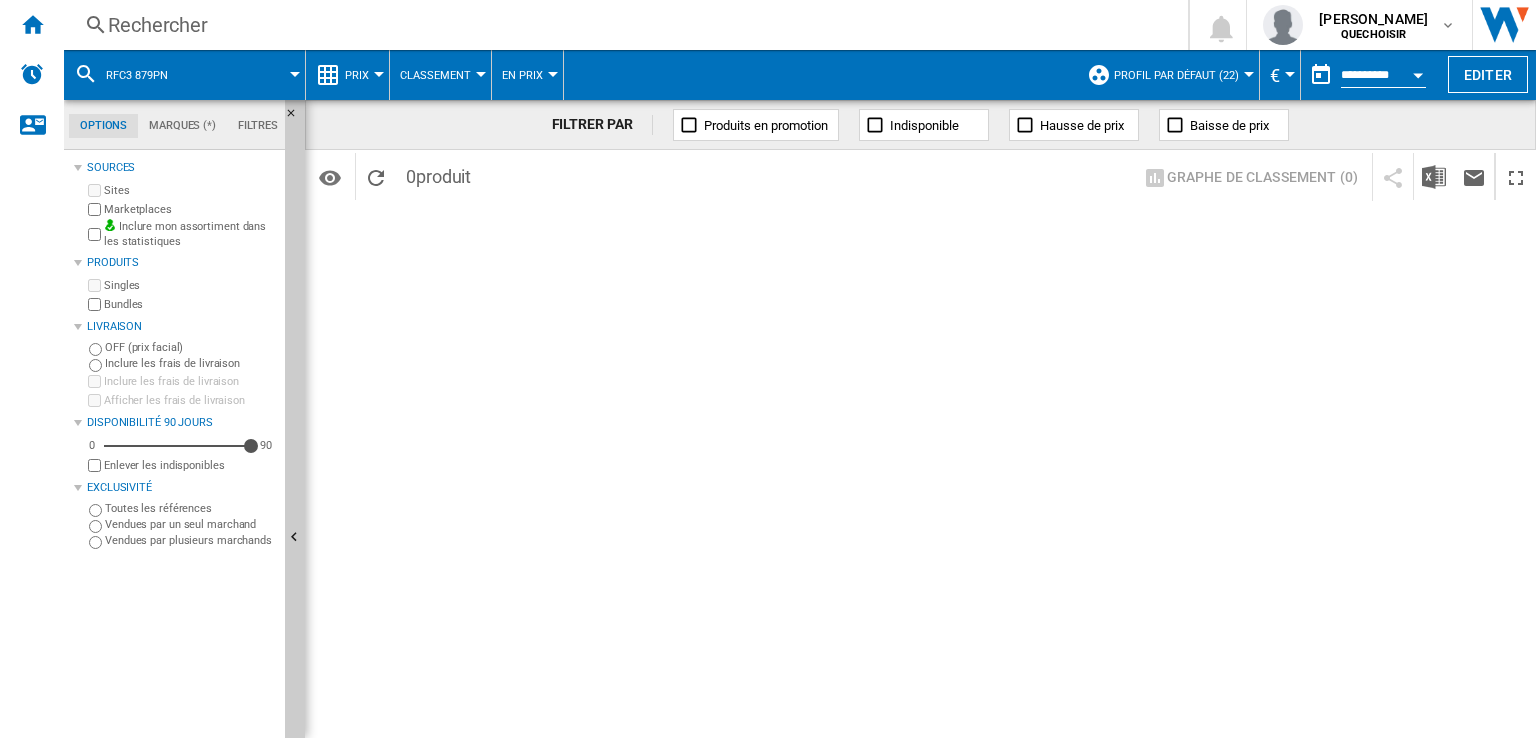 click on "Rechercher" at bounding box center [622, 25] 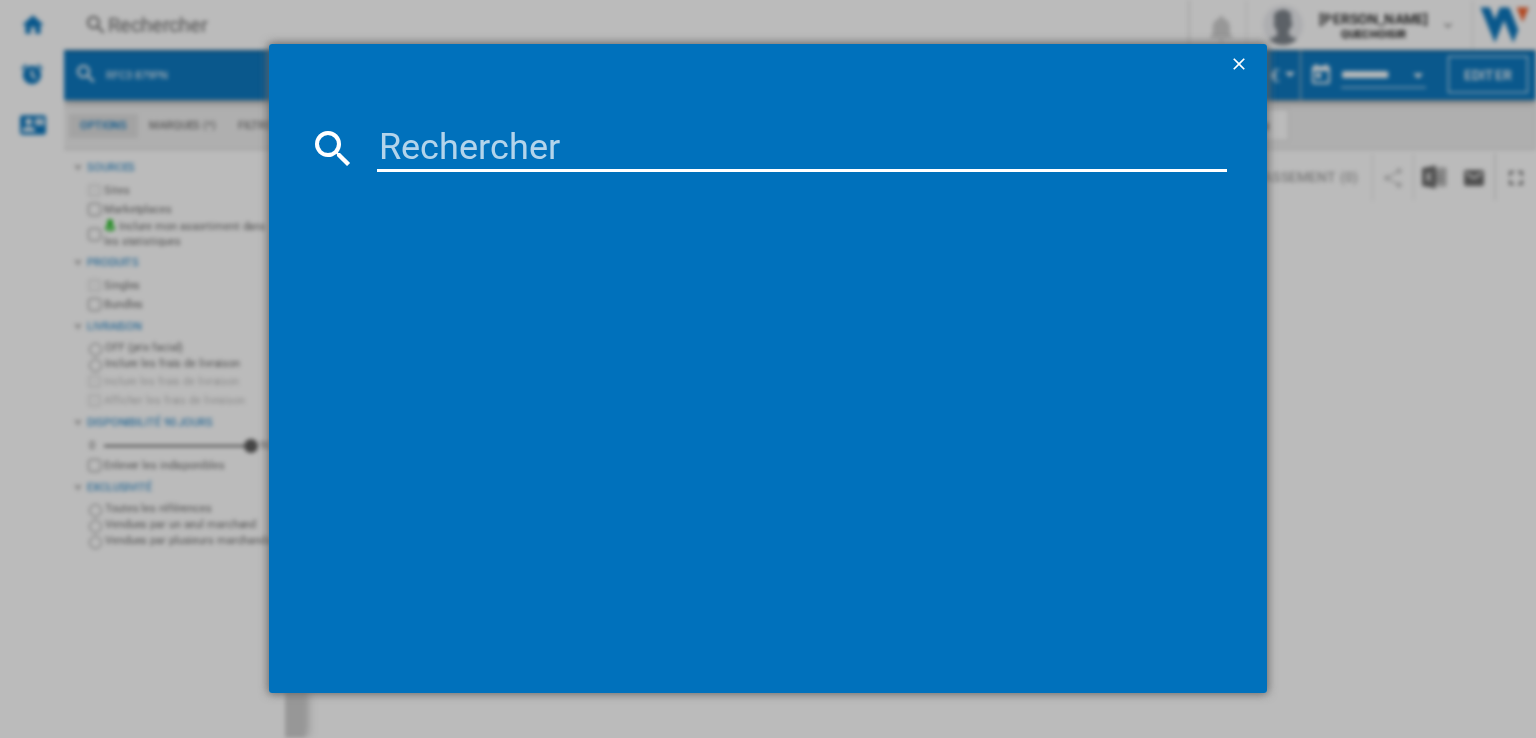 click at bounding box center [802, 148] 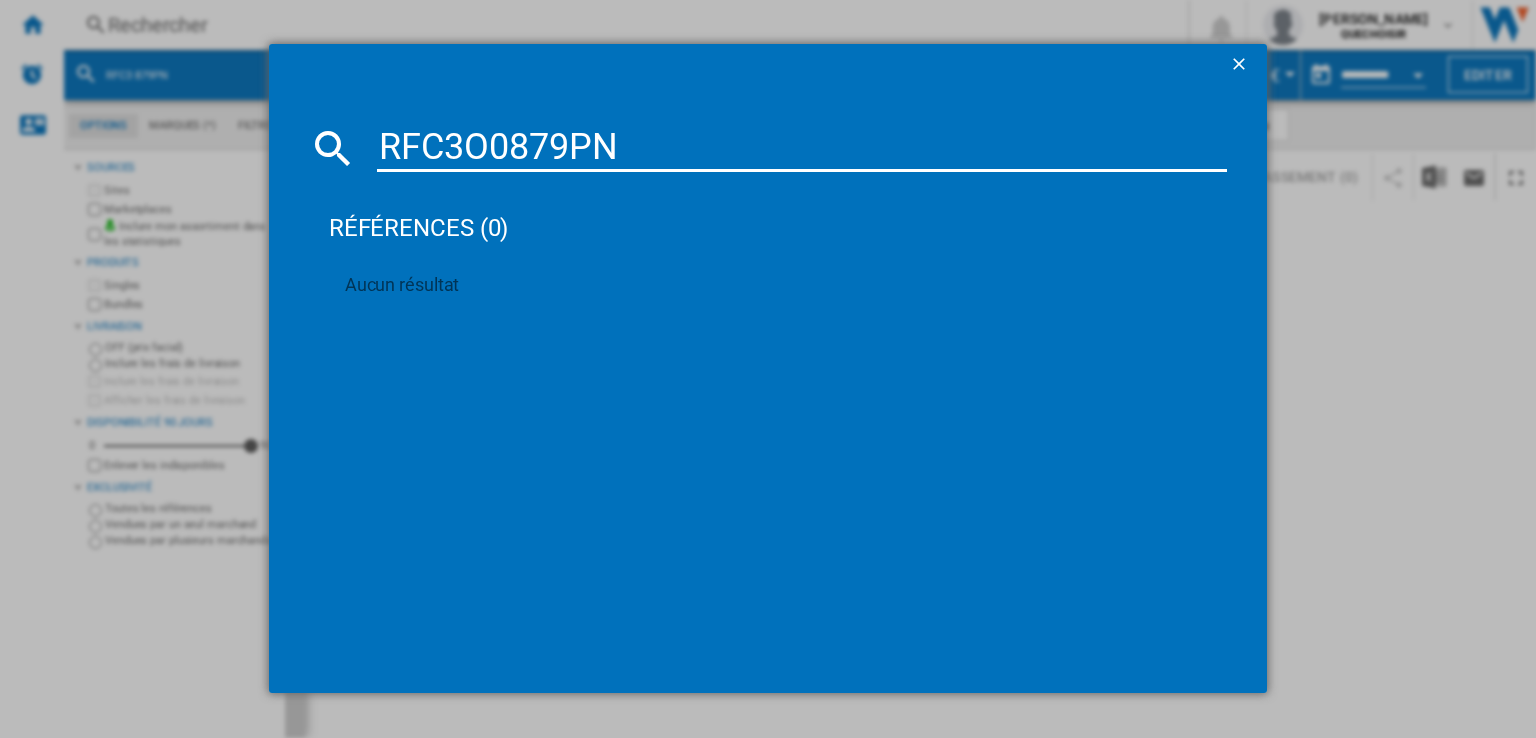 drag, startPoint x: 471, startPoint y: 145, endPoint x: 496, endPoint y: 145, distance: 25 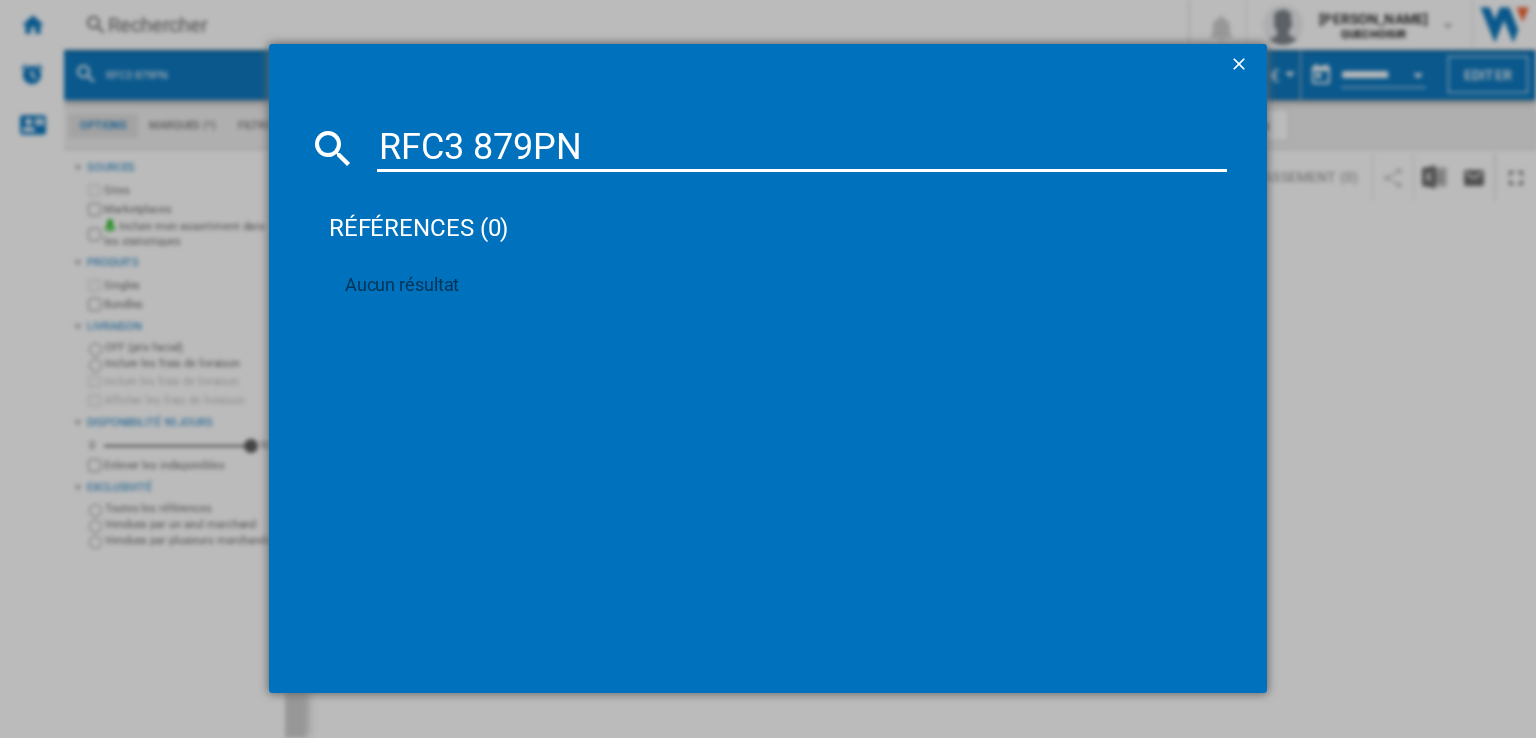 drag, startPoint x: 534, startPoint y: 143, endPoint x: 728, endPoint y: 146, distance: 194.0232 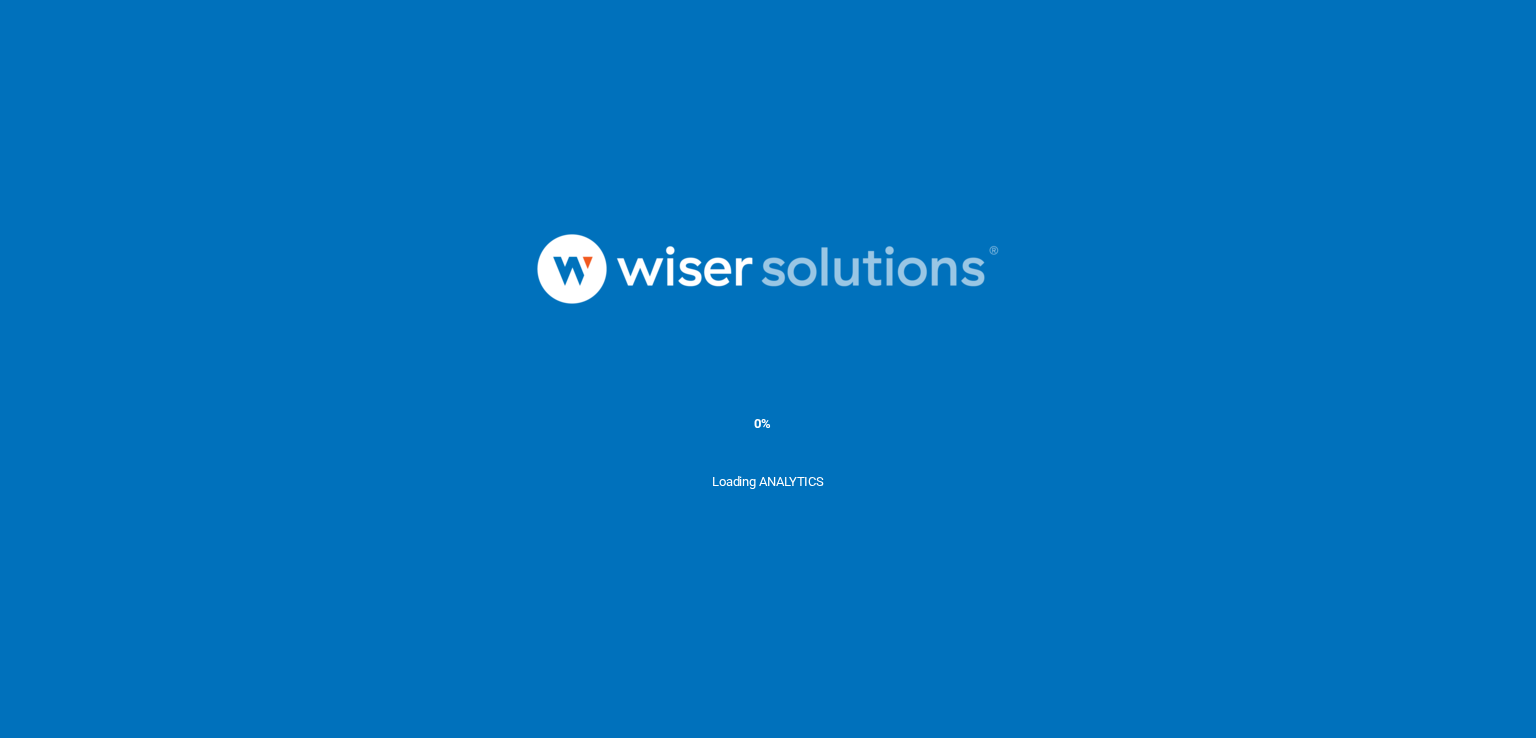 scroll, scrollTop: 0, scrollLeft: 0, axis: both 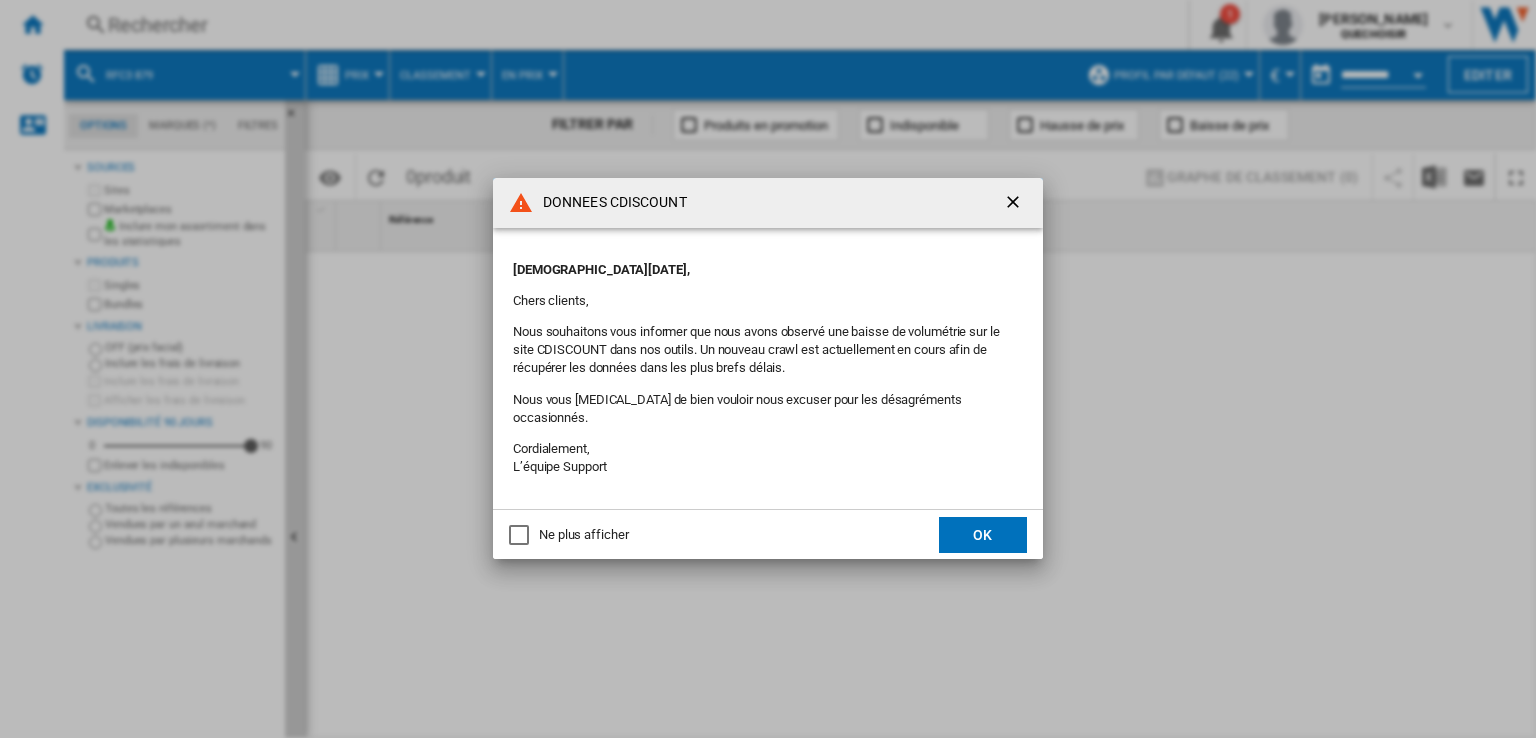 click 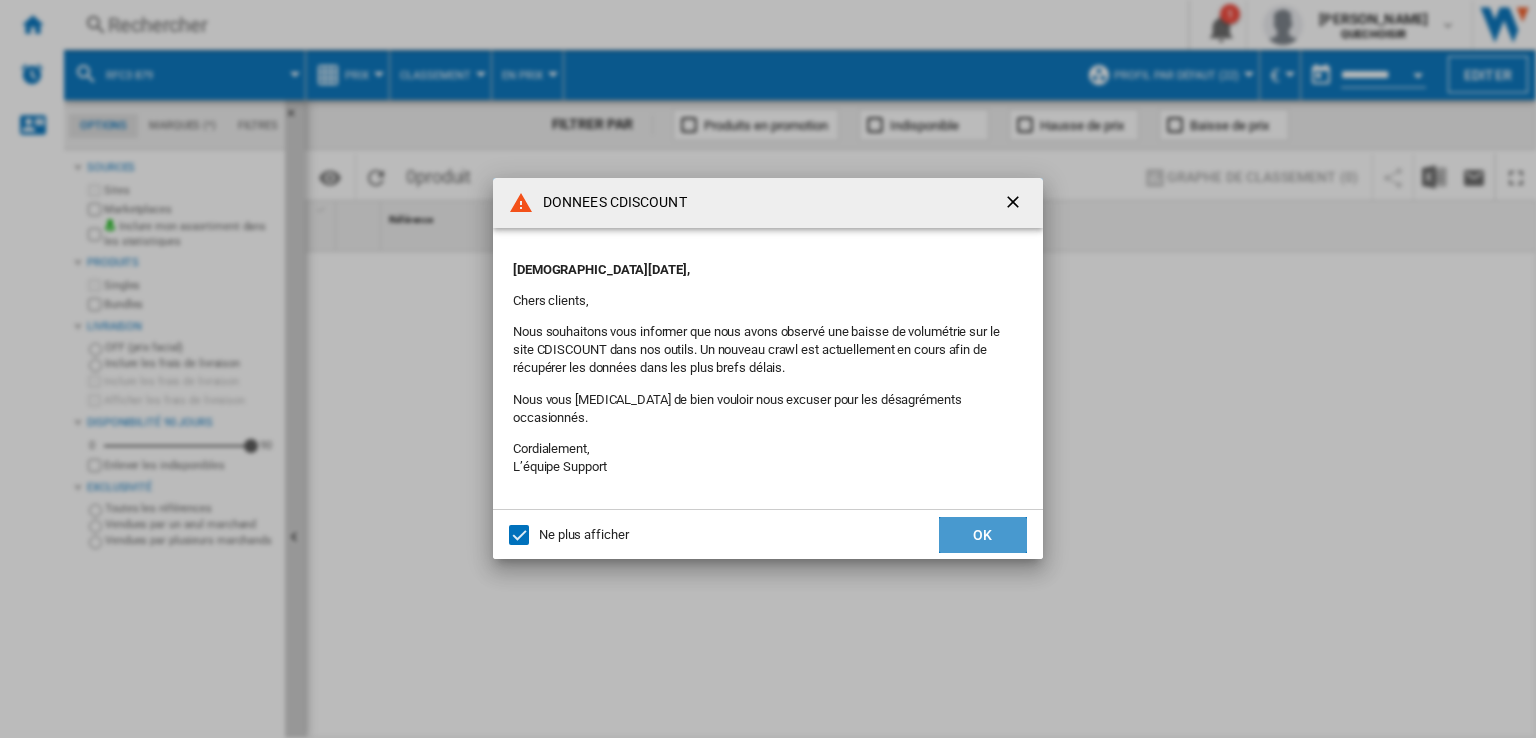 click on "OK" 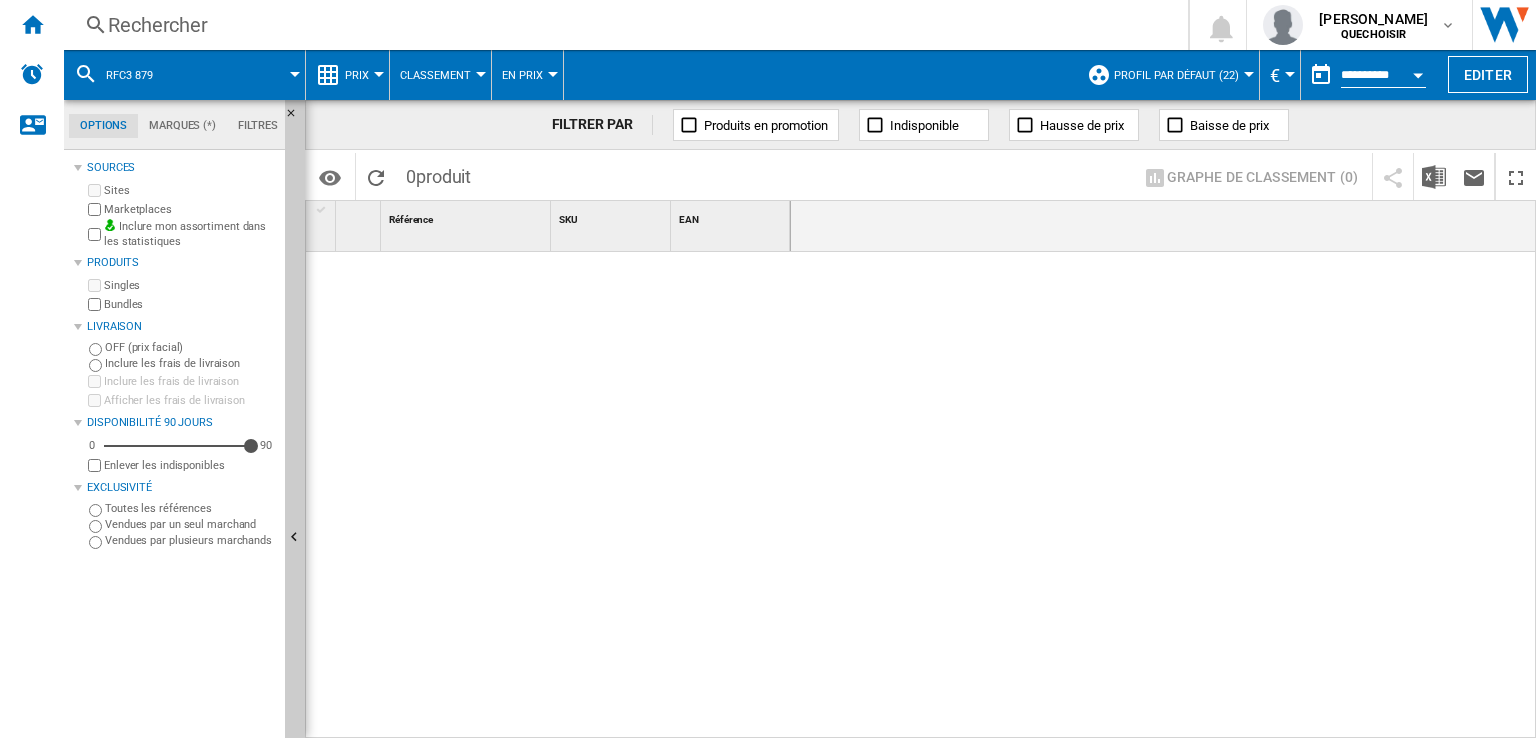 click on "Rechercher" at bounding box center [622, 25] 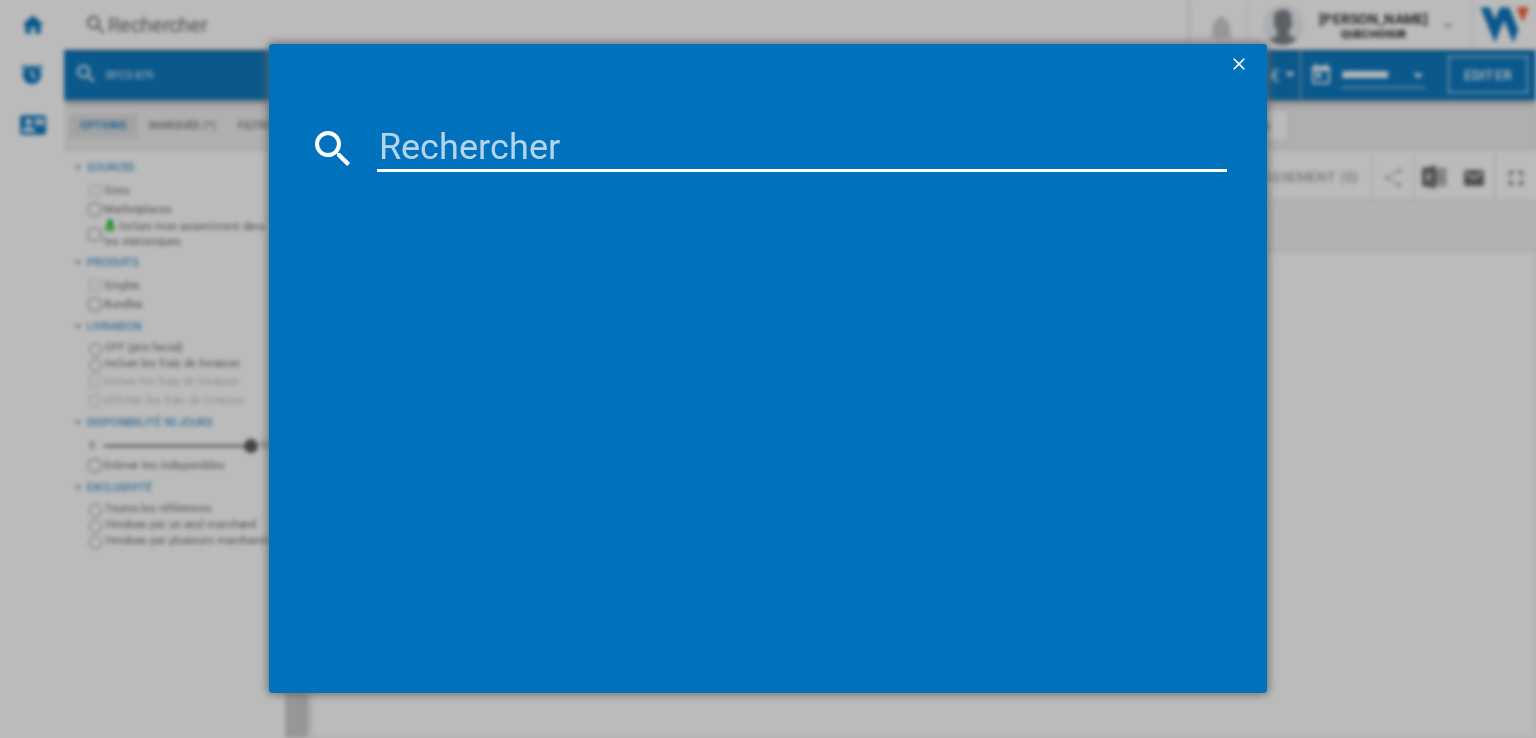 click at bounding box center (802, 148) 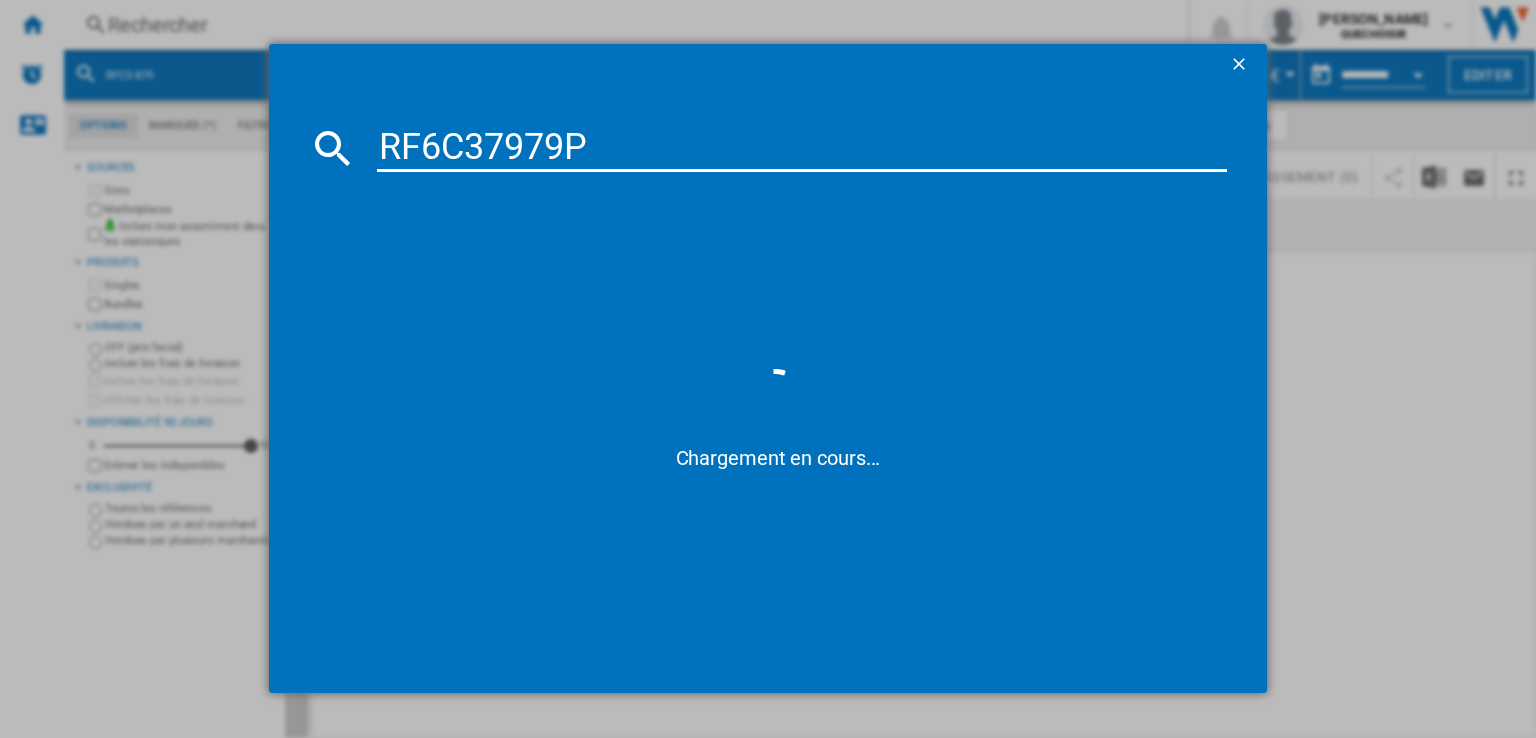 type on "RF6C37979" 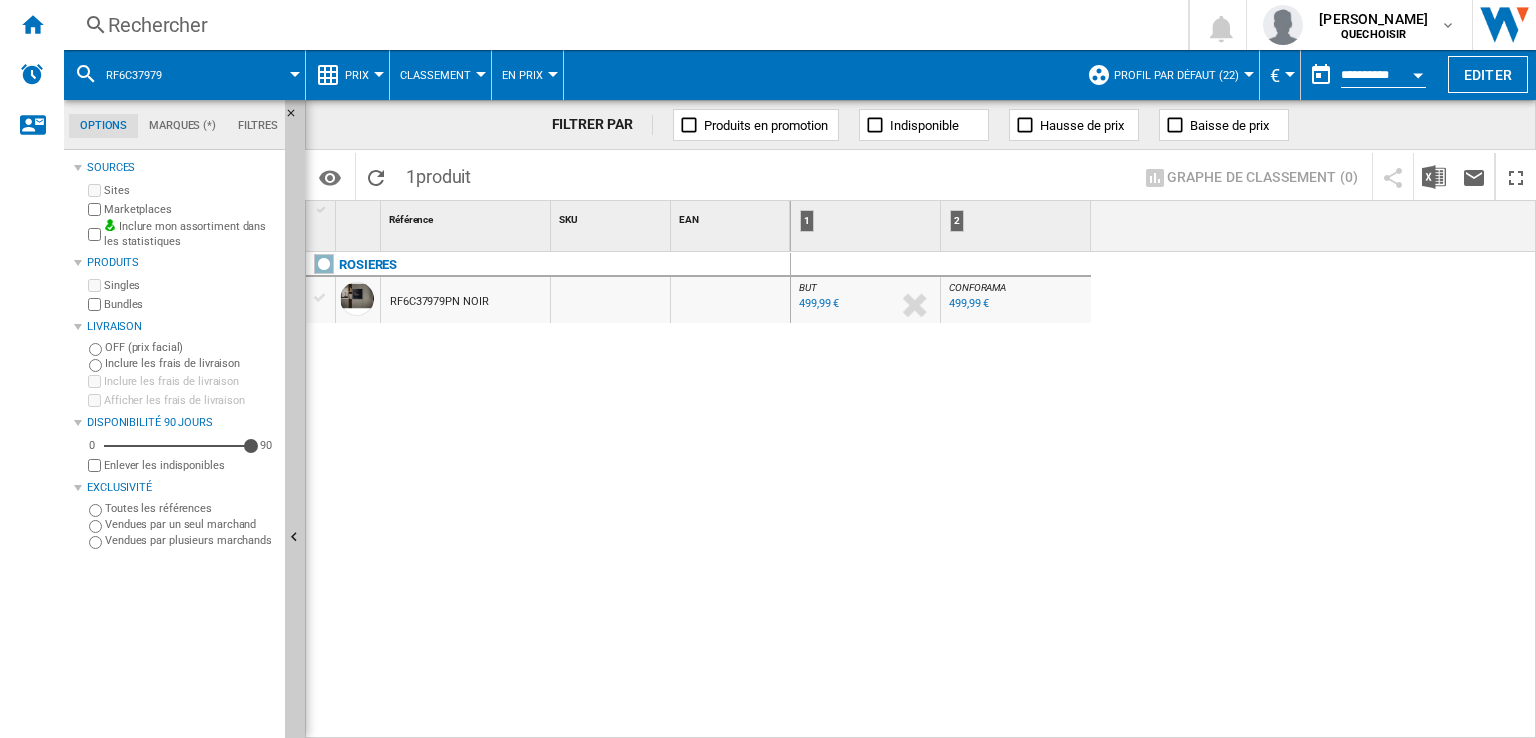 click on "Rechercher" at bounding box center (622, 25) 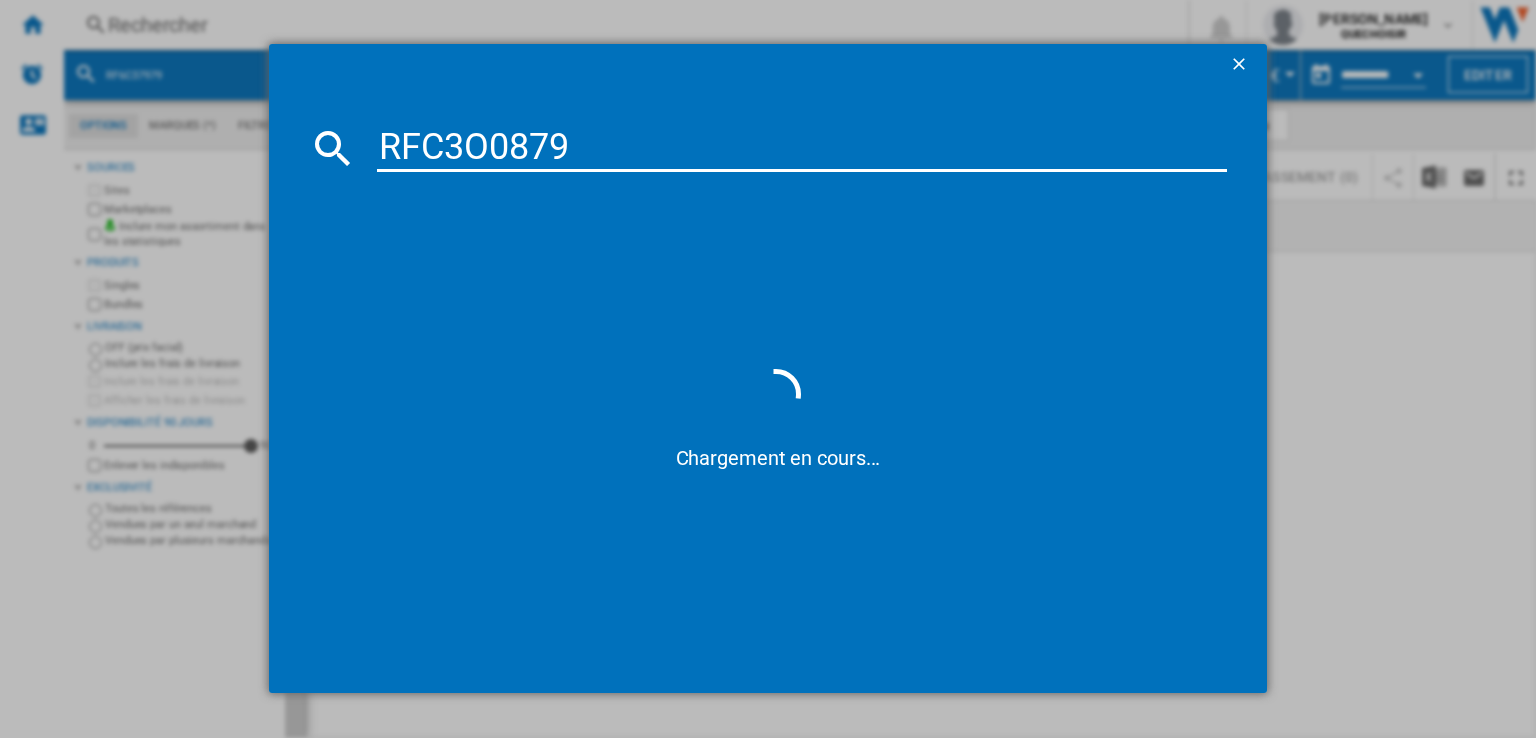 drag, startPoint x: 442, startPoint y: 131, endPoint x: 504, endPoint y: 133, distance: 62.03225 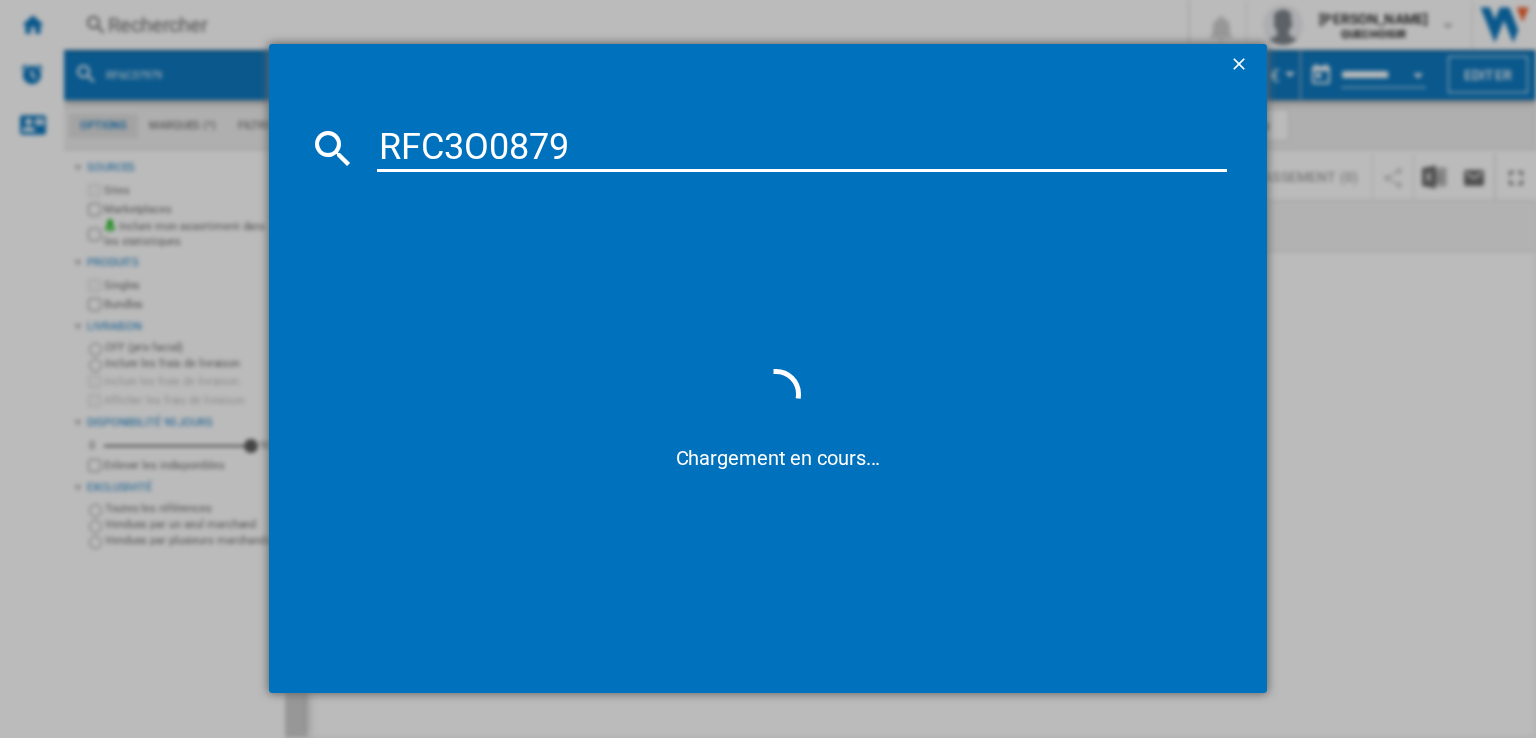 click on "RFC3O0879" at bounding box center [802, 148] 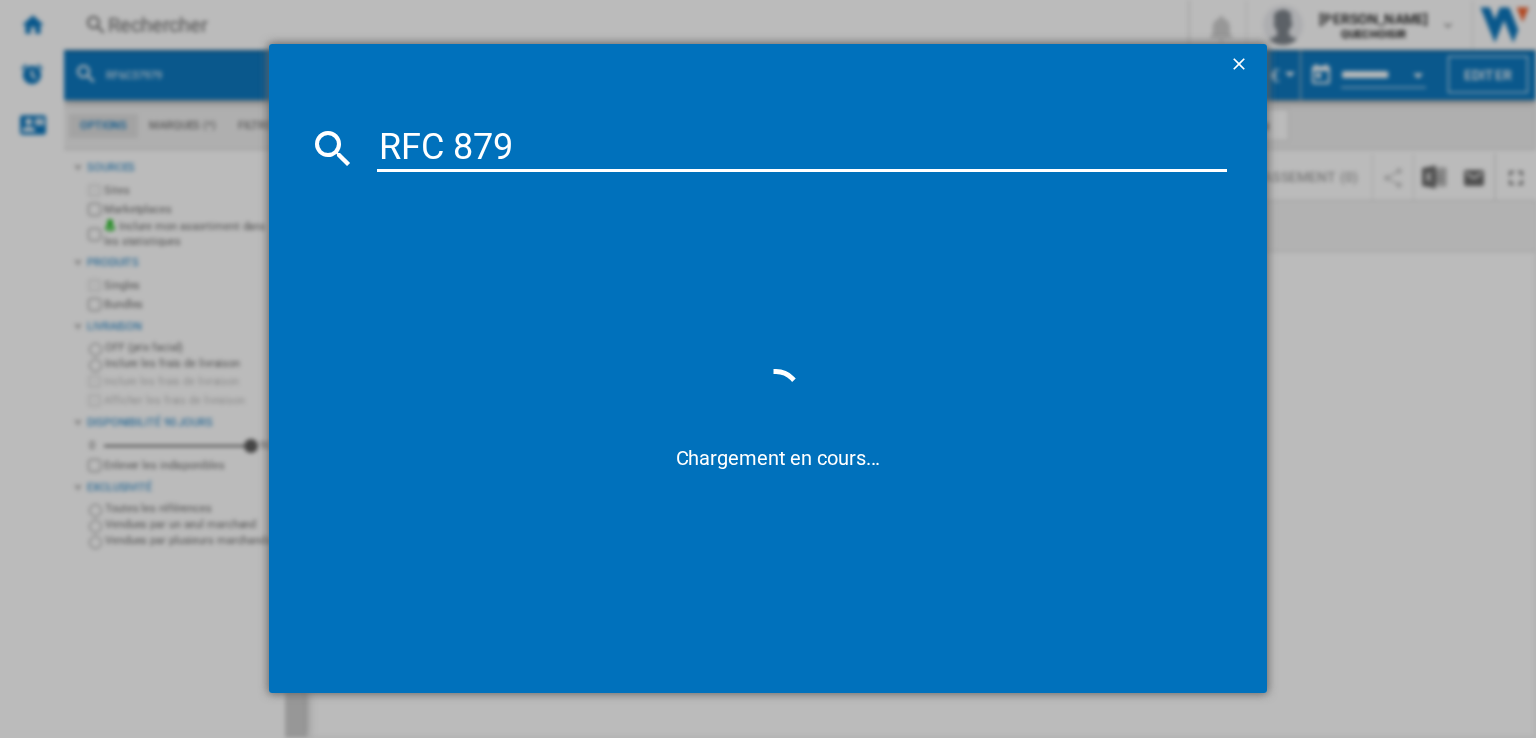 click on "RFC 879" at bounding box center (802, 148) 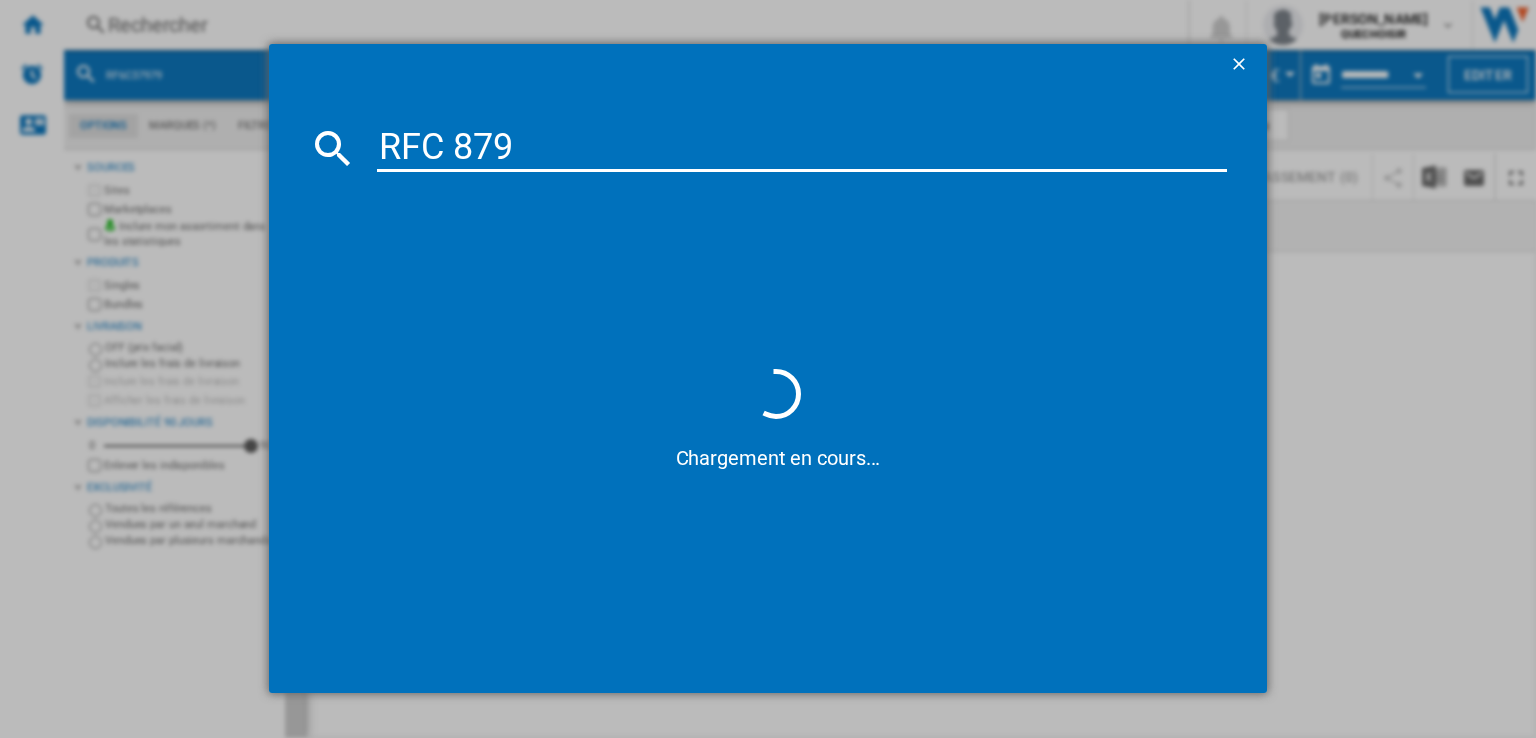 click on "RFC 879" at bounding box center (802, 148) 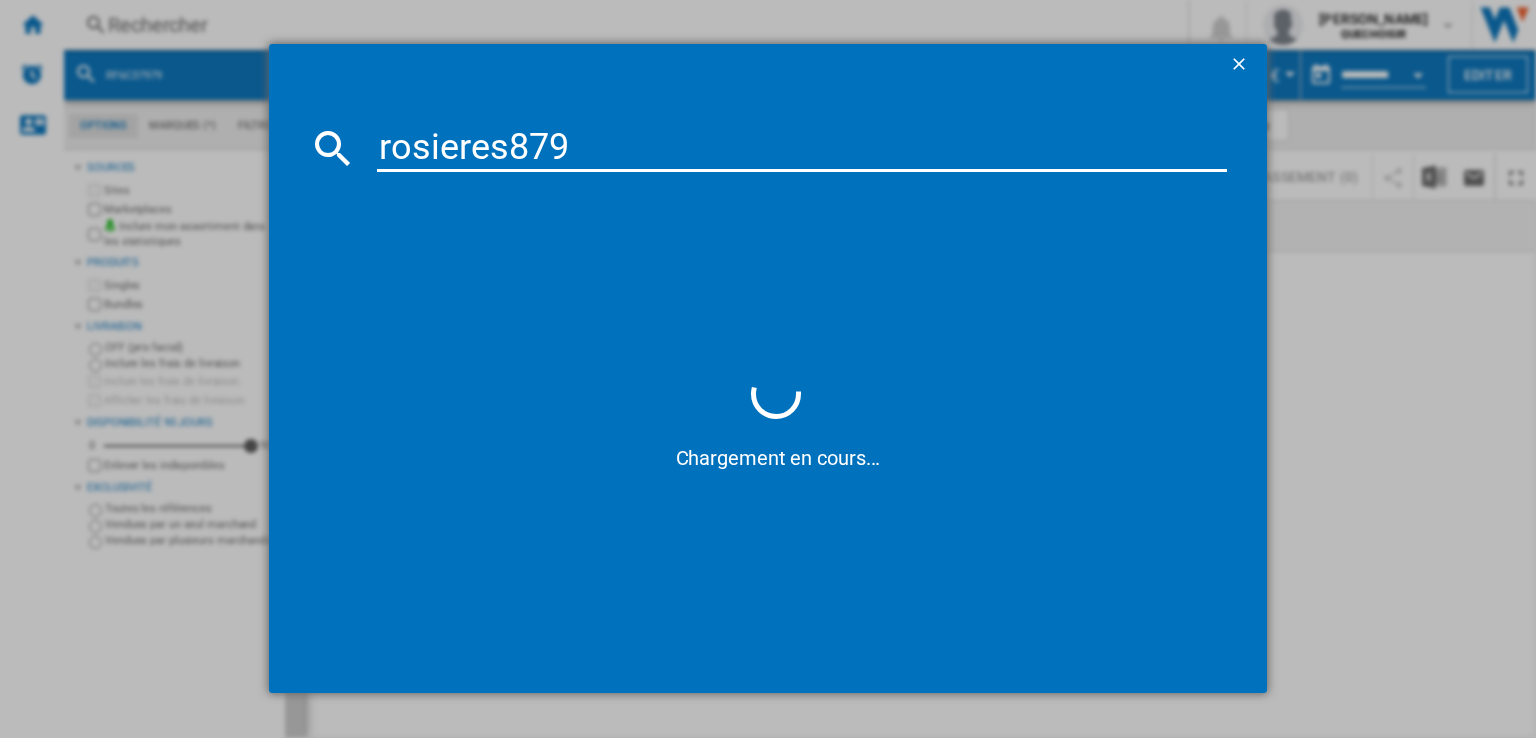 type on "rosieres 879" 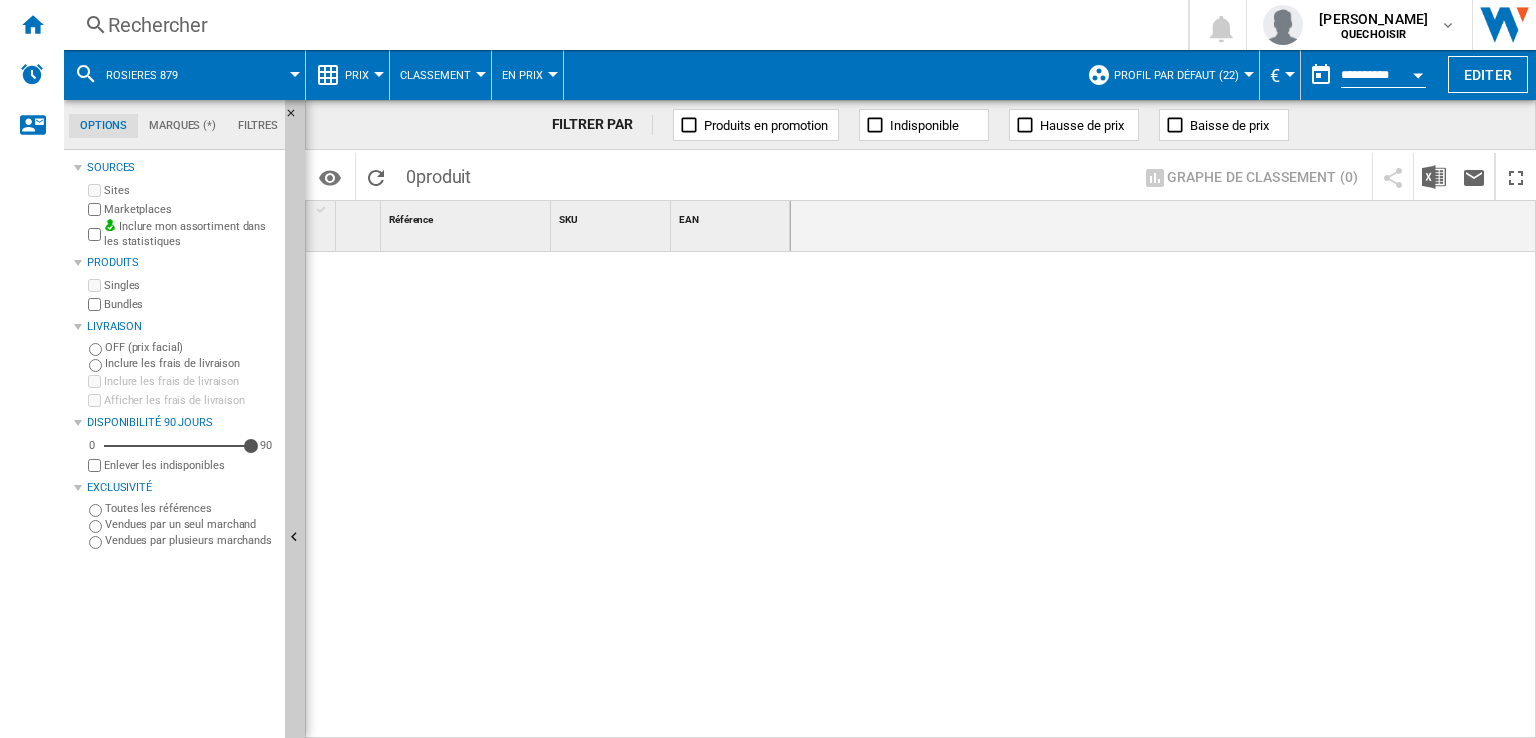 click on "Rechercher" at bounding box center (622, 25) 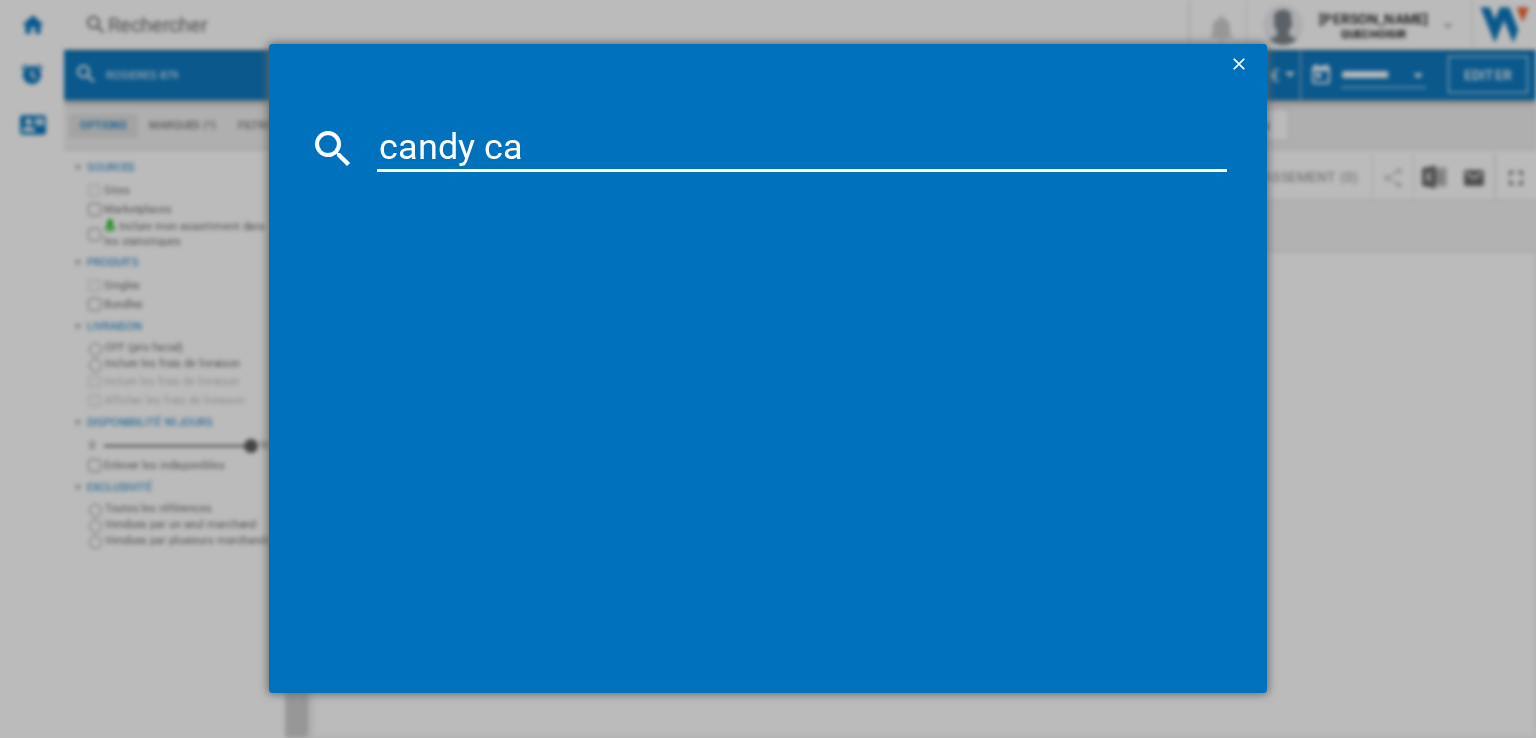 type on "candy ca6" 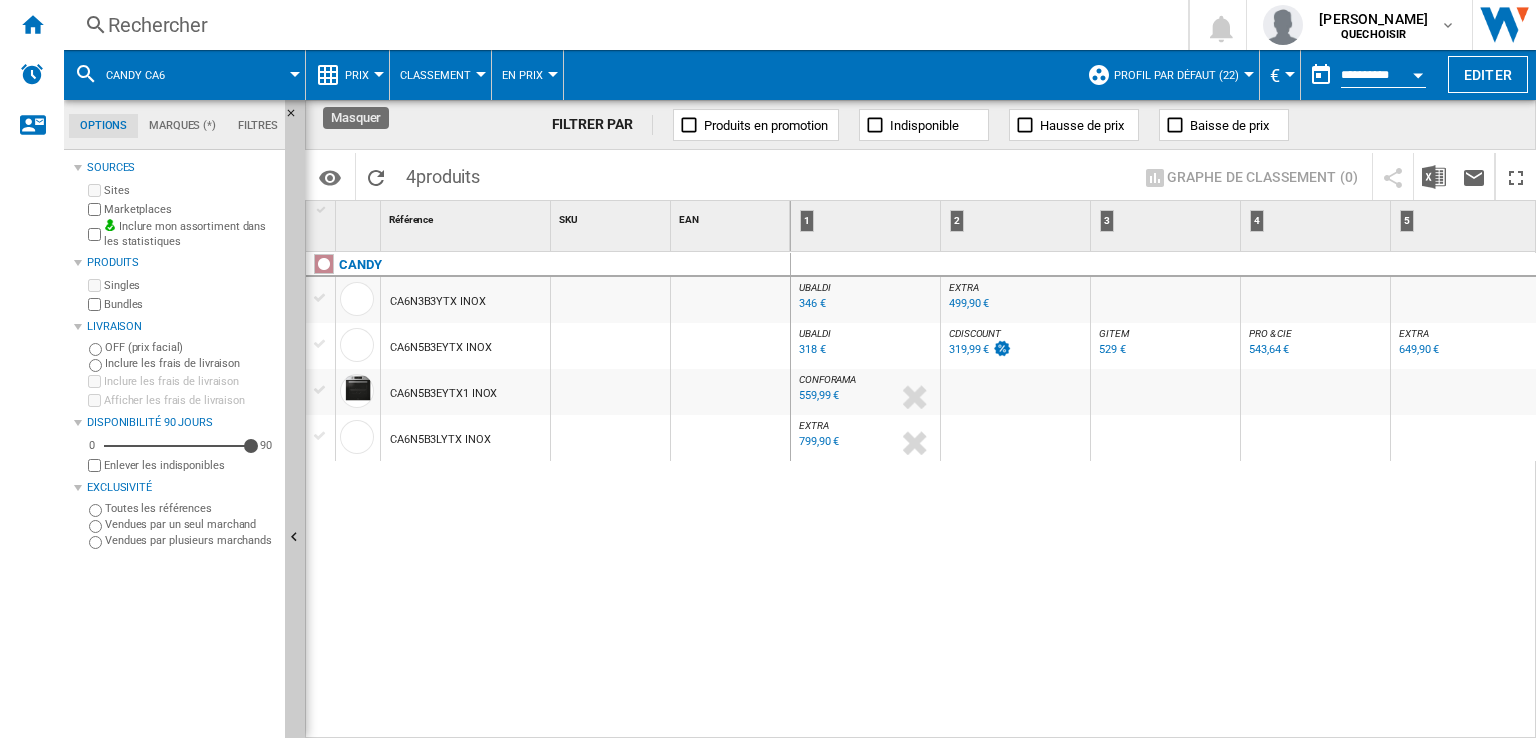 click at bounding box center (297, 119) 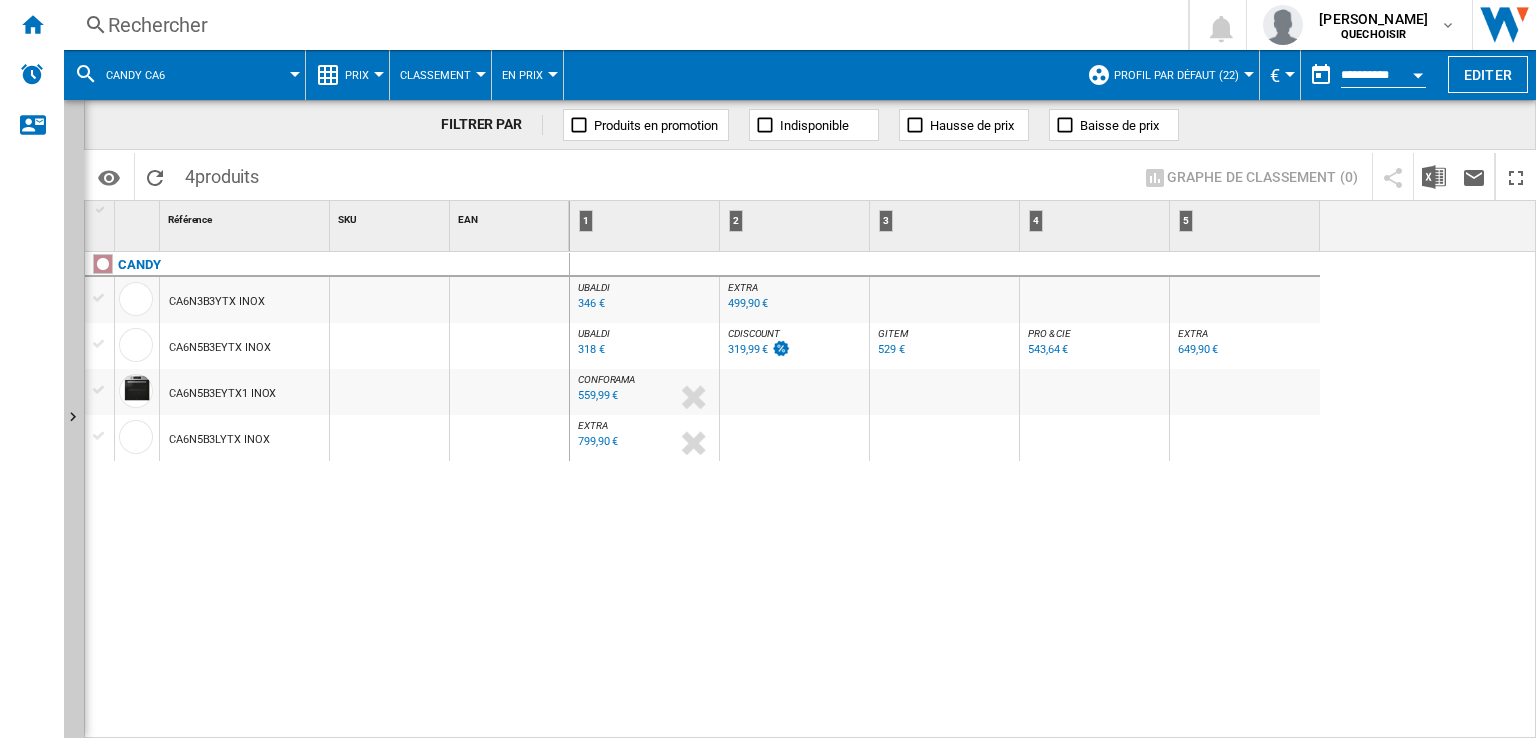 click on "319,99 €" at bounding box center (748, 349) 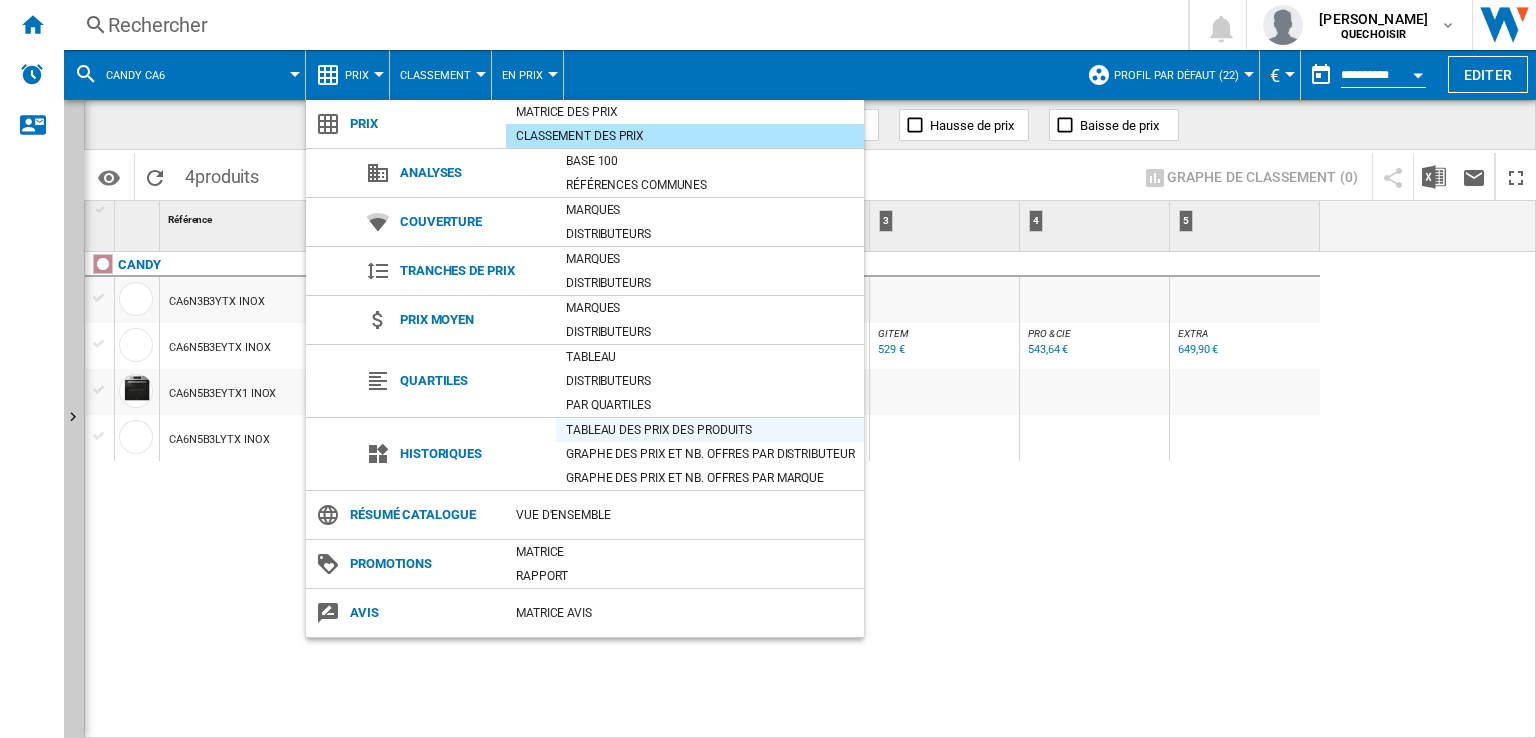click on "Tableau des prix des produits" at bounding box center [710, 430] 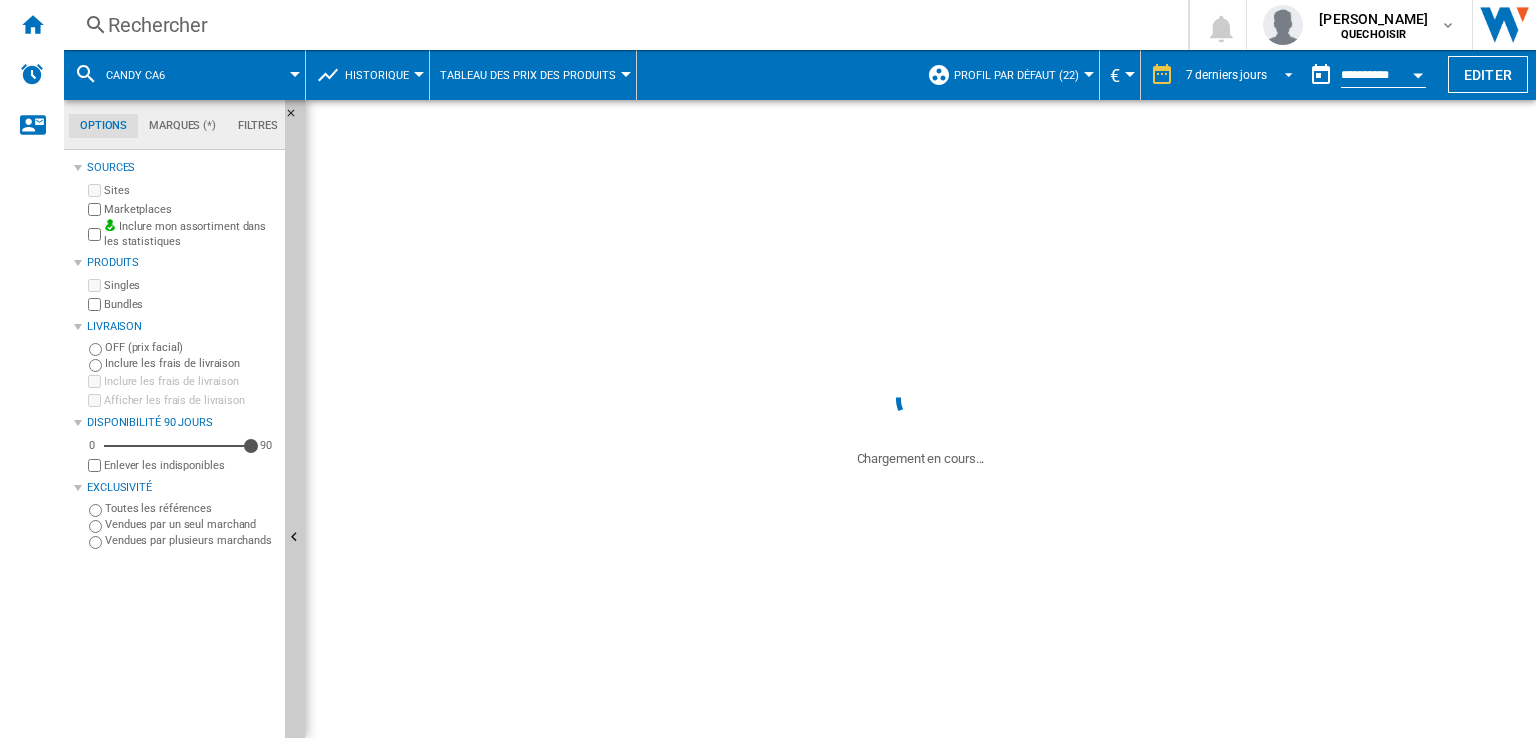 click on "7 derniers jours" at bounding box center (1226, 75) 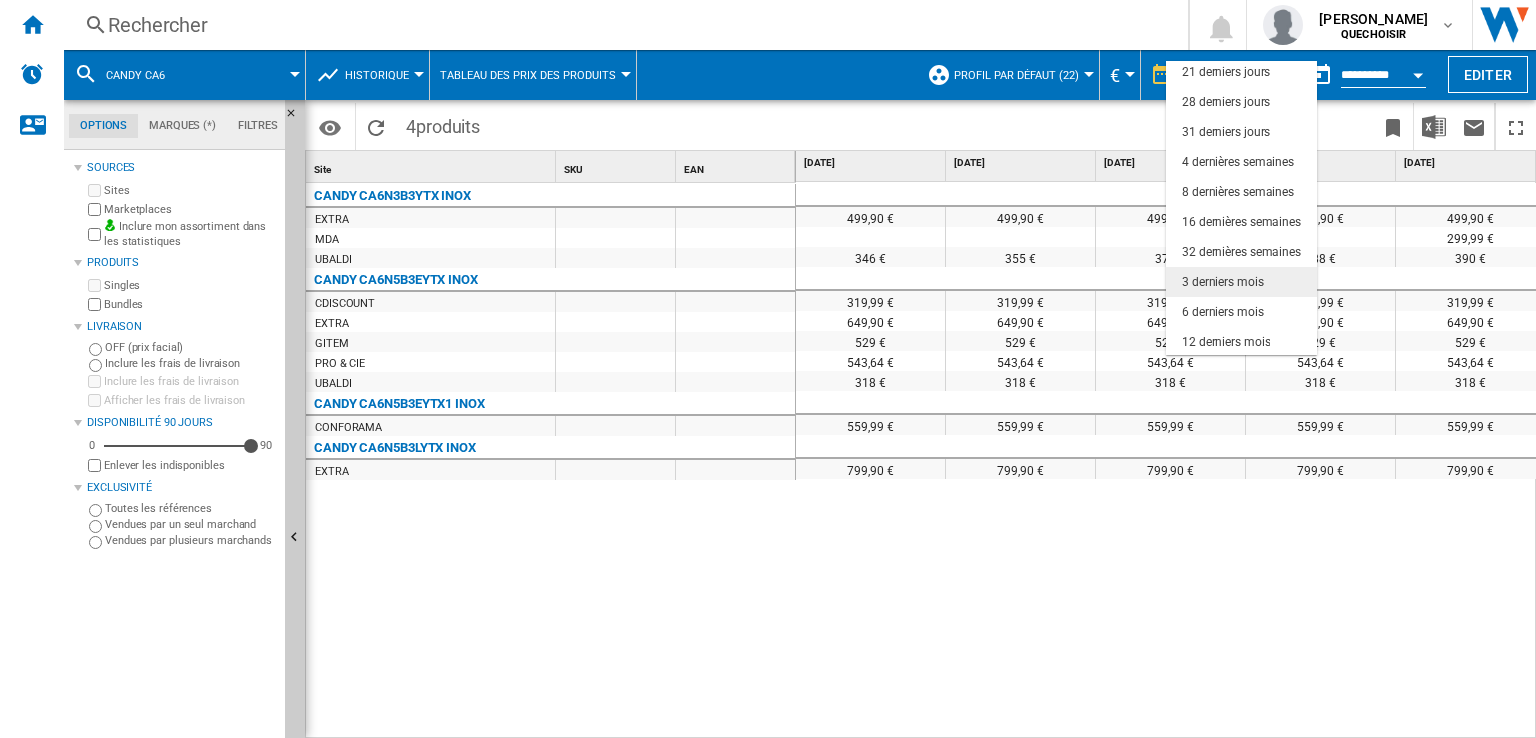 scroll, scrollTop: 125, scrollLeft: 0, axis: vertical 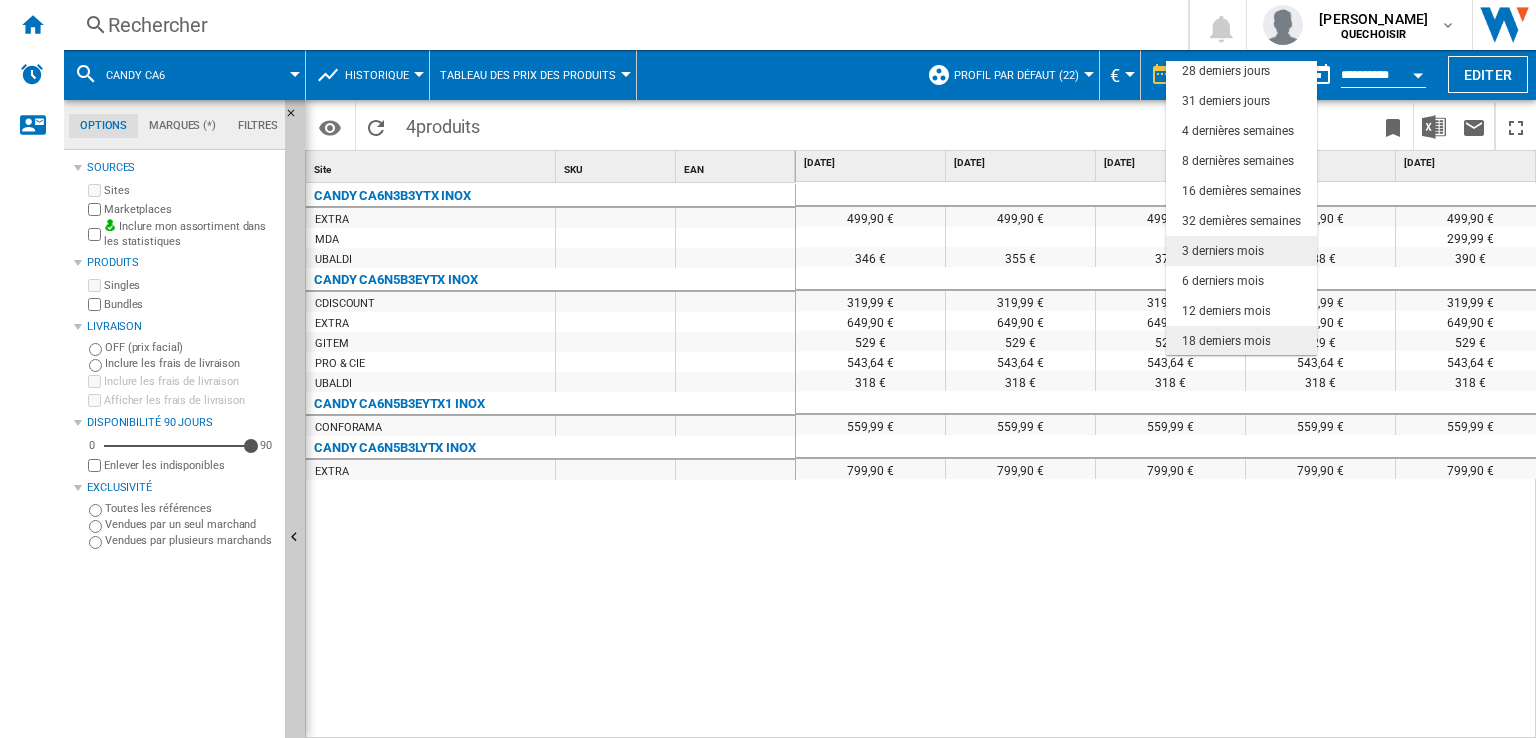 click on "18 derniers mois" at bounding box center [1226, 341] 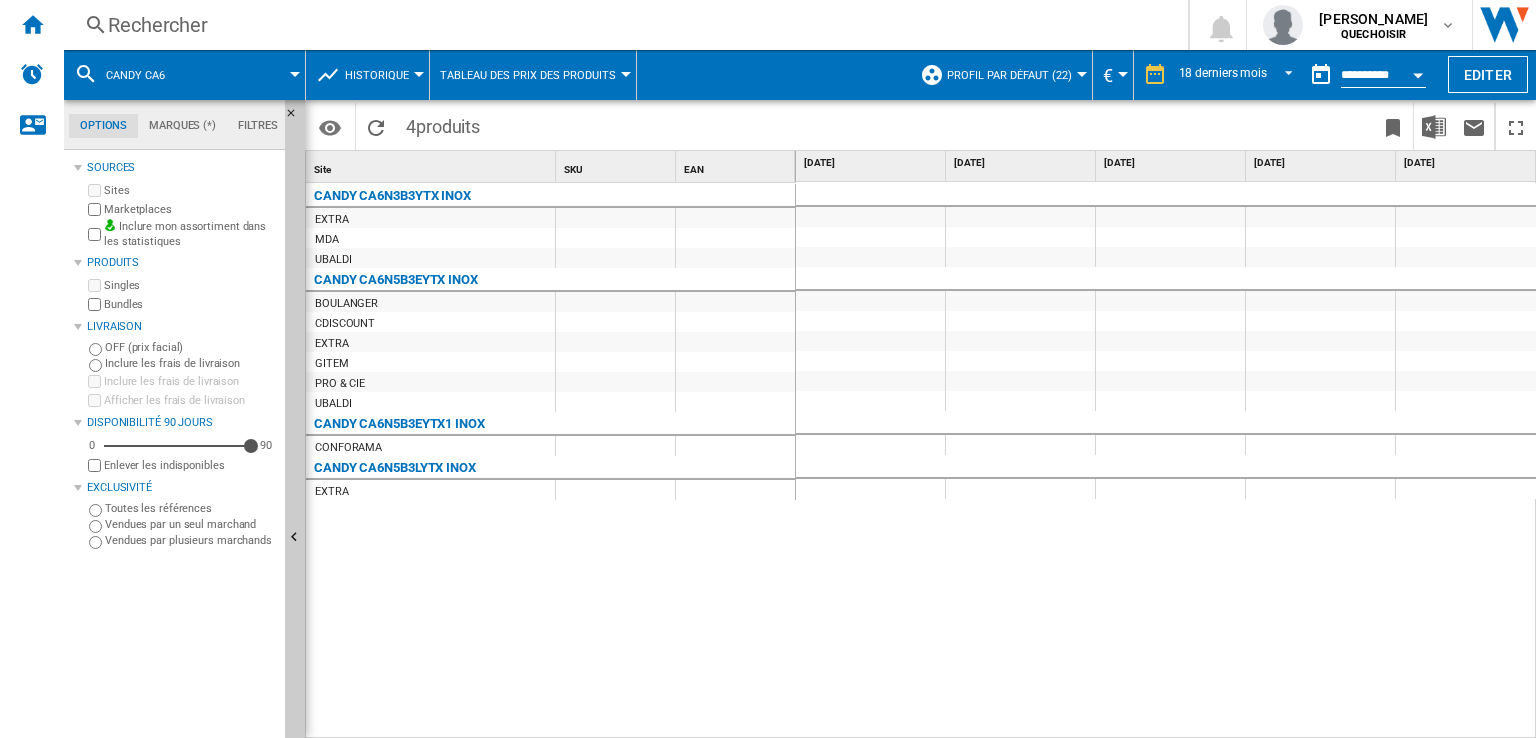 scroll, scrollTop: 0, scrollLeft: 187, axis: horizontal 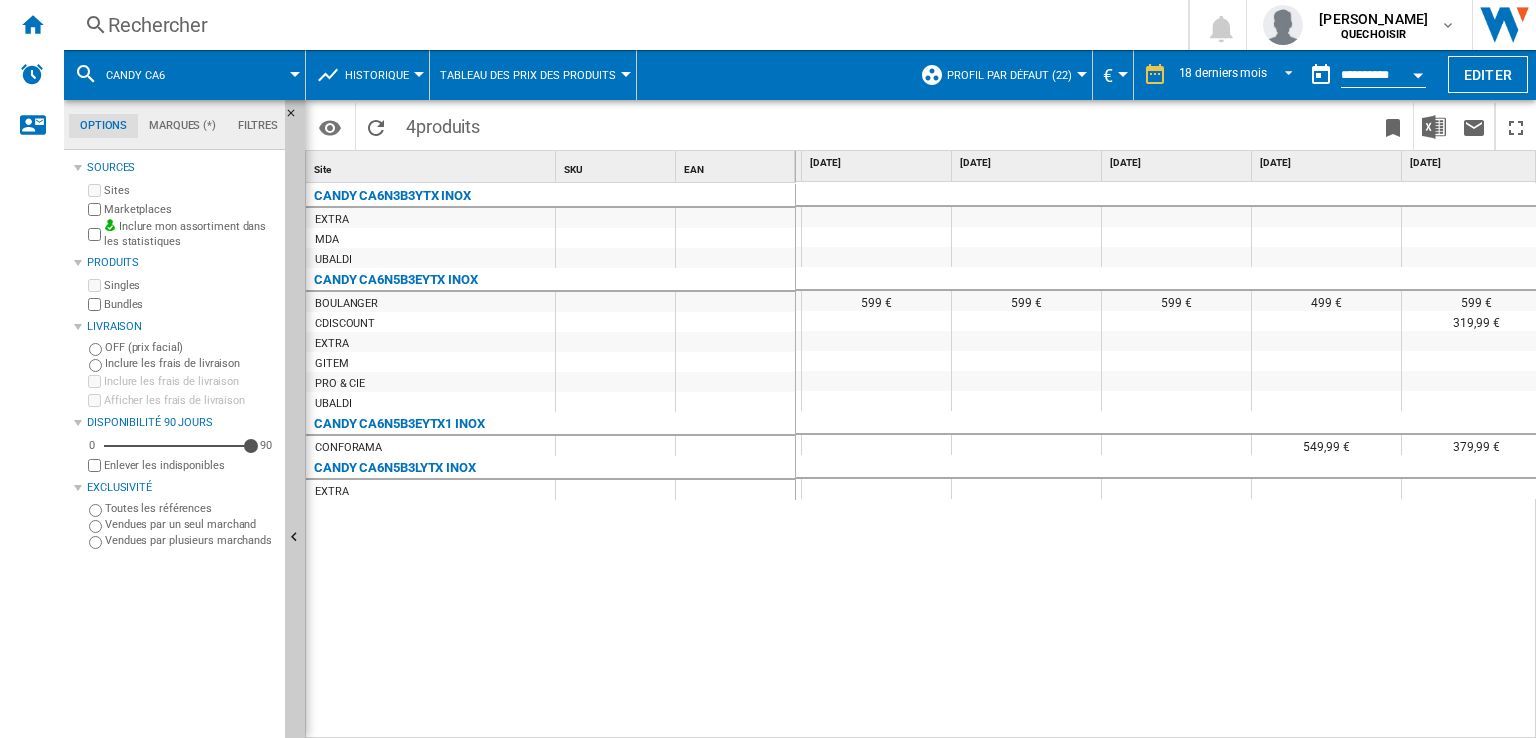 click on "CANDY CA6N3B3YTX INOX
EXTRA
MDA
UBALDI
CANDY CA6N5B3EYTX INOX
BOULANGER
CDISCOUNT
EXTRA
GITEM
PRO & CIE
UBALDI
CANDY CA6N5B3EYTX1 INOX
CONFORAMA
CANDY CA6N5B3LYTX INOX
EXTRA" at bounding box center (551, 457) 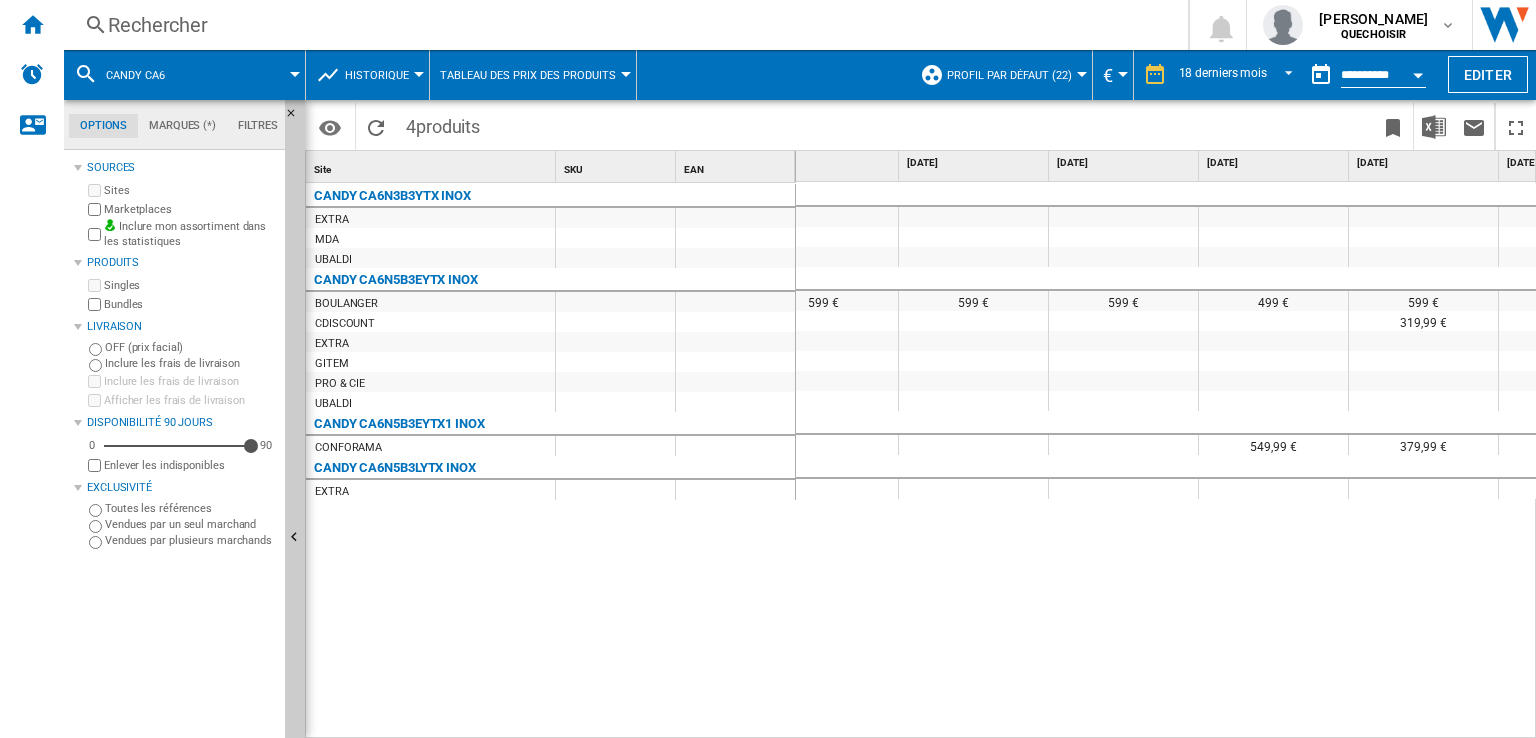 scroll, scrollTop: 0, scrollLeft: 846, axis: horizontal 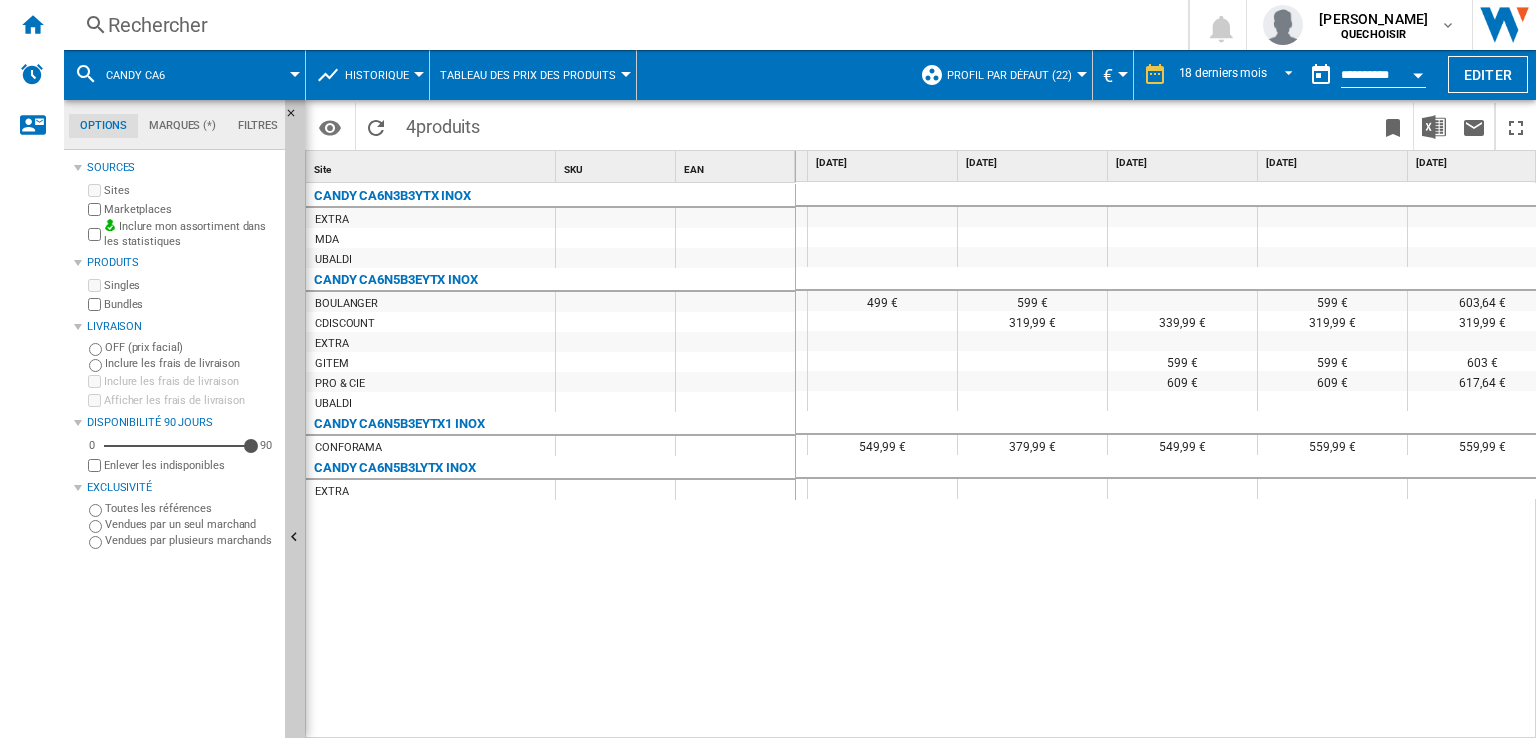 drag, startPoint x: 1177, startPoint y: 728, endPoint x: 1374, endPoint y: 726, distance: 197.01015 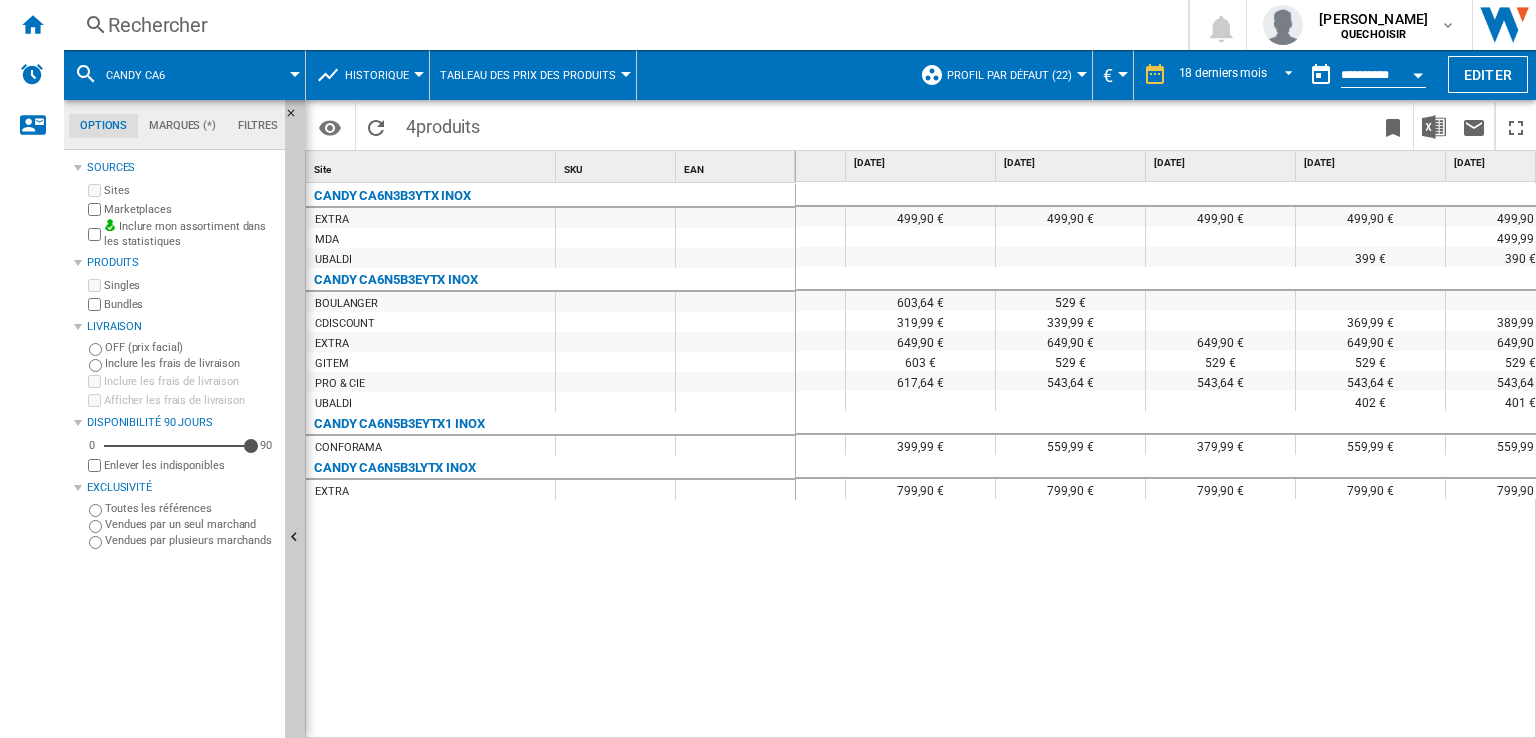 click on "CANDY CA6N3B3YTX INOX
EXTRA
MDA
UBALDI
CANDY CA6N5B3EYTX INOX
BOULANGER
CDISCOUNT
EXTRA
GITEM
PRO & CIE
UBALDI
CANDY CA6N5B3EYTX1 INOX
CONFORAMA
CANDY CA6N5B3LYTX INOX
EXTRA" at bounding box center [551, 457] 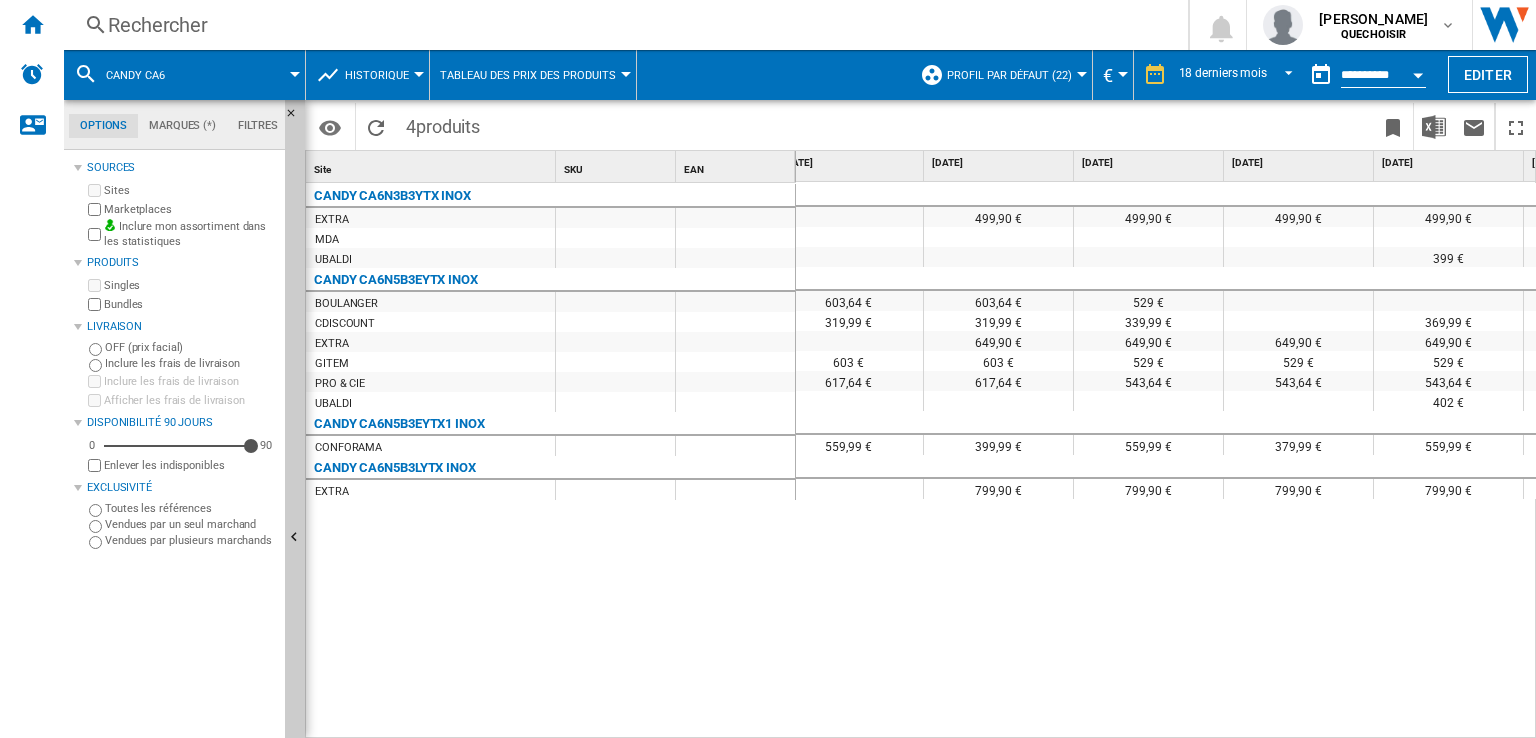 click on "CANDY CA6N3B3YTX INOX
EXTRA
MDA
UBALDI
CANDY CA6N5B3EYTX INOX
BOULANGER
CDISCOUNT
EXTRA
GITEM
PRO & CIE
UBALDI
CANDY CA6N5B3EYTX1 INOX
CONFORAMA
CANDY CA6N5B3LYTX INOX
EXTRA" at bounding box center (551, 457) 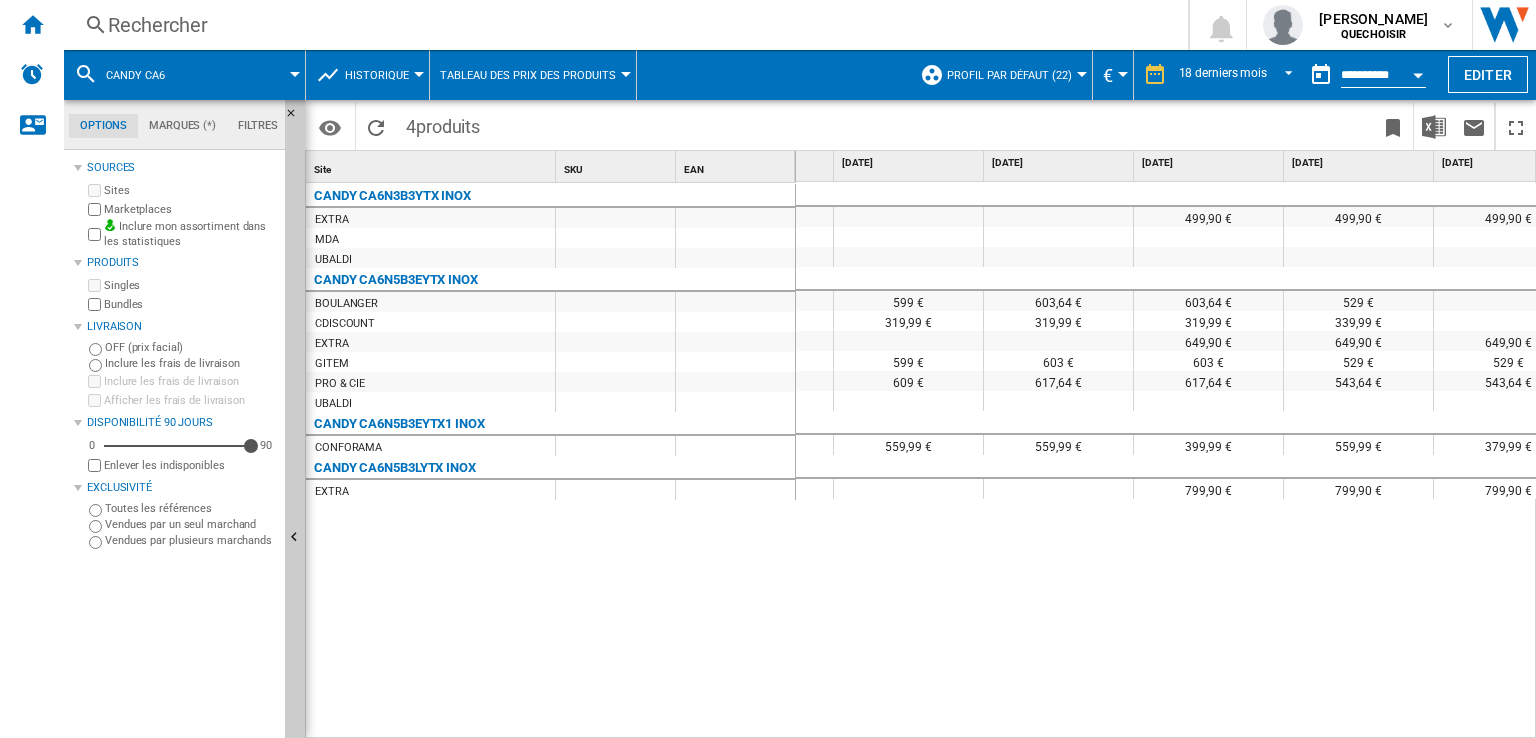 click on "Rechercher" at bounding box center [622, 25] 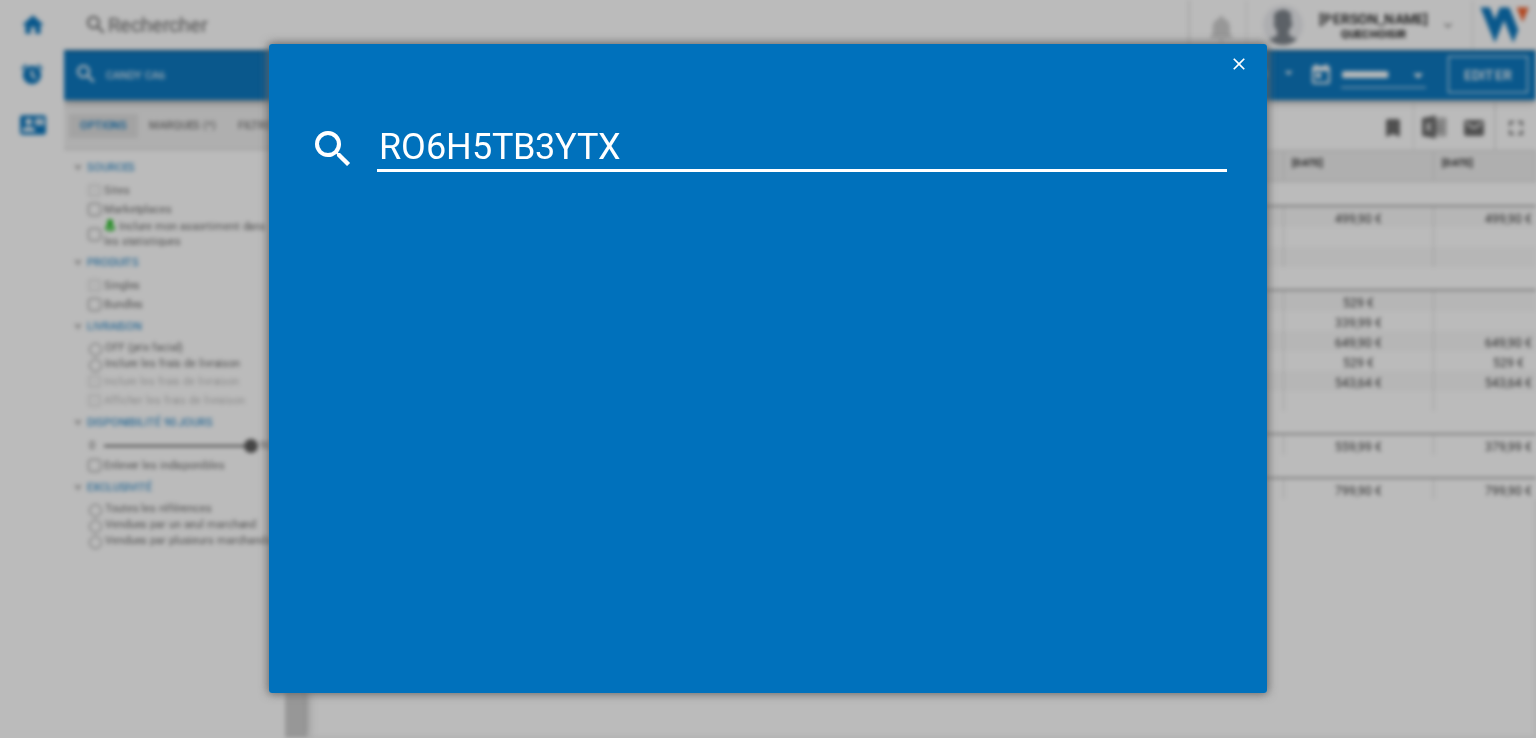 type on "RO6H5TB3YTX" 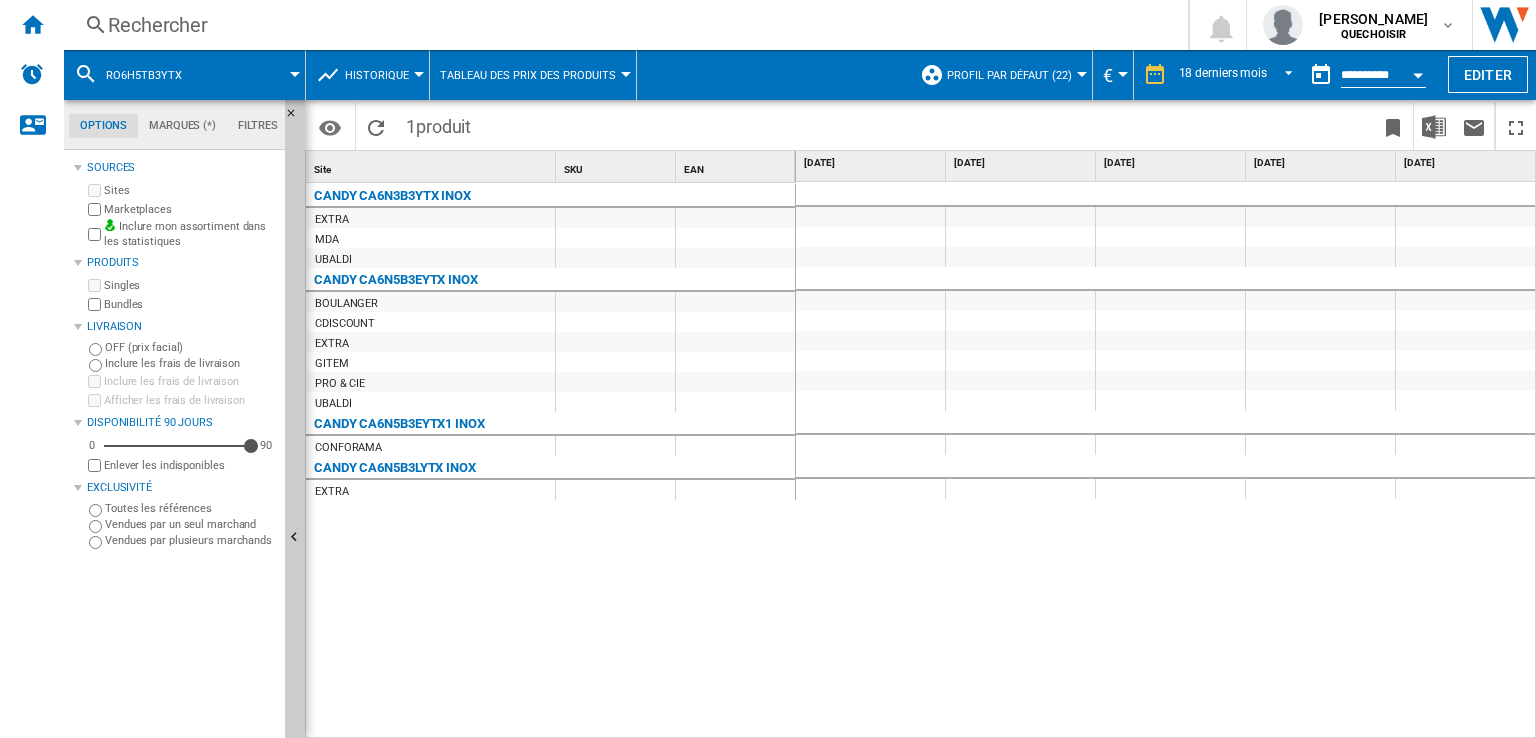 click on "Rechercher" at bounding box center (622, 25) 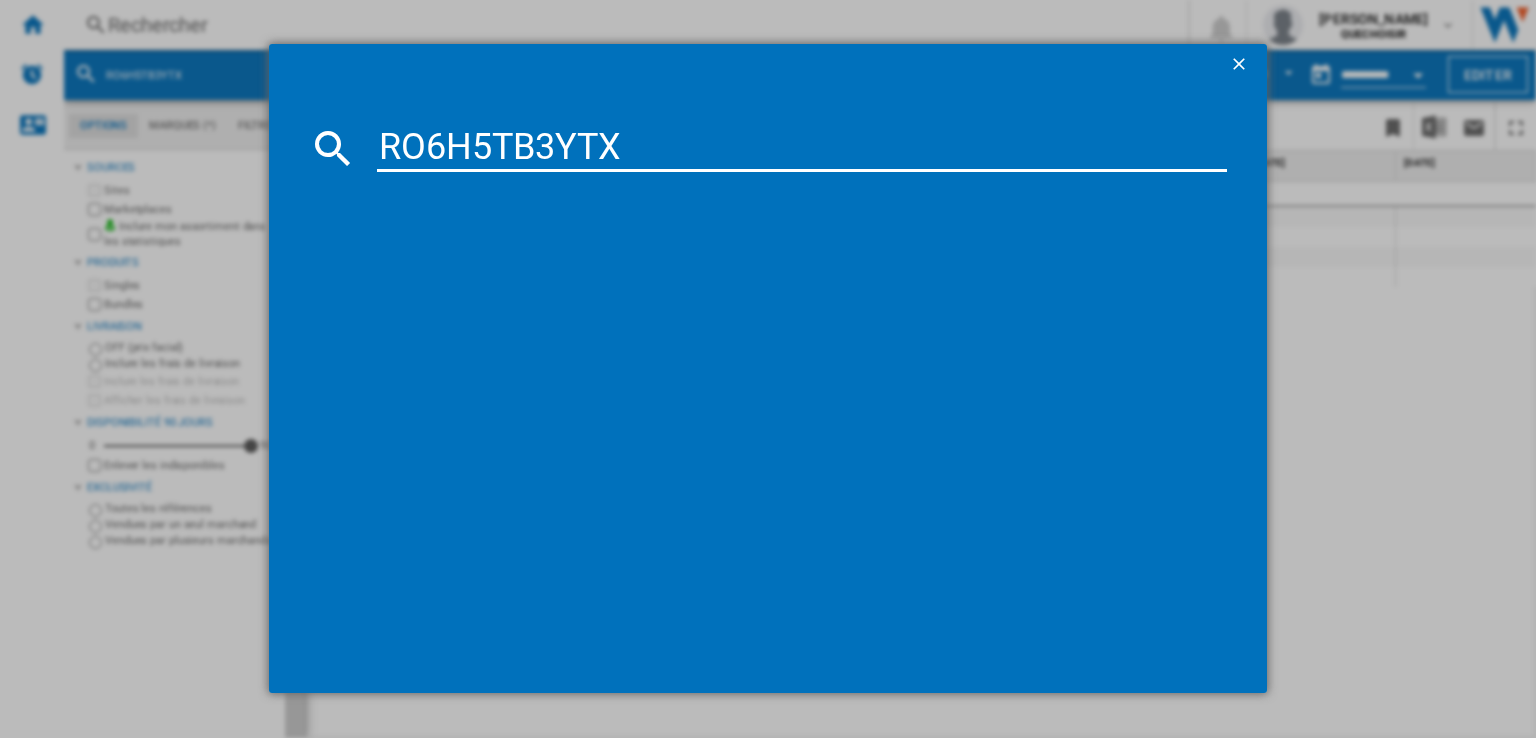 type on "RO6H5TB3YT" 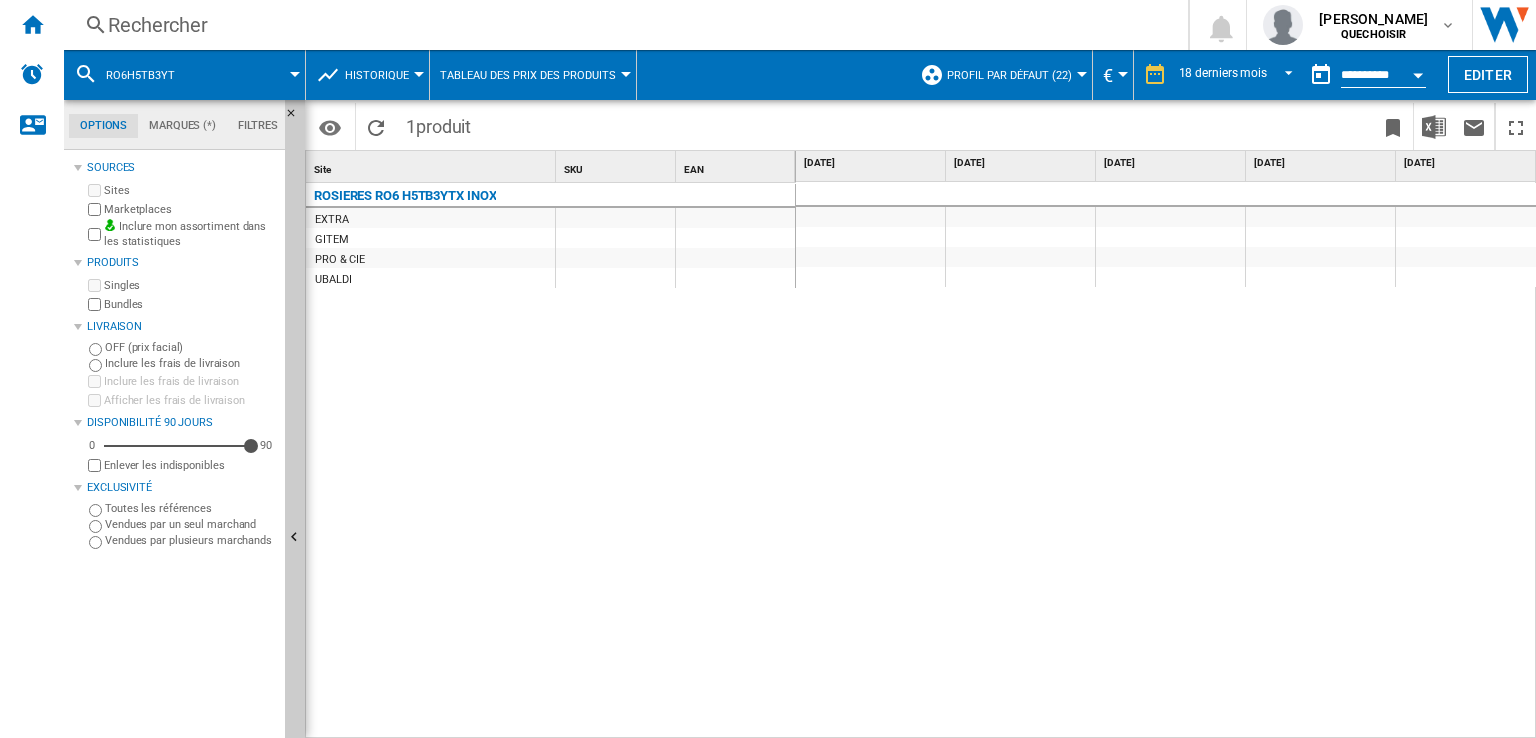 scroll, scrollTop: 0, scrollLeft: 628, axis: horizontal 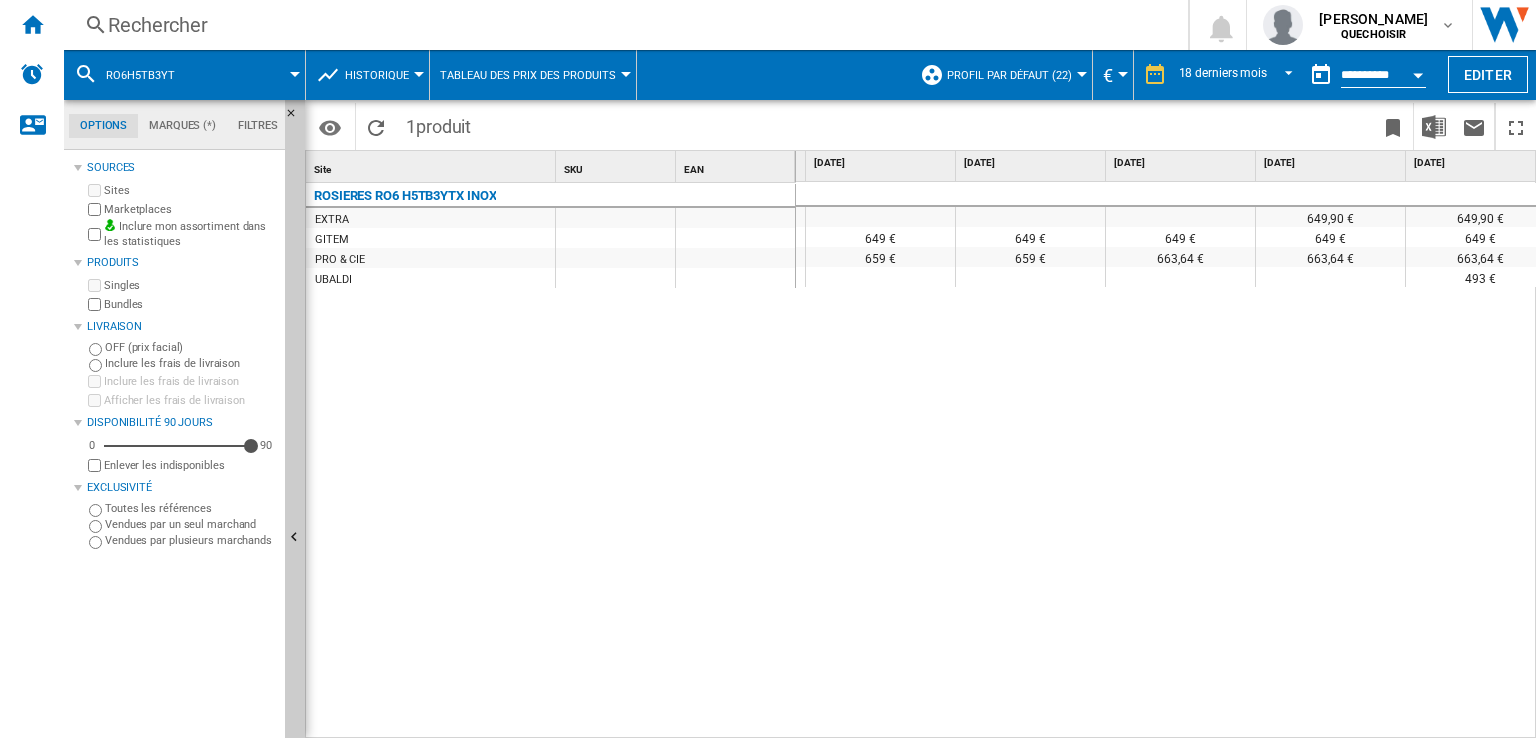 click on "Rechercher" at bounding box center (622, 25) 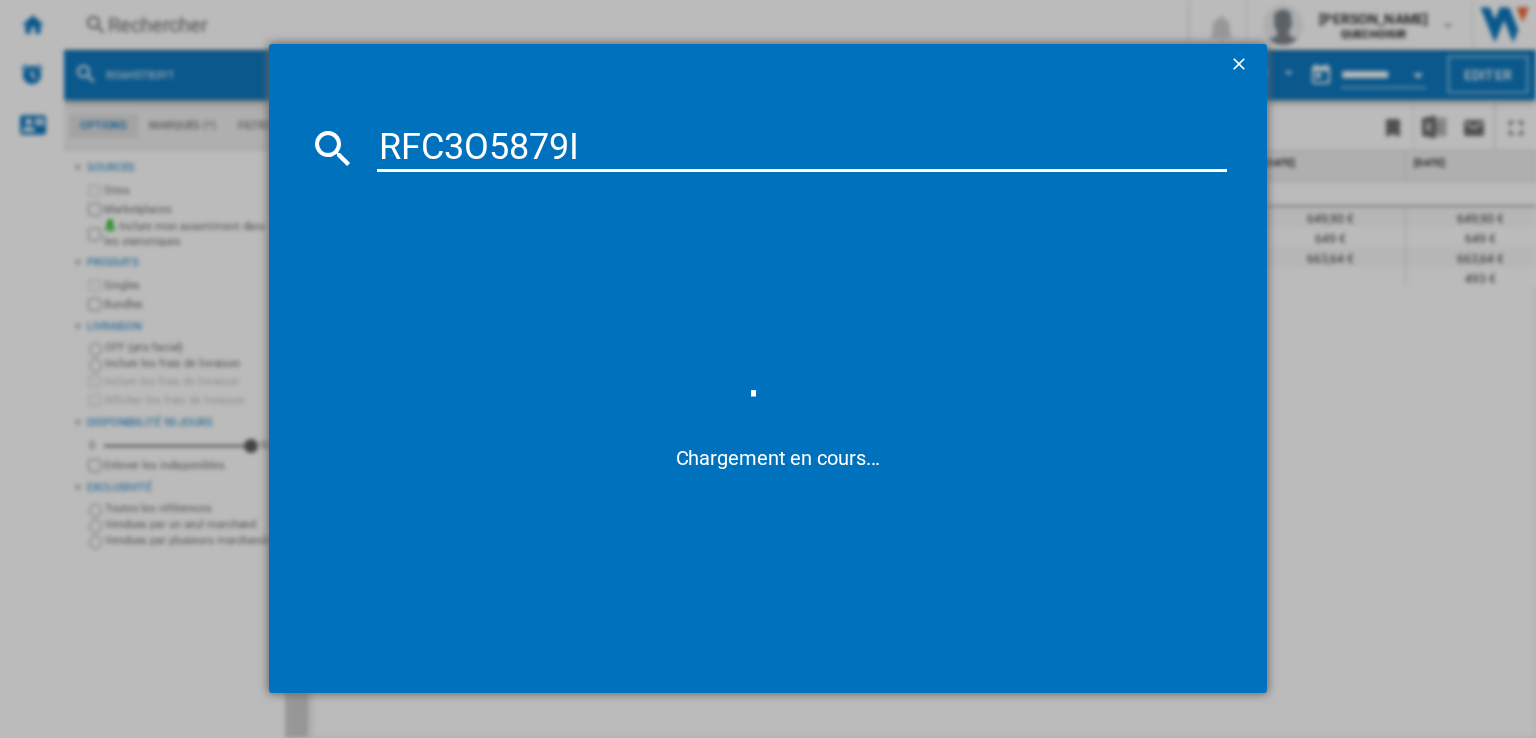 type on "RFC3O5879" 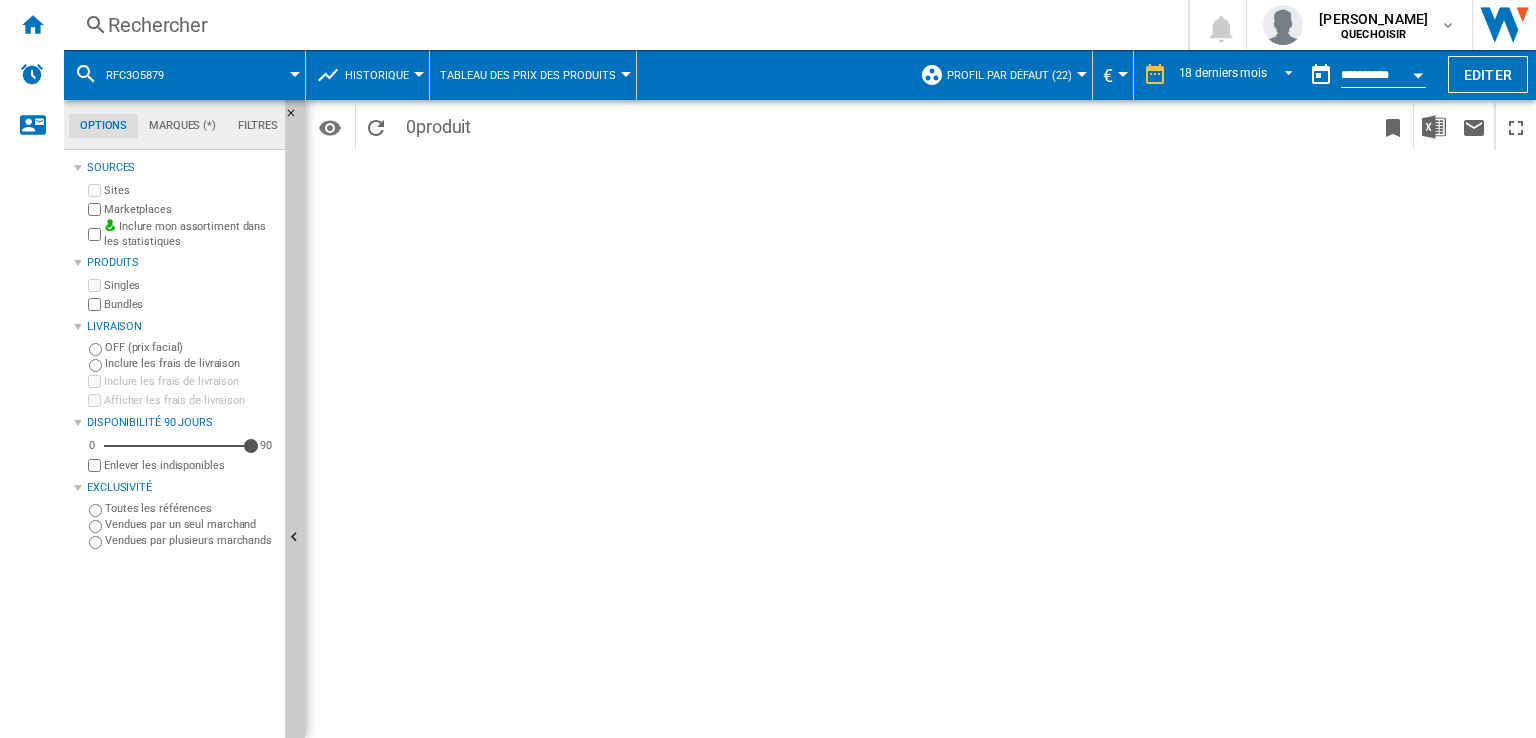 click on "Rechercher" at bounding box center [622, 25] 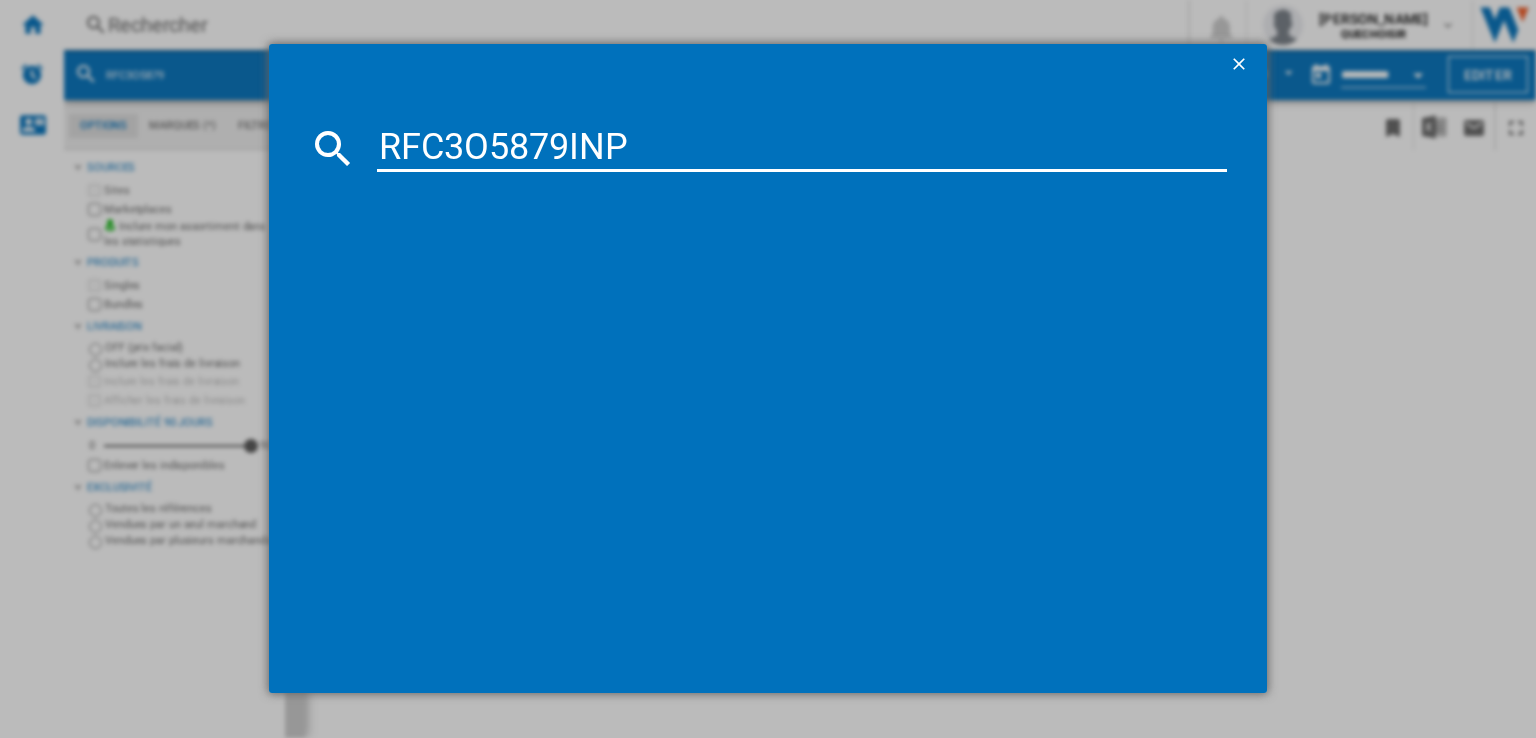 drag, startPoint x: 482, startPoint y: 153, endPoint x: 472, endPoint y: 151, distance: 10.198039 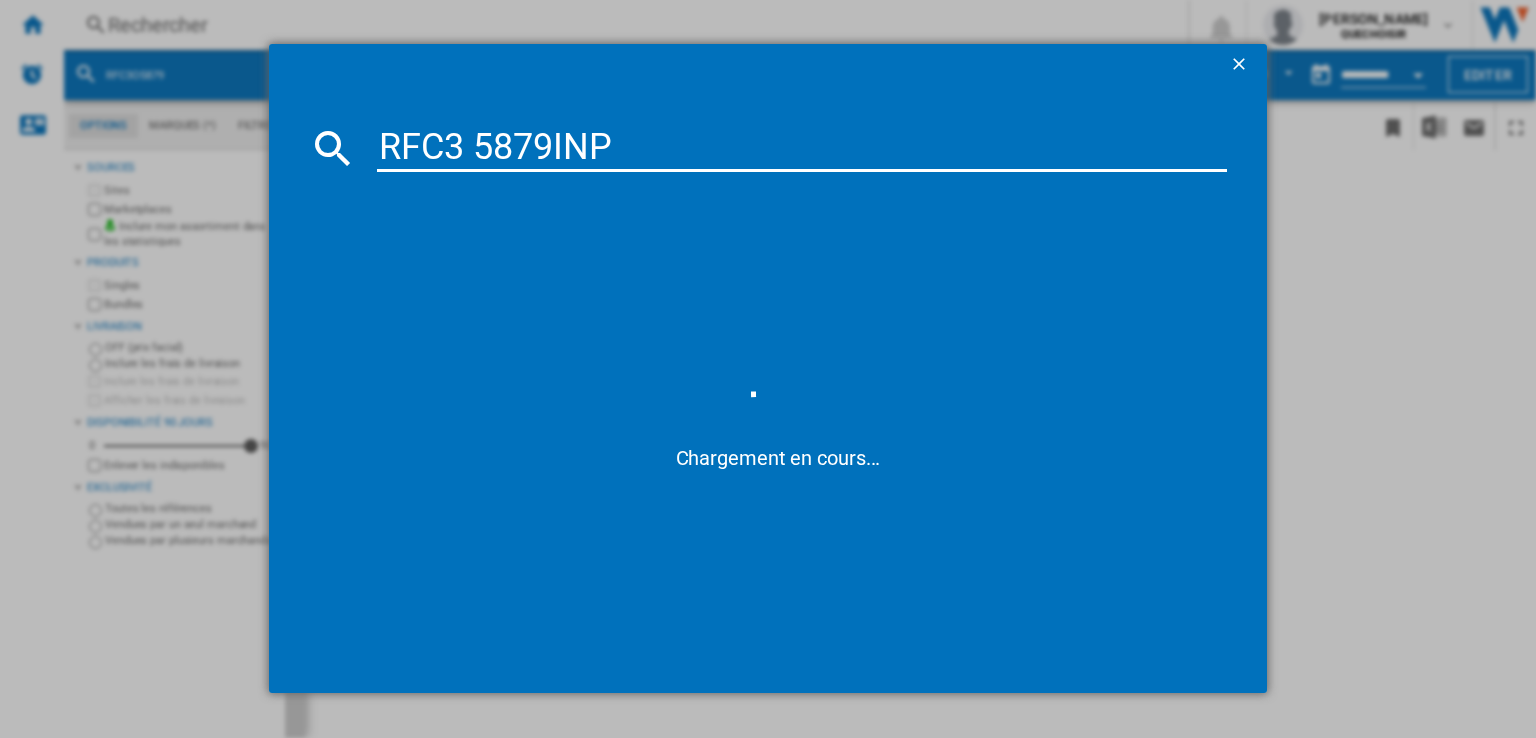 drag, startPoint x: 559, startPoint y: 145, endPoint x: 745, endPoint y: 150, distance: 186.0672 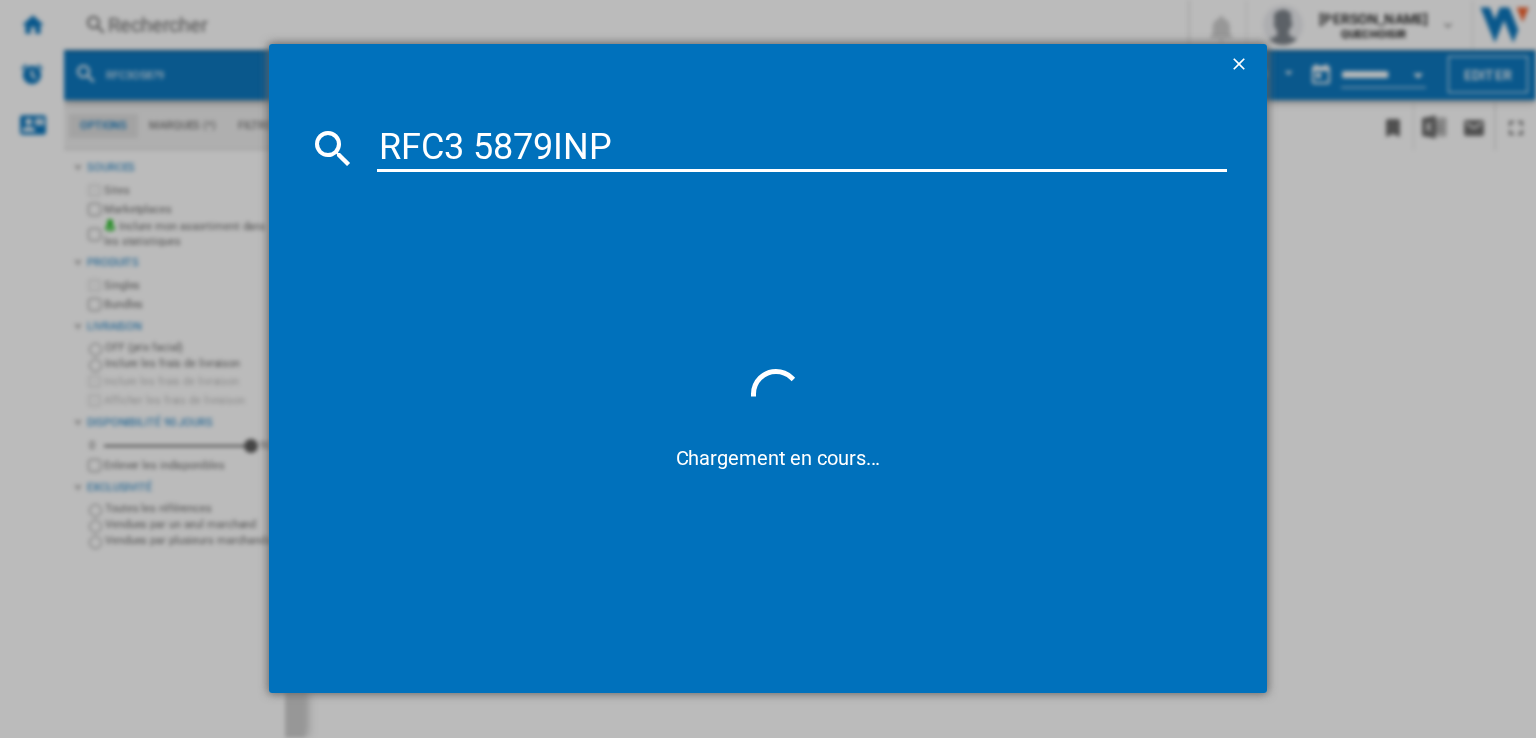 type on "RFC3 5879" 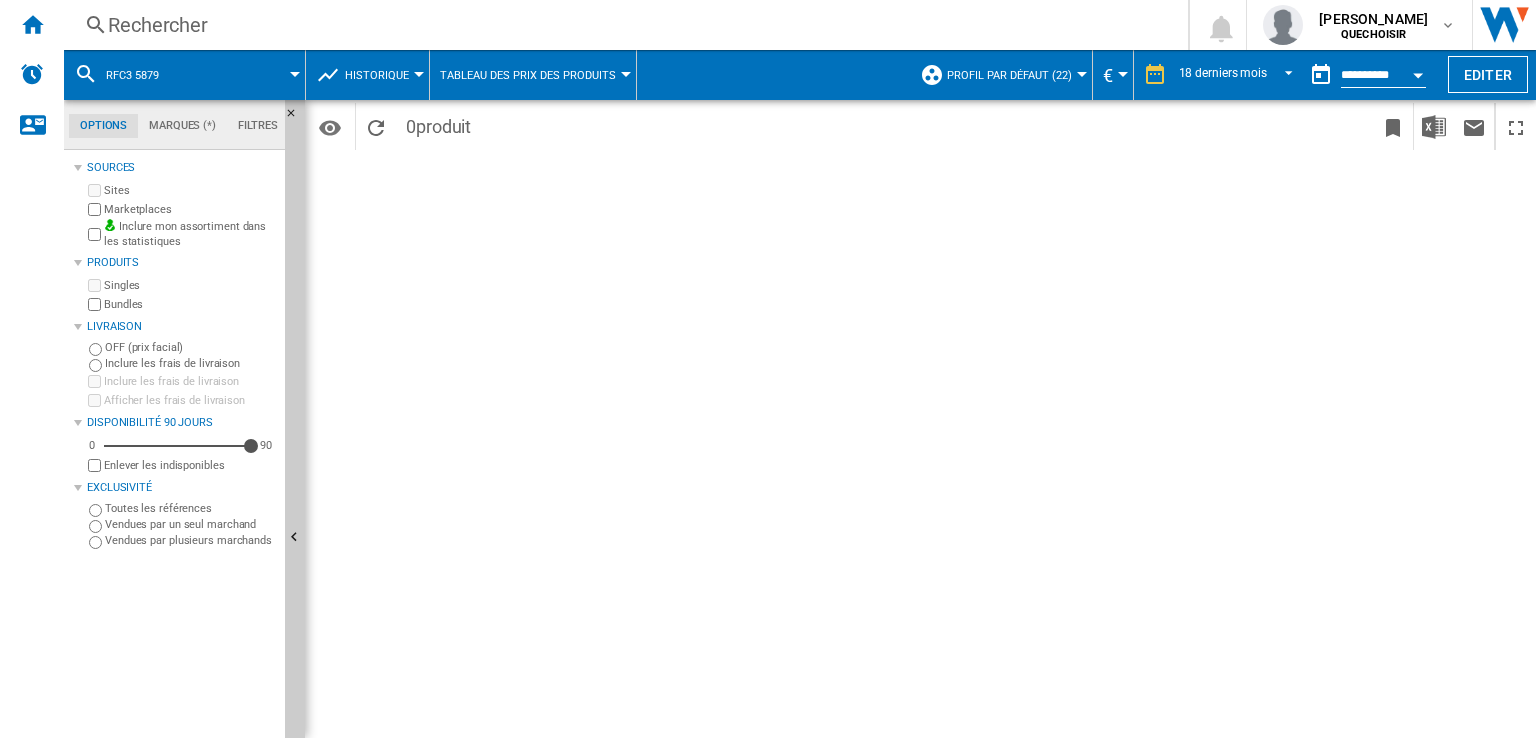 click on "Rechercher" at bounding box center [622, 25] 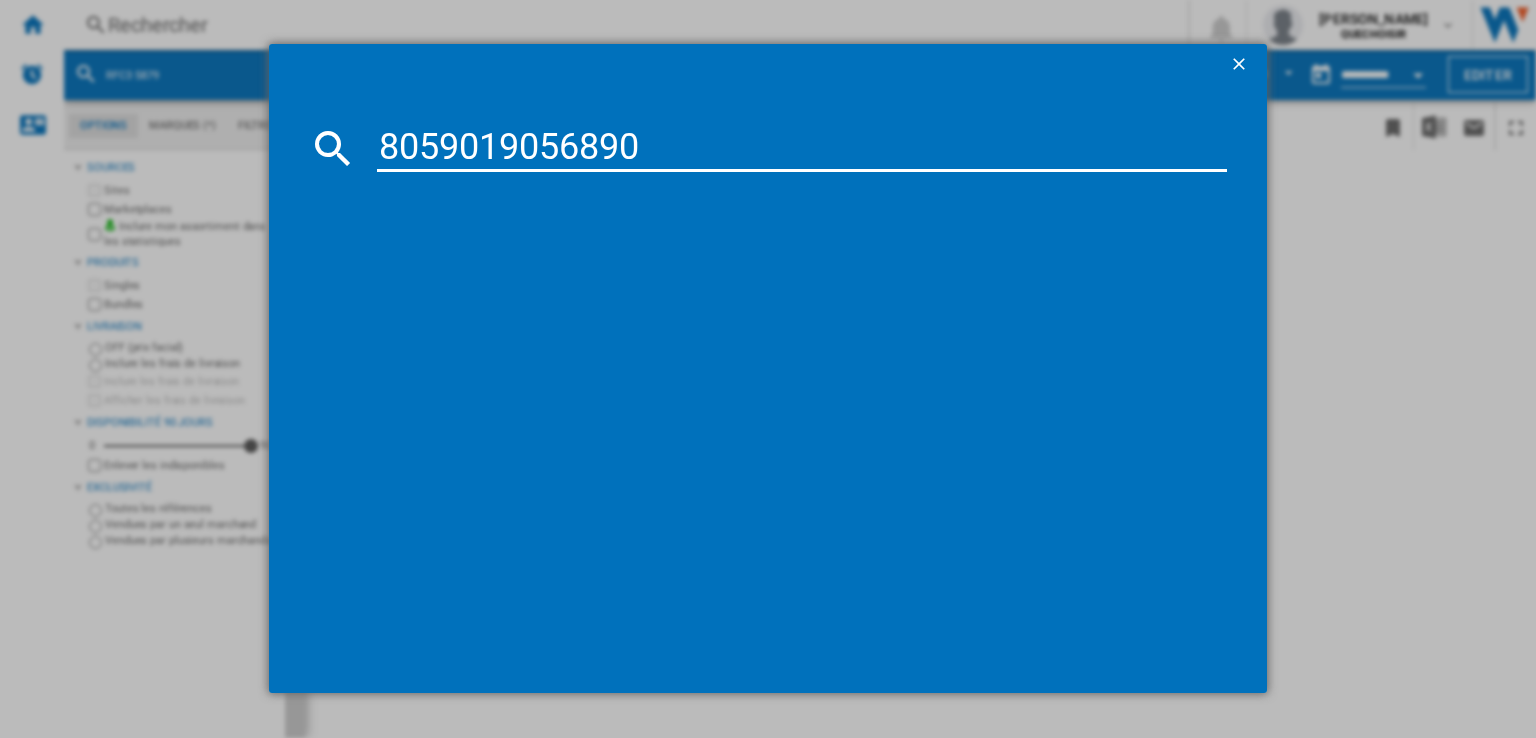 type on "8059019056890" 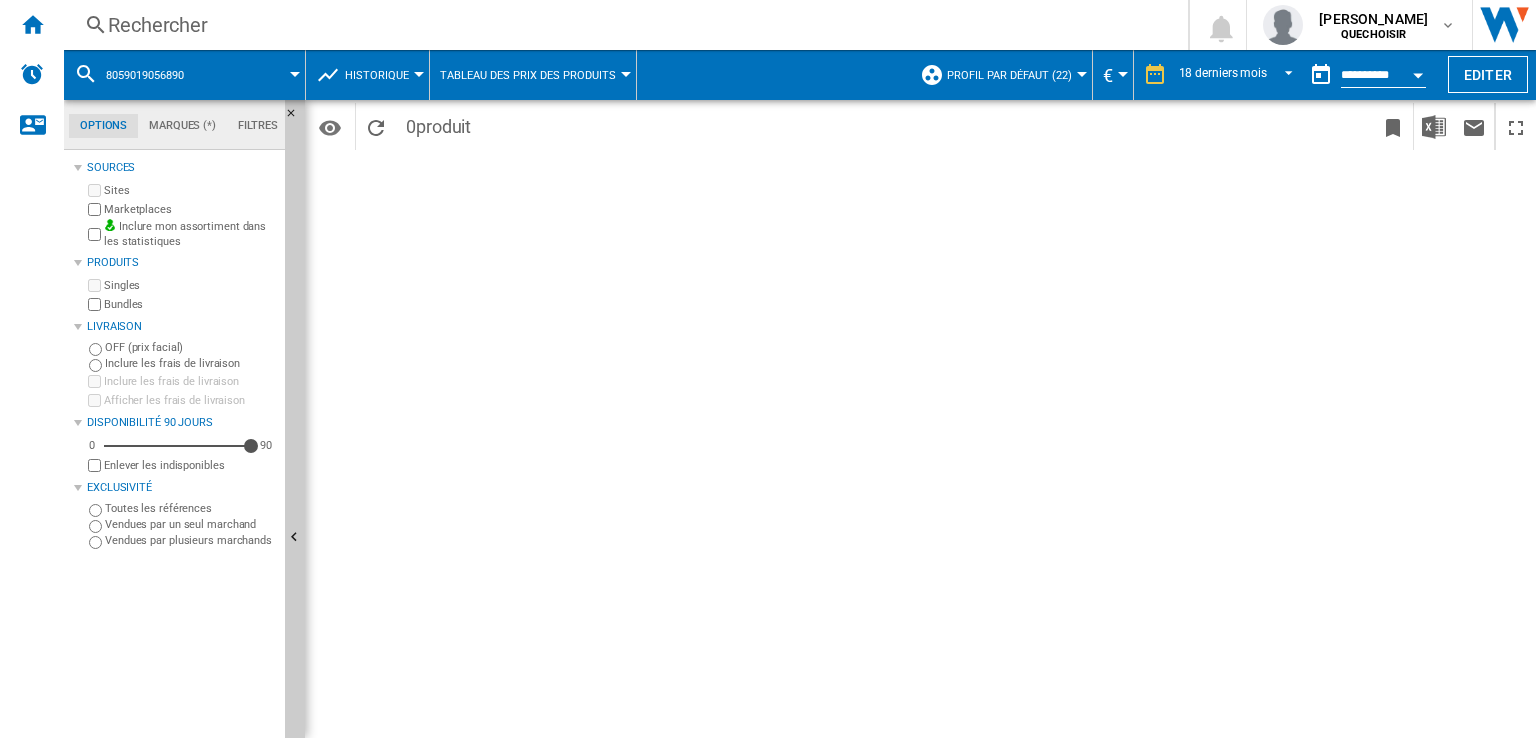 click on "Rechercher" at bounding box center [622, 25] 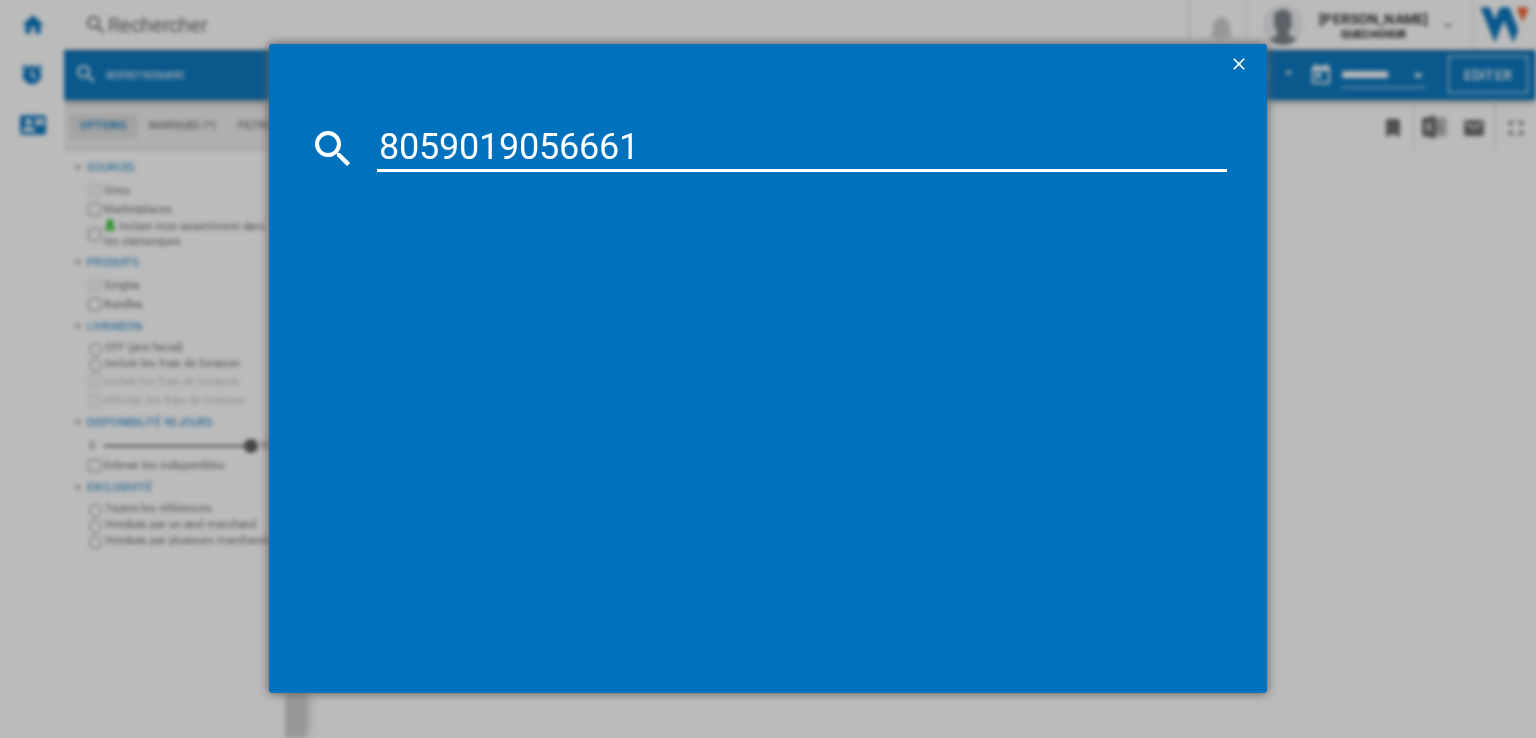 type on "8059019056661" 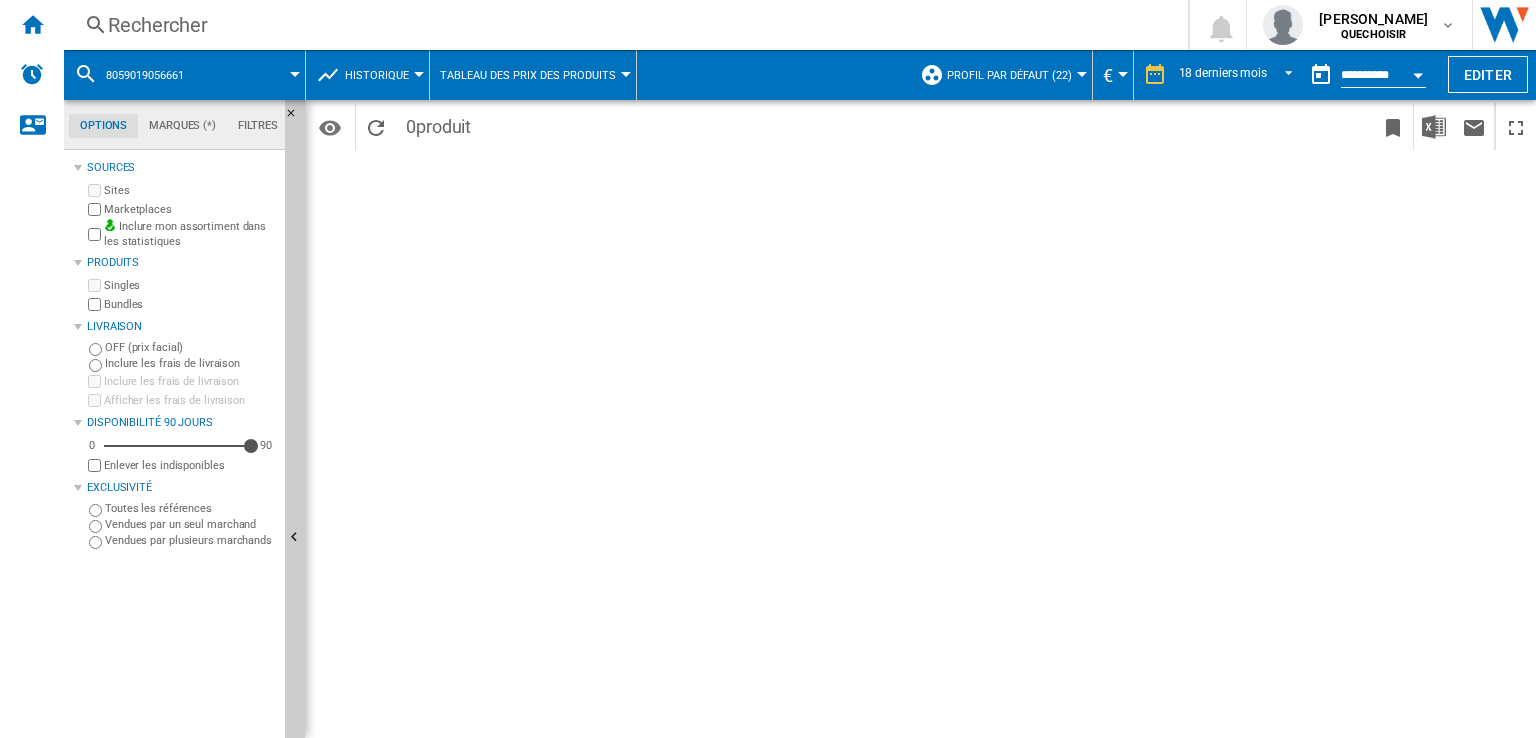 click on "Rechercher" at bounding box center (622, 25) 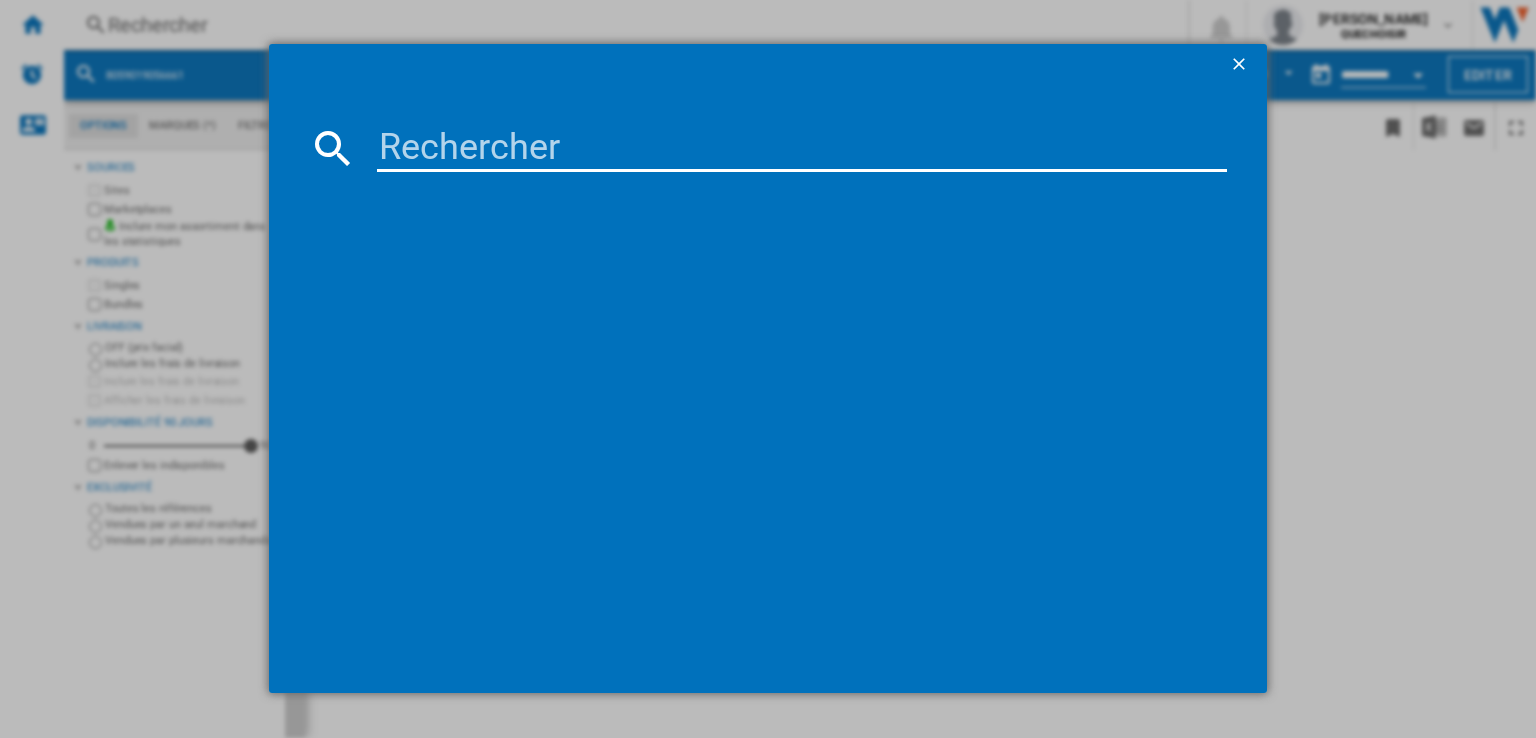 click at bounding box center (1241, 66) 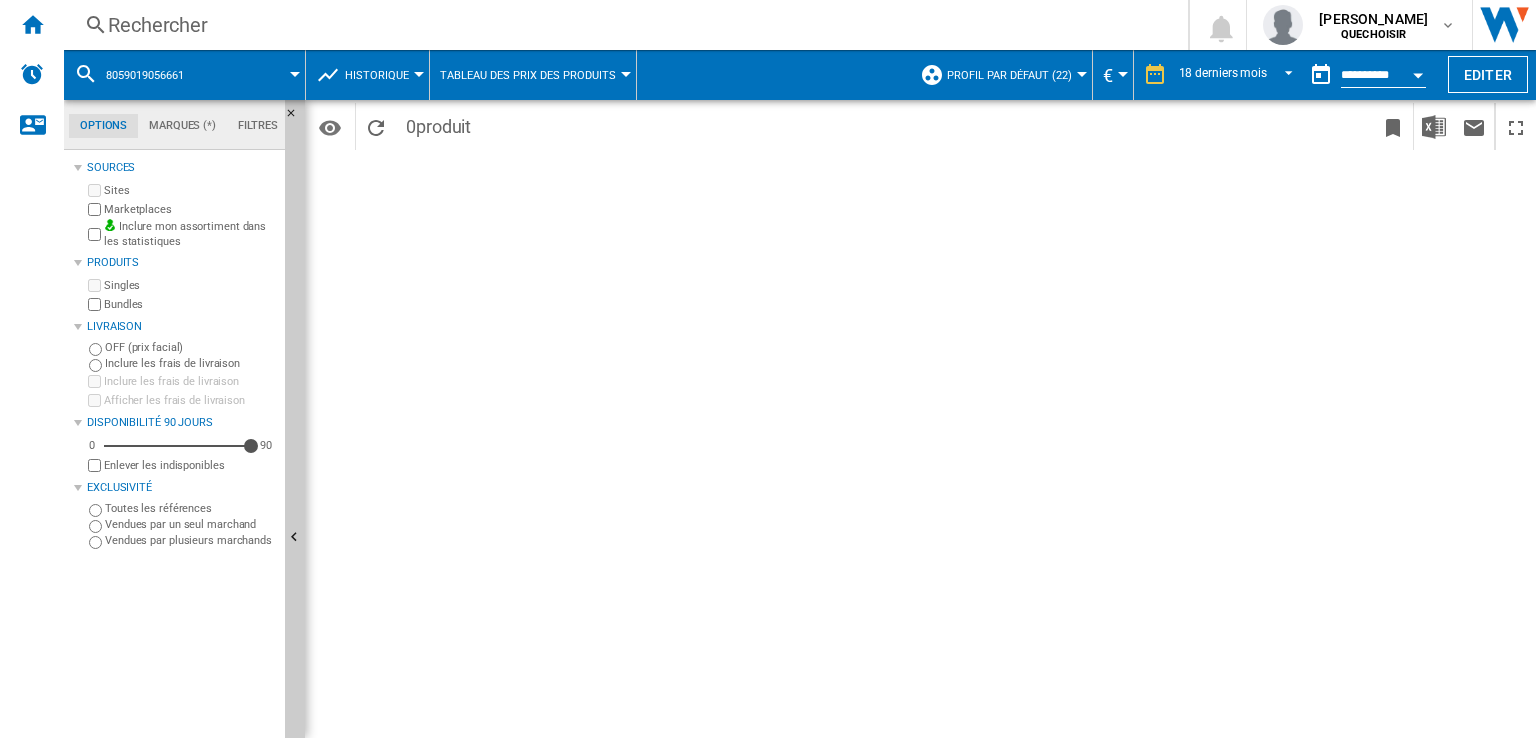 click at bounding box center [297, 119] 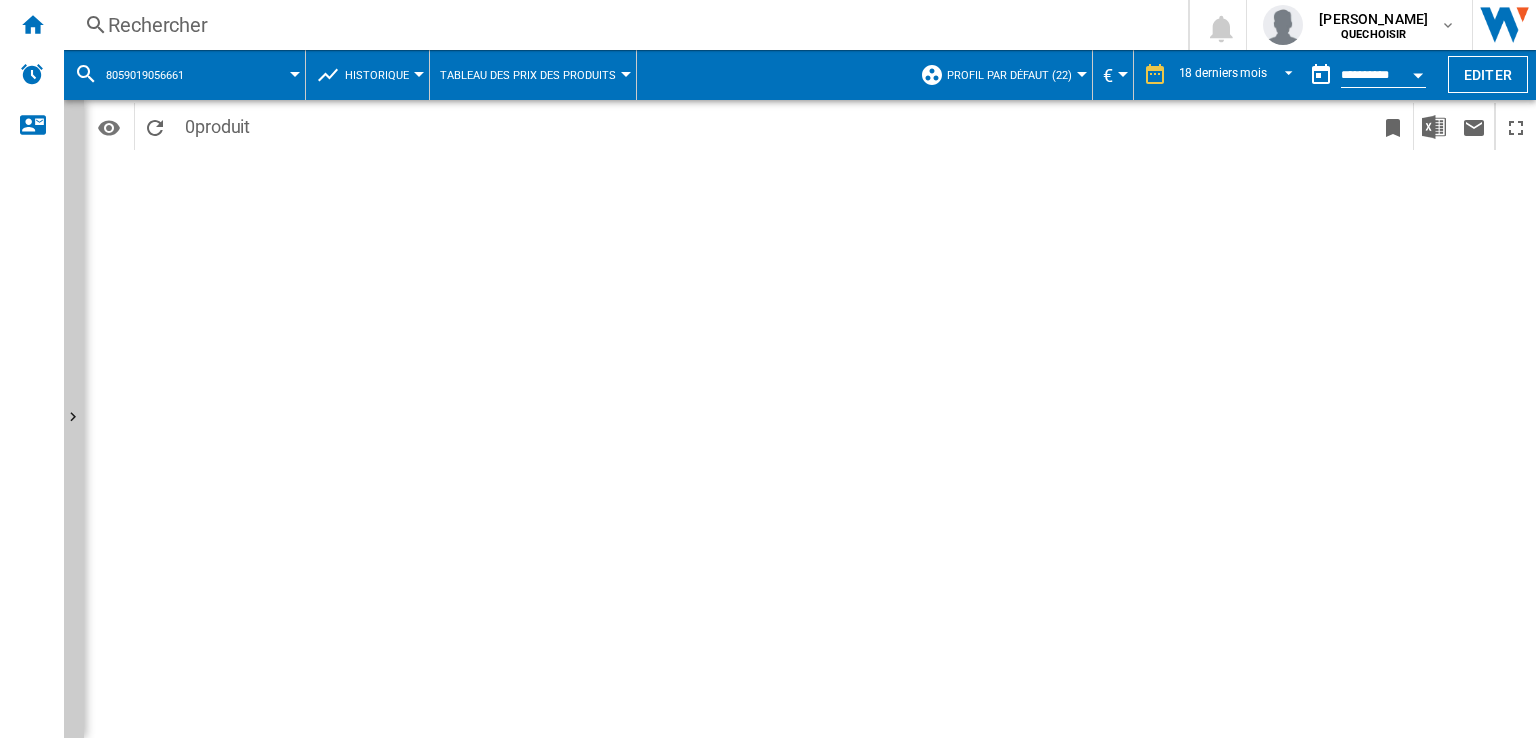 click on "Période
18 derniers mois
1 jour 7 derniers jours 14 derniers jours 21 derniers jours 28 derniers jours 31 derniers jours 4 dernières semaines 8 dernières semaines 16 dernières semaines 32 dernières semaines 3 derniers mois 6 derniers mois 12 derniers mois 18 derniers mois
Identifiants
SKU - Stock Keeping Unit
EAN - European Article Numbering
Afficher les SKU de mon autre site
Afficher les EAN de mon autre site
Utiliser un identifiant personnalisé
Annuler
Appliquer" at bounding box center [810, 125] 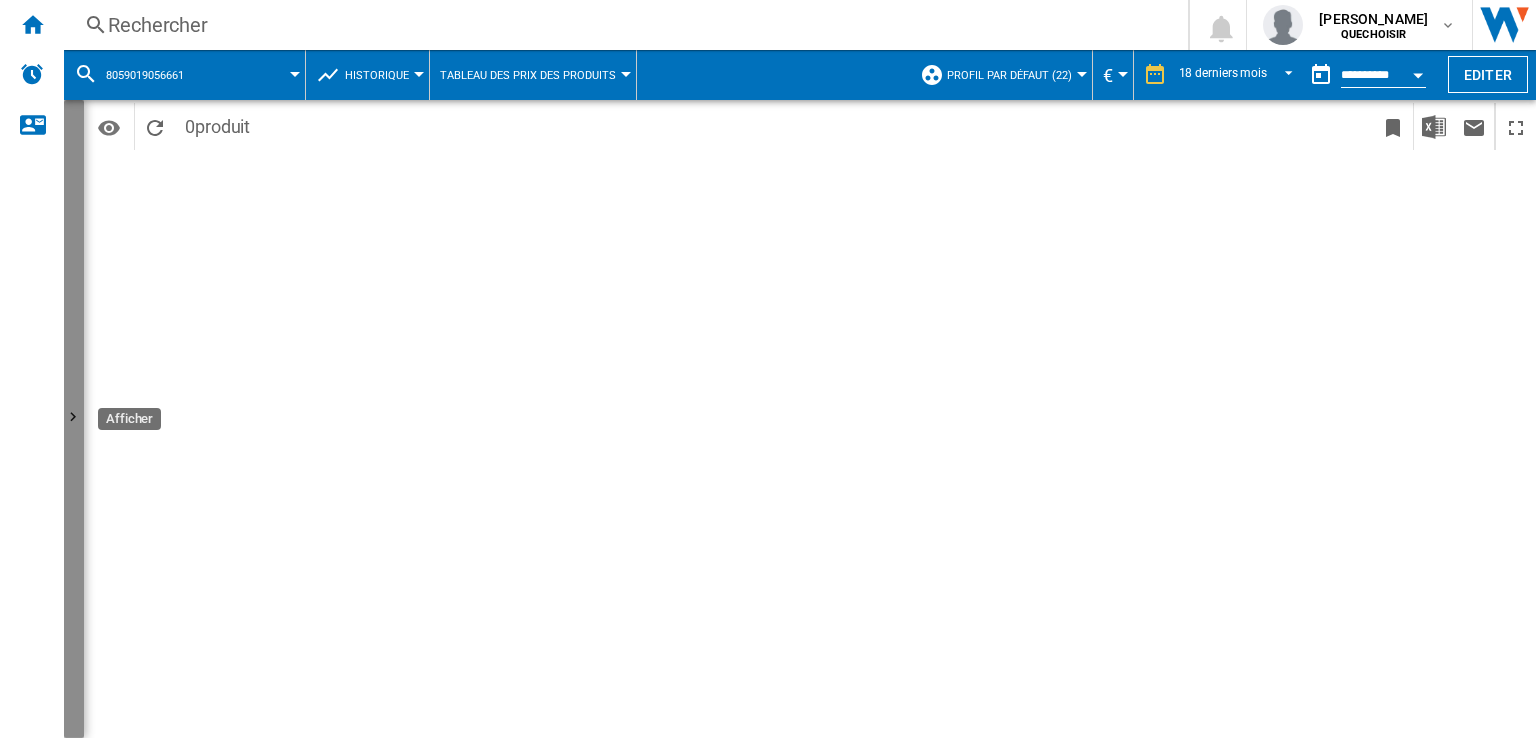 click at bounding box center (74, 419) 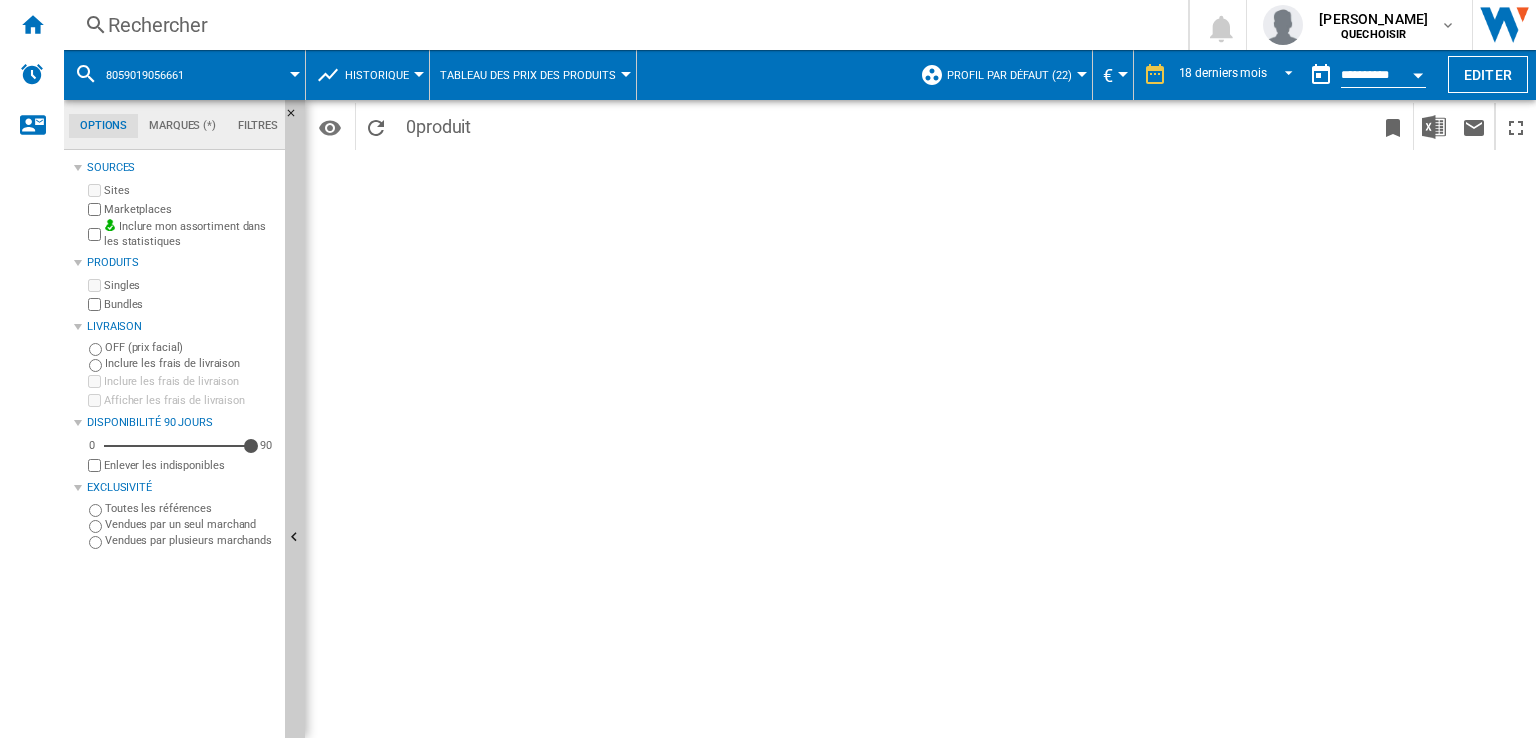 click on "Filtres" 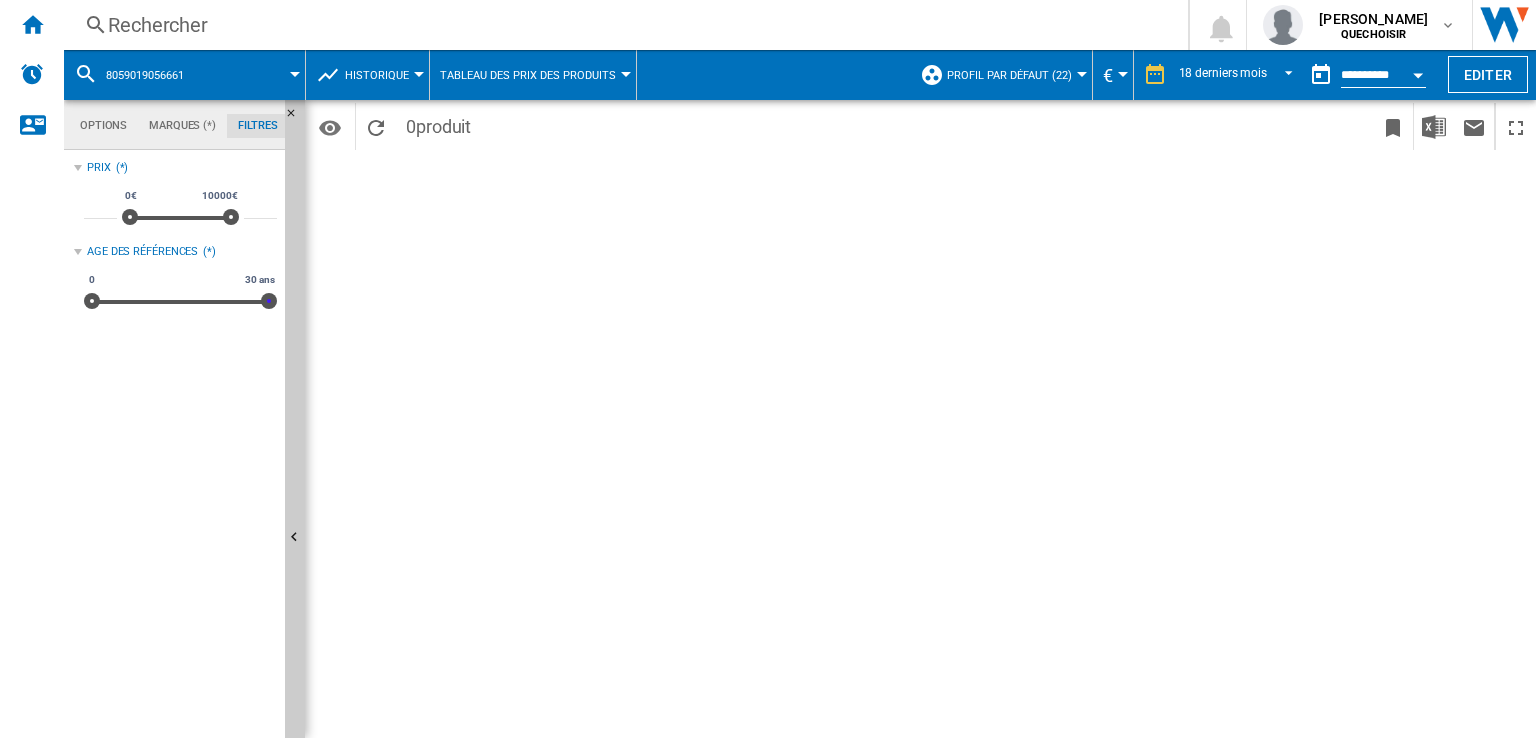 drag, startPoint x: 100, startPoint y: 302, endPoint x: 624, endPoint y: 323, distance: 524.42065 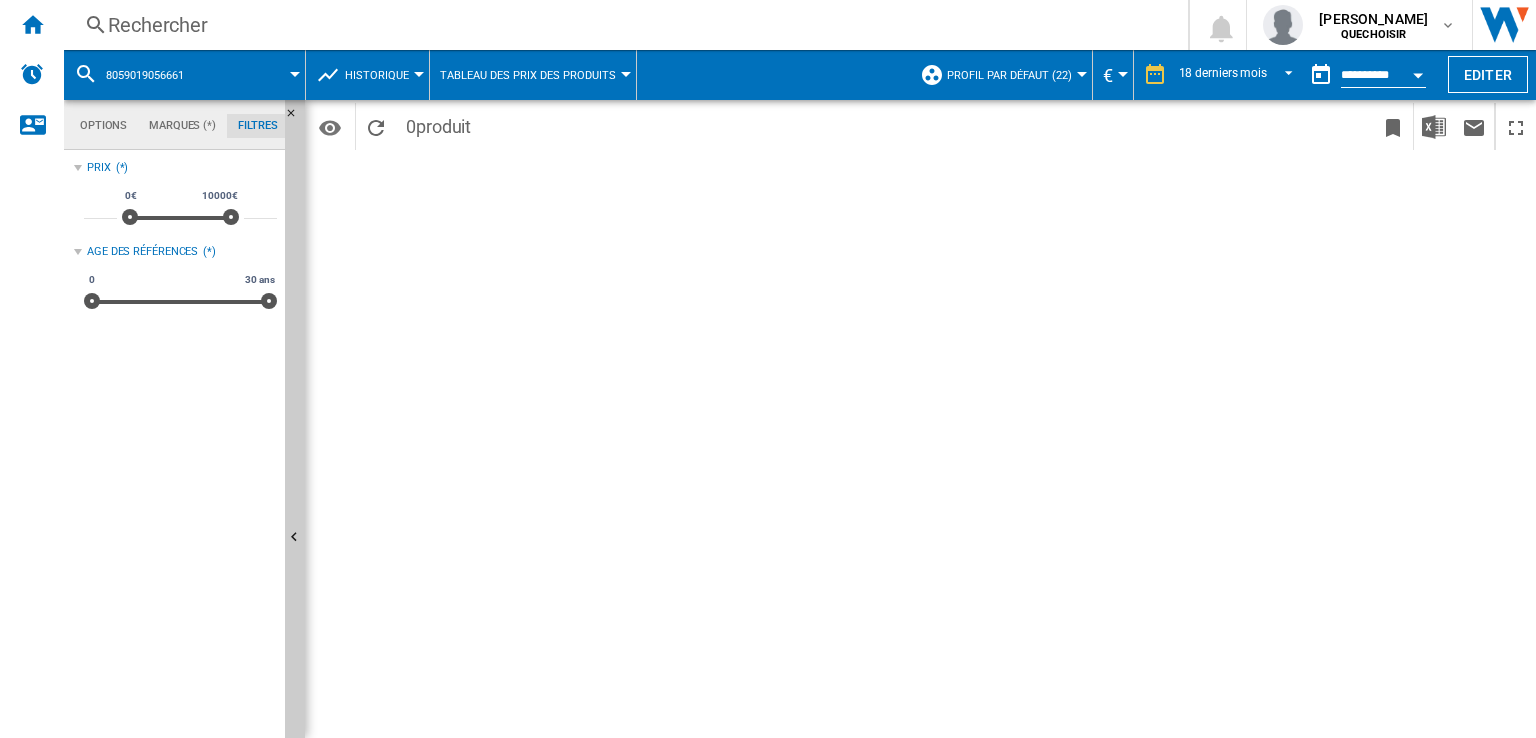 click on "Rechercher" at bounding box center (622, 25) 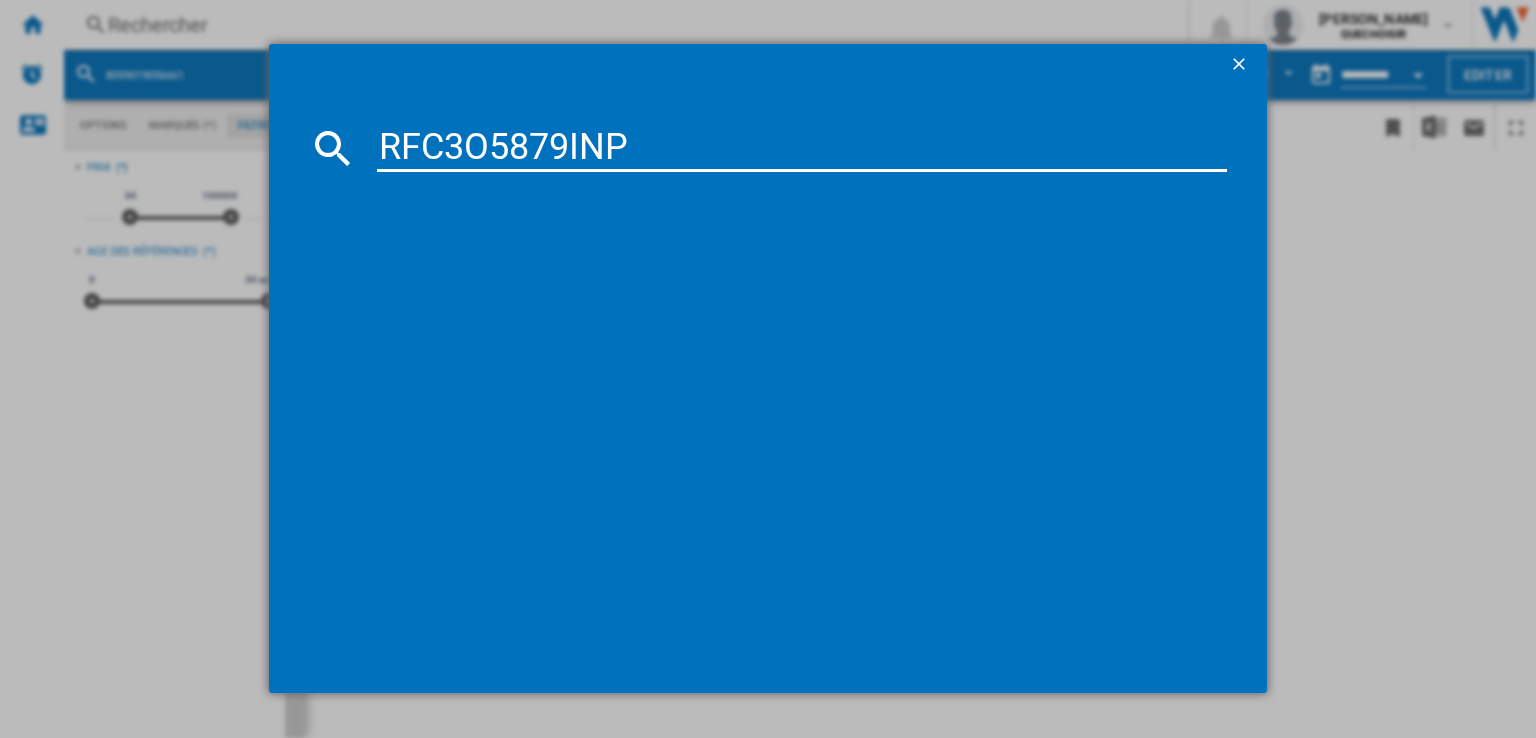 click on "RFC3O5879INP" at bounding box center (802, 148) 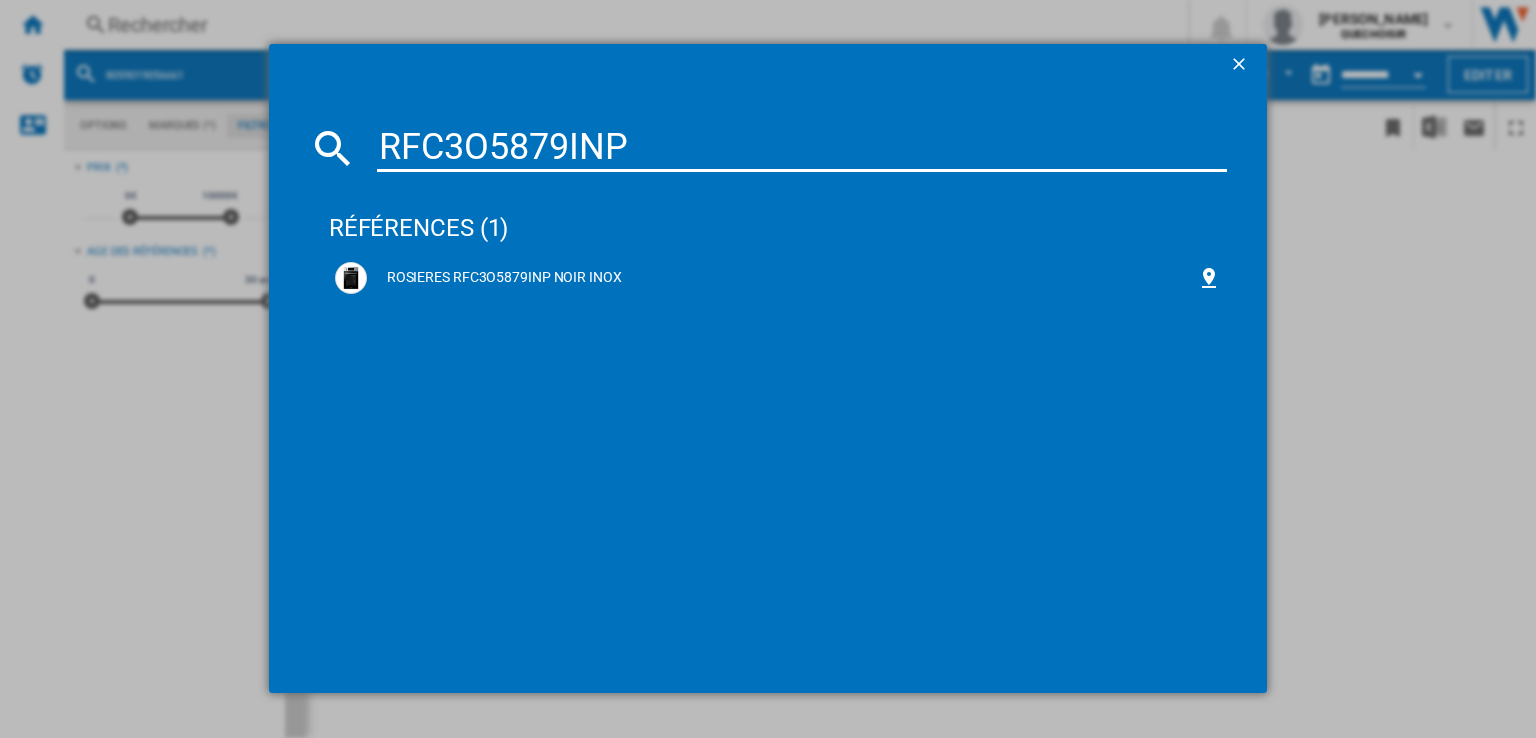 drag, startPoint x: 464, startPoint y: 154, endPoint x: 494, endPoint y: 154, distance: 30 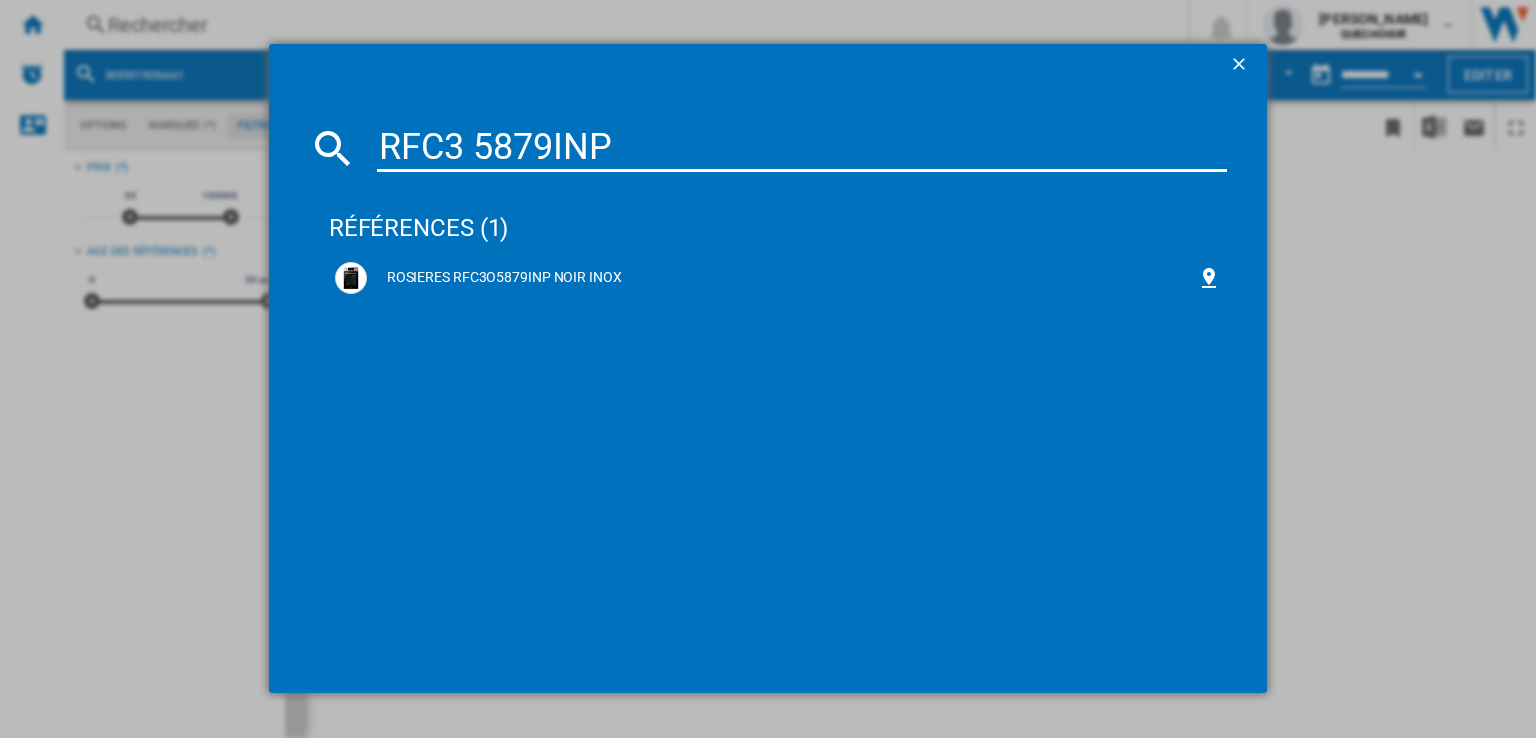 drag, startPoint x: 548, startPoint y: 148, endPoint x: 909, endPoint y: 145, distance: 361.01245 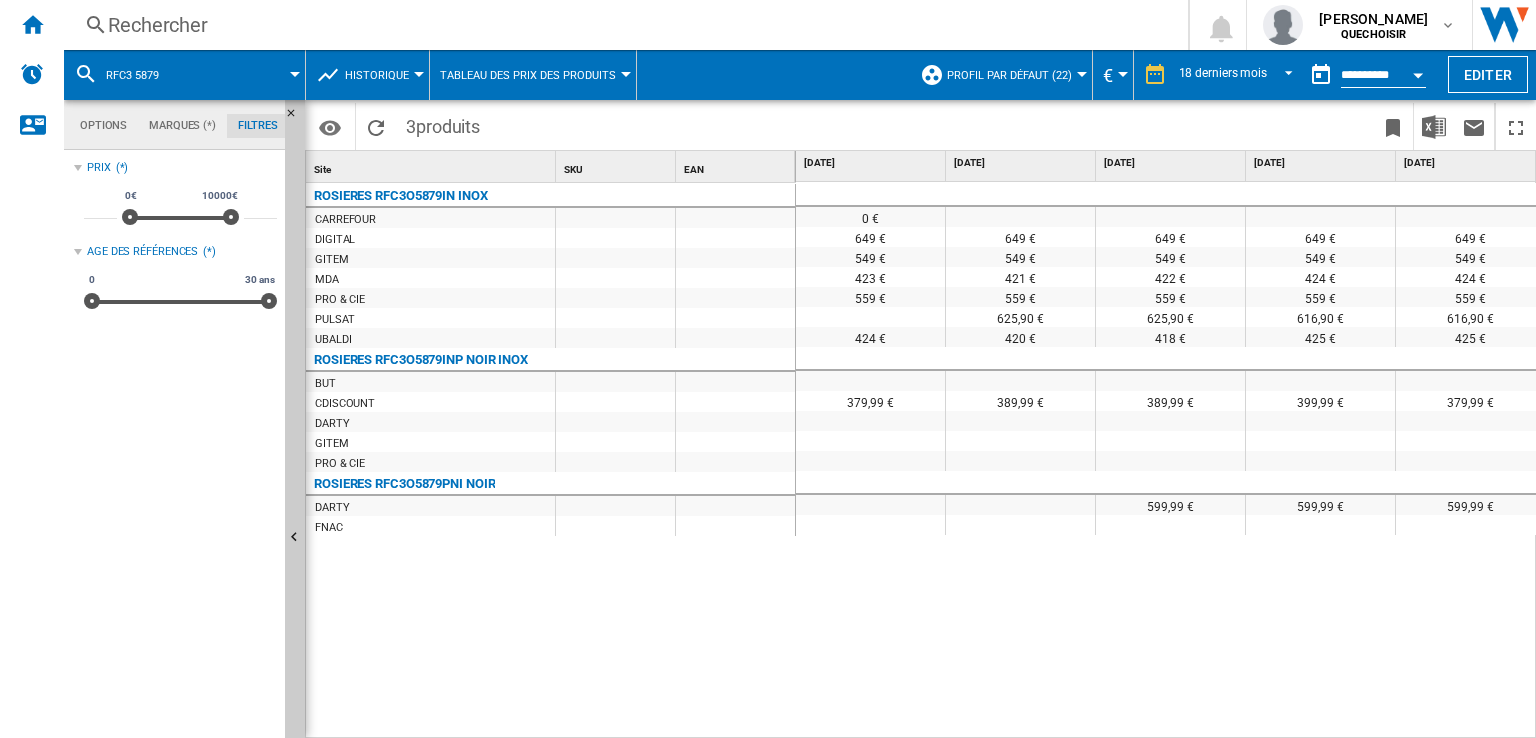 click on "ROSIERES RFC3O5879IN INOX
[GEOGRAPHIC_DATA]
DIGITAL
GITEM
MDA
PRO & CIE
PULSAT
UBALDI
ROSIERES RFC3O5879INP NOIR INOX
BUT
CDISCOUNT
[GEOGRAPHIC_DATA]
GITEM
PRO & CIE
ROSIERES RFC3O5879PNI NOIR
[GEOGRAPHIC_DATA]
FNAC" at bounding box center (551, 457) 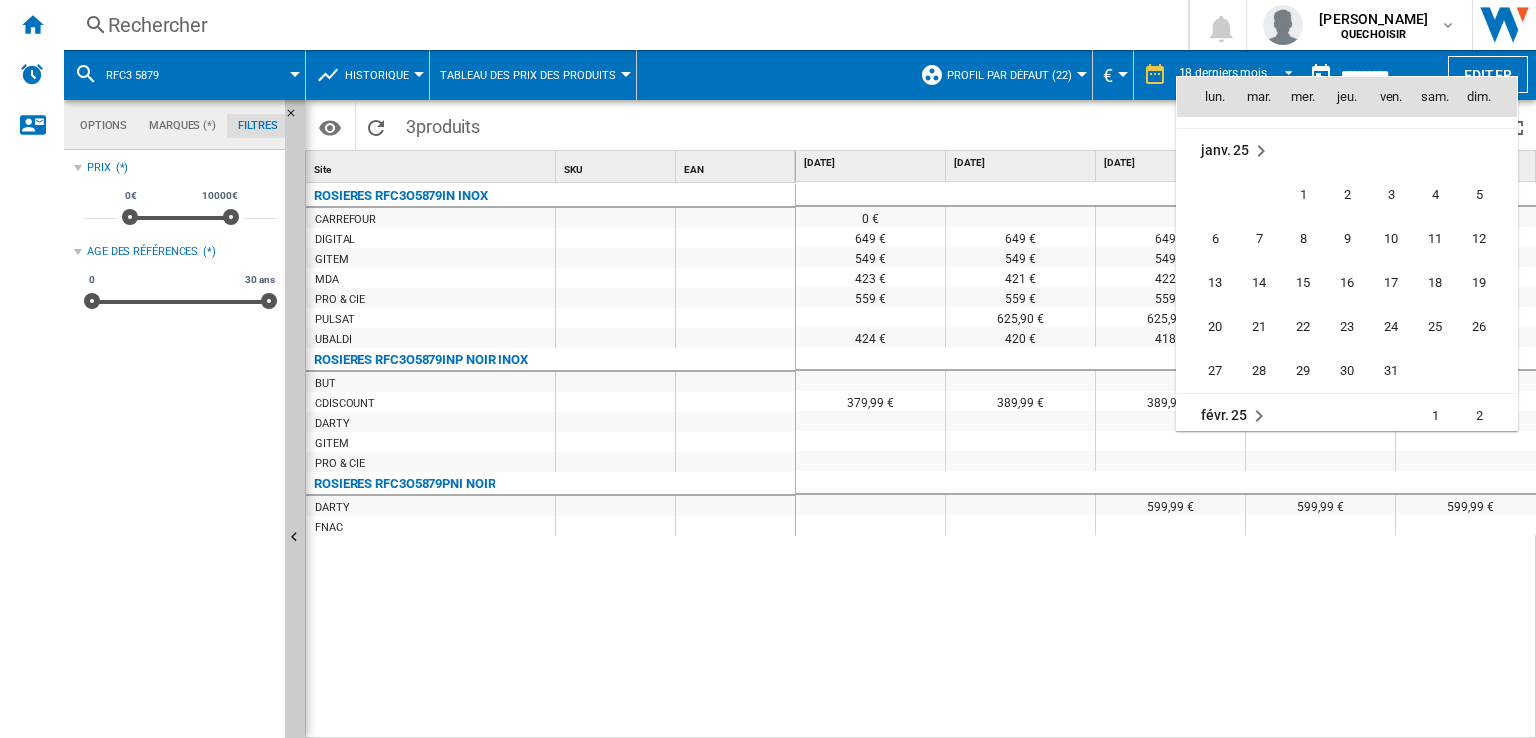 scroll, scrollTop: 7940, scrollLeft: 0, axis: vertical 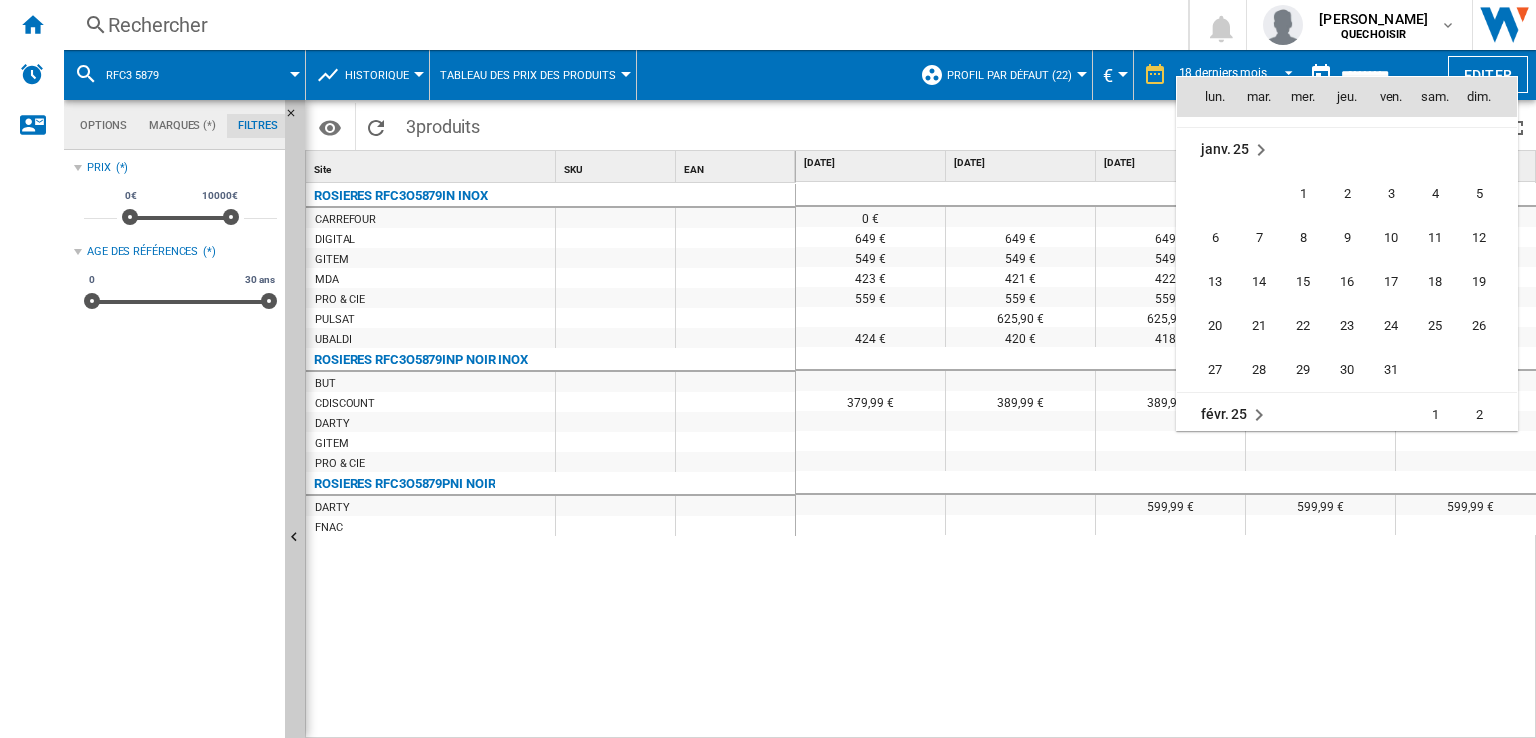 click on "24" at bounding box center [1391, 326] 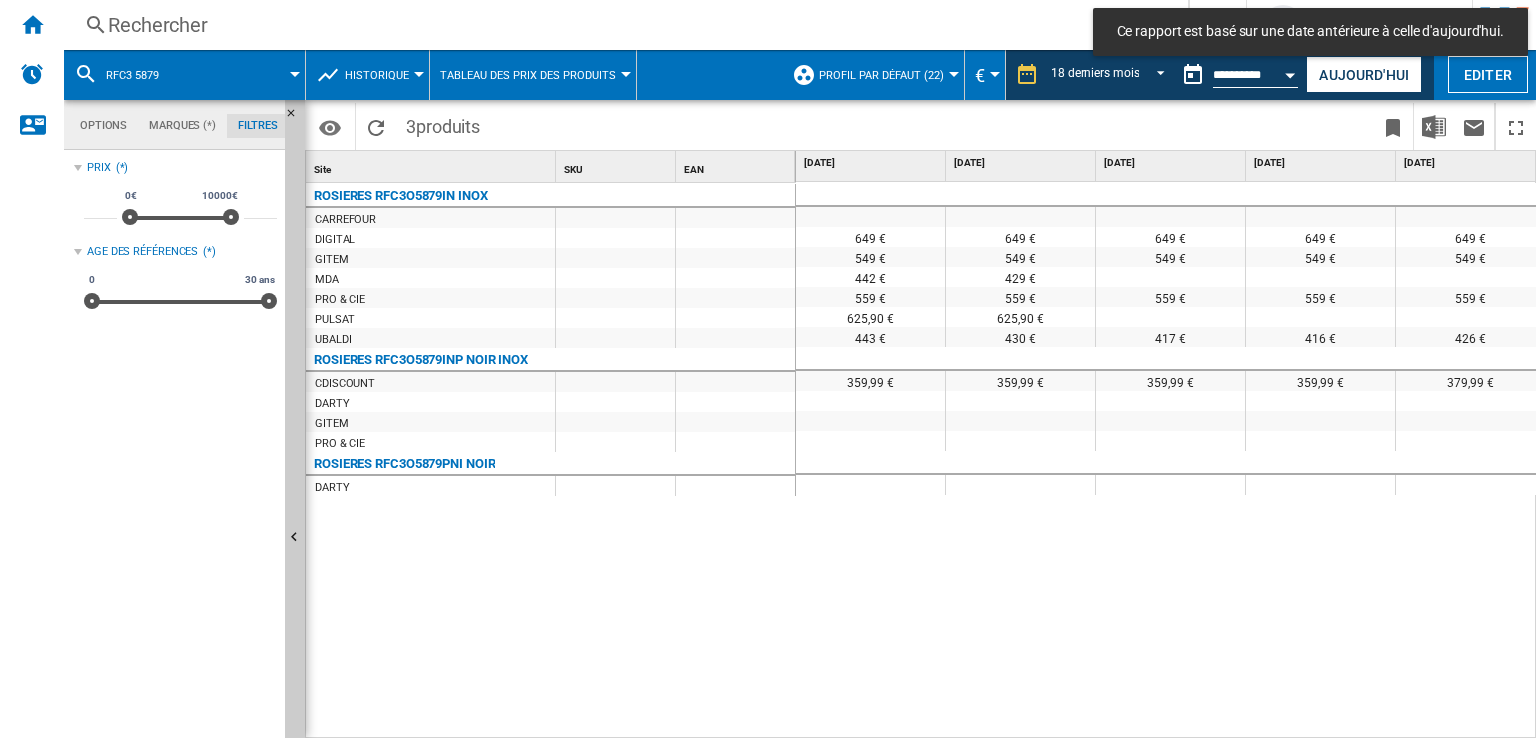 scroll, scrollTop: 0, scrollLeft: 264, axis: horizontal 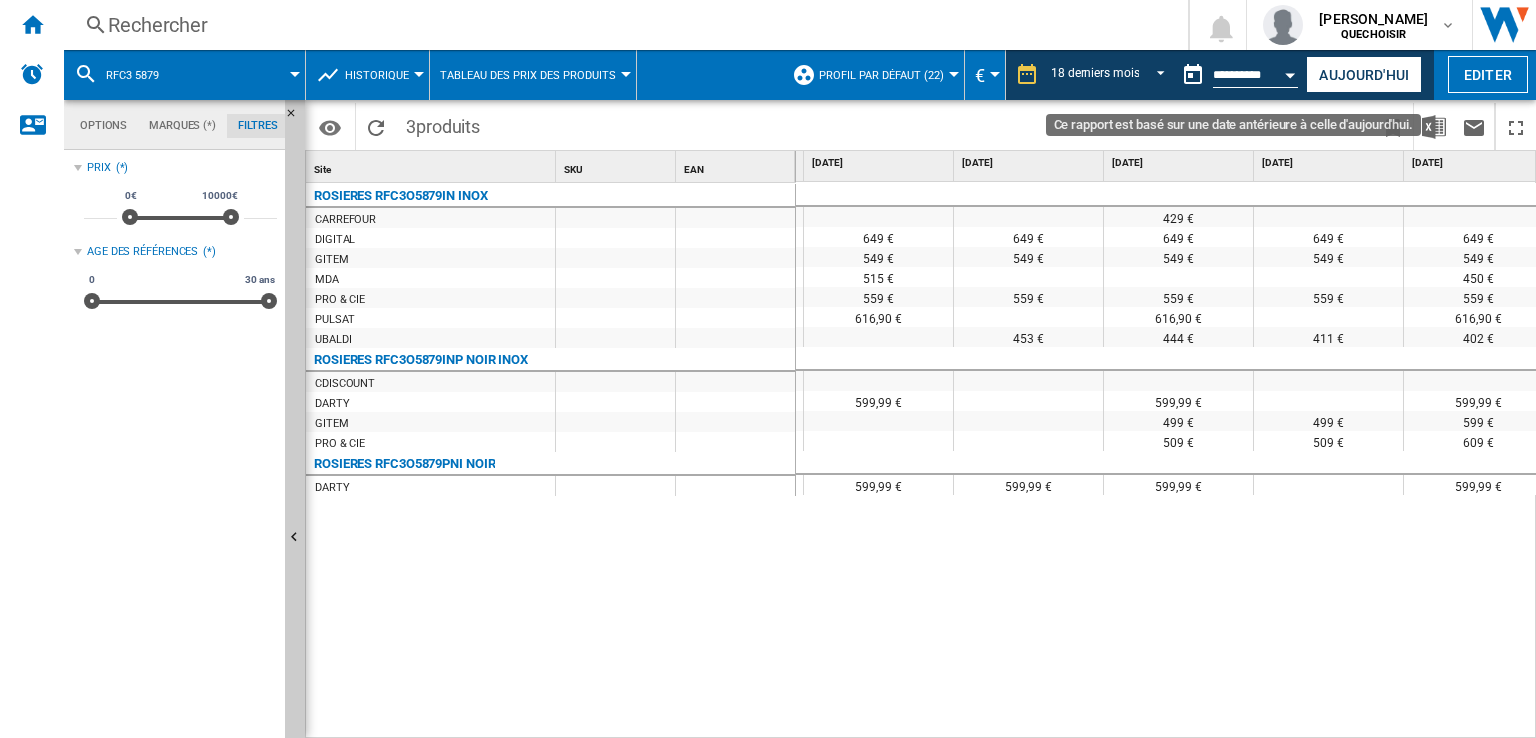 click at bounding box center (1291, 72) 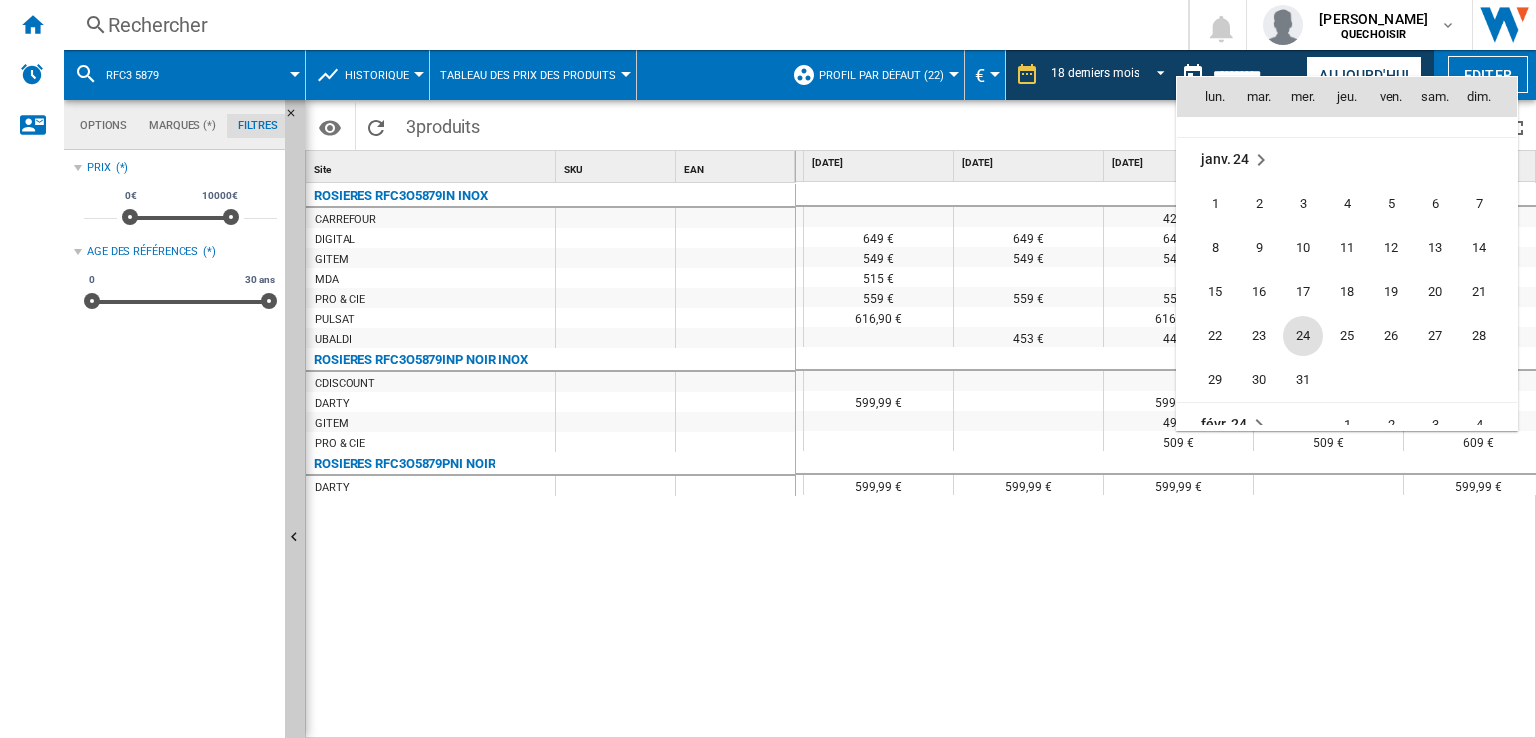 click on "24" at bounding box center (1303, 336) 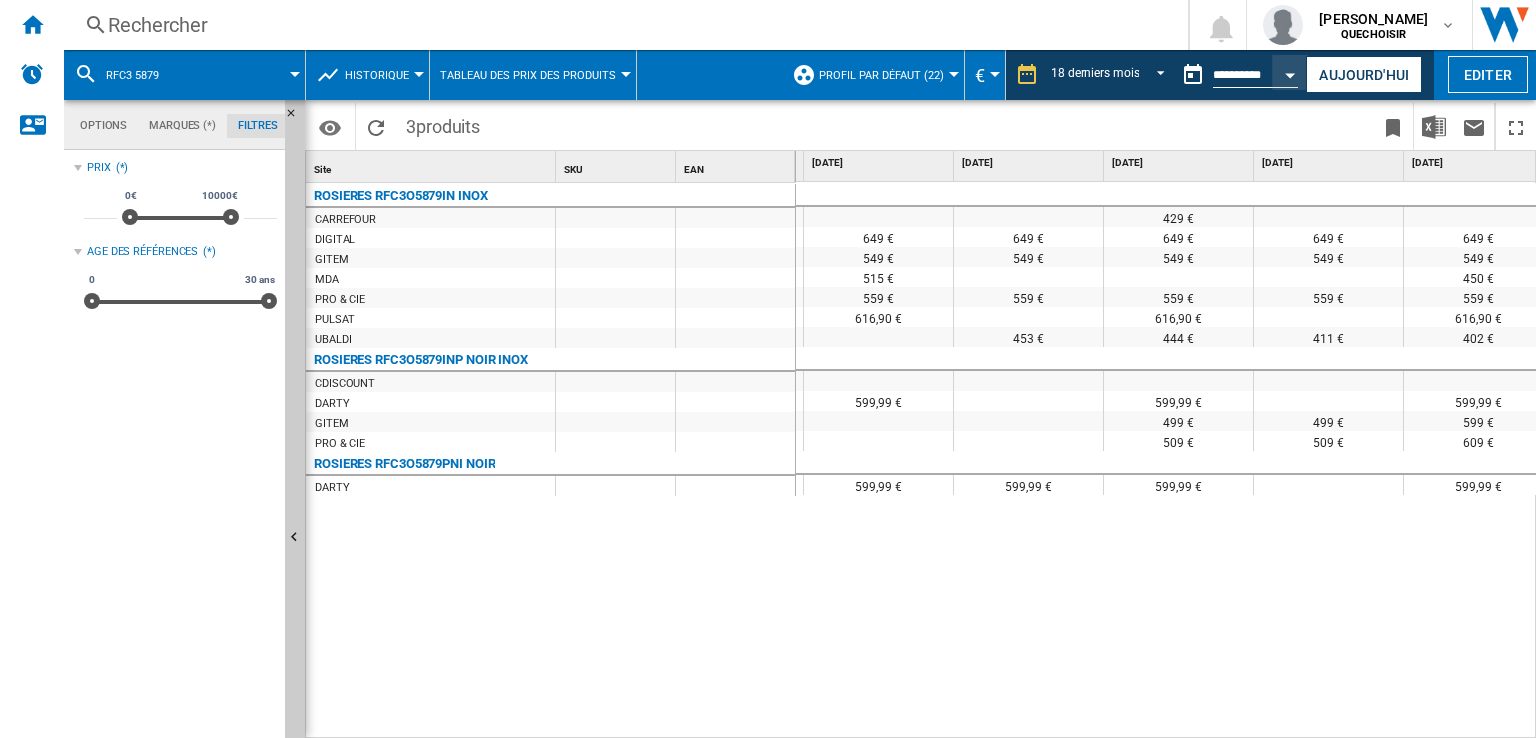 type on "**********" 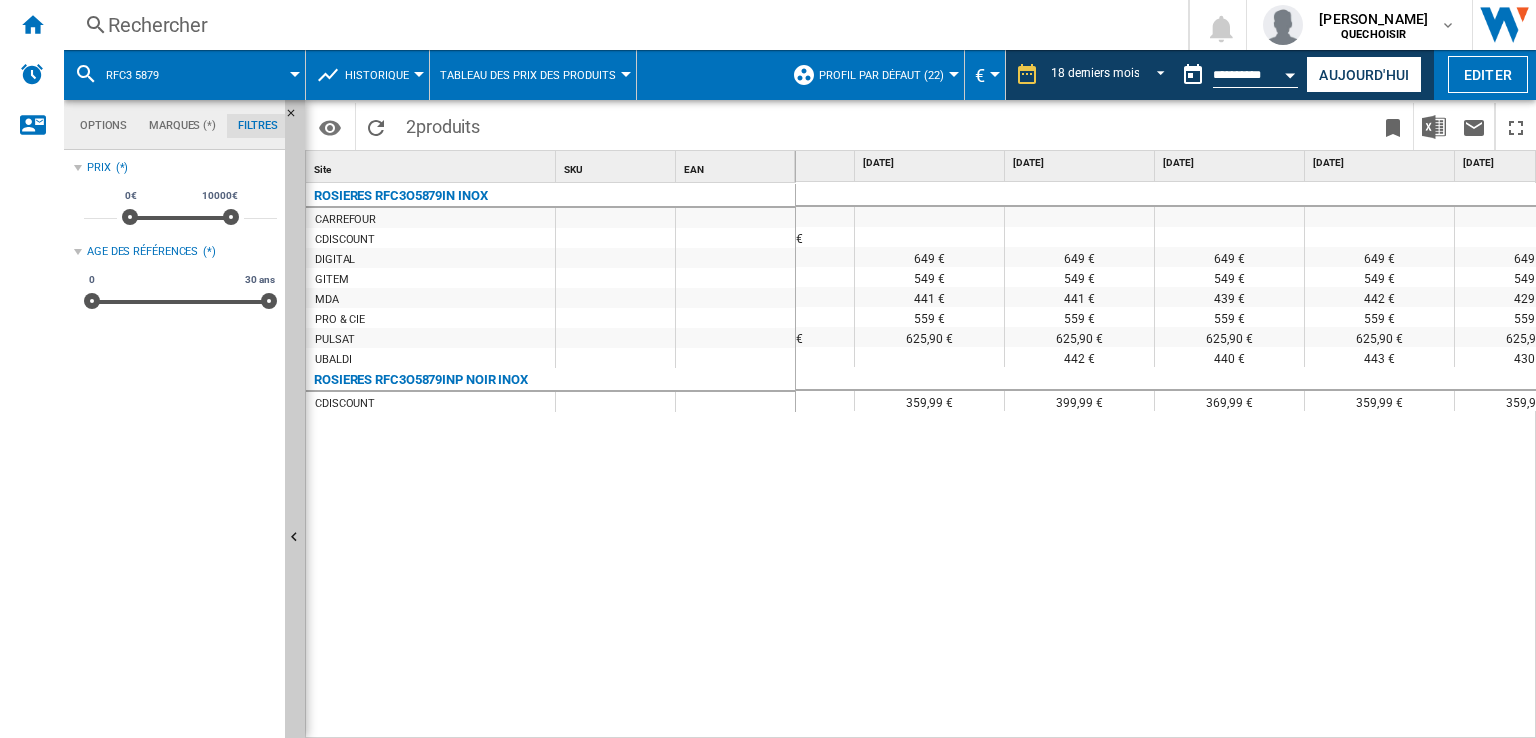 click on "0 €
399,99 €
399,99 €
379,99 €
359,99 €
619 €
619 €
619 €
619 €
619 €
619 €
649 €
649 €
649 €
649 €
649 €
649 €
649 €
649 €
649 €
649 €
649 €
529 €
529 €
529 €
529 €
529 €
529 €
529 €
529 €
549 €
549 €
549 €
549 €
549 €
549 €
549 €
549 €
549 €
549 €
479,99 €
399,99 €
479,99 €
479,99 €
428 €
439 €
424 €
428 €
441 €
441 €
439 €
442 €
429 €
423 €
539 €" at bounding box center [1166, 461] 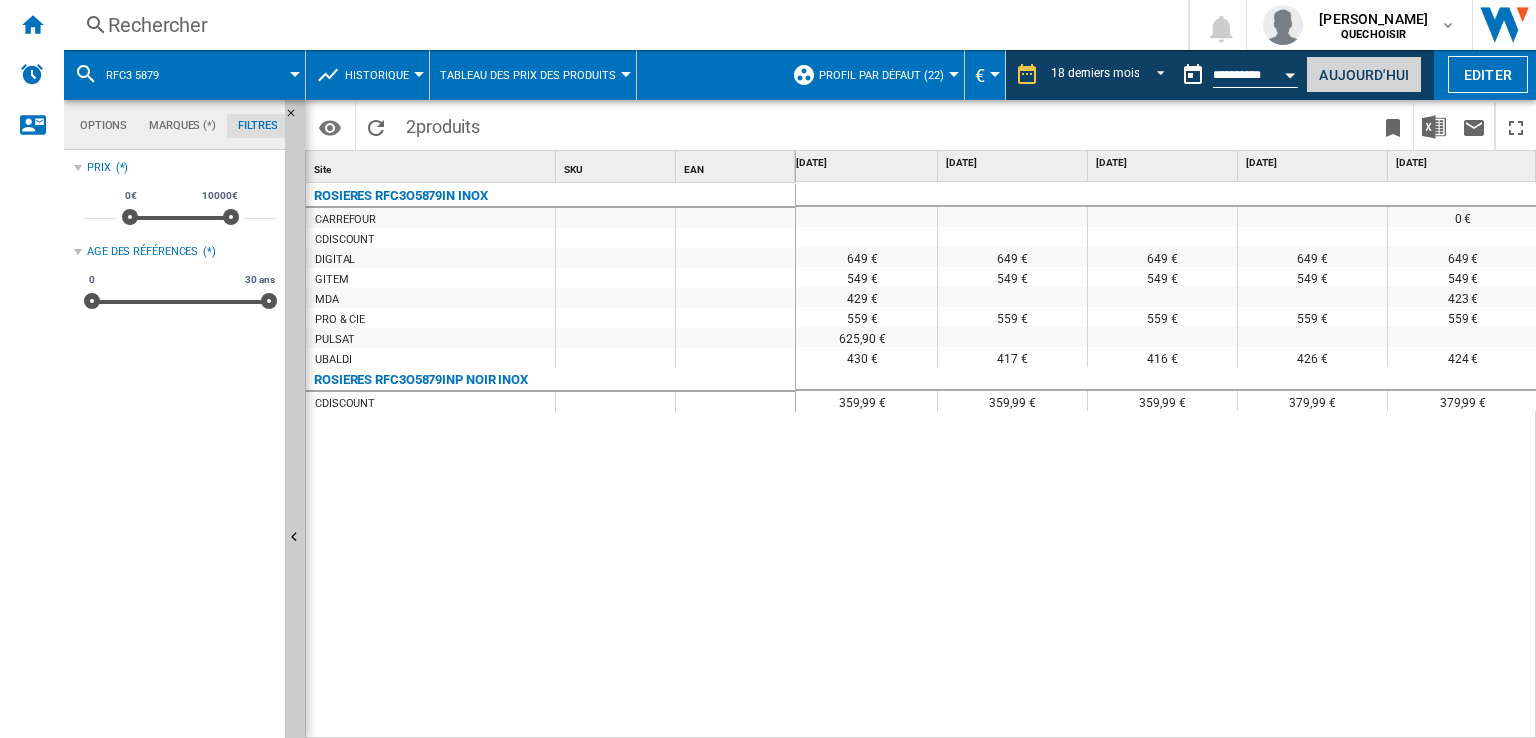 click on "Aujourd'hui" at bounding box center [1364, 74] 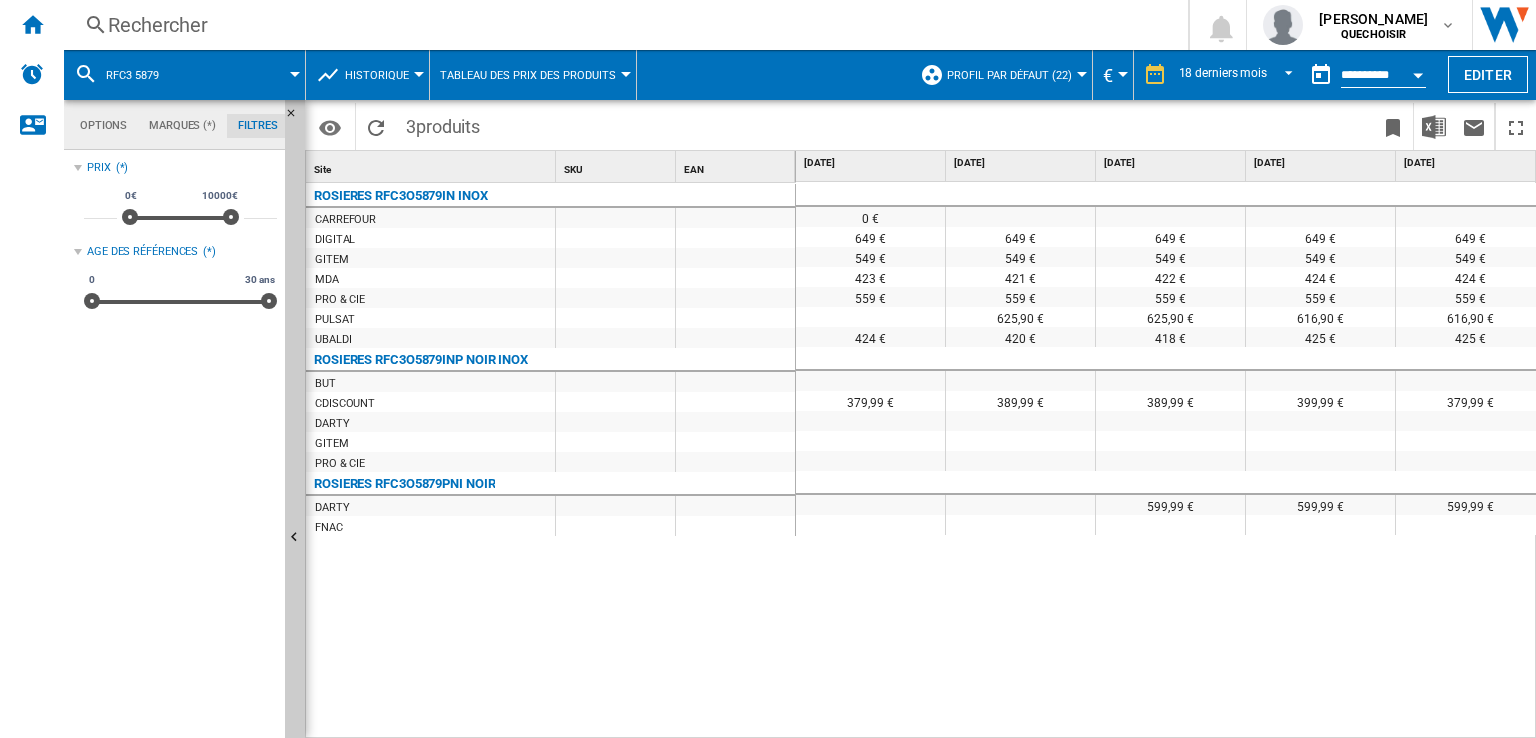 click on "Rechercher" at bounding box center [622, 25] 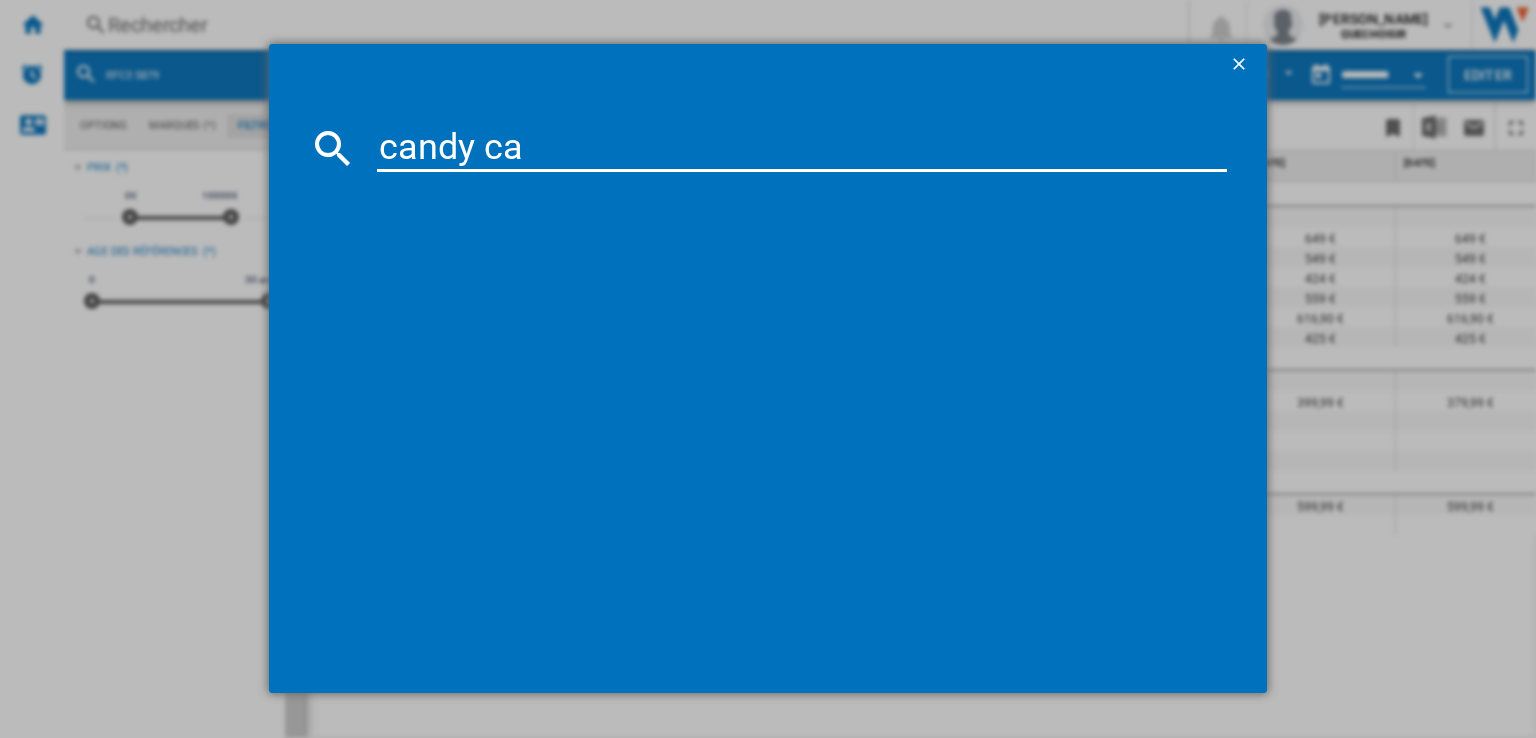 type on "candy ca6" 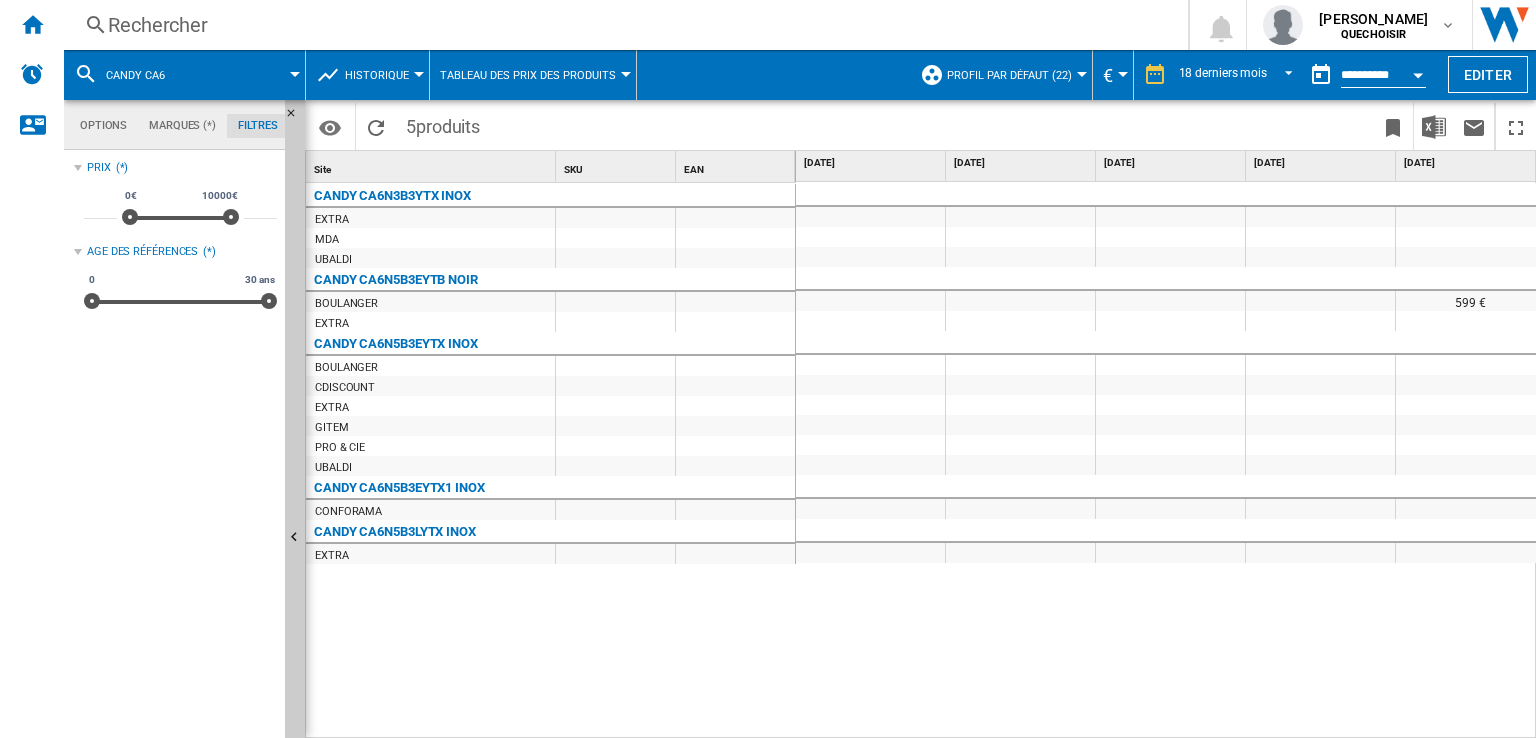 drag, startPoint x: 903, startPoint y: 725, endPoint x: 969, endPoint y: 730, distance: 66.189125 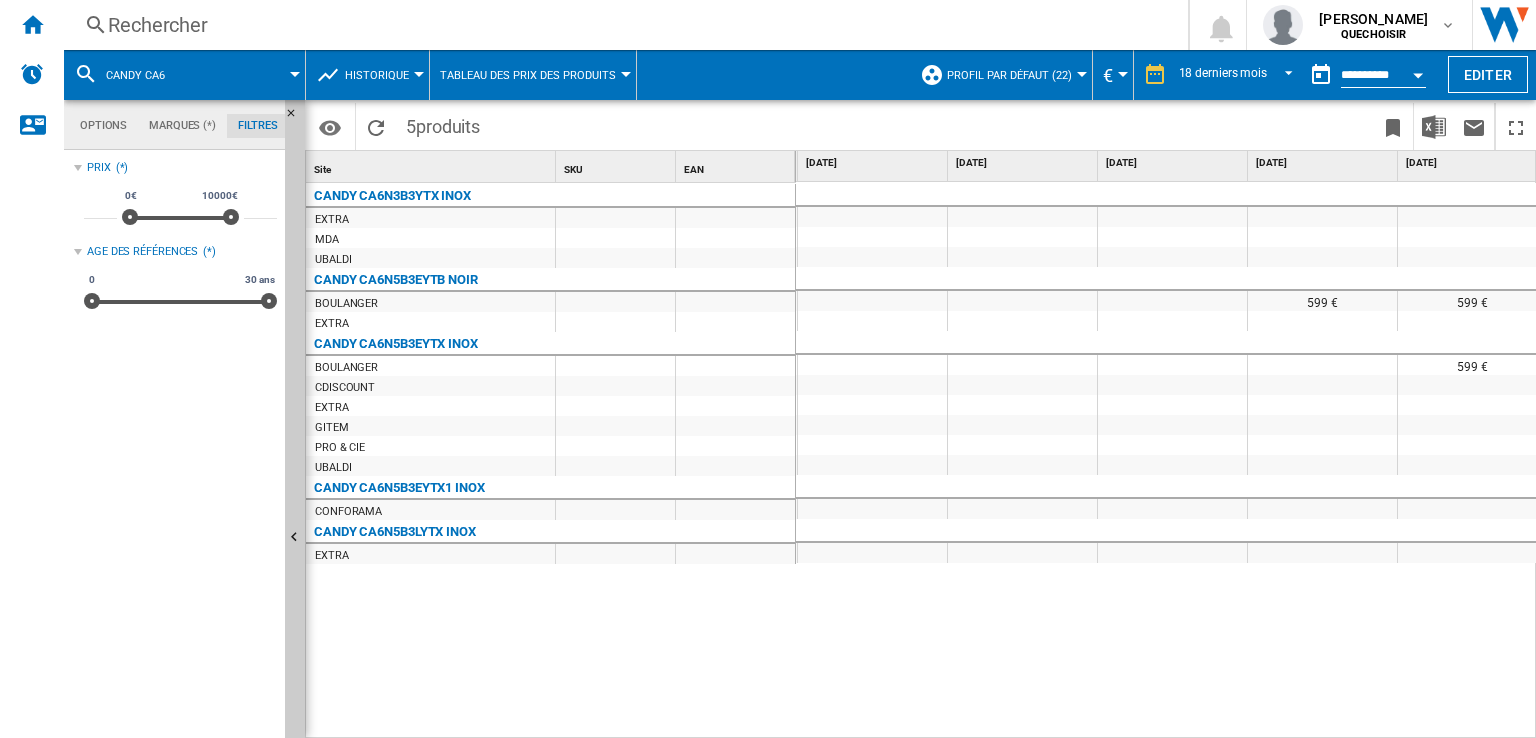 scroll, scrollTop: 0, scrollLeft: 184, axis: horizontal 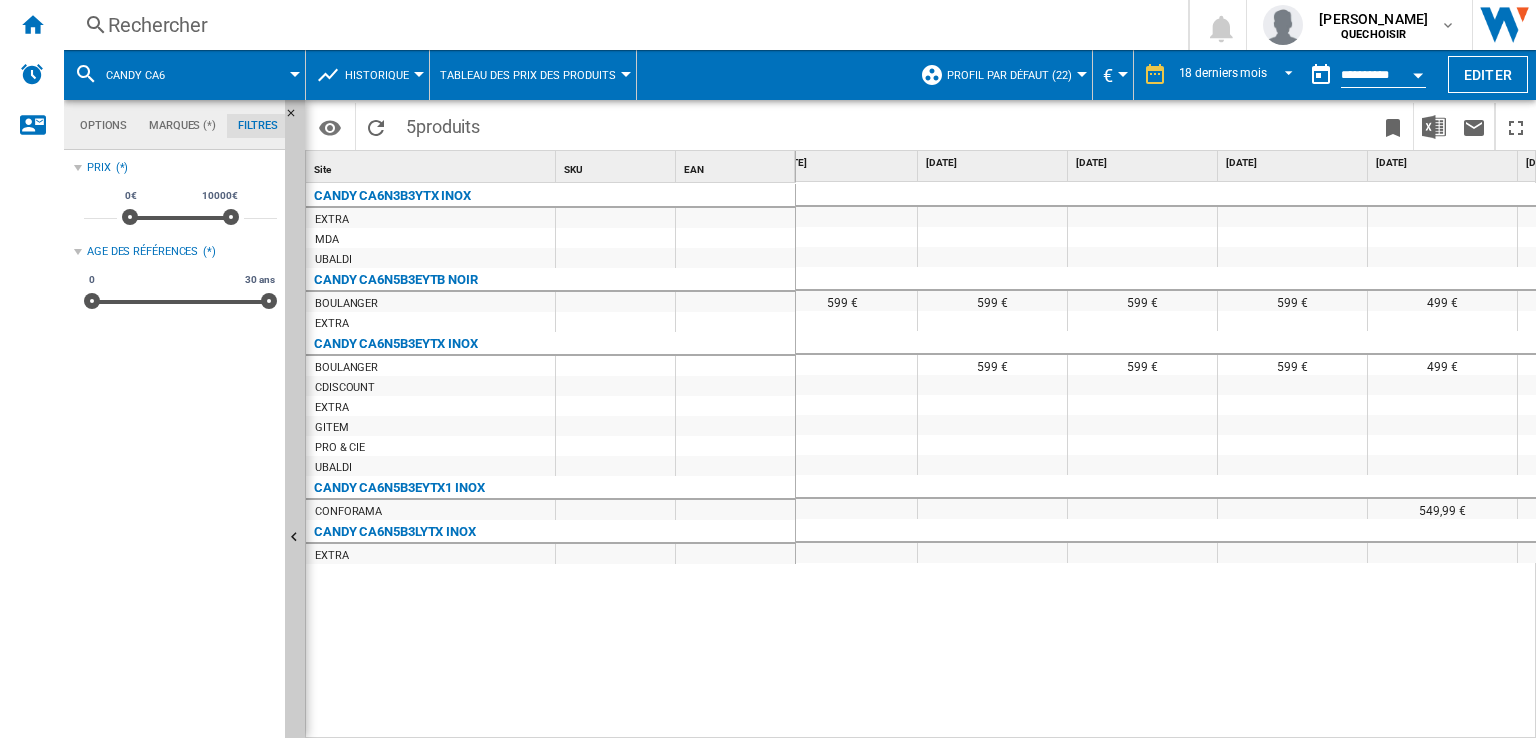 click on "CANDY CA6N3B3YTX INOX
EXTRA
MDA
UBALDI
CANDY CA6N5B3EYTB NOIR
BOULANGER
EXTRA
CANDY CA6N5B3EYTX INOX
BOULANGER
CDISCOUNT
EXTRA
GITEM
PRO & CIE
UBALDI
CANDY CA6N5B3EYTX1 INOX
CONFORAMA
CANDY CA6N5B3LYTX INOX
EXTRA" at bounding box center (551, 457) 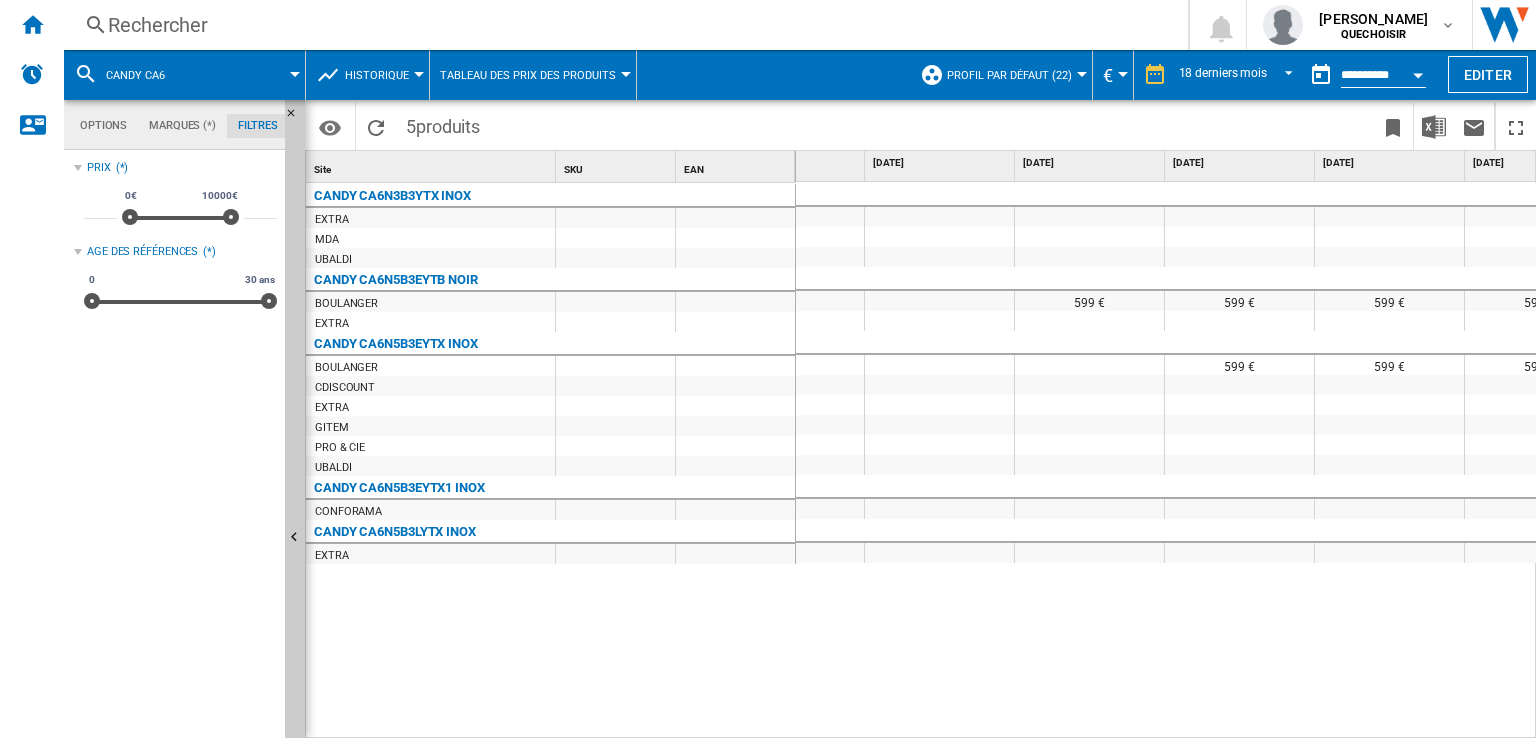 scroll, scrollTop: 0, scrollLeft: 224, axis: horizontal 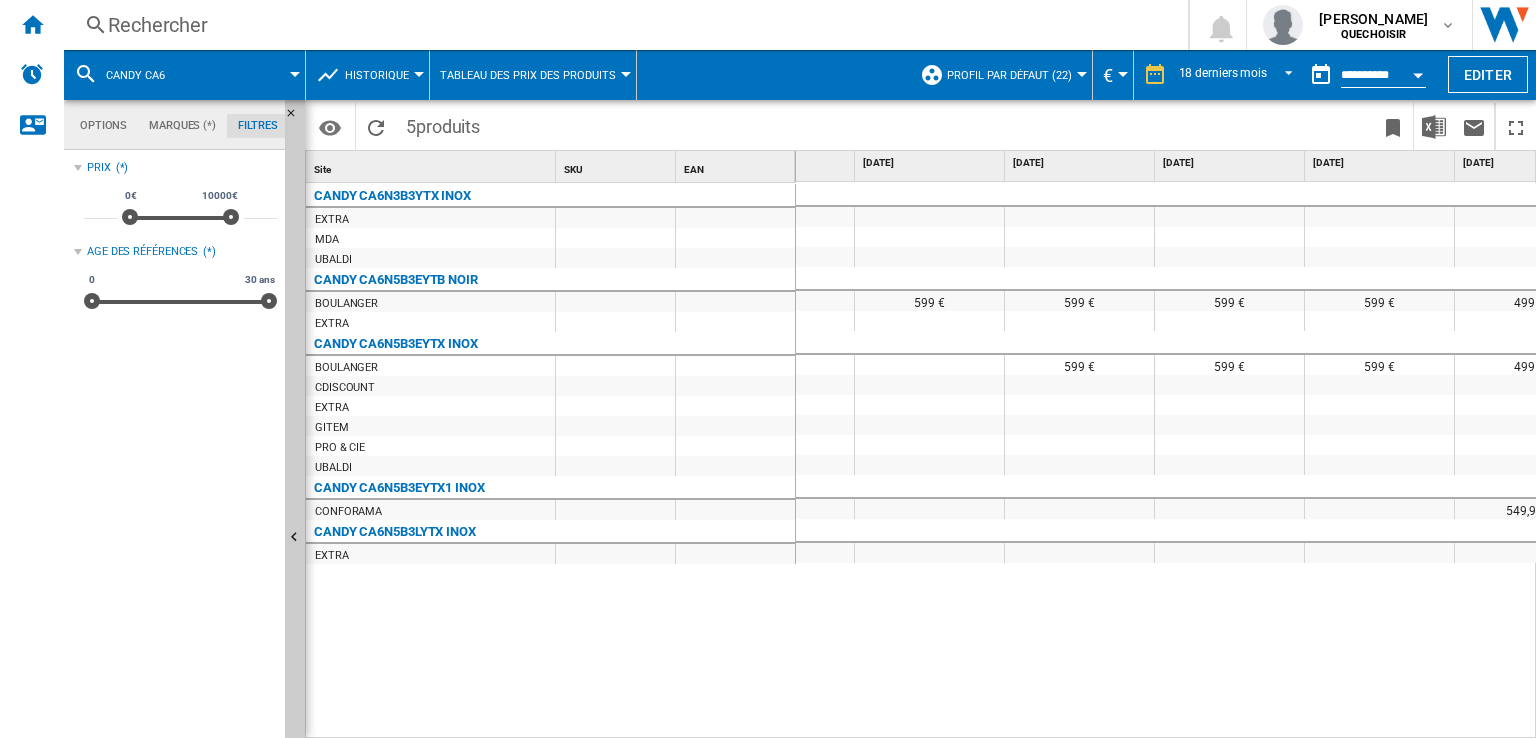 click on "Historique" at bounding box center [377, 75] 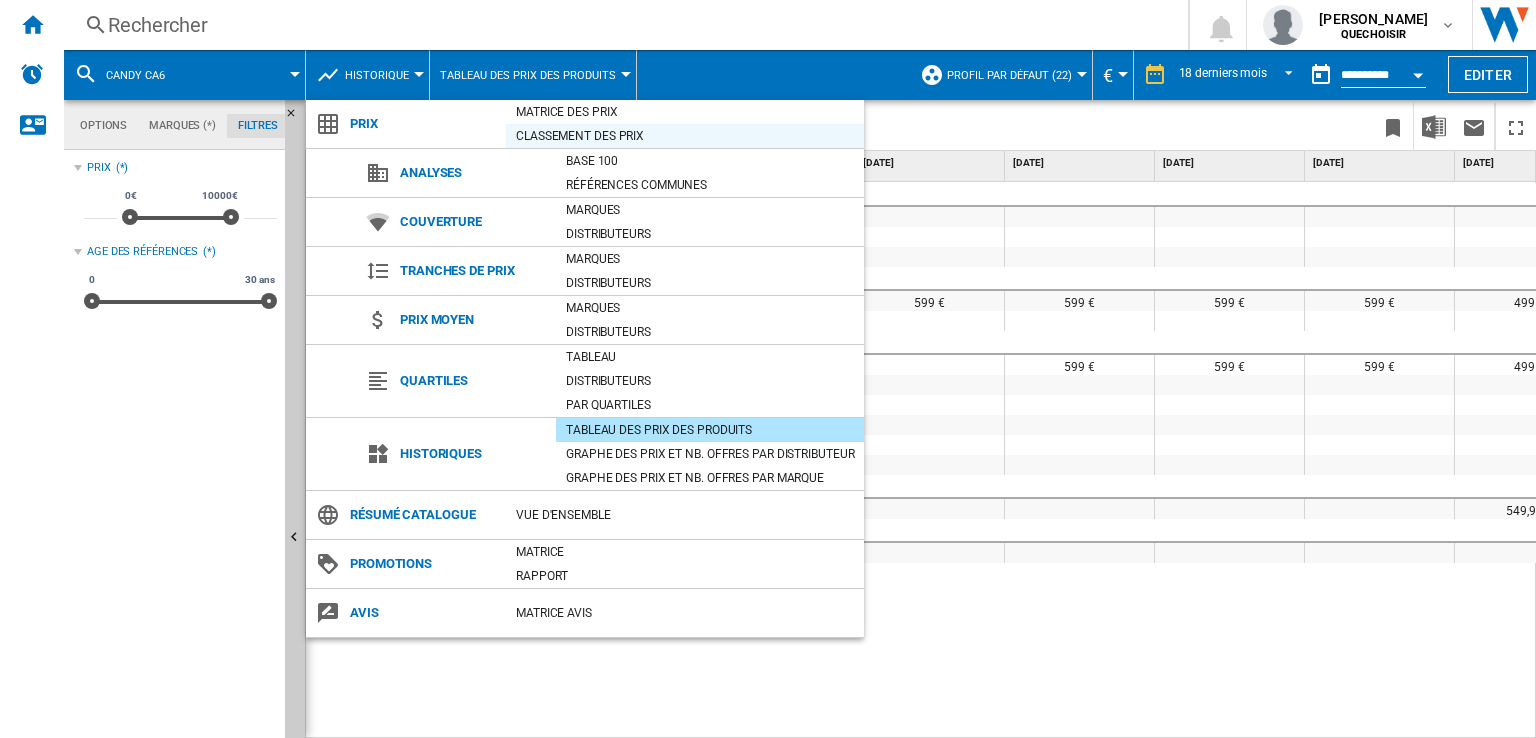 click on "Classement des prix" at bounding box center [685, 136] 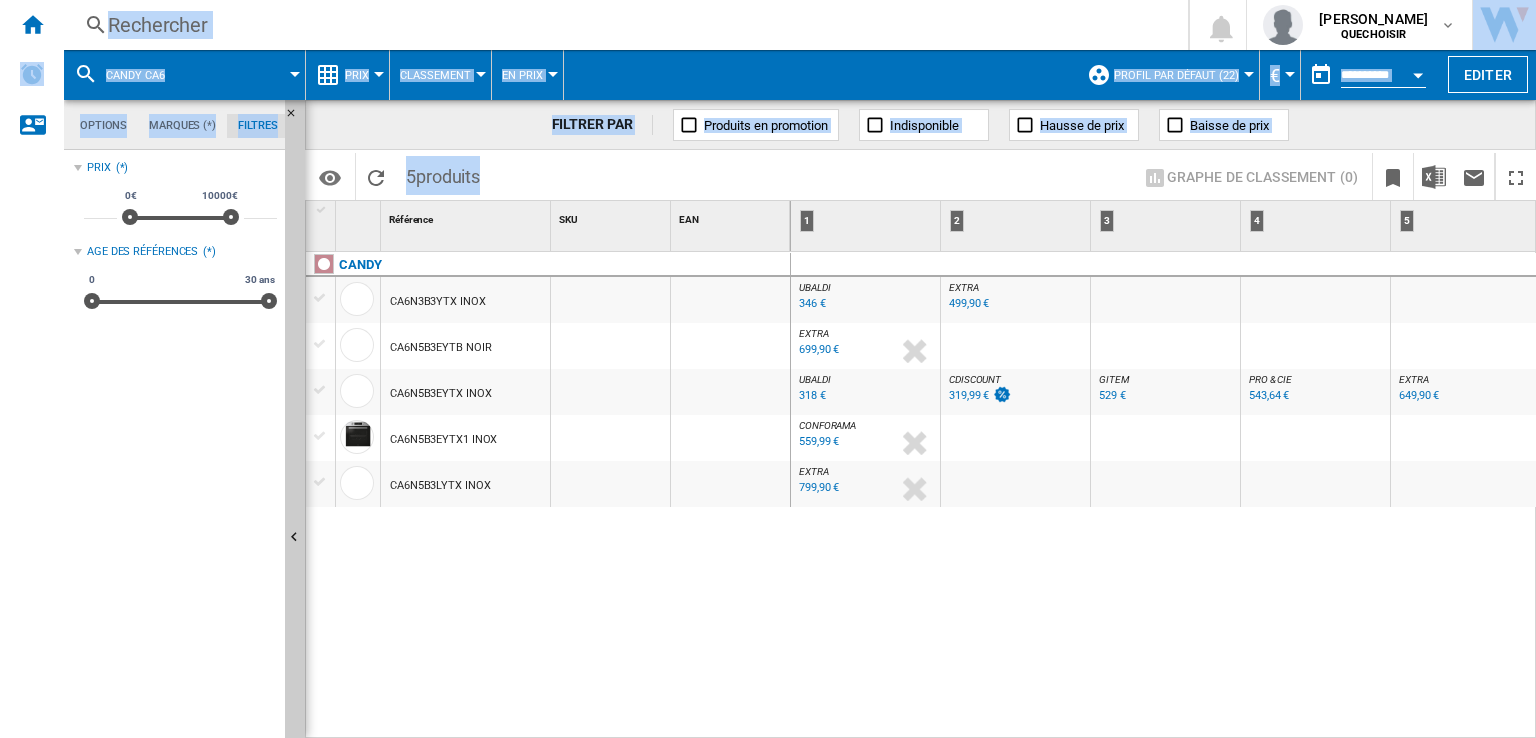 drag, startPoint x: 920, startPoint y: 727, endPoint x: 1259, endPoint y: 740, distance: 339.24918 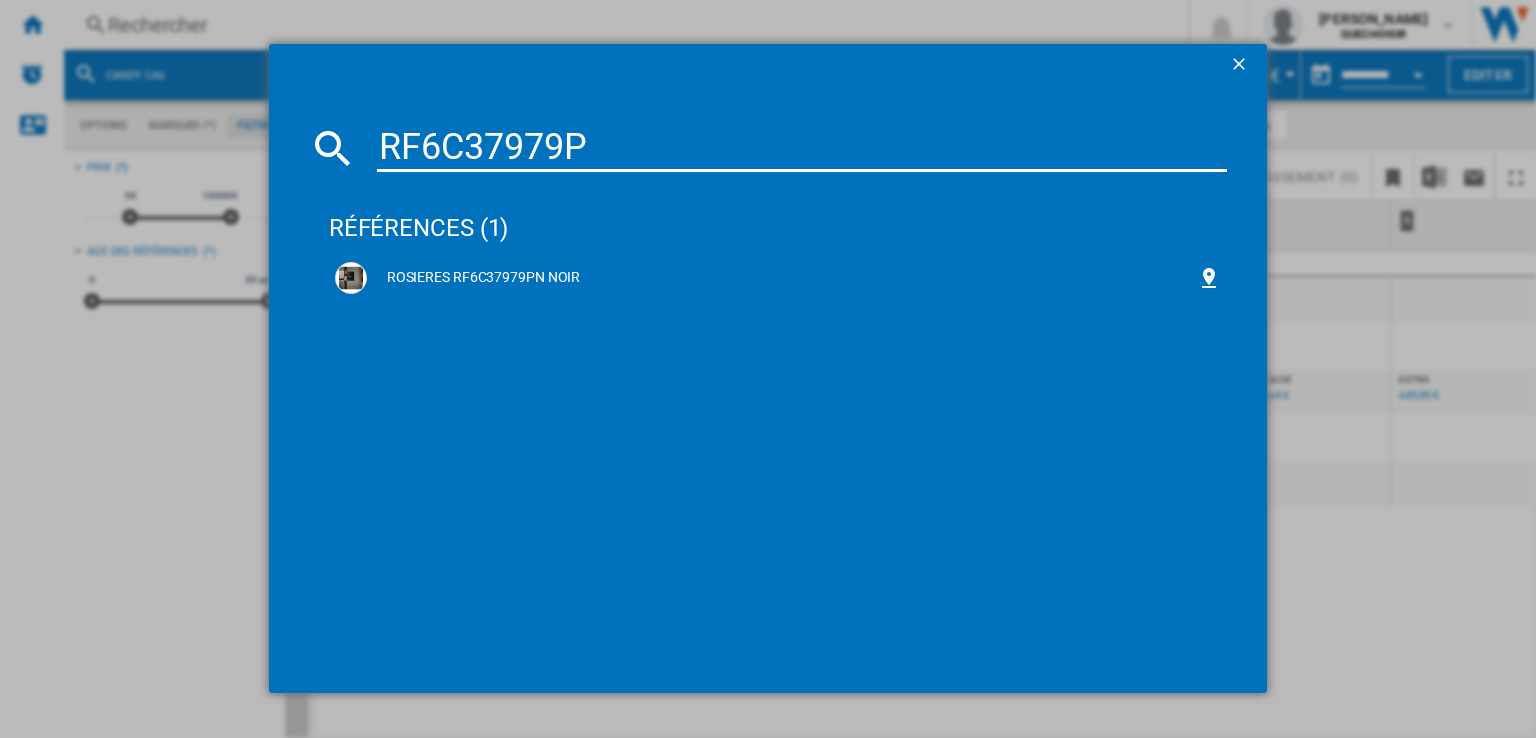 type on "RF6C37979" 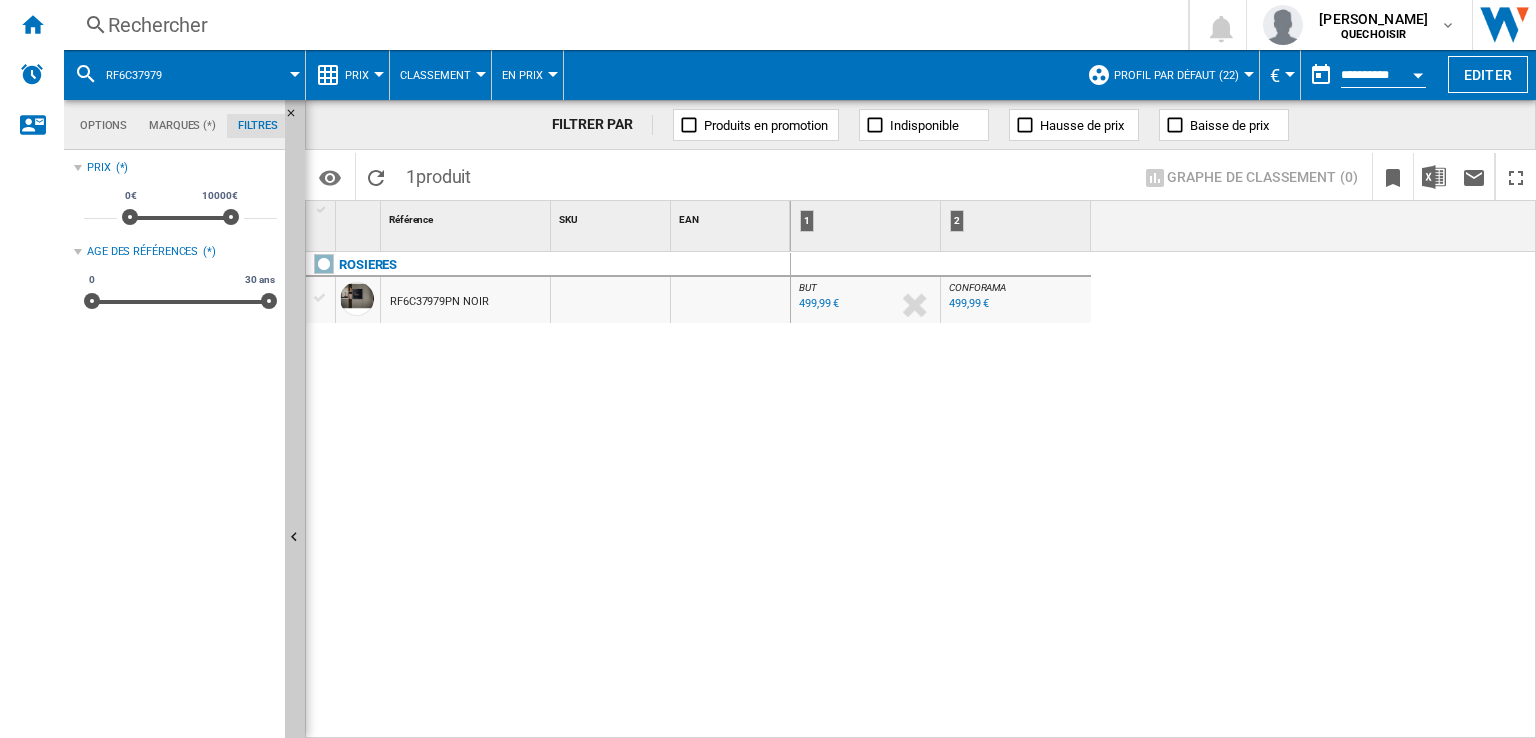 click on "Classement" at bounding box center [435, 75] 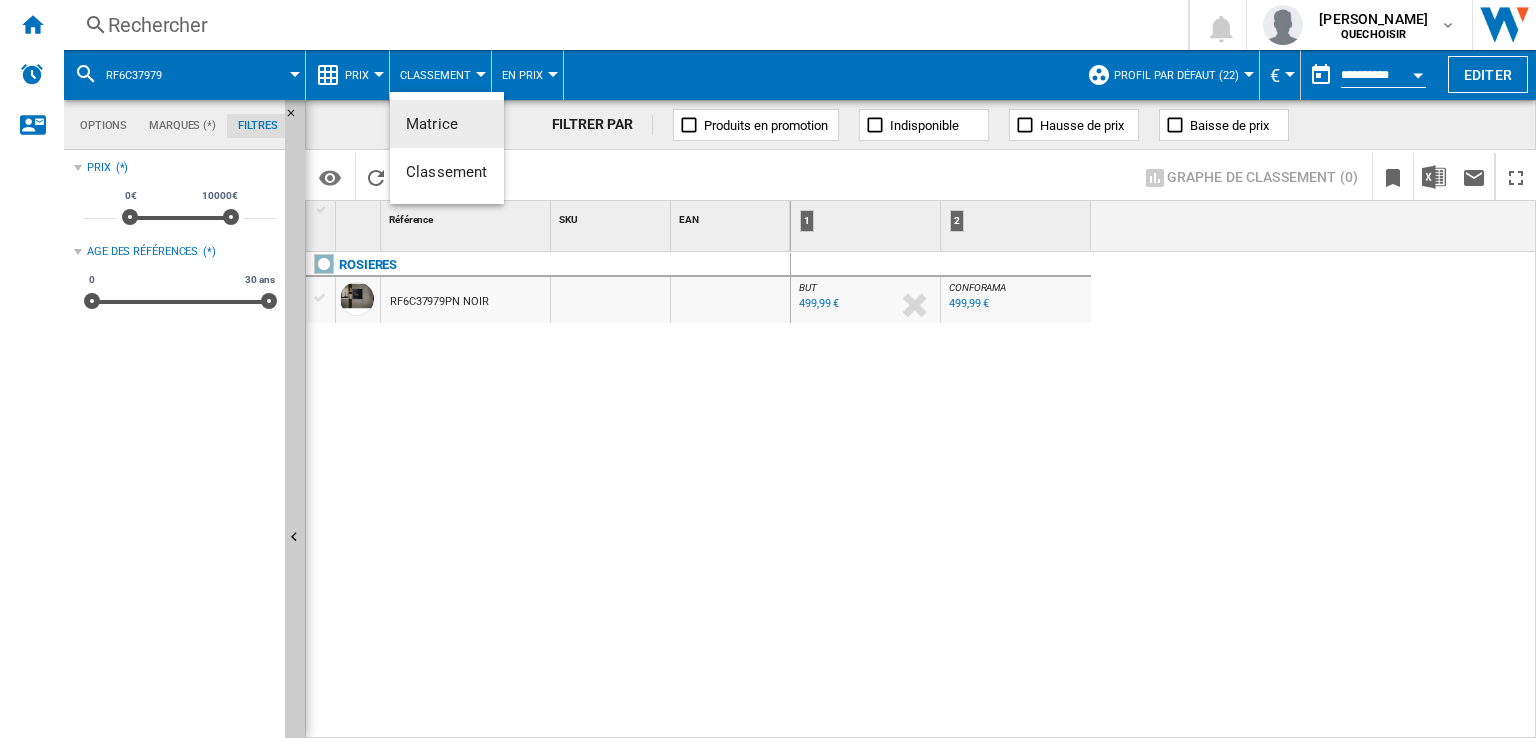 click at bounding box center [768, 369] 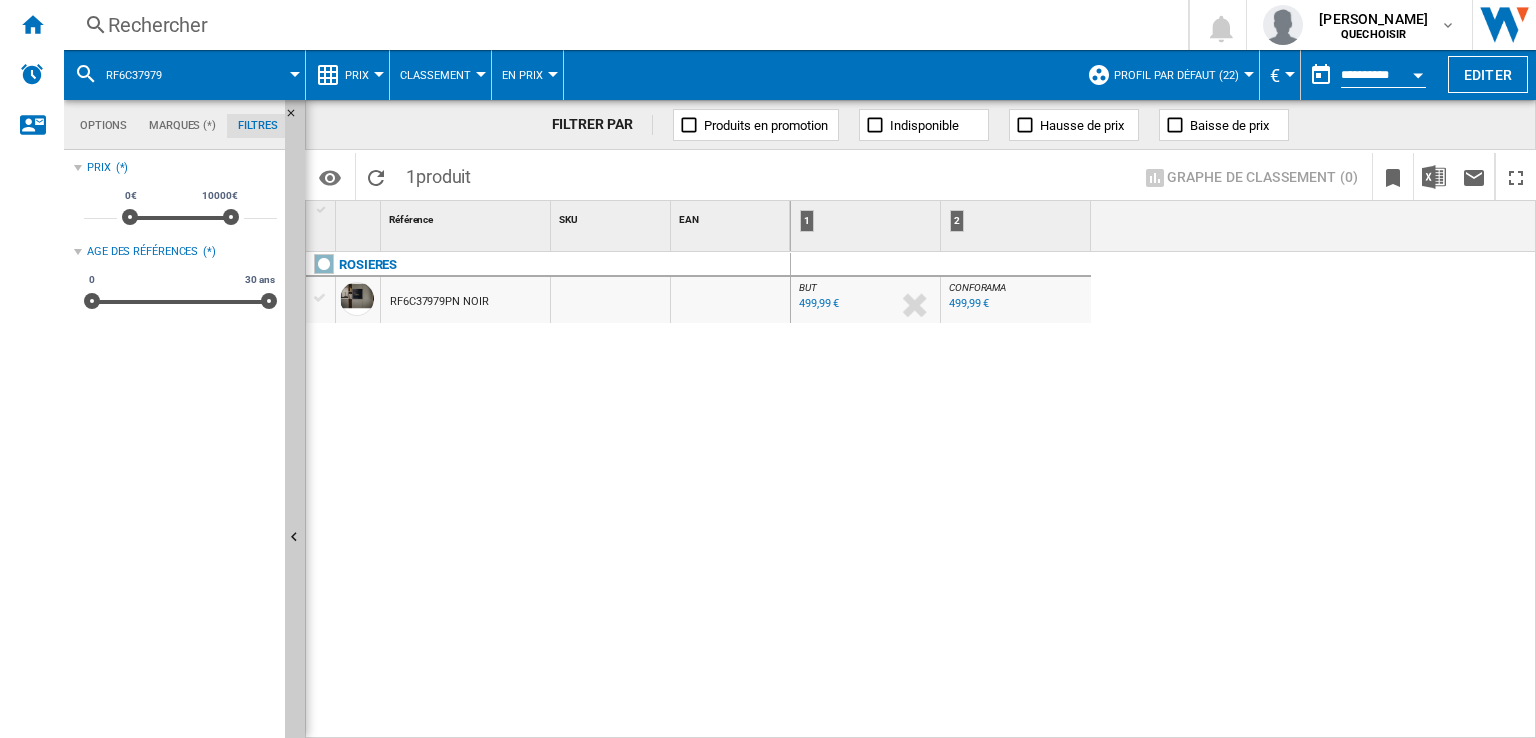 click on "Prix" at bounding box center (362, 75) 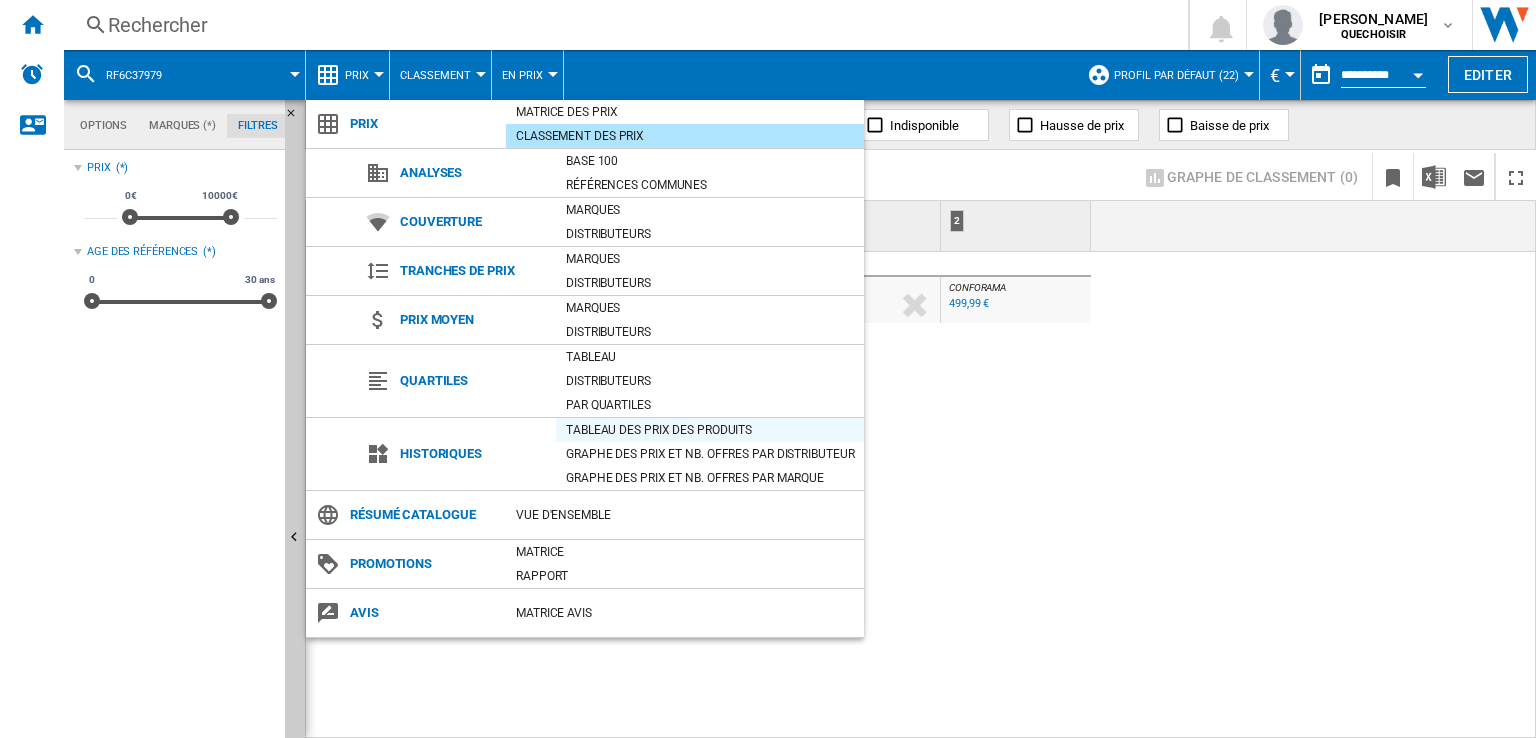 click on "Tableau des prix des produits" at bounding box center [710, 430] 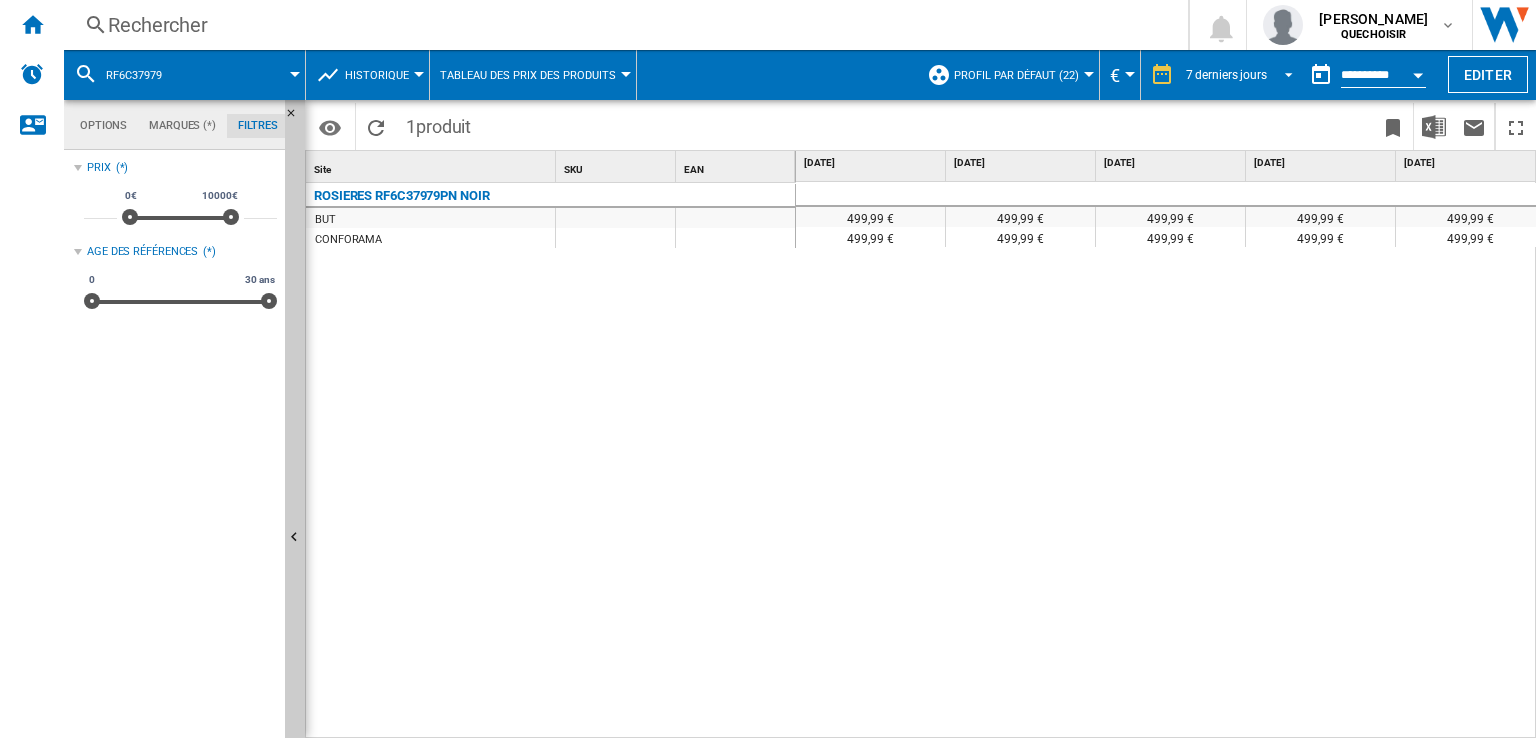 click on "7 derniers jours" at bounding box center [1226, 75] 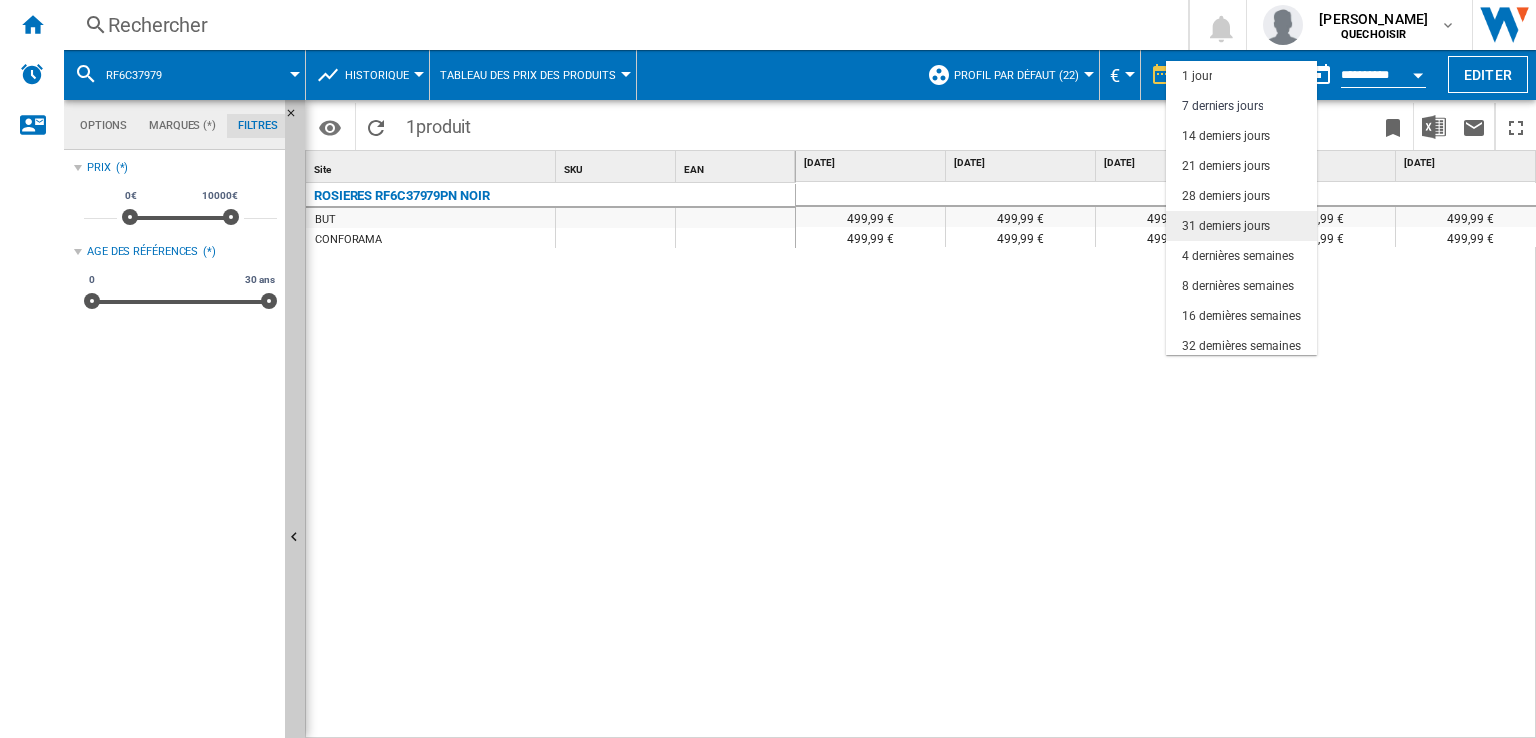 scroll, scrollTop: 29, scrollLeft: 0, axis: vertical 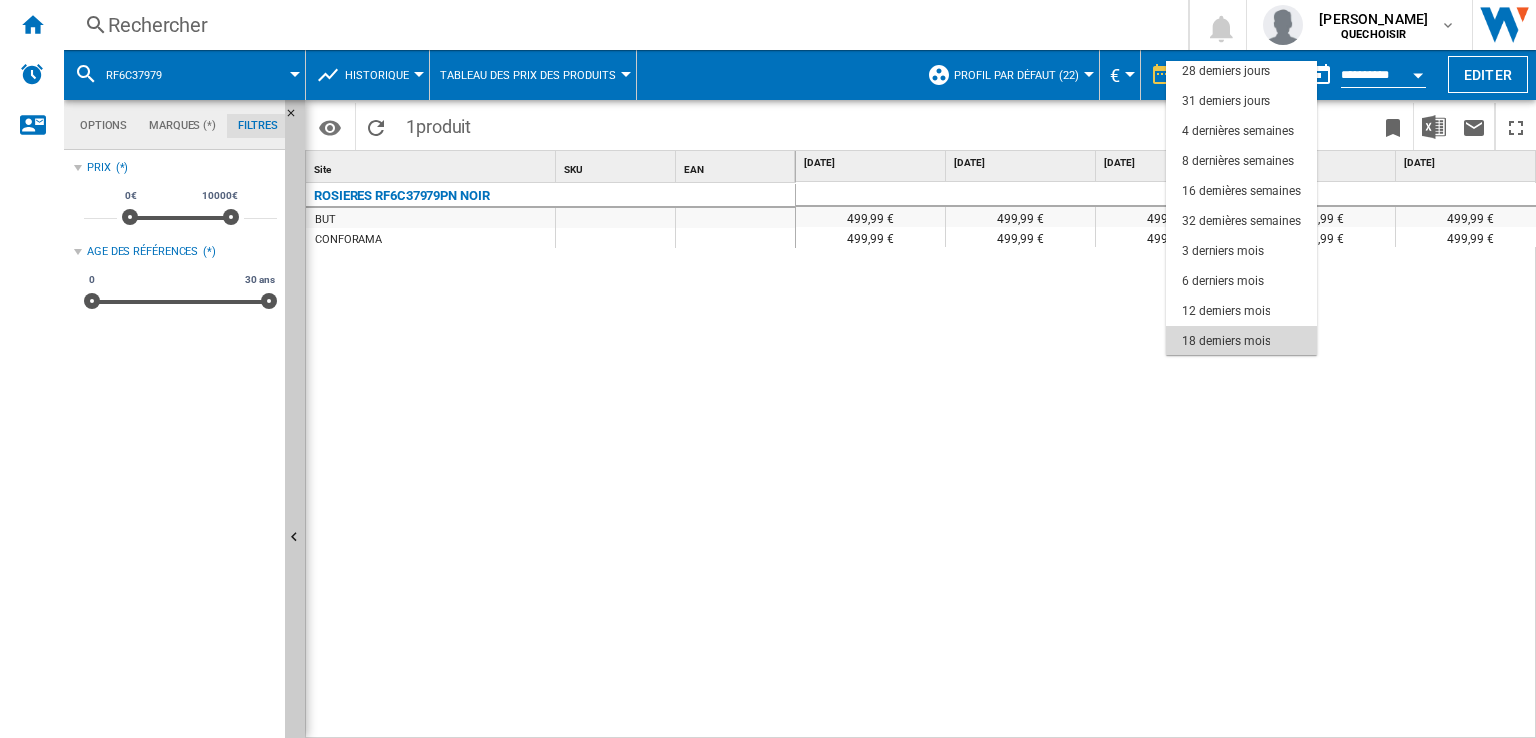 click on "18 derniers mois" at bounding box center [1226, 341] 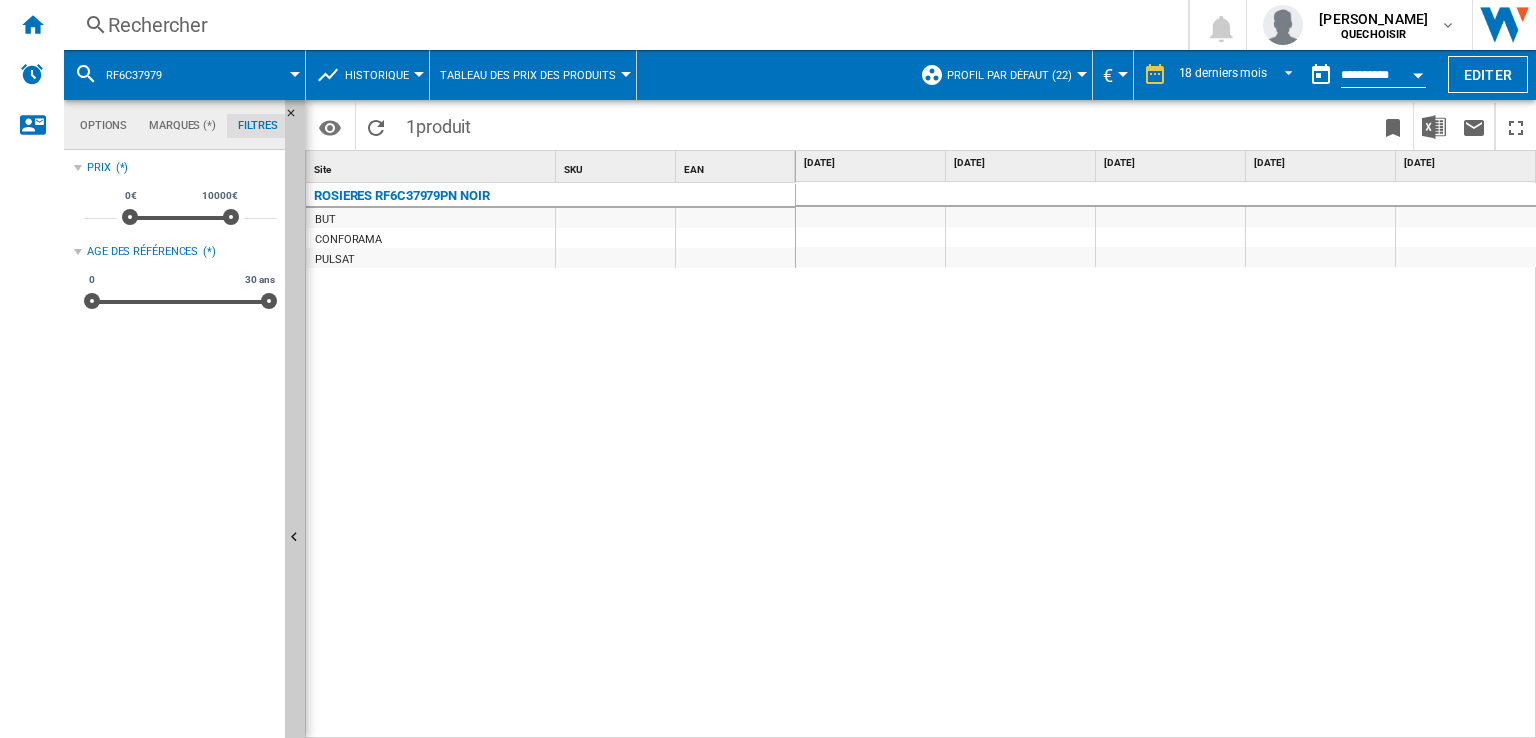 scroll, scrollTop: 0, scrollLeft: 348, axis: horizontal 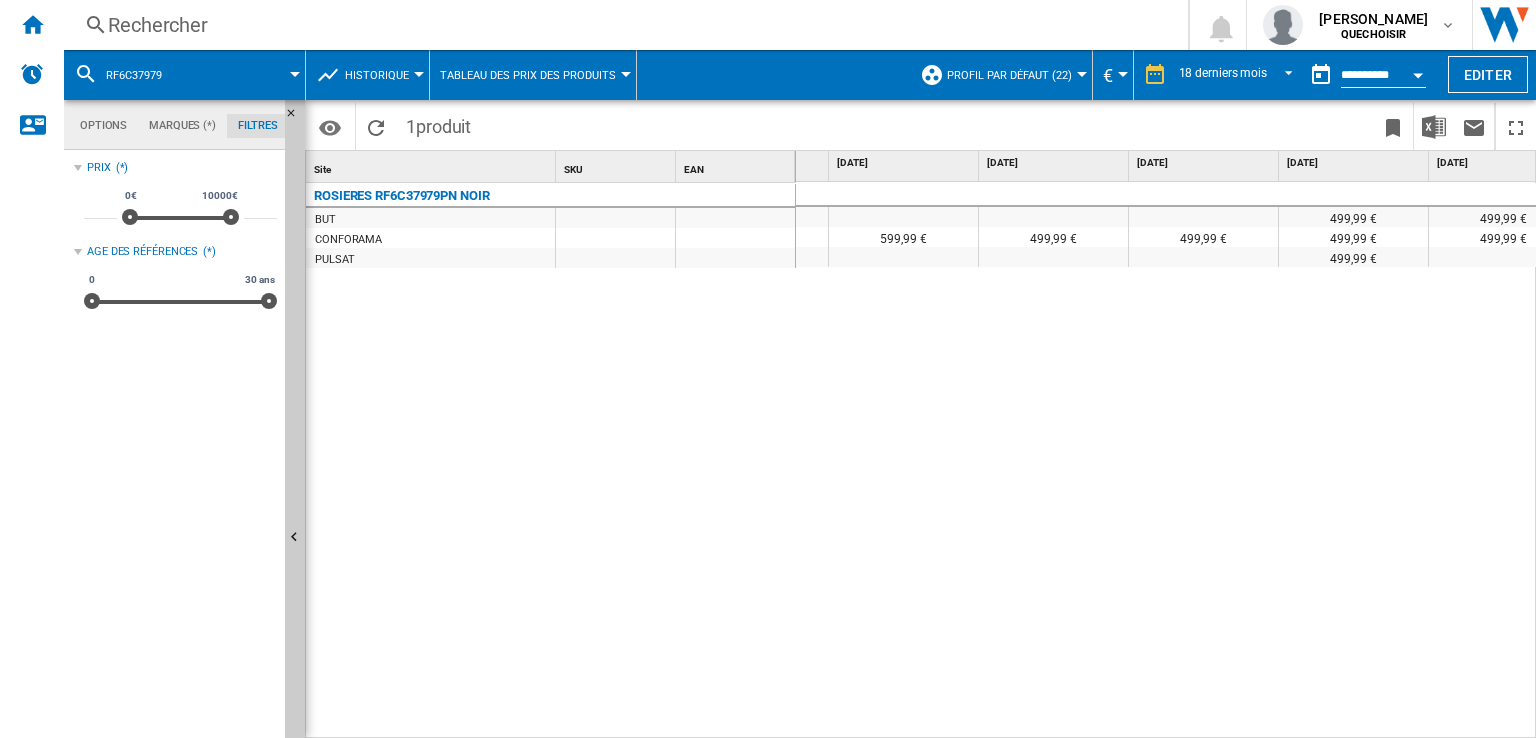 click on "Rechercher" at bounding box center [622, 25] 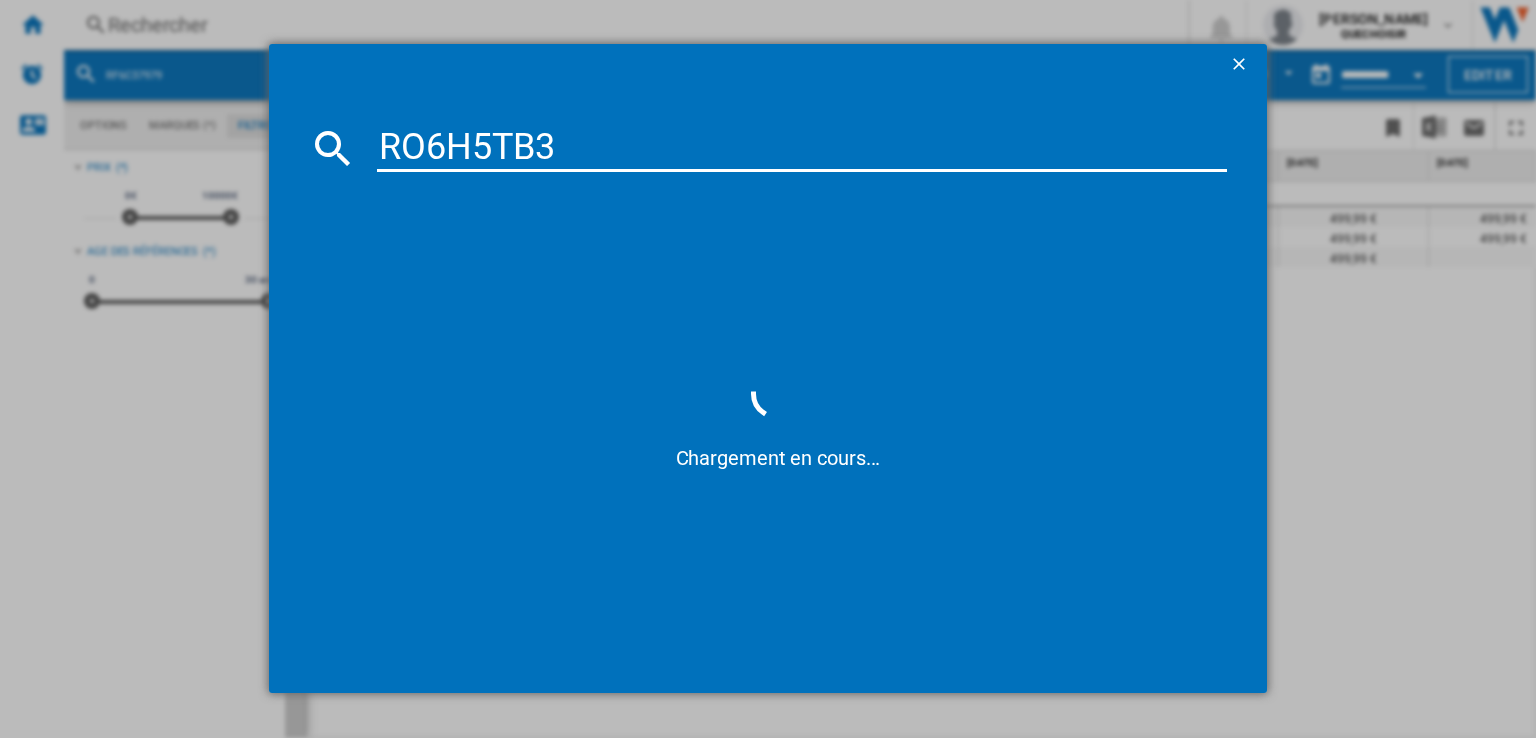 type on "RO6H5TB" 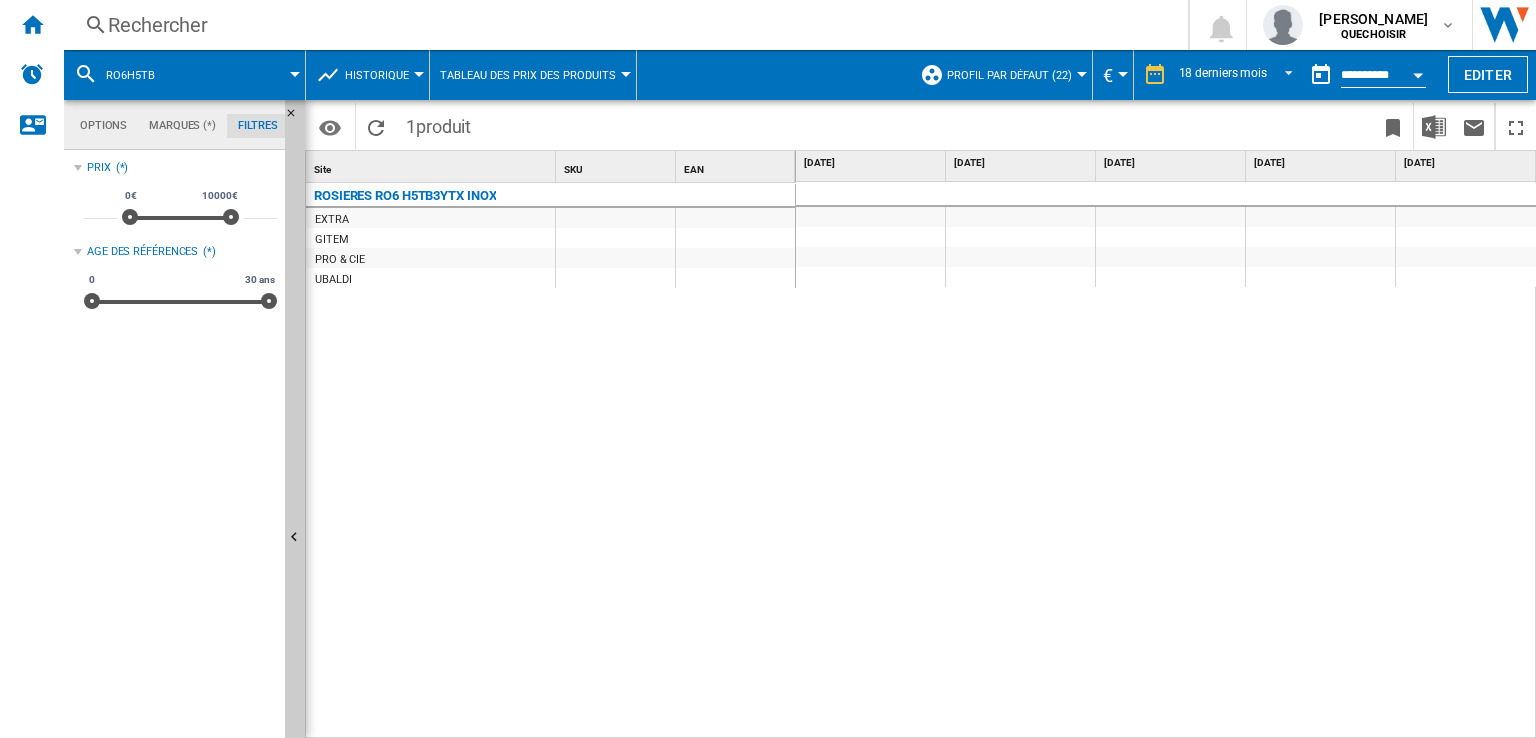scroll, scrollTop: 0, scrollLeft: 508, axis: horizontal 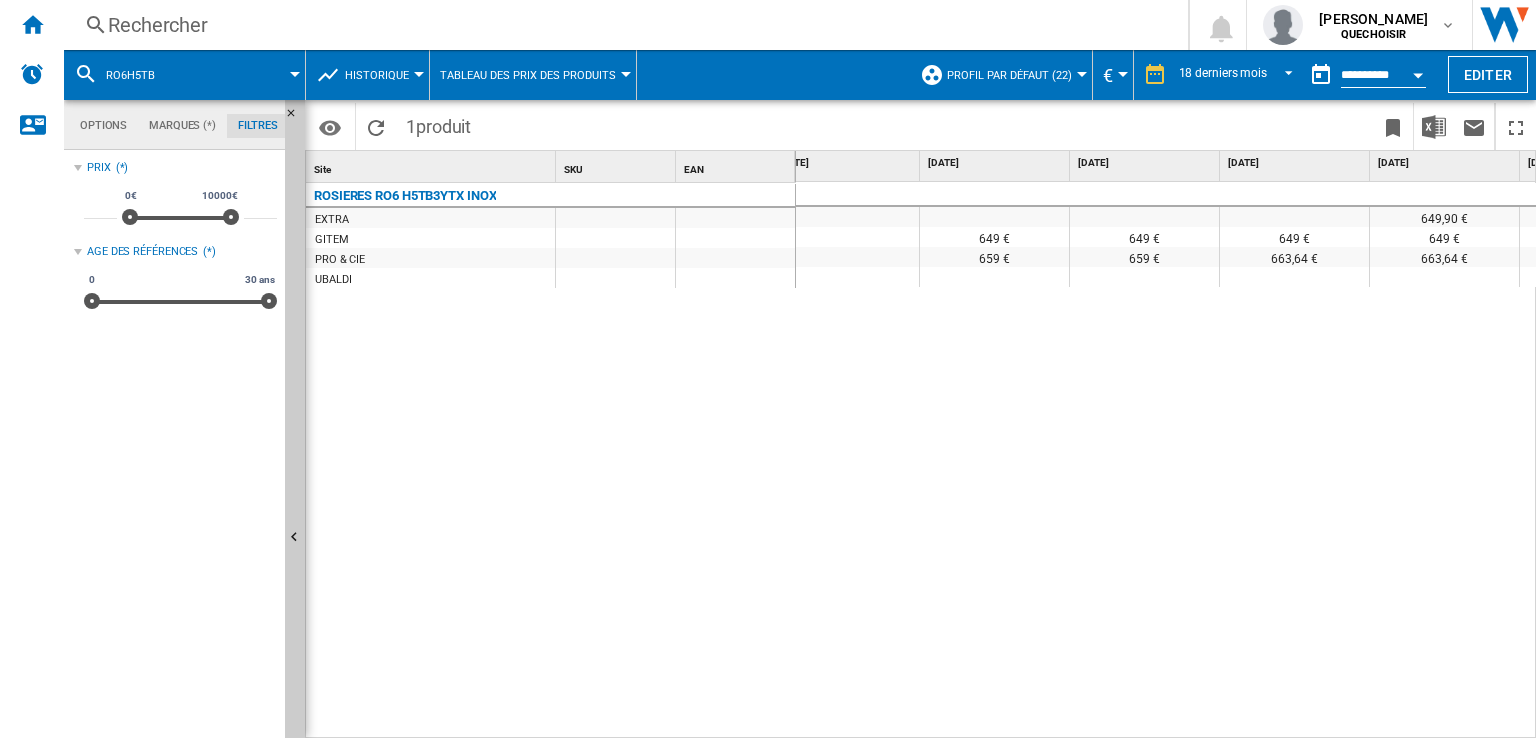 click on "Rechercher" at bounding box center (622, 25) 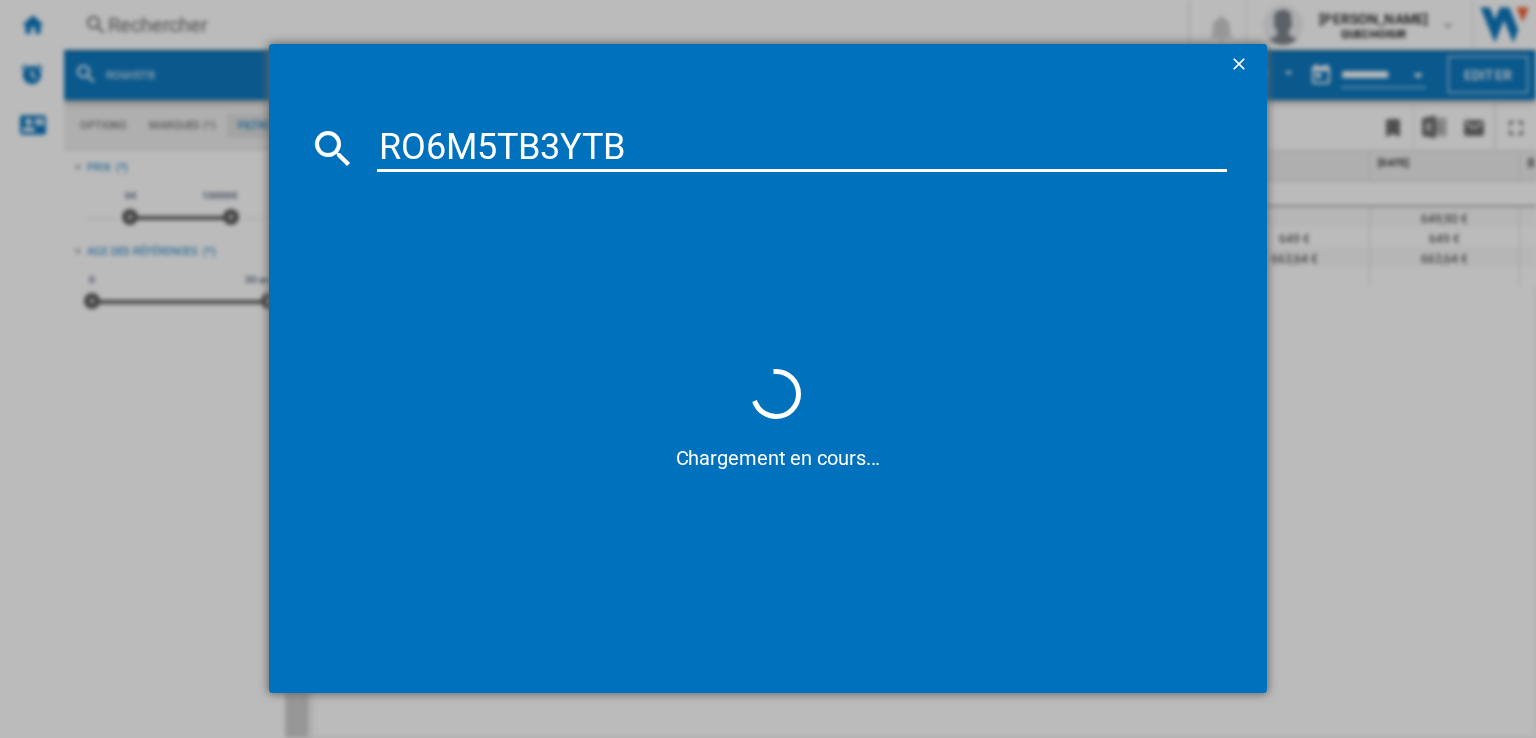 drag, startPoint x: 476, startPoint y: 147, endPoint x: 498, endPoint y: 147, distance: 22 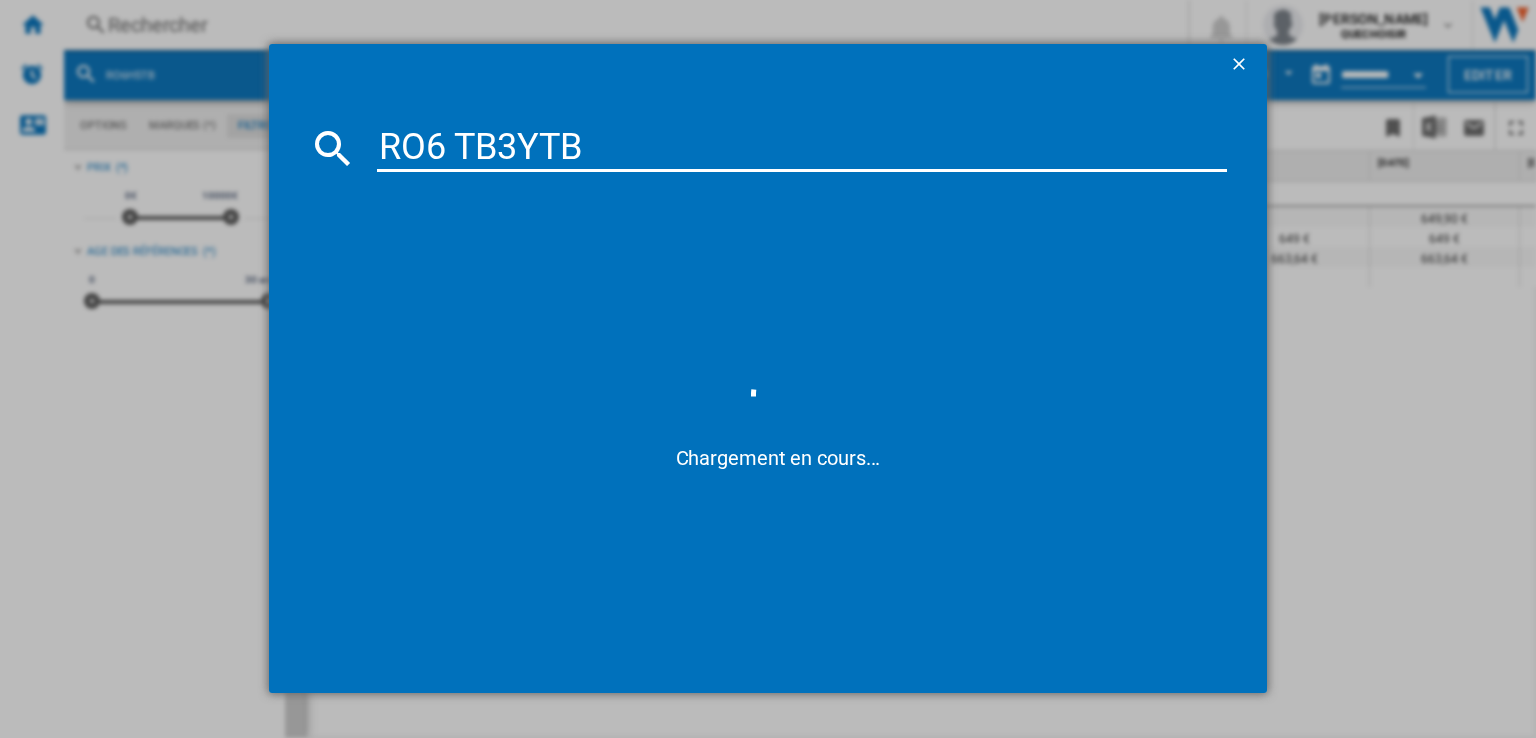 drag, startPoint x: 499, startPoint y: 147, endPoint x: 838, endPoint y: 144, distance: 339.01328 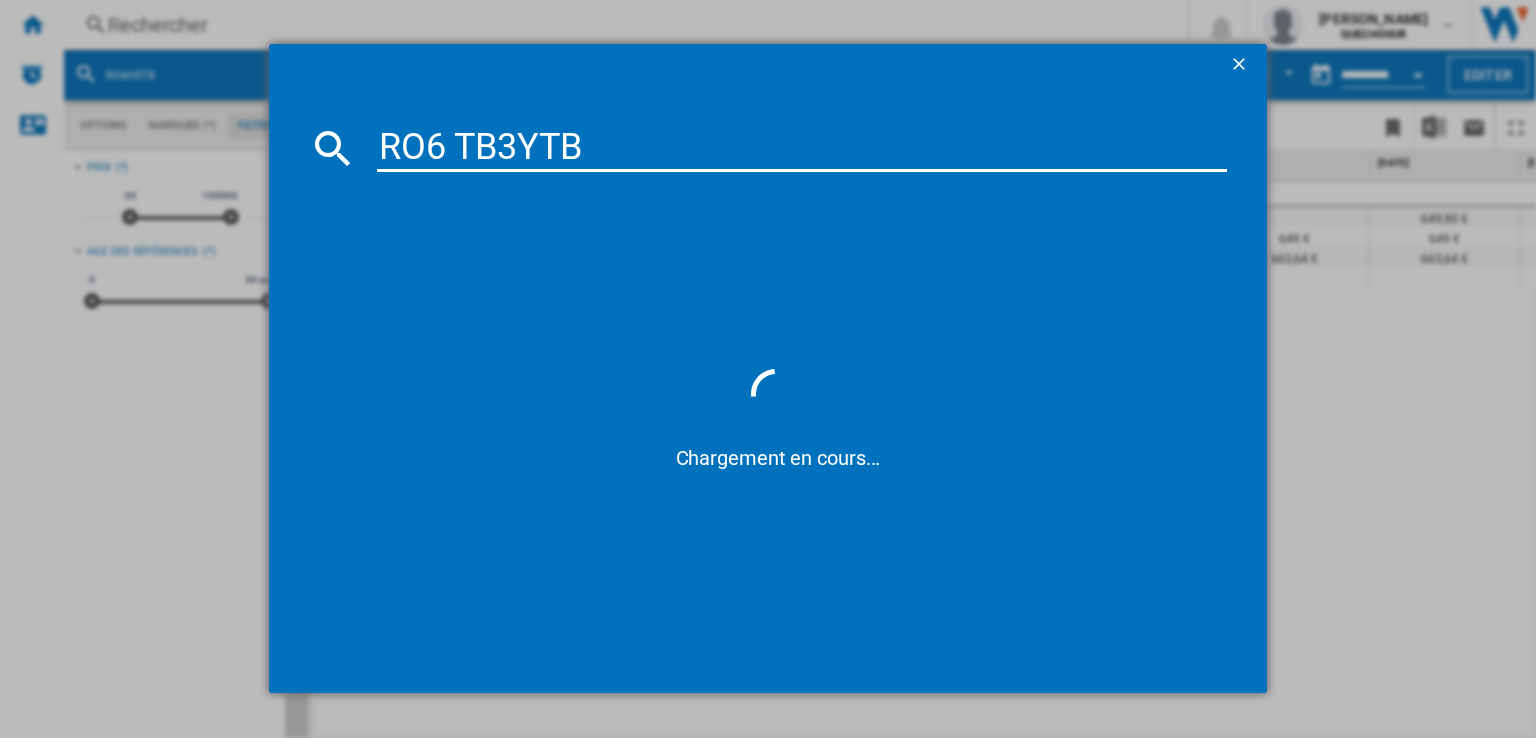 type on "RO6 TB" 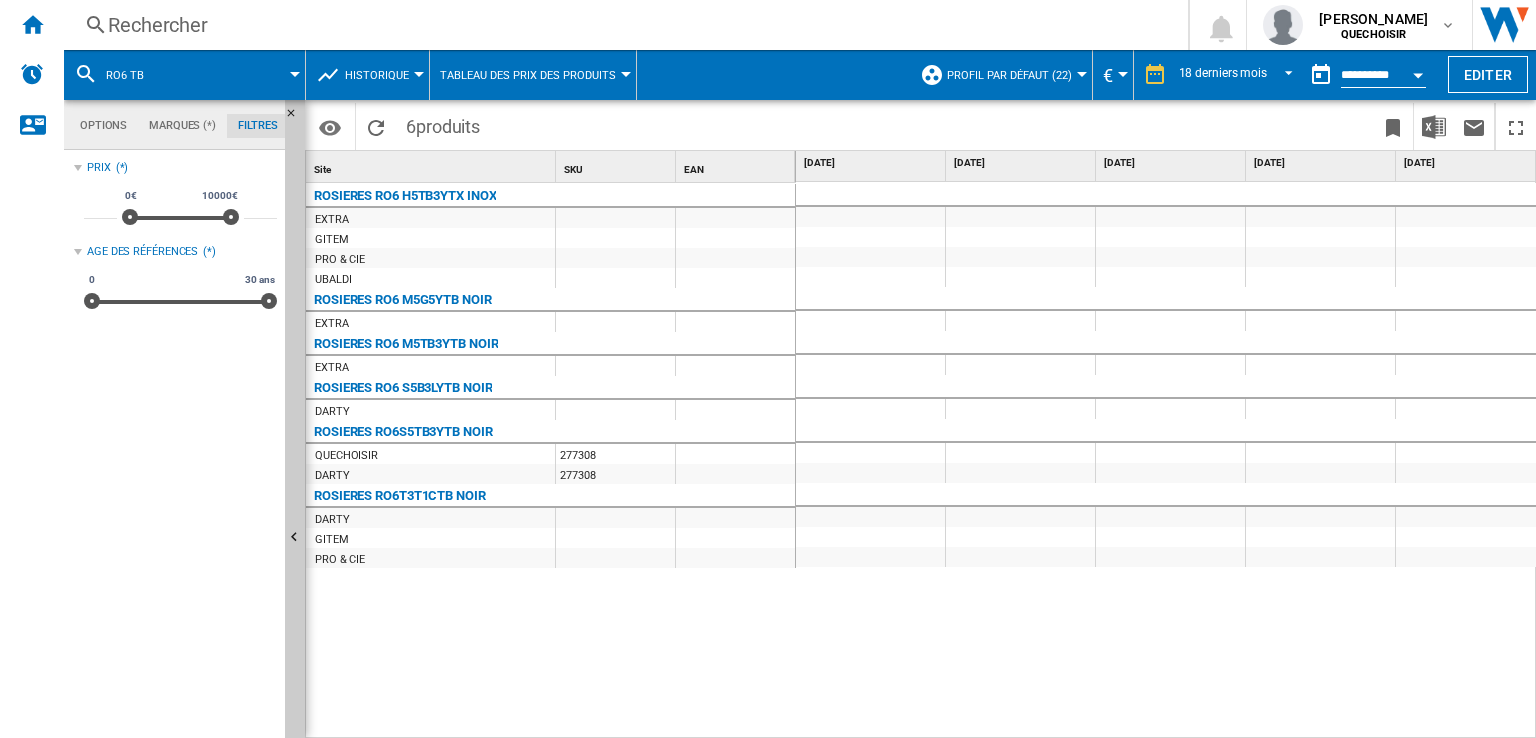scroll, scrollTop: 0, scrollLeft: 794, axis: horizontal 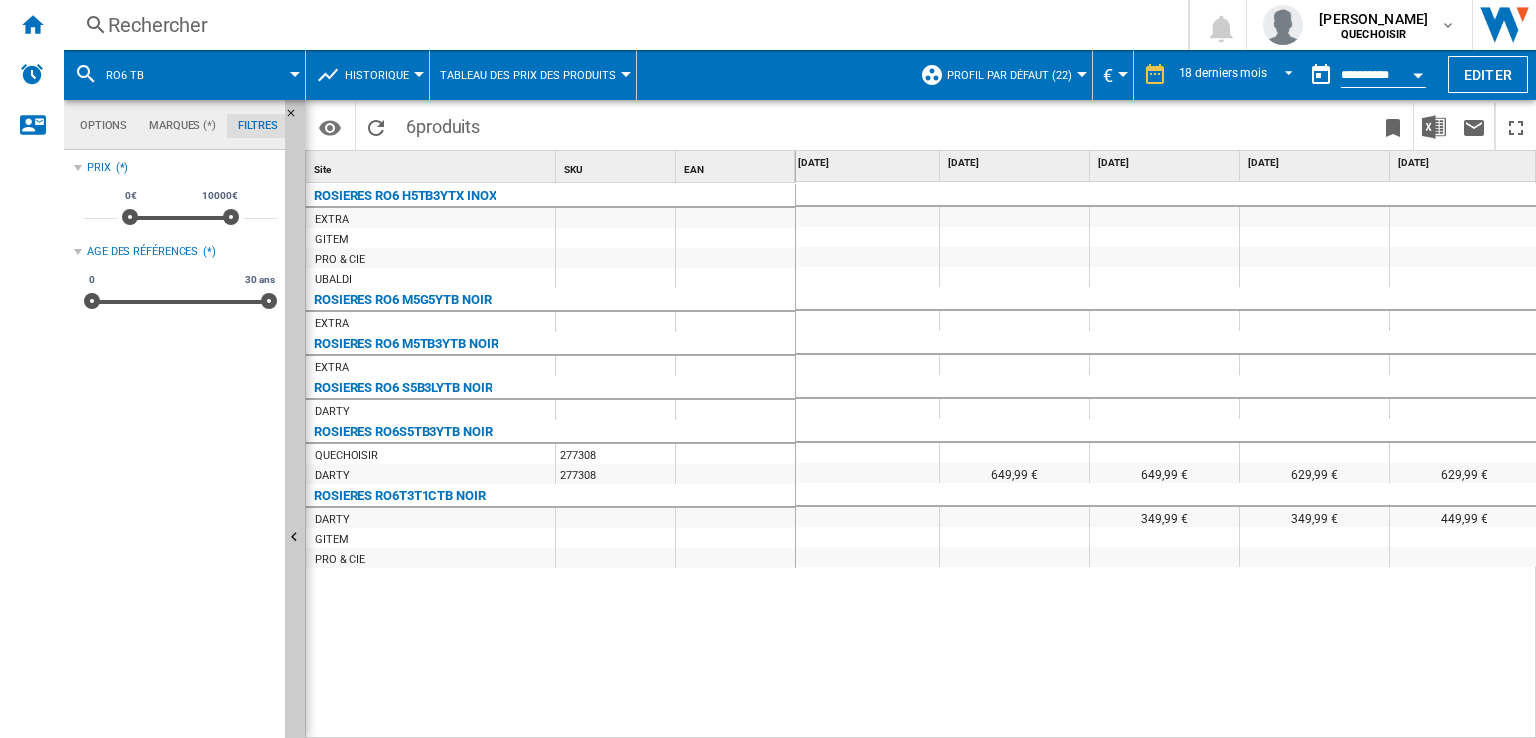 click on "349,99 €" at bounding box center (1164, 517) 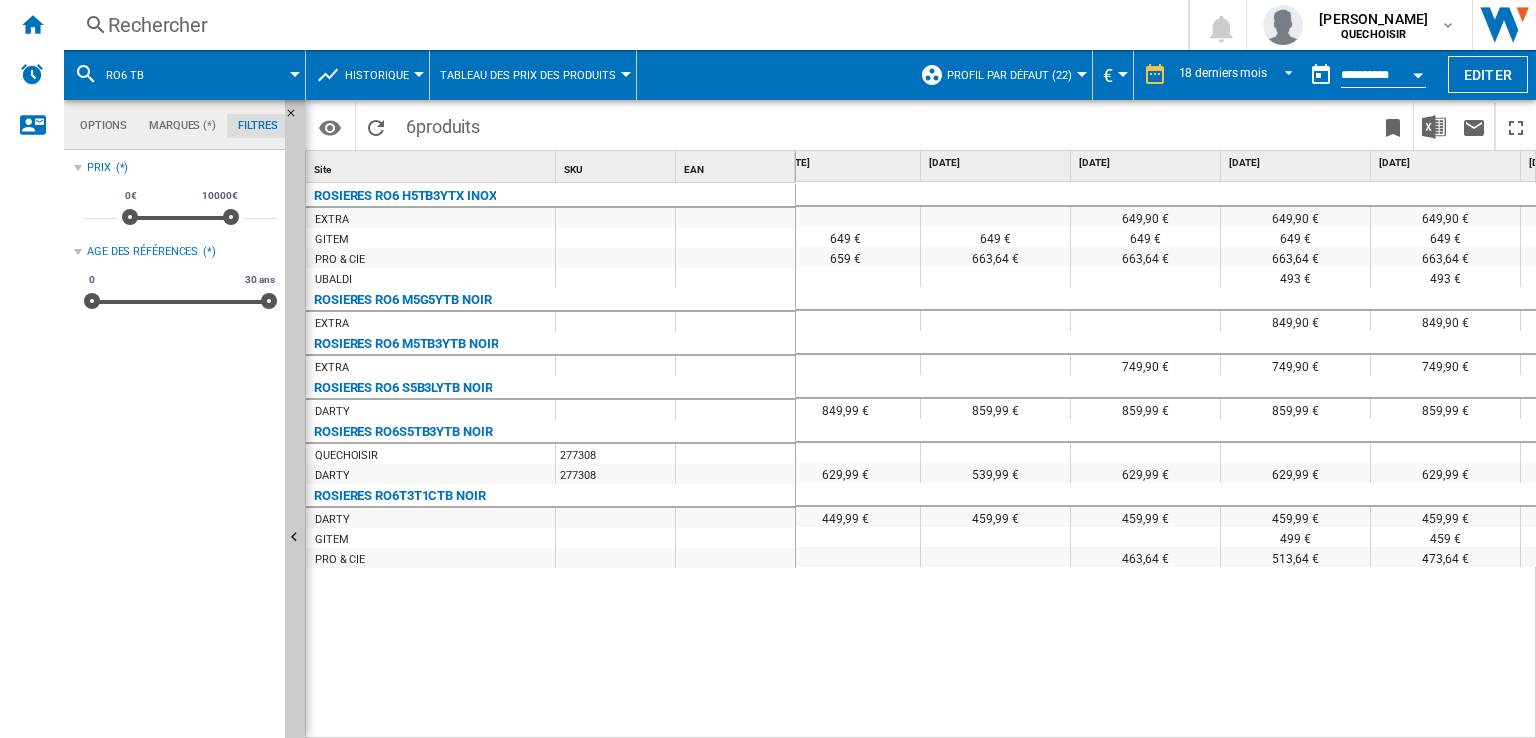 click on "Rechercher" at bounding box center [622, 25] 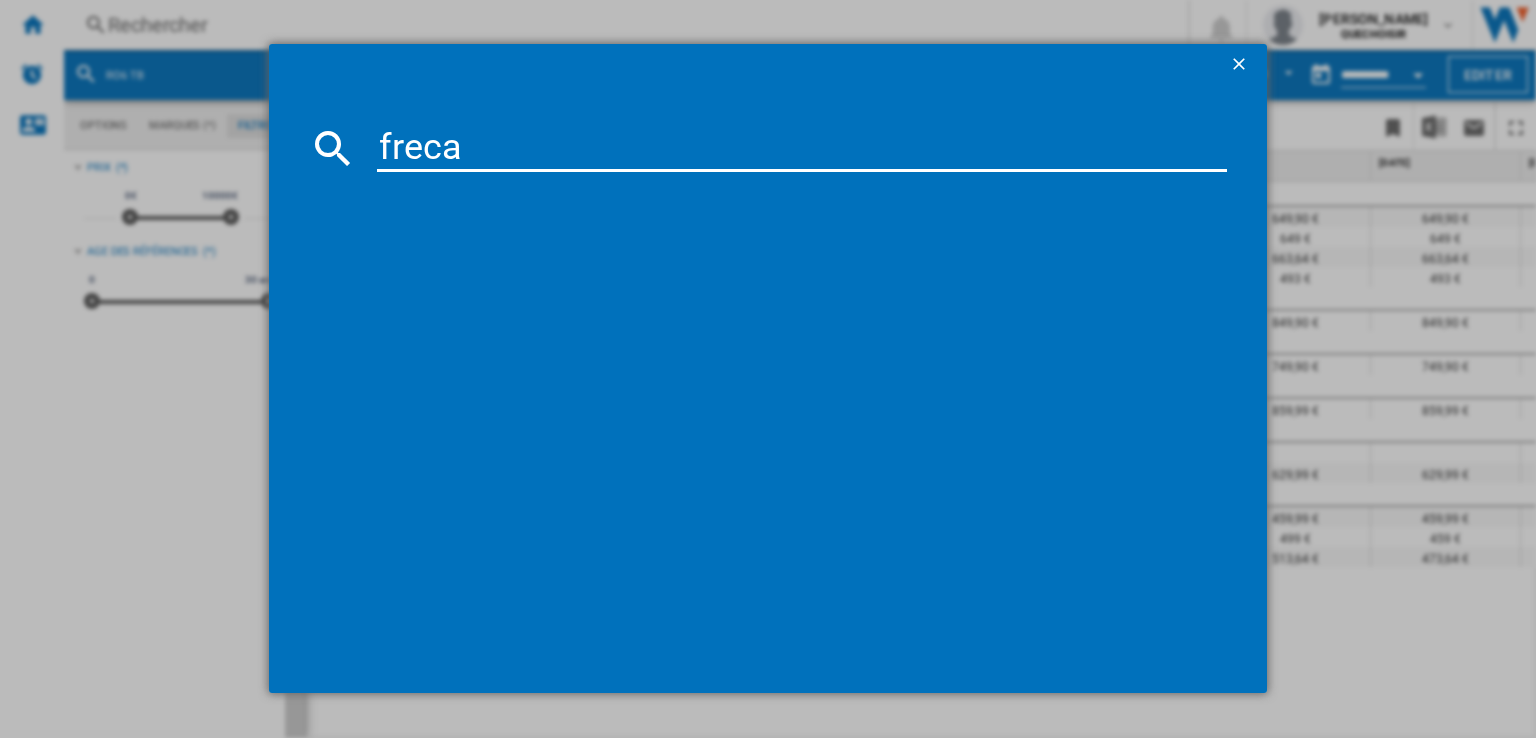 type on "frecan" 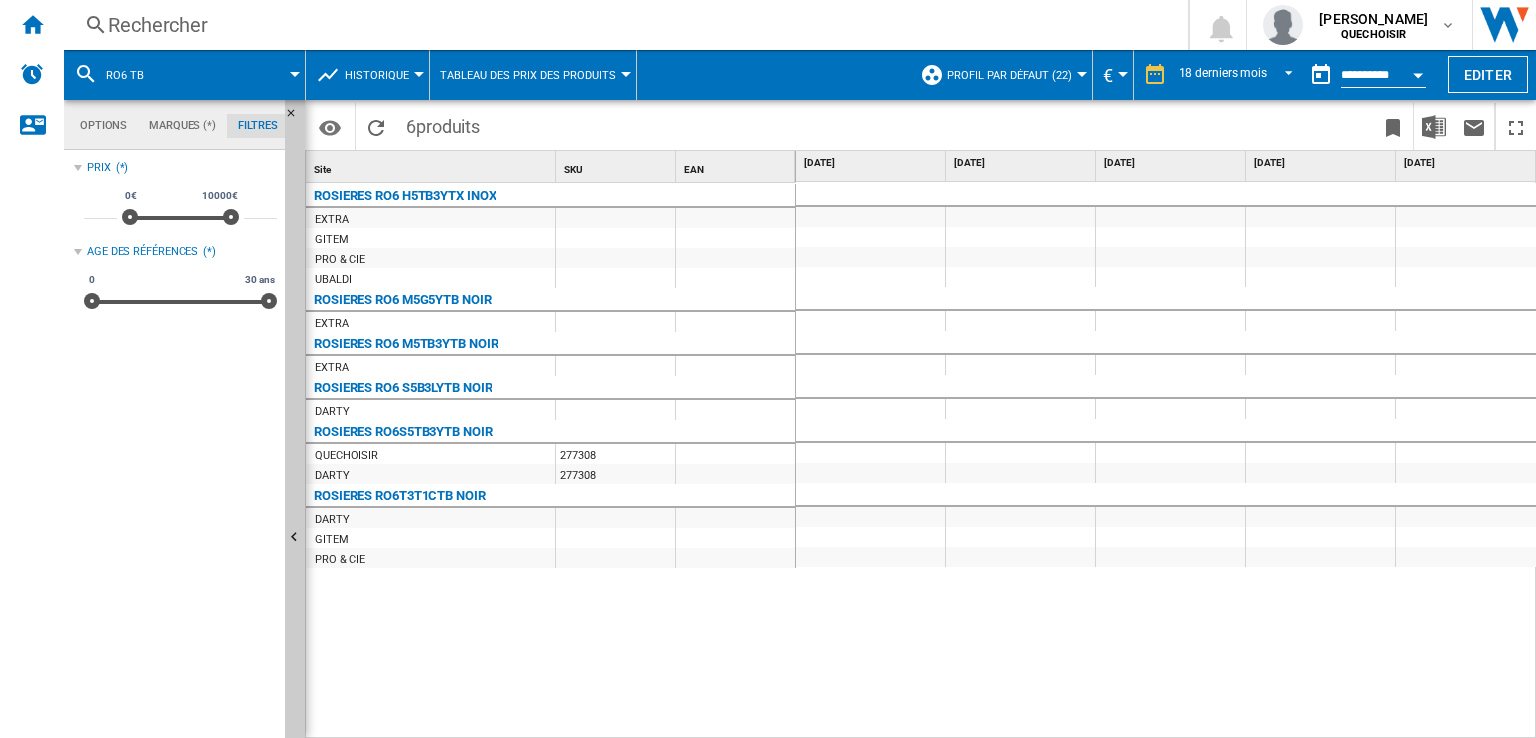 scroll, scrollTop: 0, scrollLeft: 178, axis: horizontal 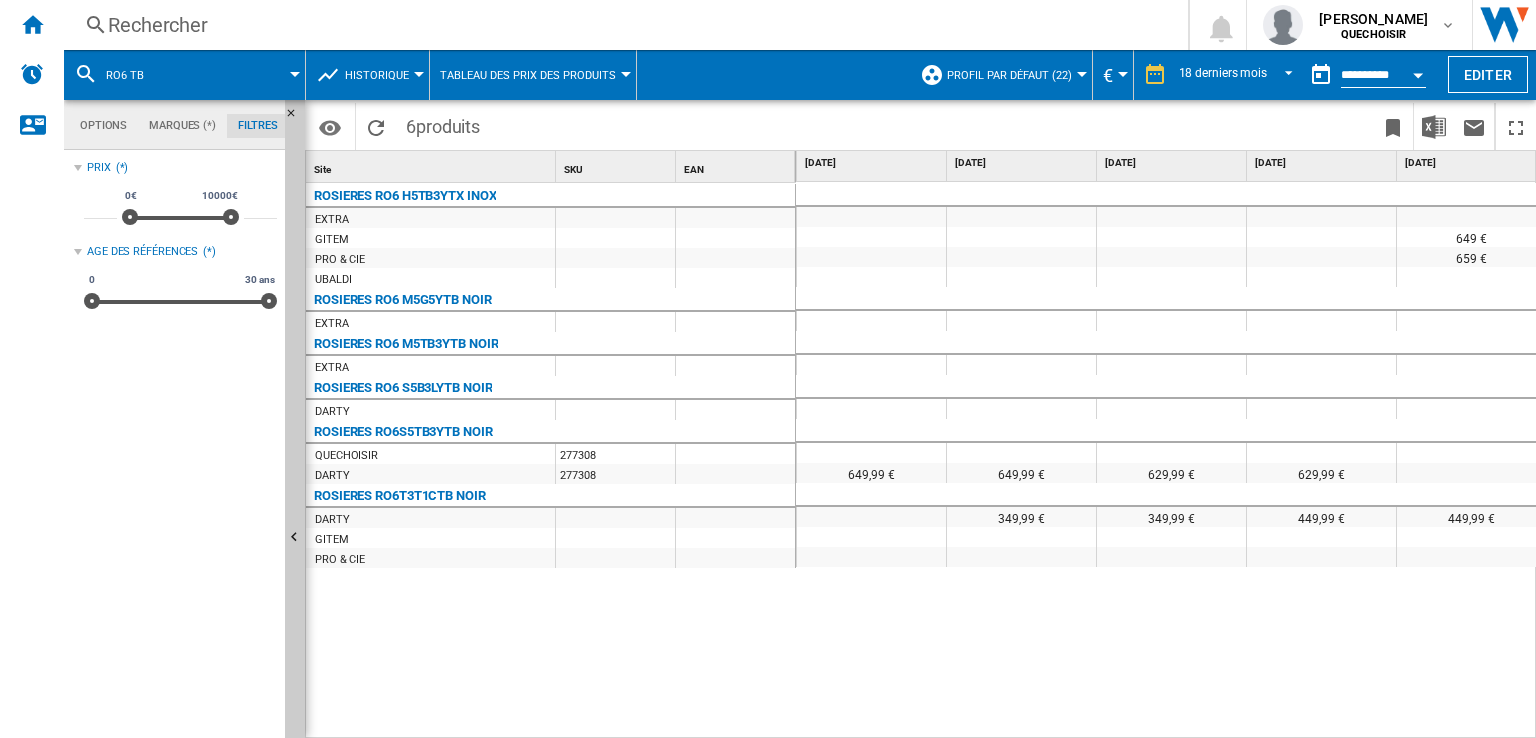 click on "ROSIERES RO6 H5TB3YTX INOX
EXTRA
GITEM
PRO & CIE
UBALDI
ROSIERES RO6 M5G5YTB NOIR
EXTRA
ROSIERES RO6 M5TB3YTB NOIR
EXTRA
ROSIERES RO6 S5B3LYTB NOIR
[GEOGRAPHIC_DATA]
ROSIERES RO6S5TB3YTB NOIR
QUECHOISIR
277308
[GEOGRAPHIC_DATA]
277308
ROSIERES RO6T3T1CTB NOIR
[GEOGRAPHIC_DATA]
GITEM
PRO & CIE" at bounding box center [551, 457] 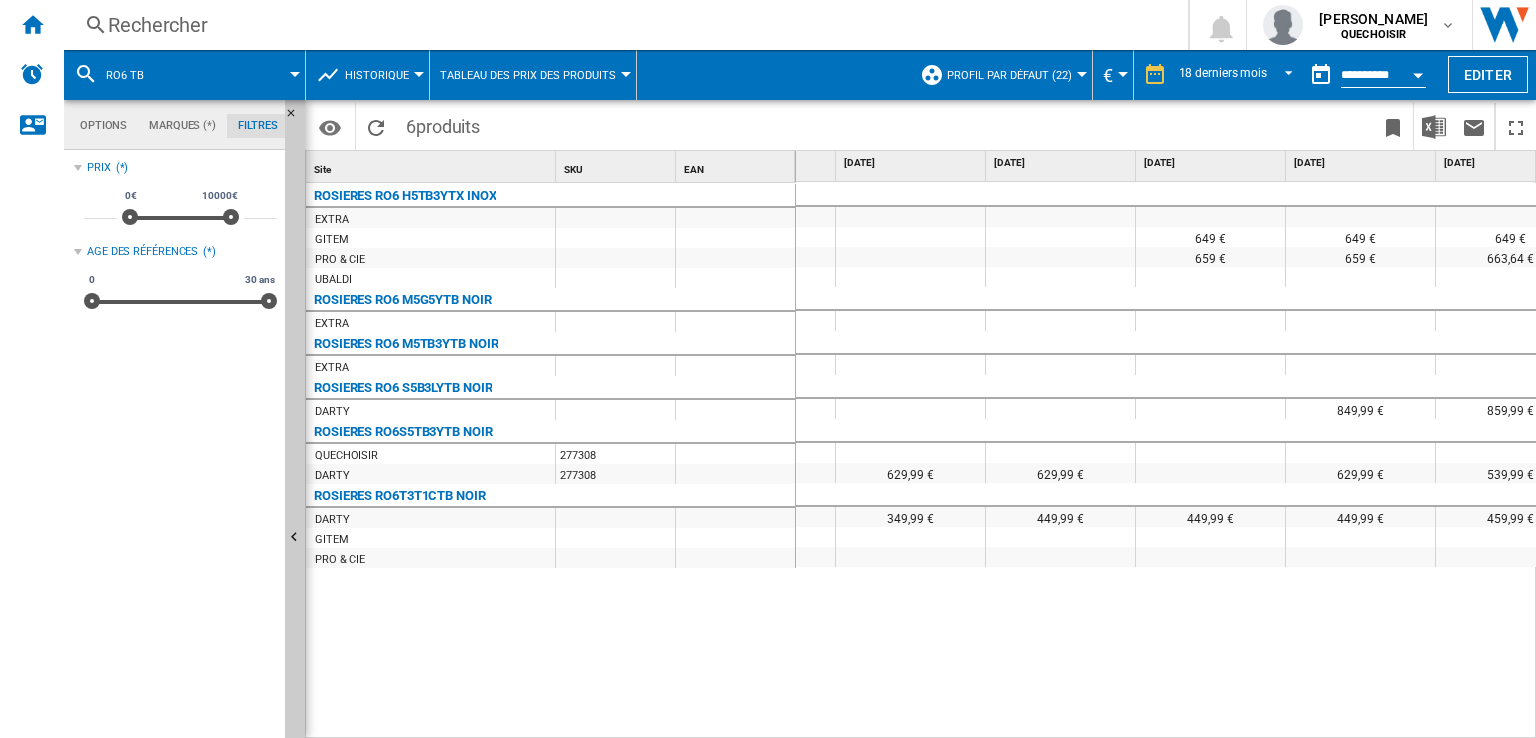 scroll, scrollTop: 0, scrollLeft: 1224, axis: horizontal 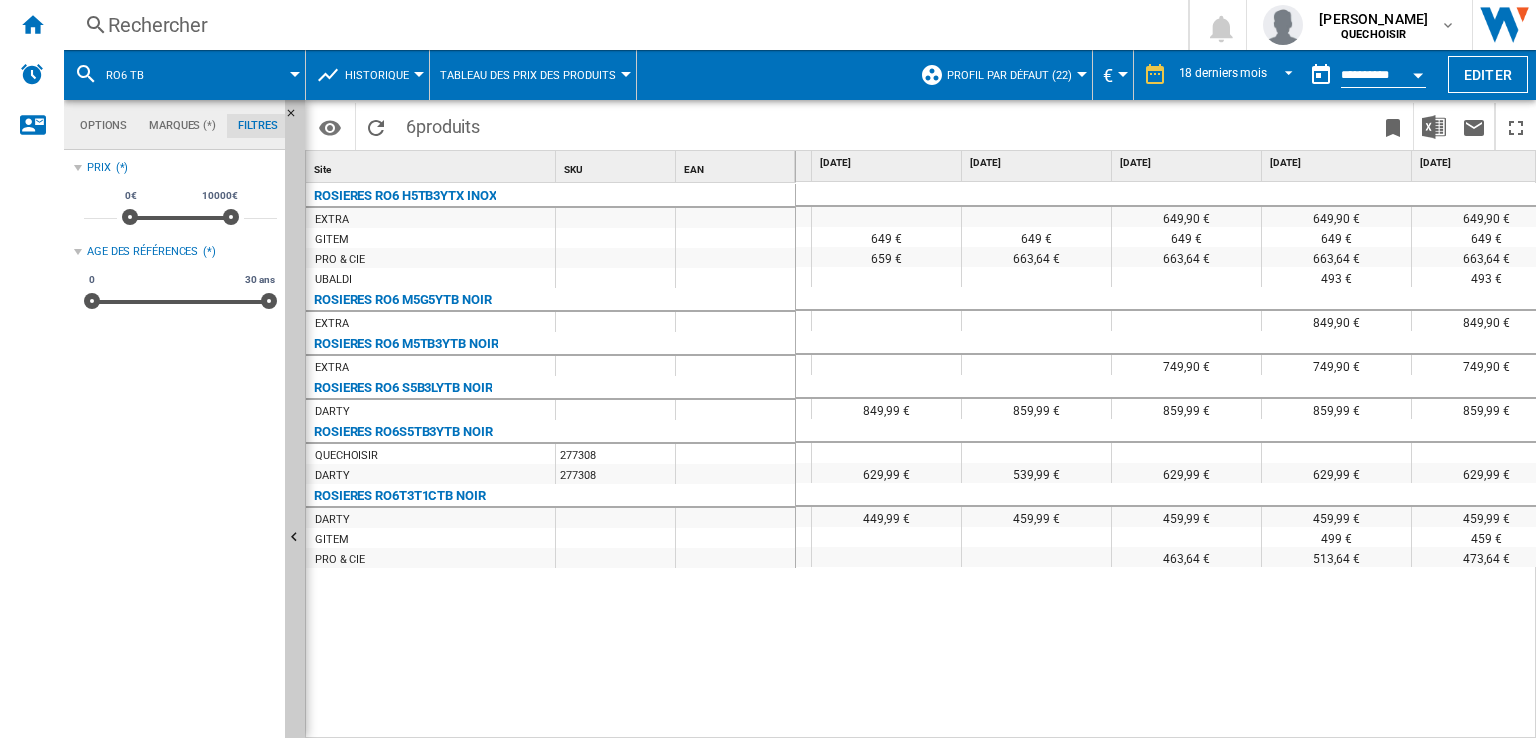 click on "Historique" at bounding box center [377, 75] 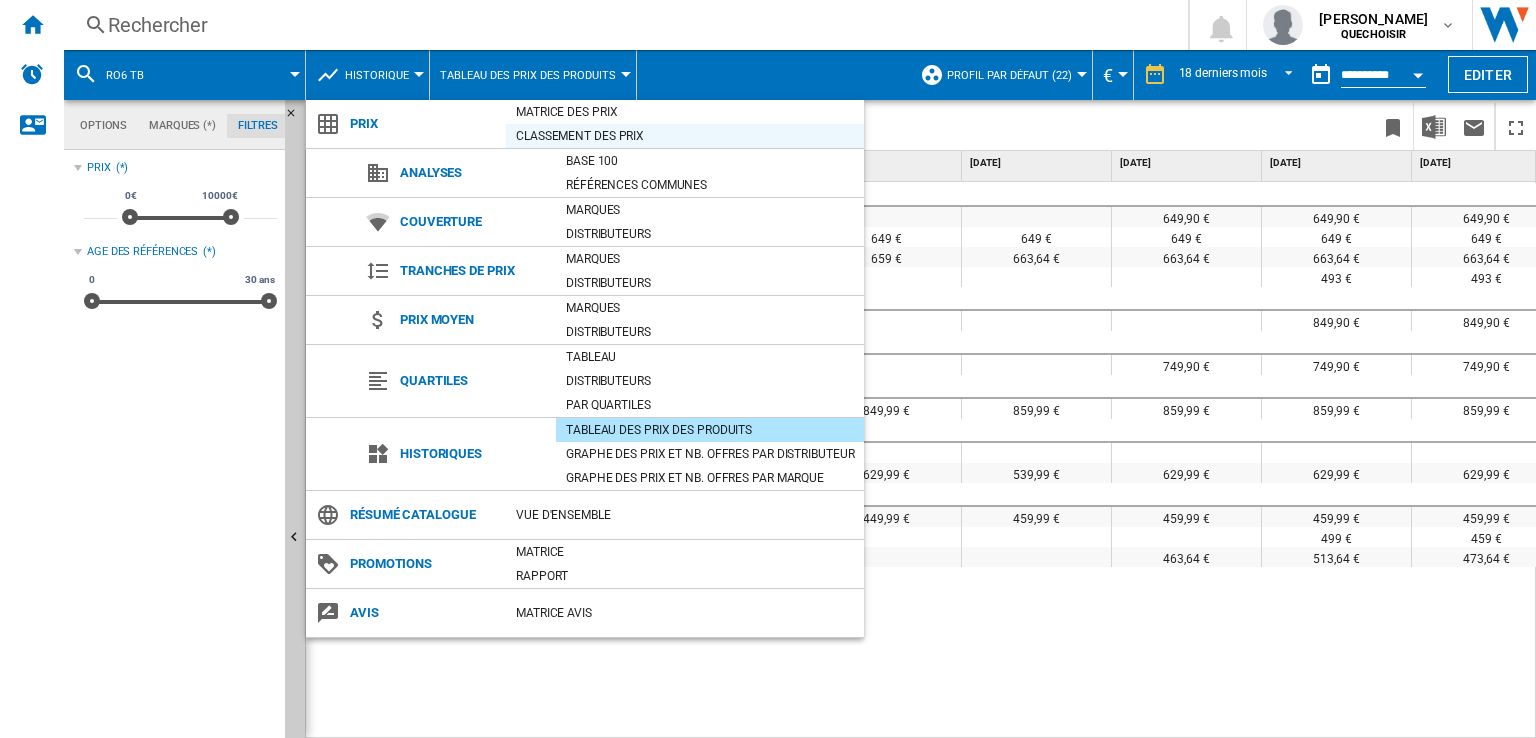 click on "Classement des prix" at bounding box center [685, 136] 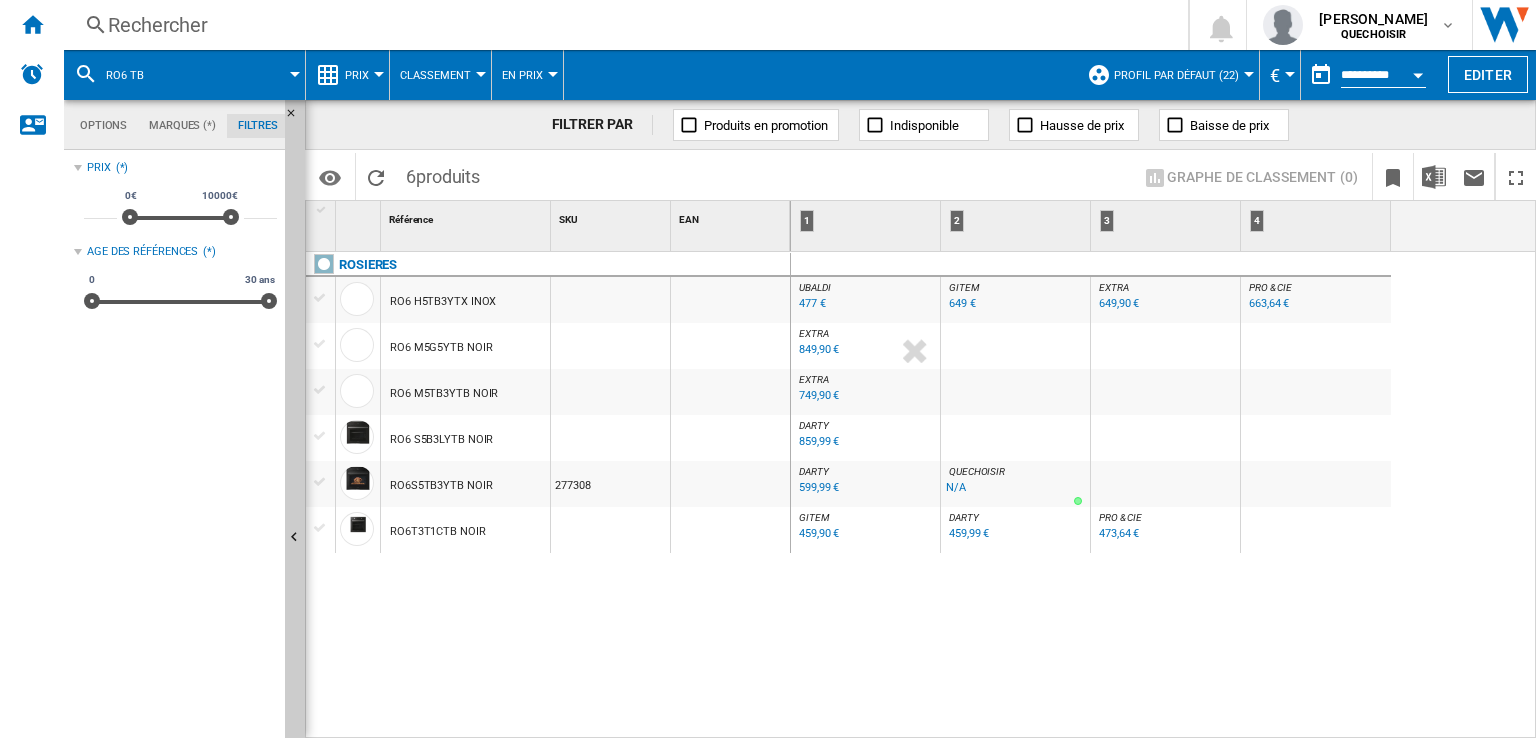click on "Rechercher" at bounding box center [622, 25] 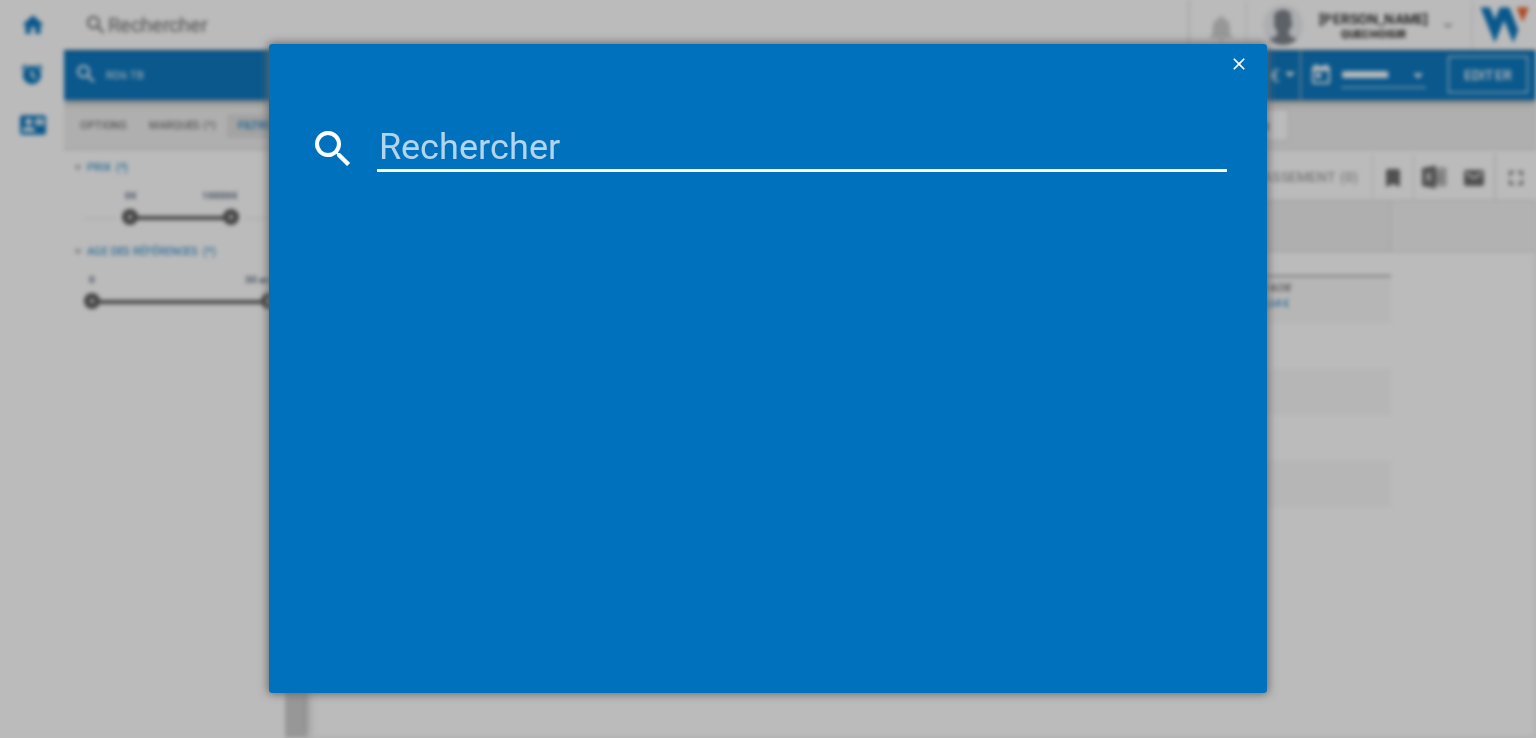 type on "RO6S3B3YTB" 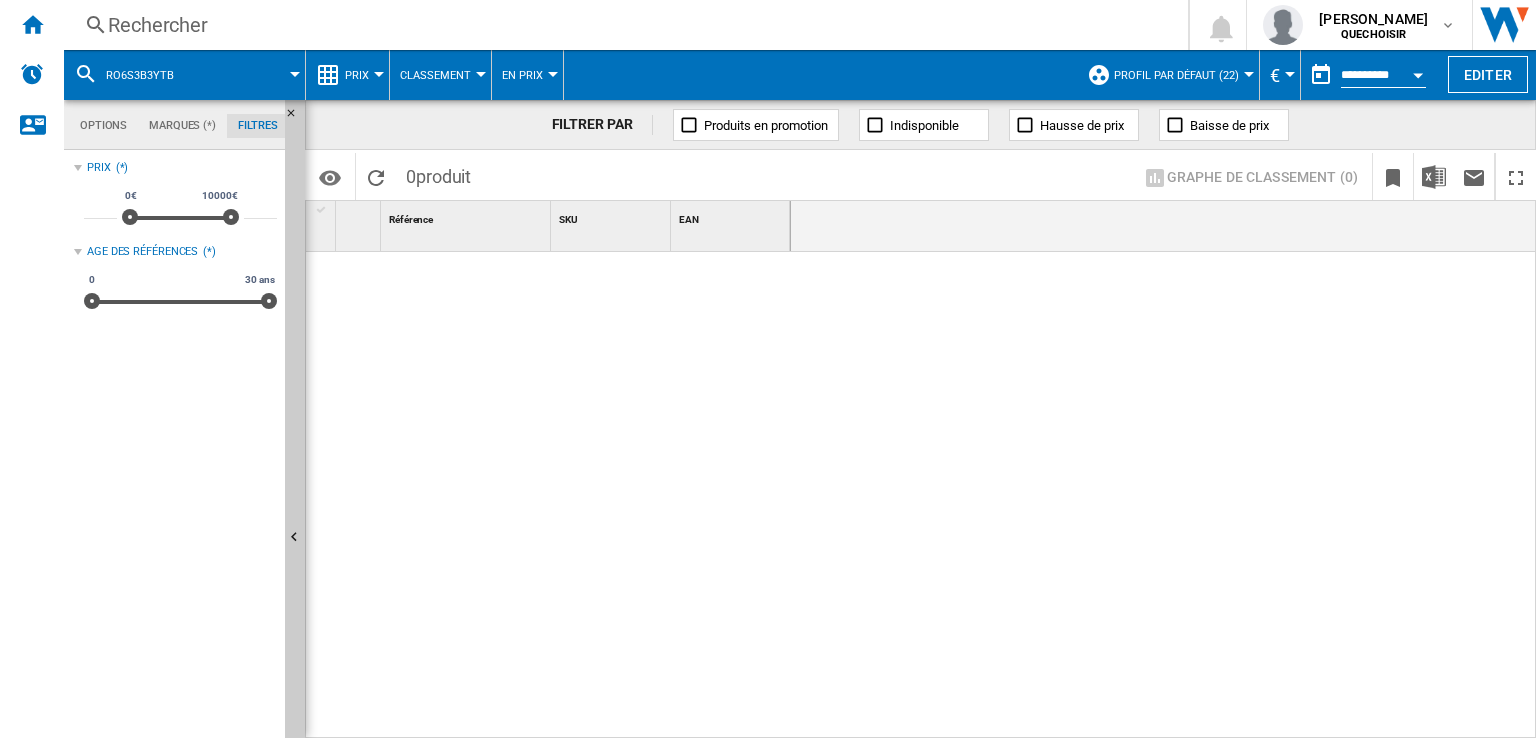 click on "Rechercher" at bounding box center [622, 25] 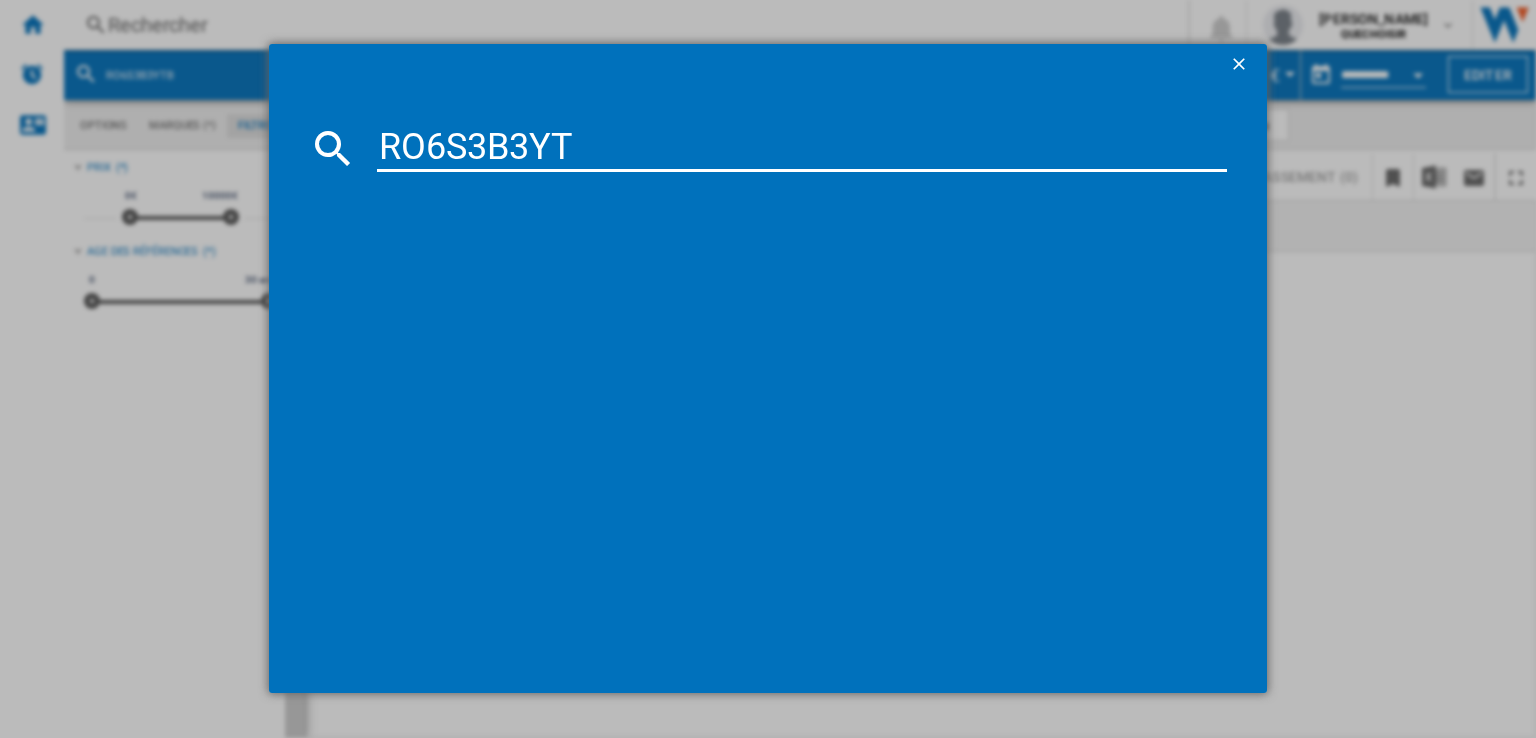 type on "RO6S3B3Y" 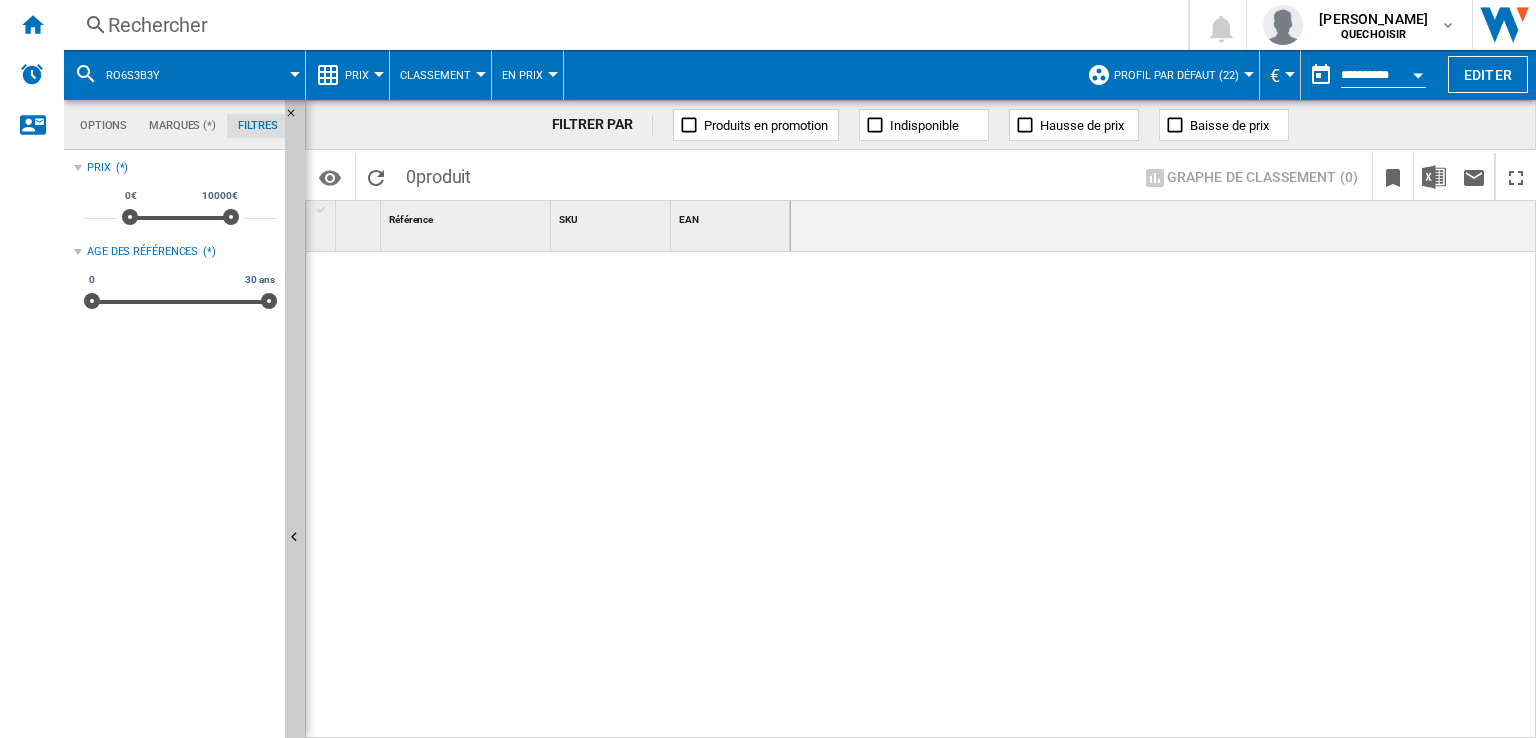click on "Rechercher" at bounding box center [622, 25] 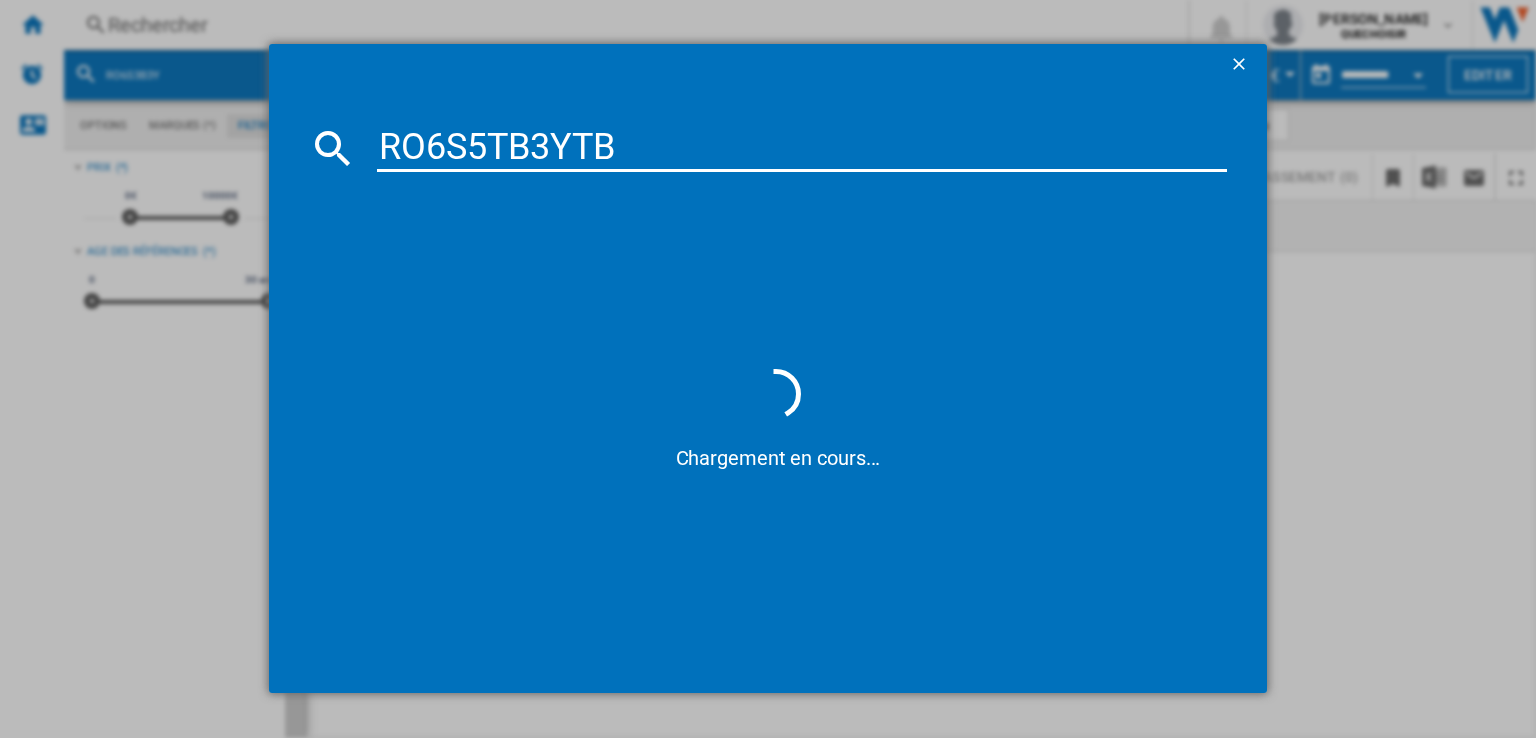 drag, startPoint x: 526, startPoint y: 145, endPoint x: 1095, endPoint y: 137, distance: 569.0562 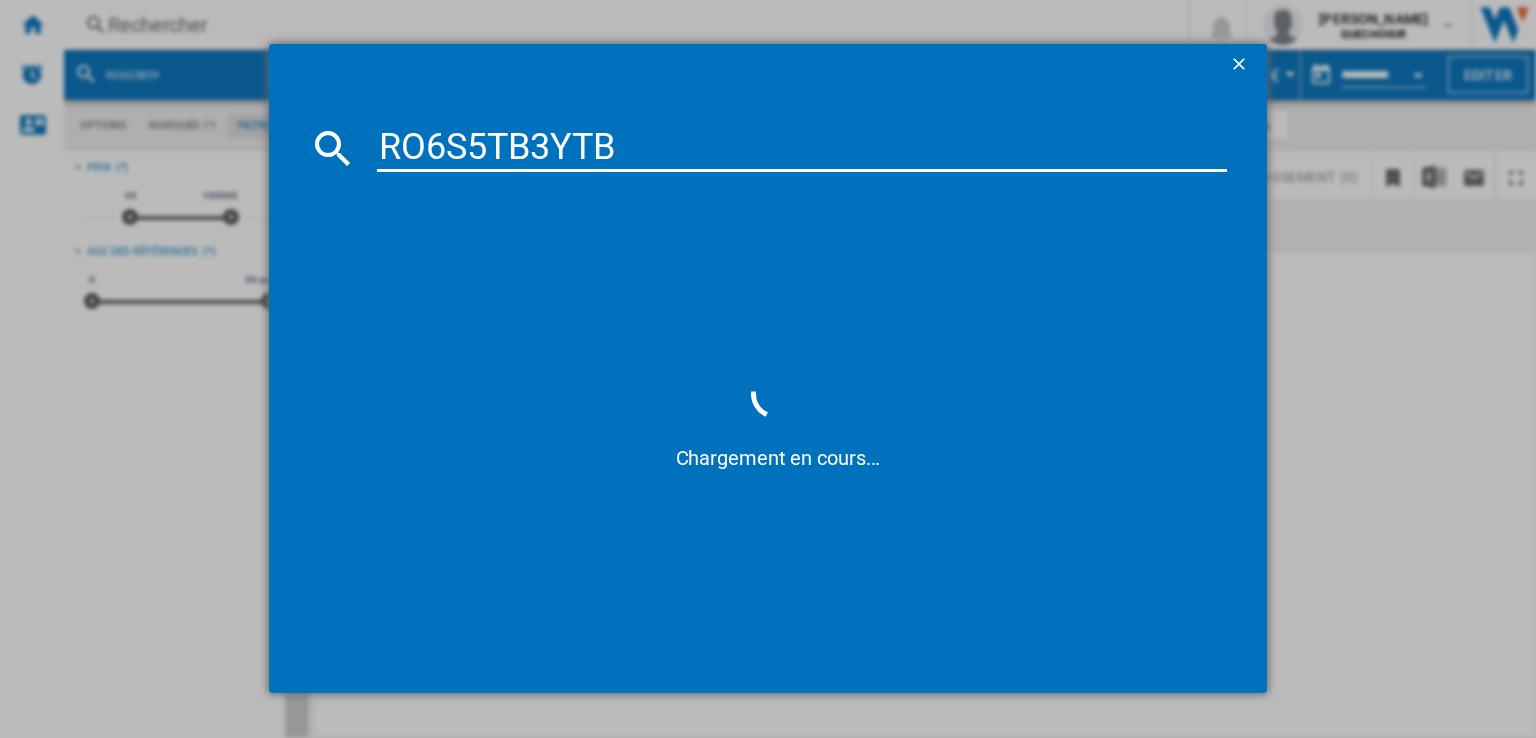 type on "RO6S5TB" 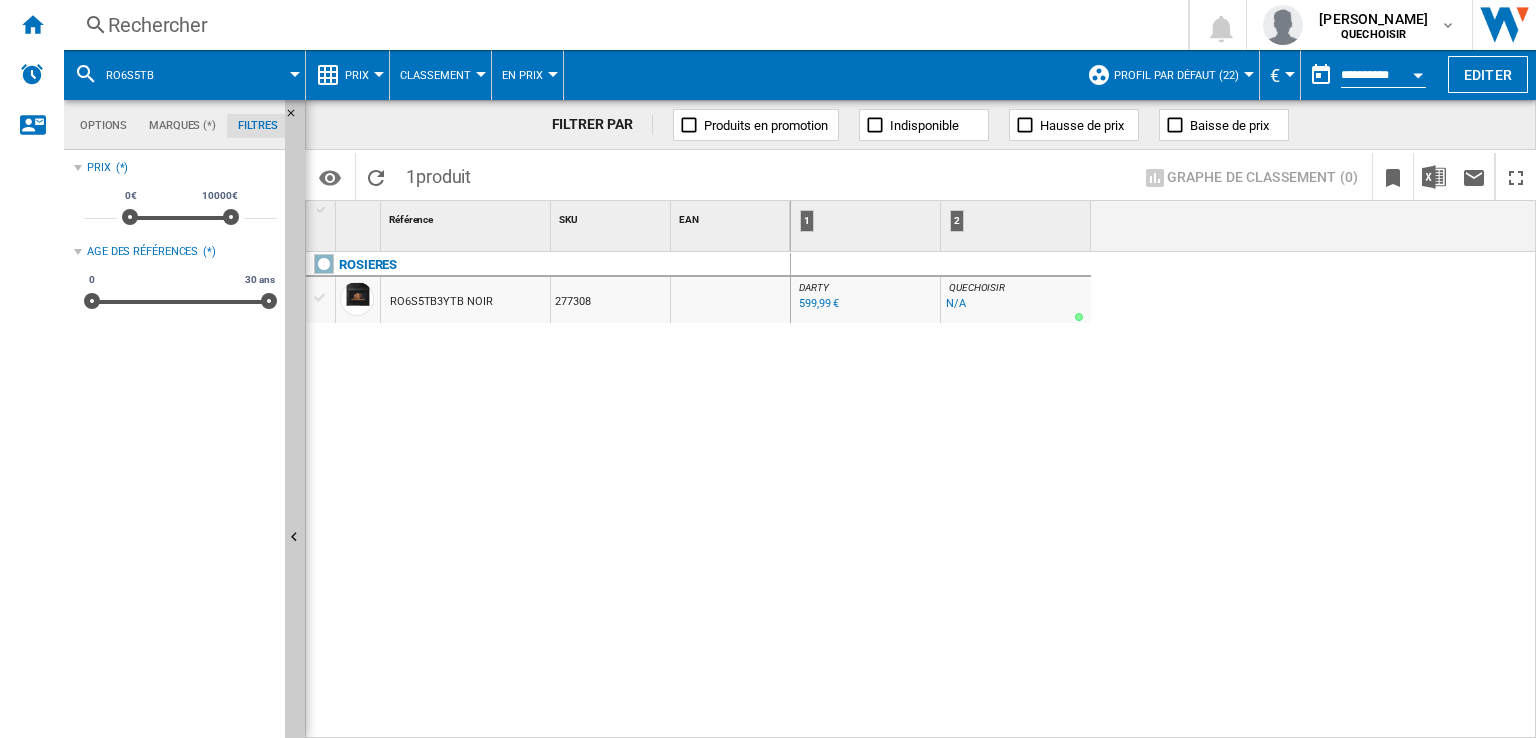 click on "Rechercher" at bounding box center (622, 25) 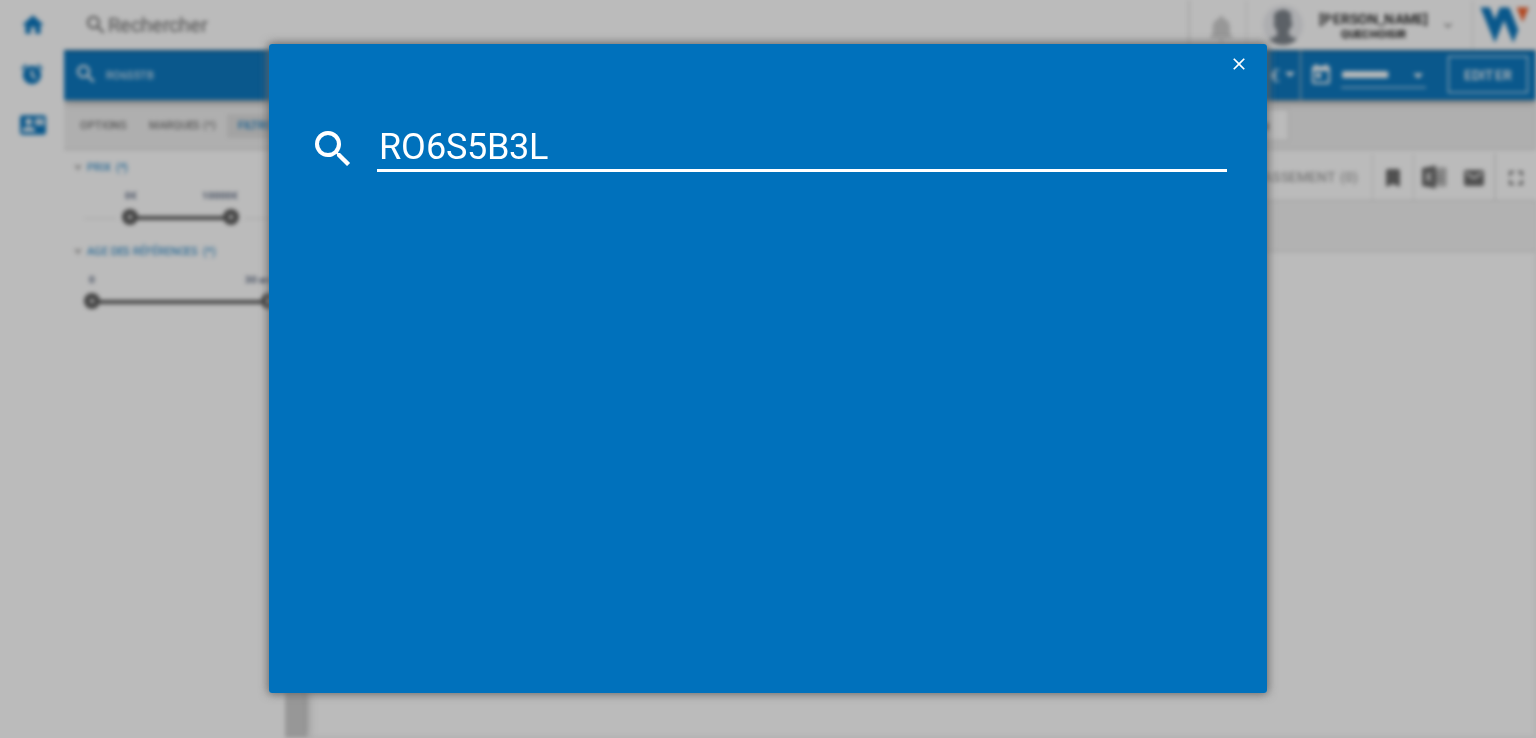 type on "RO6S5B3" 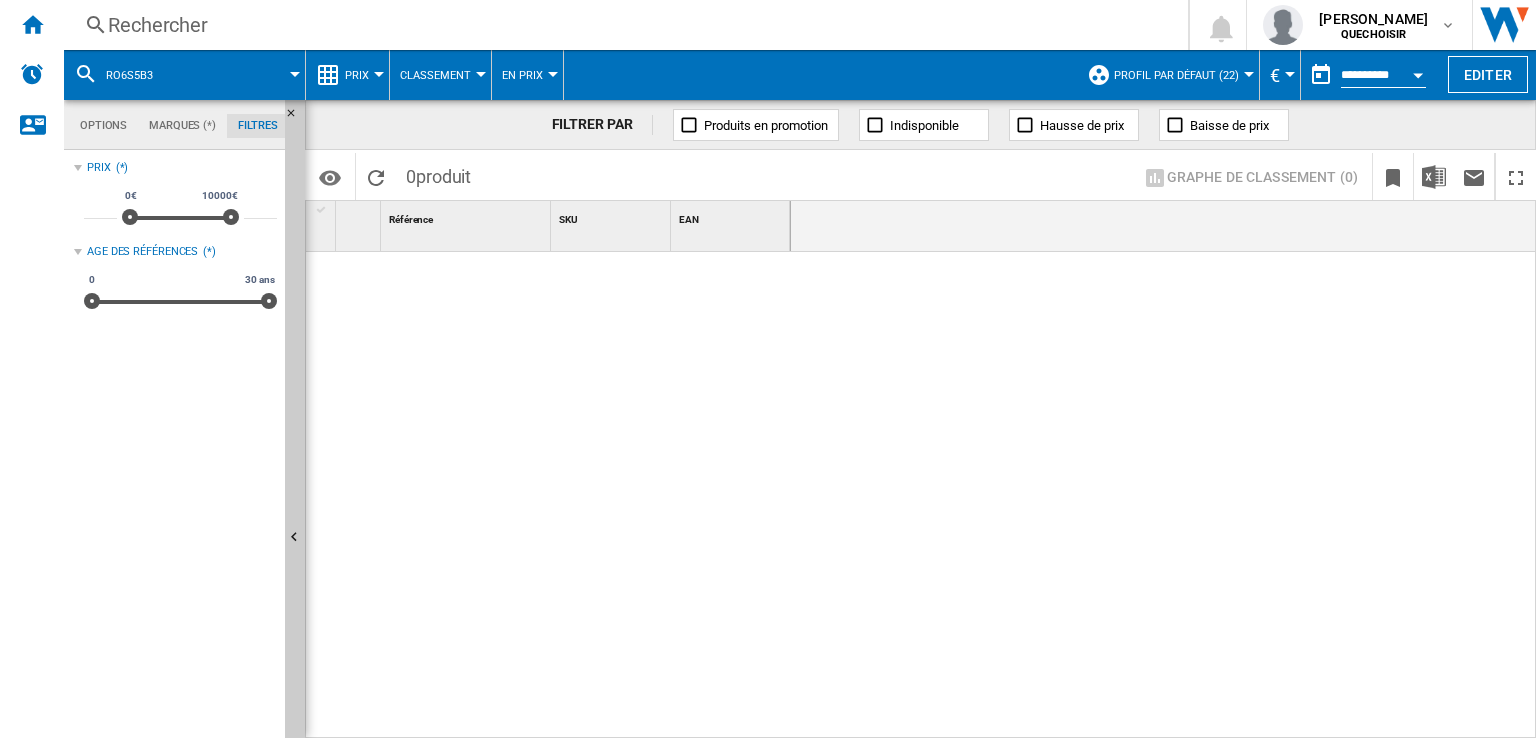 click on "Rechercher" at bounding box center (622, 25) 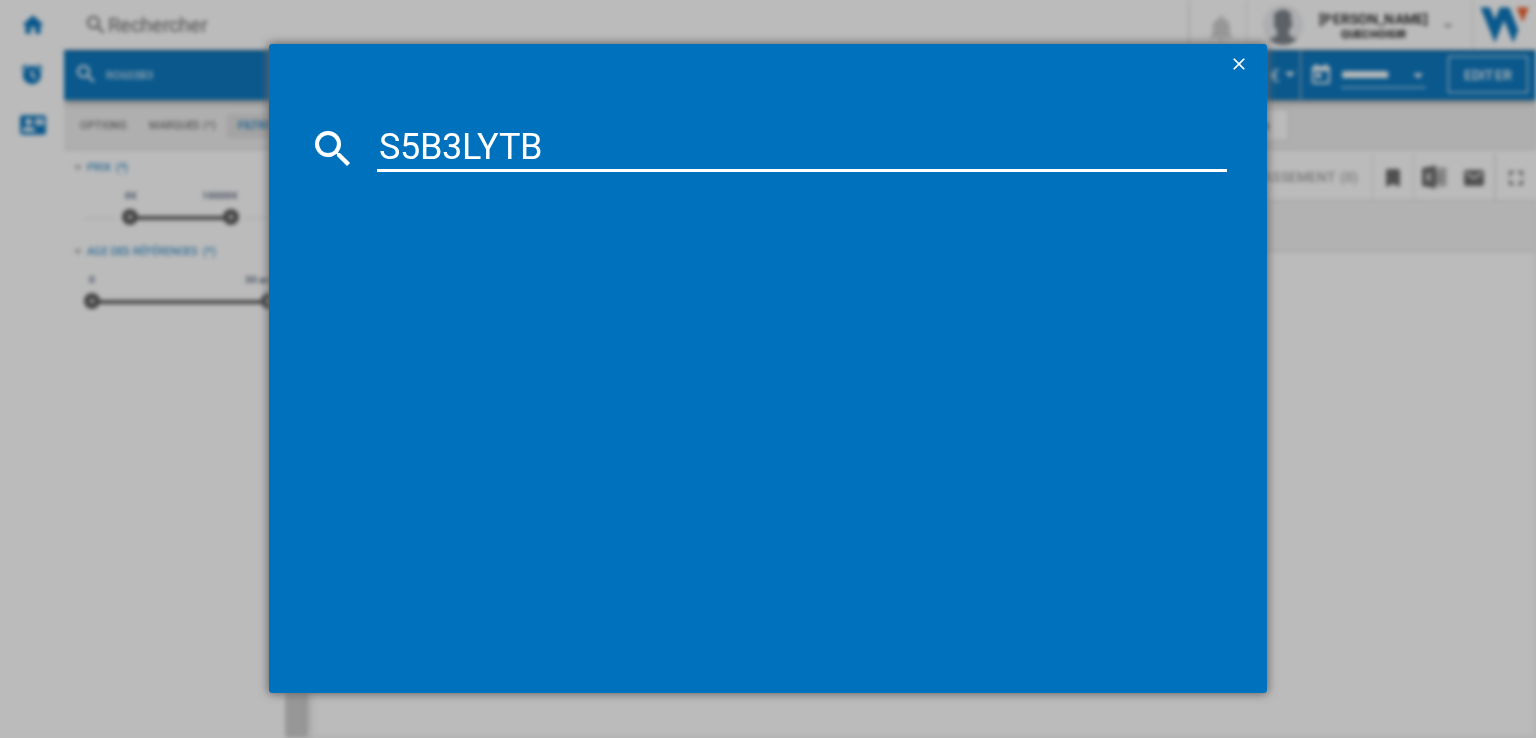 type on "S5B3LYTB" 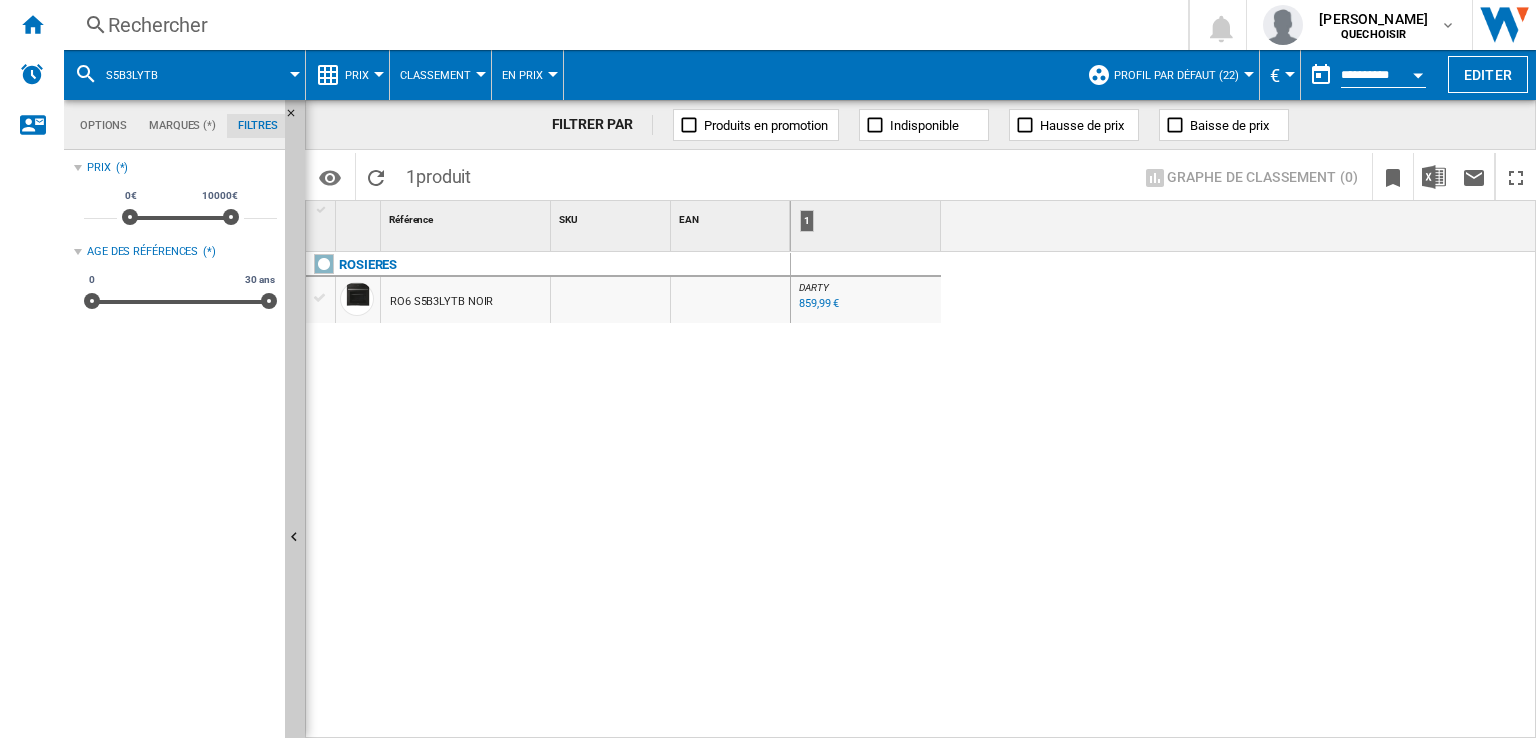 click on "Profil par défaut (22)" at bounding box center (1176, 75) 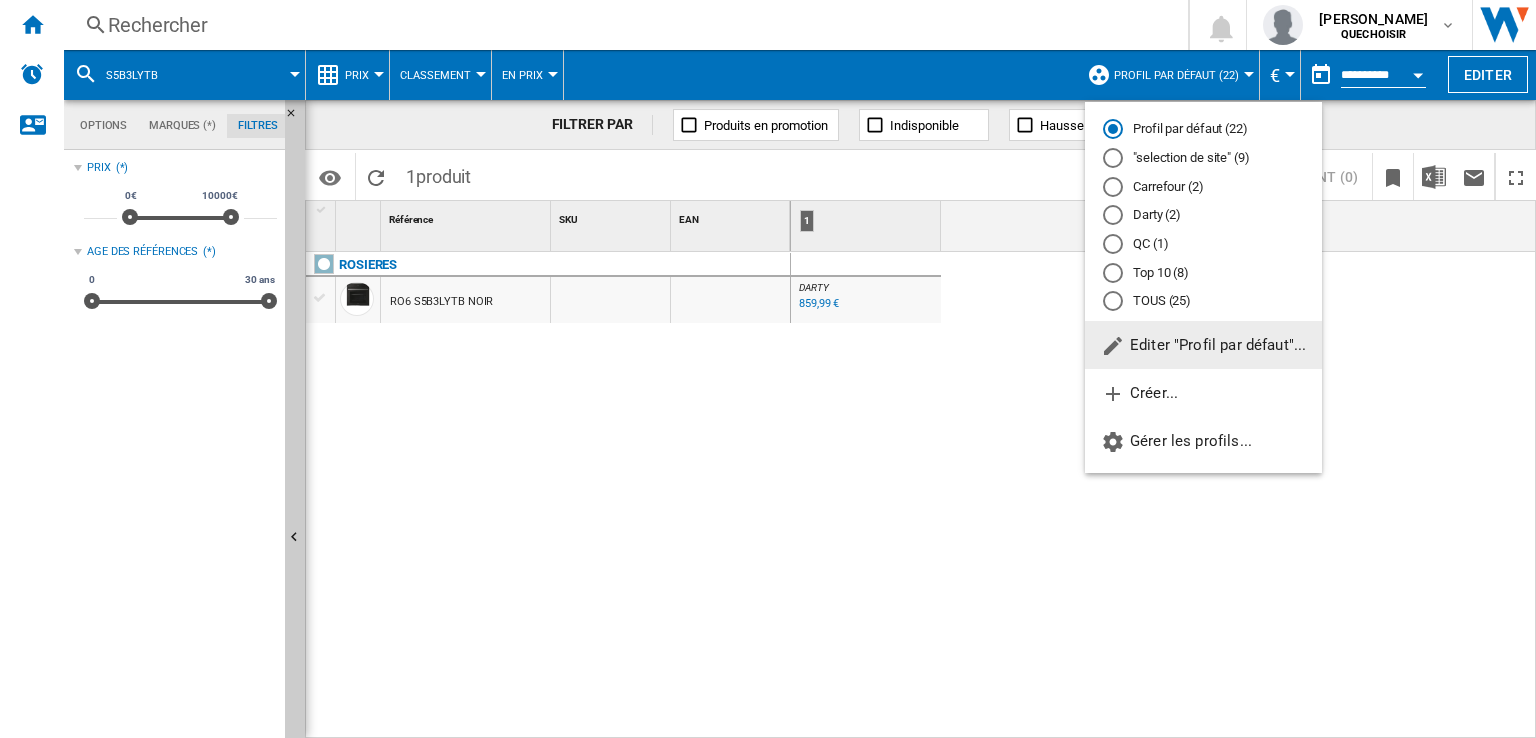 click at bounding box center (768, 369) 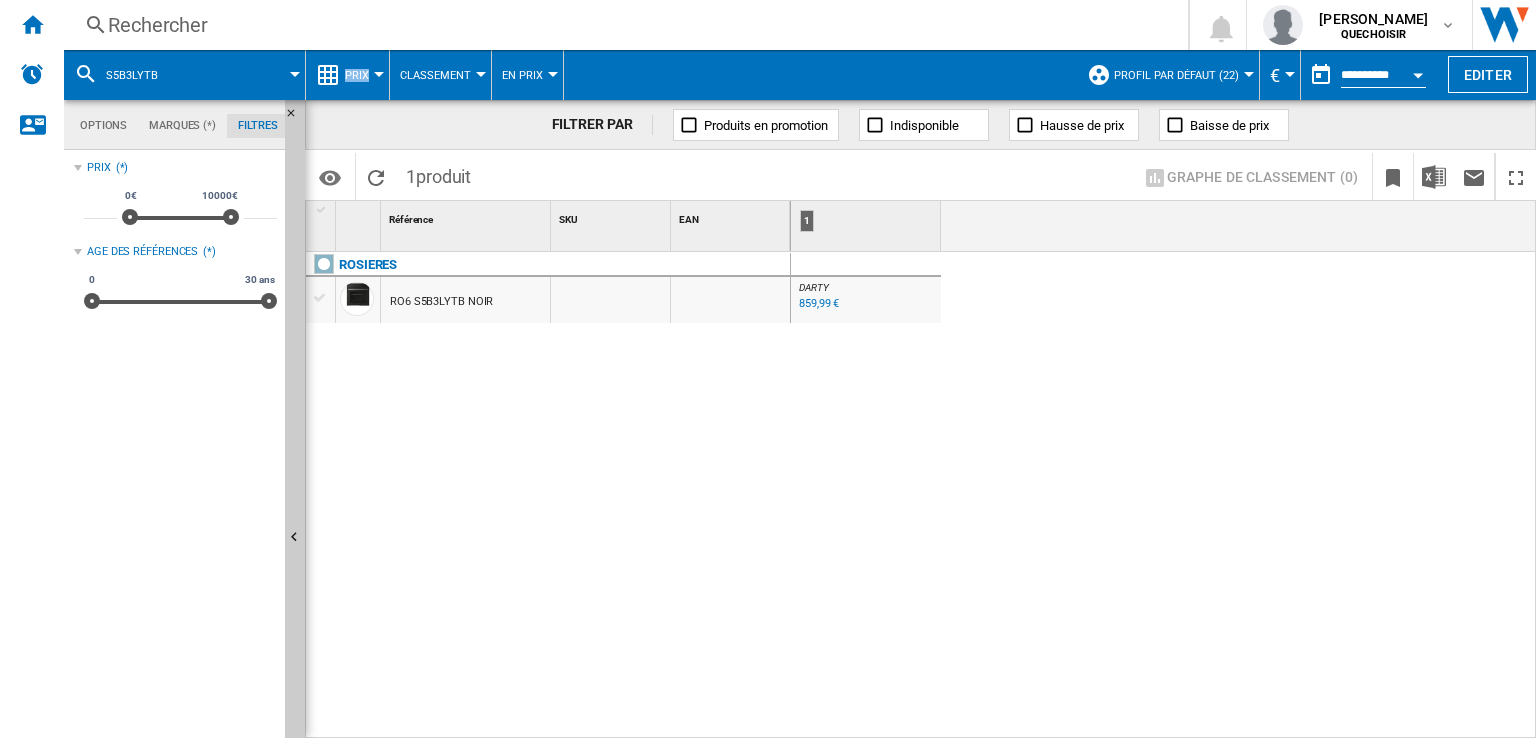 click at bounding box center (328, 75) 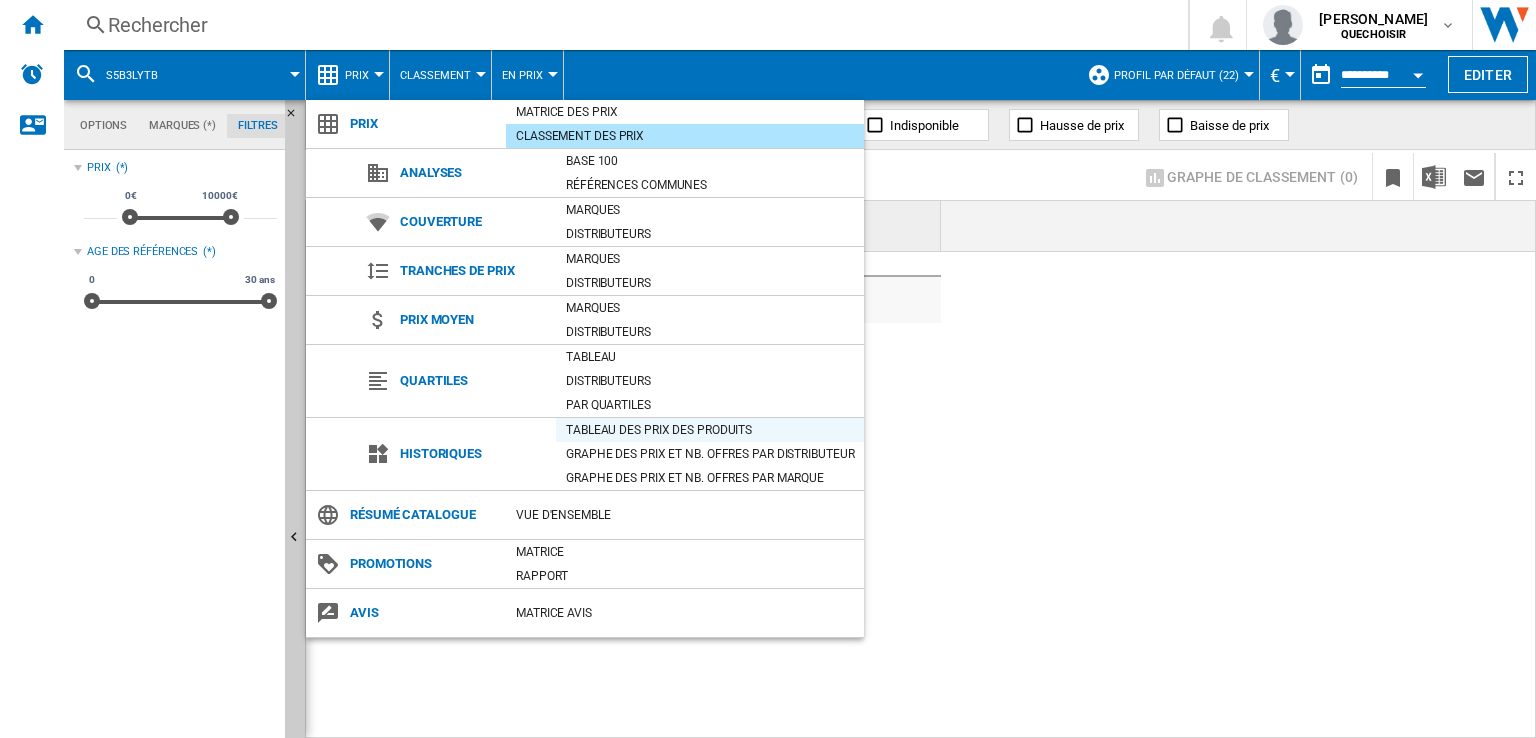 click on "Tableau des prix des produits" at bounding box center (710, 430) 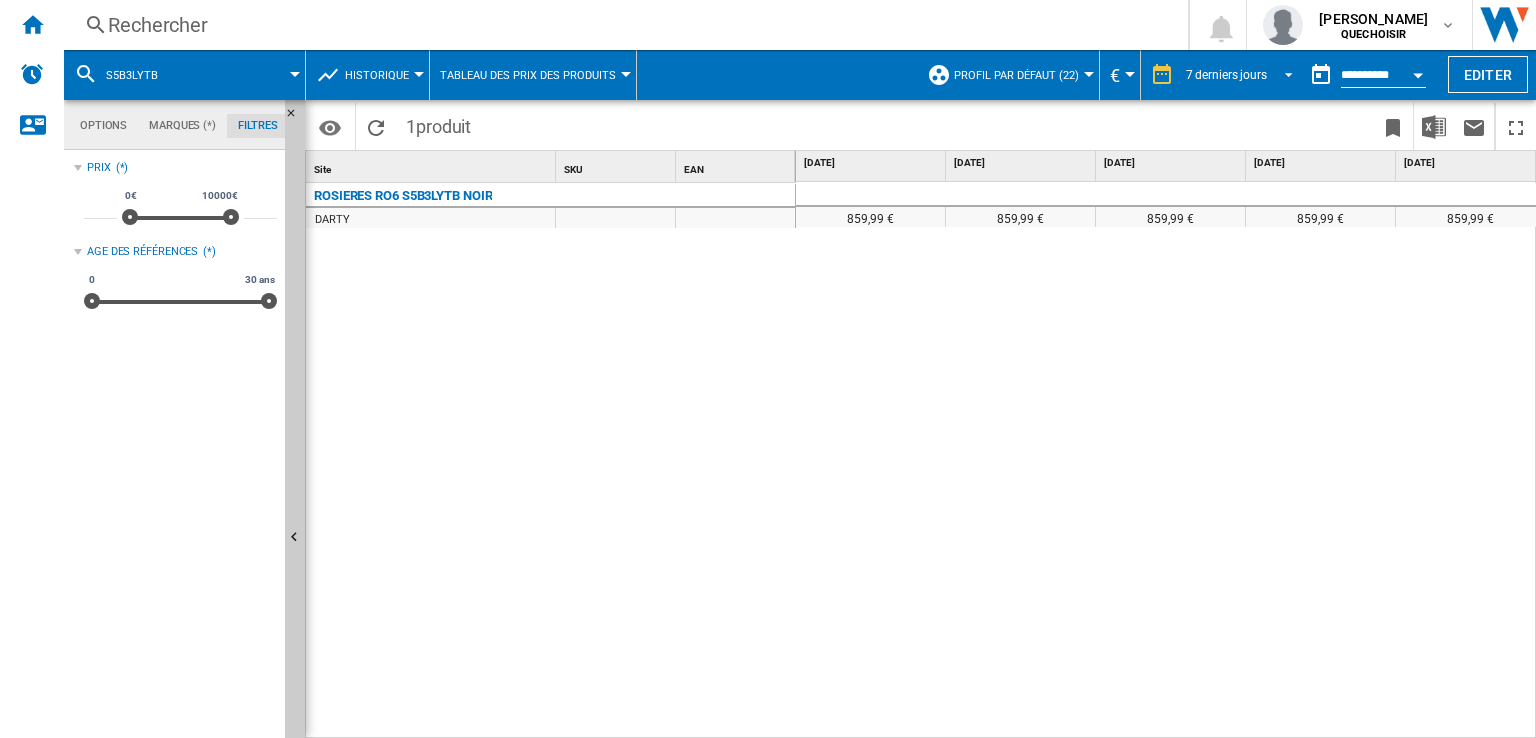 click on "7 derniers jours" at bounding box center [1226, 75] 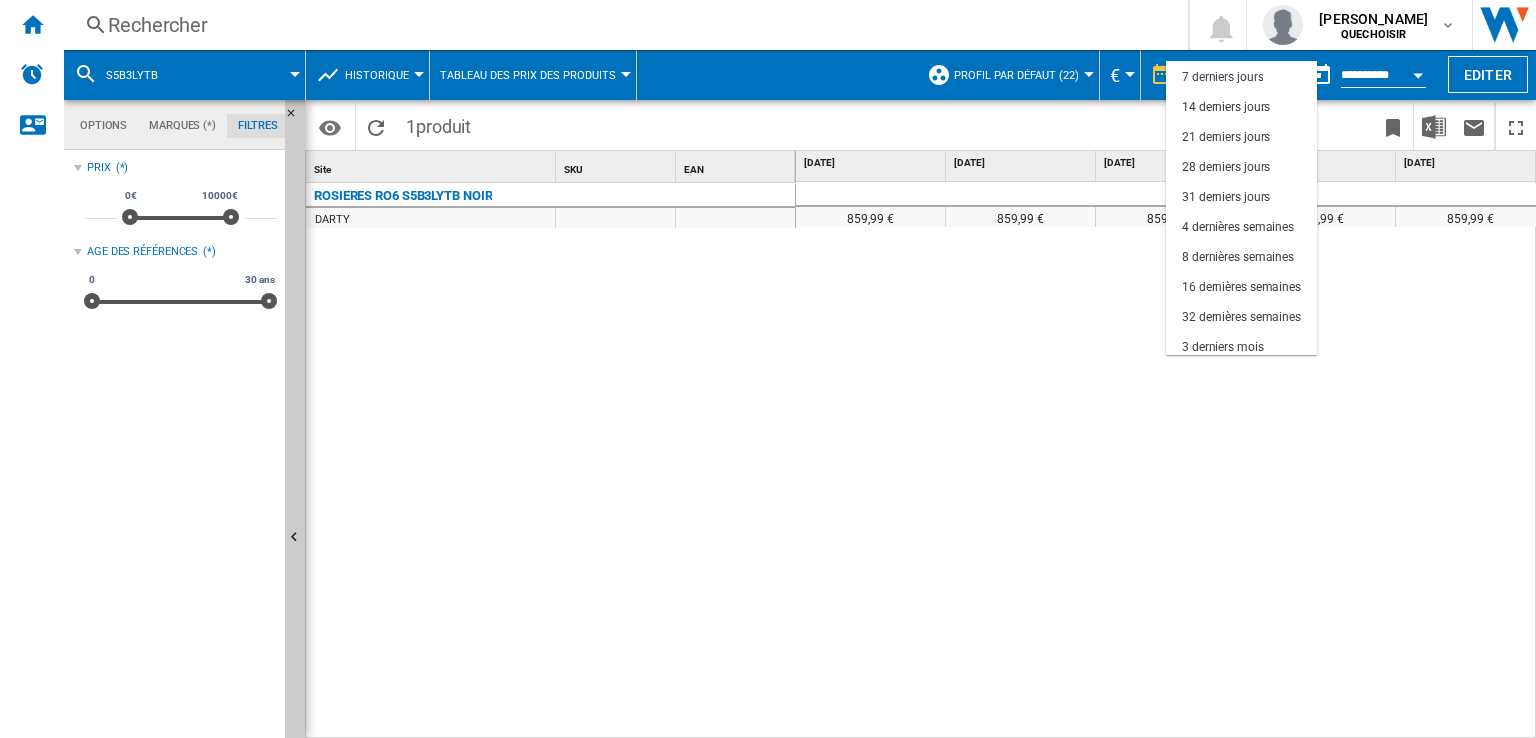 scroll, scrollTop: 125, scrollLeft: 0, axis: vertical 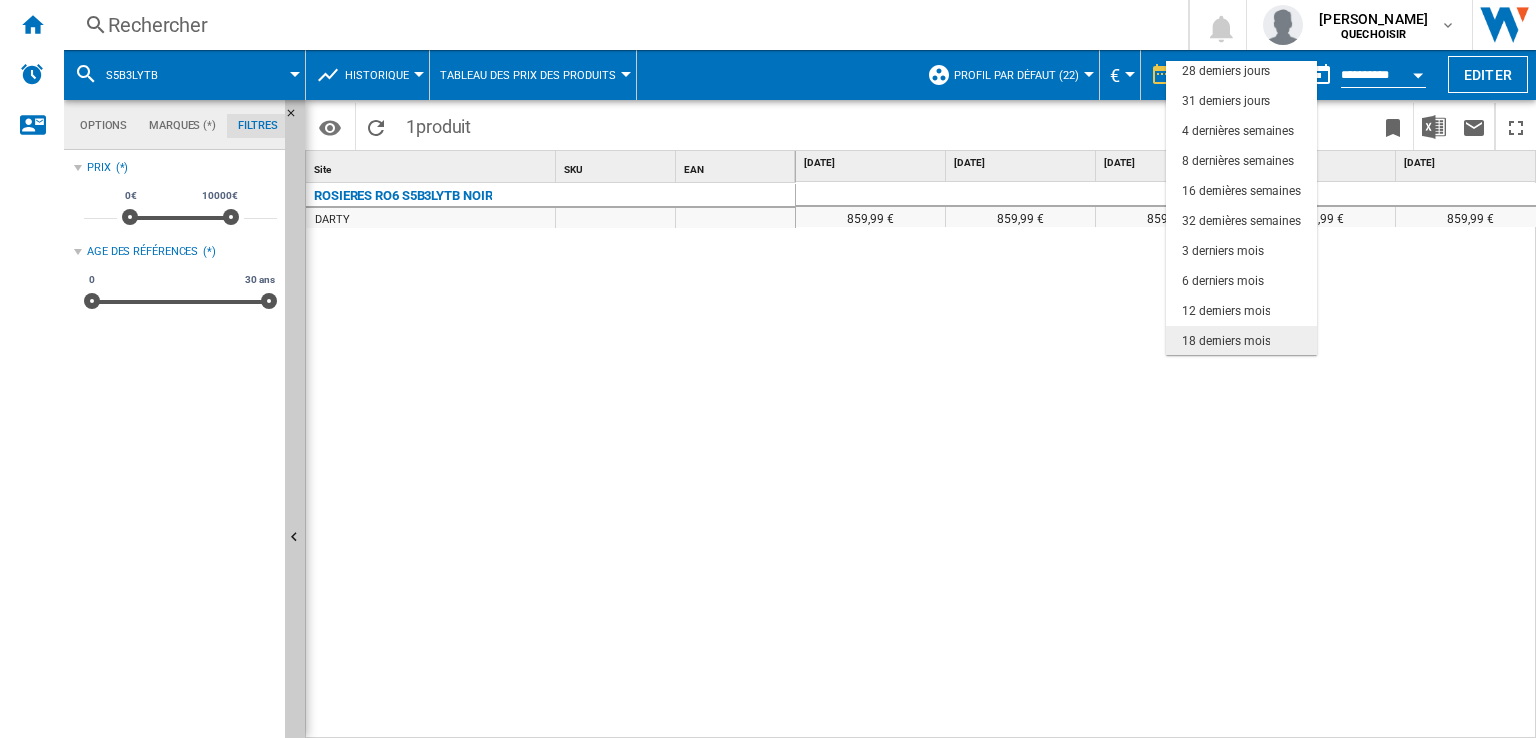 click on "18 derniers mois" at bounding box center (1226, 341) 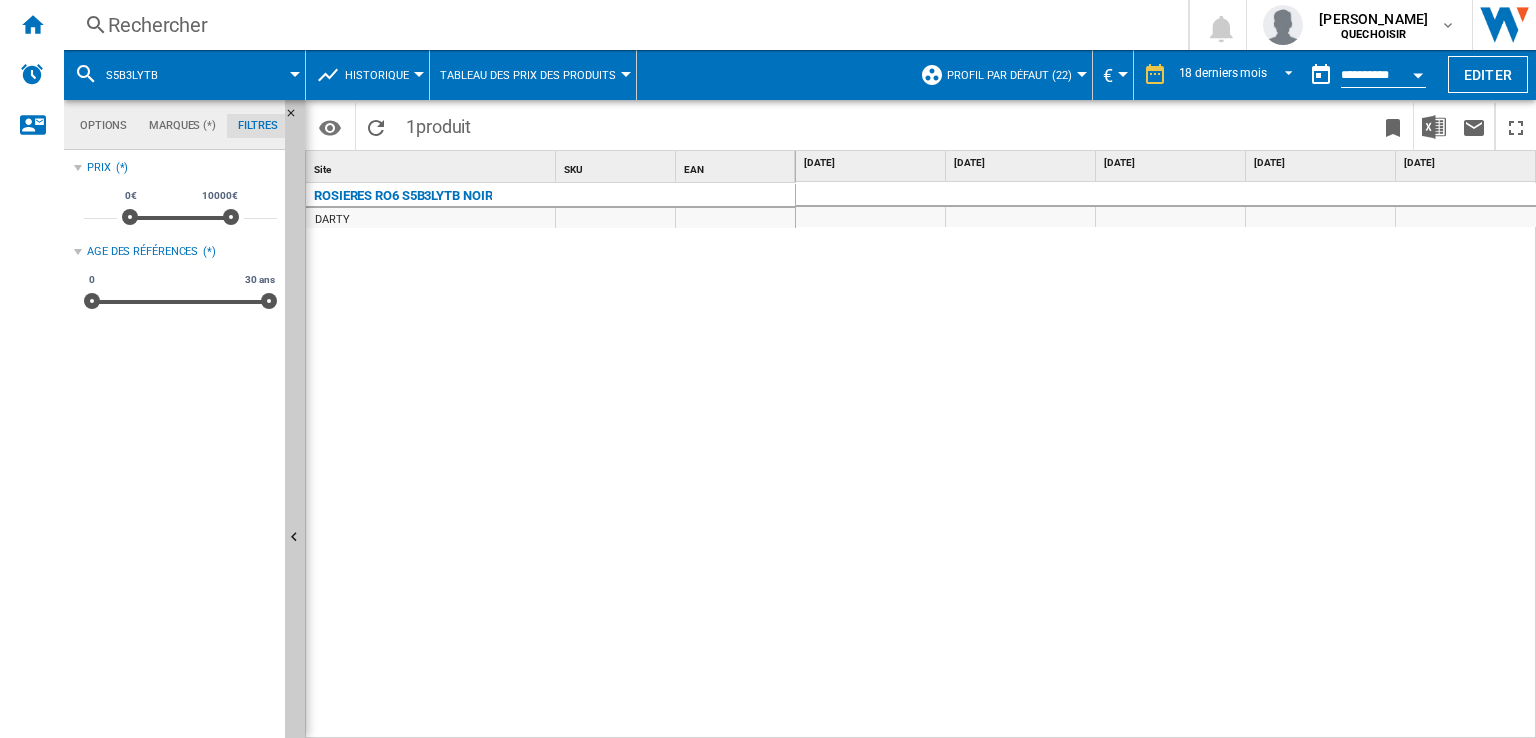 scroll, scrollTop: 0, scrollLeft: 196, axis: horizontal 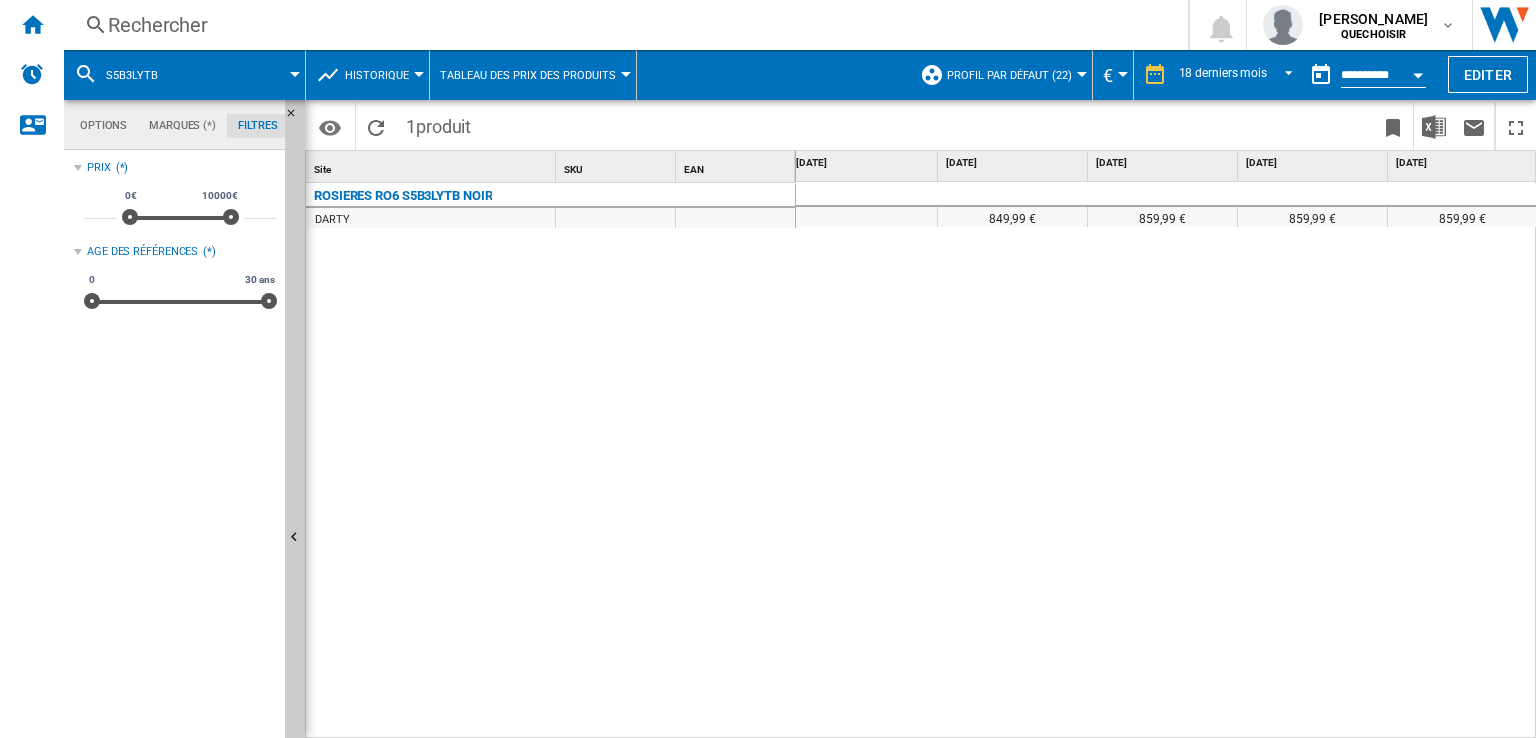 click on "Rechercher" at bounding box center (622, 25) 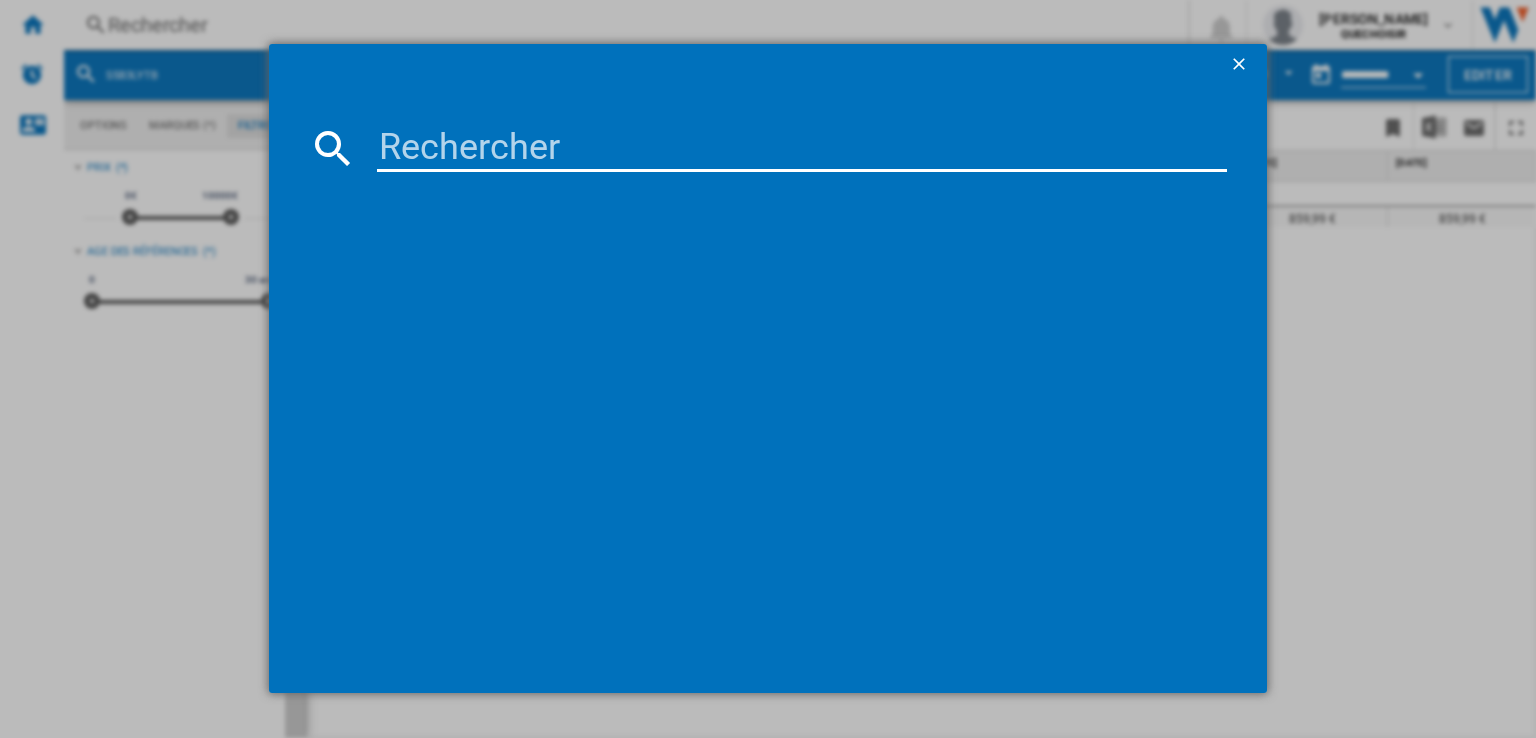 type on "RFC3O0879" 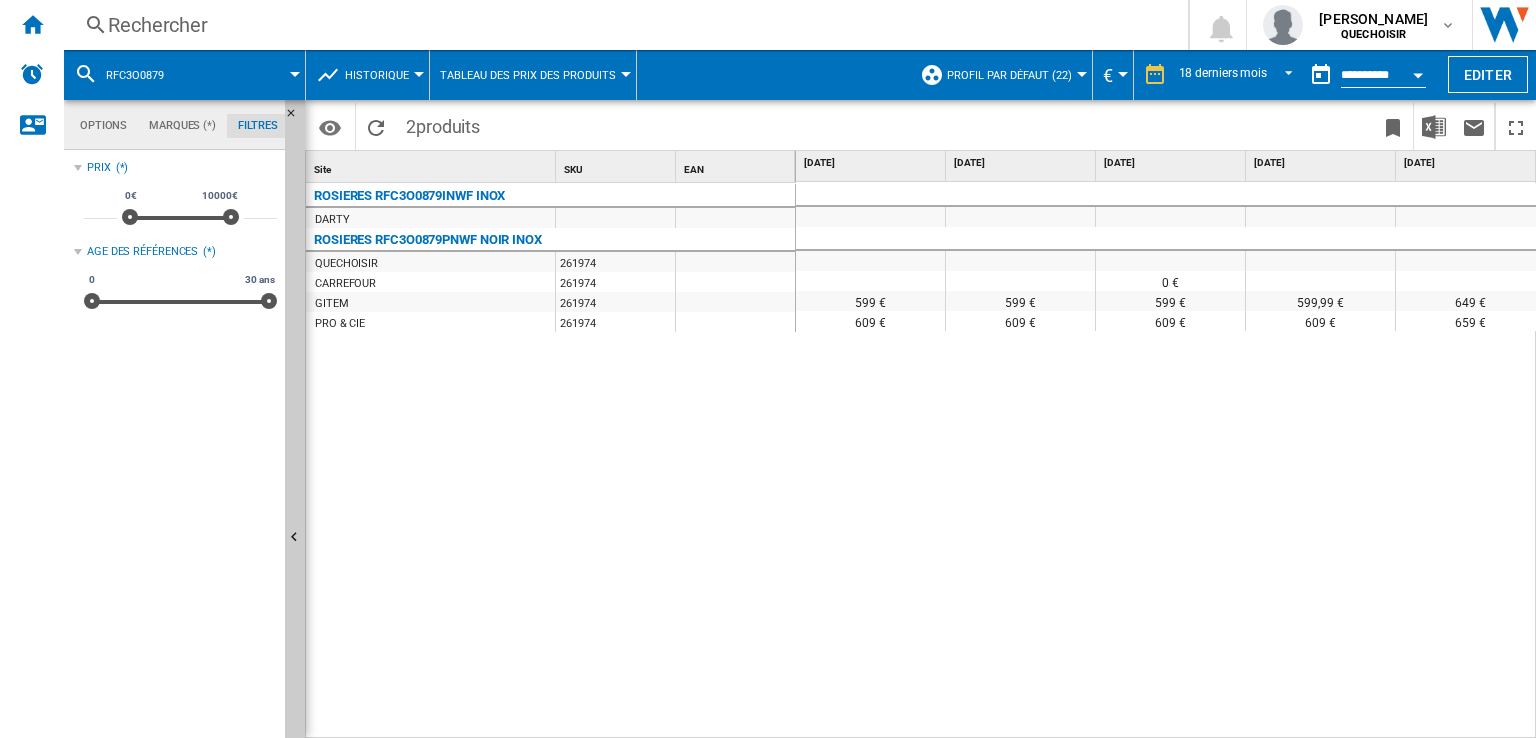 scroll, scrollTop: 0, scrollLeft: 456, axis: horizontal 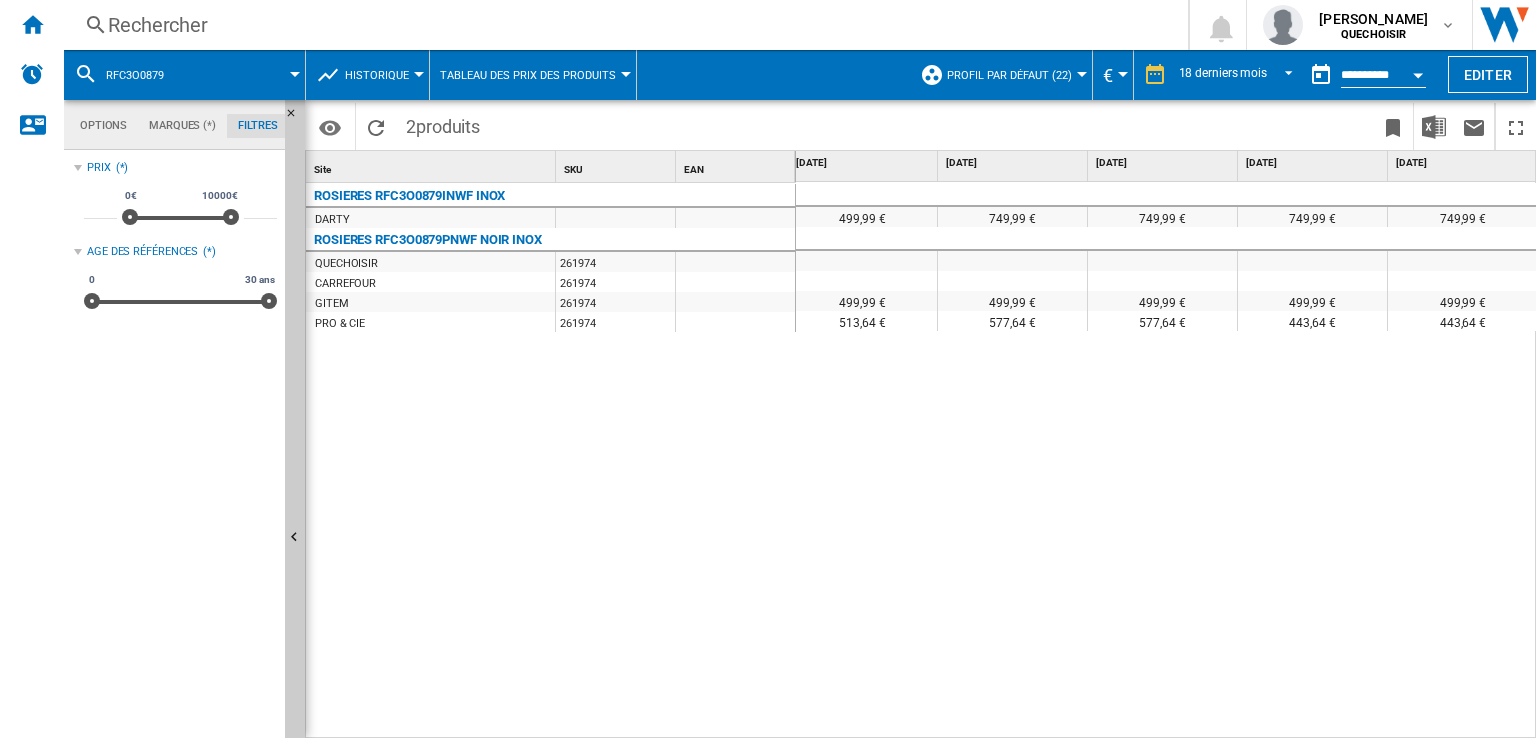 click on "Rechercher" at bounding box center [622, 25] 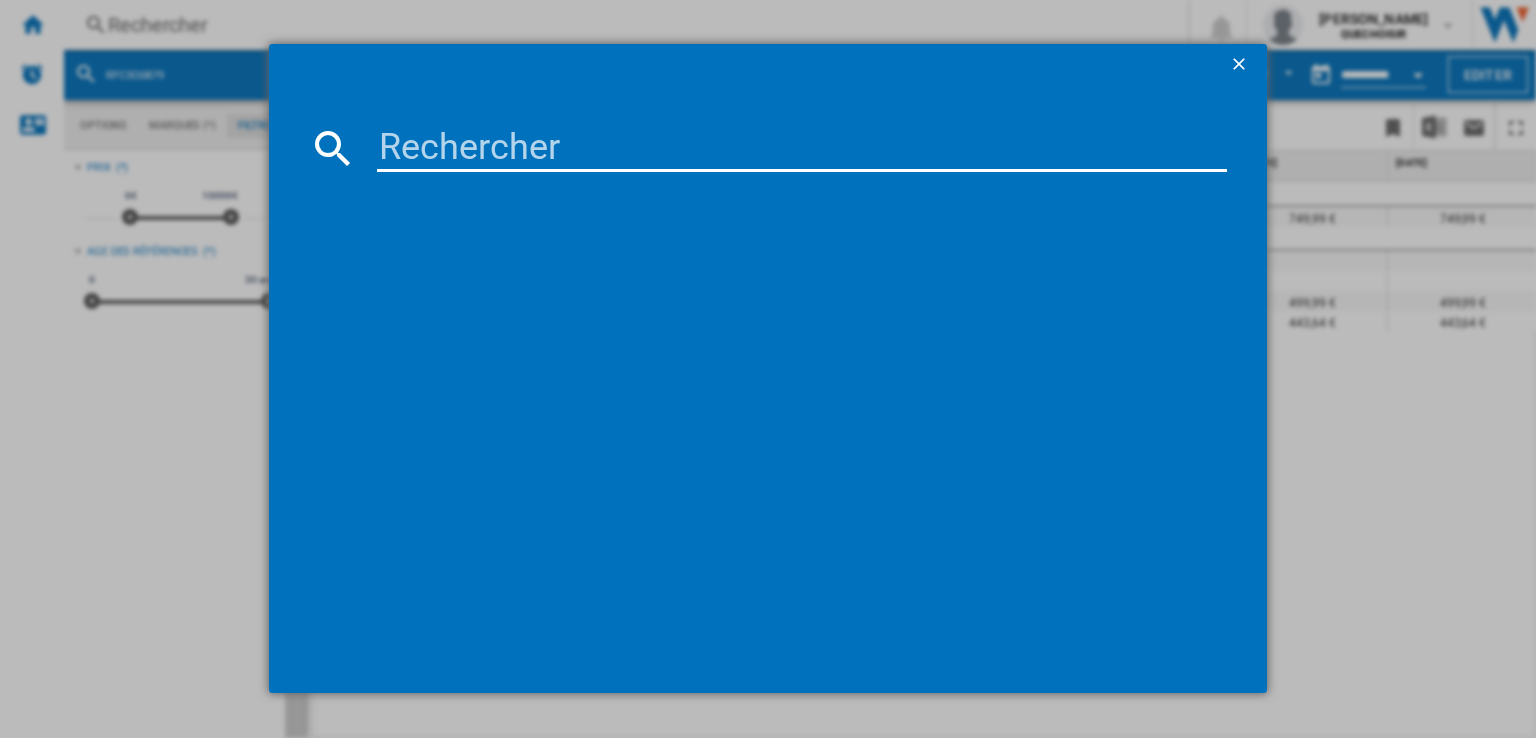 type on "RFC3O5879" 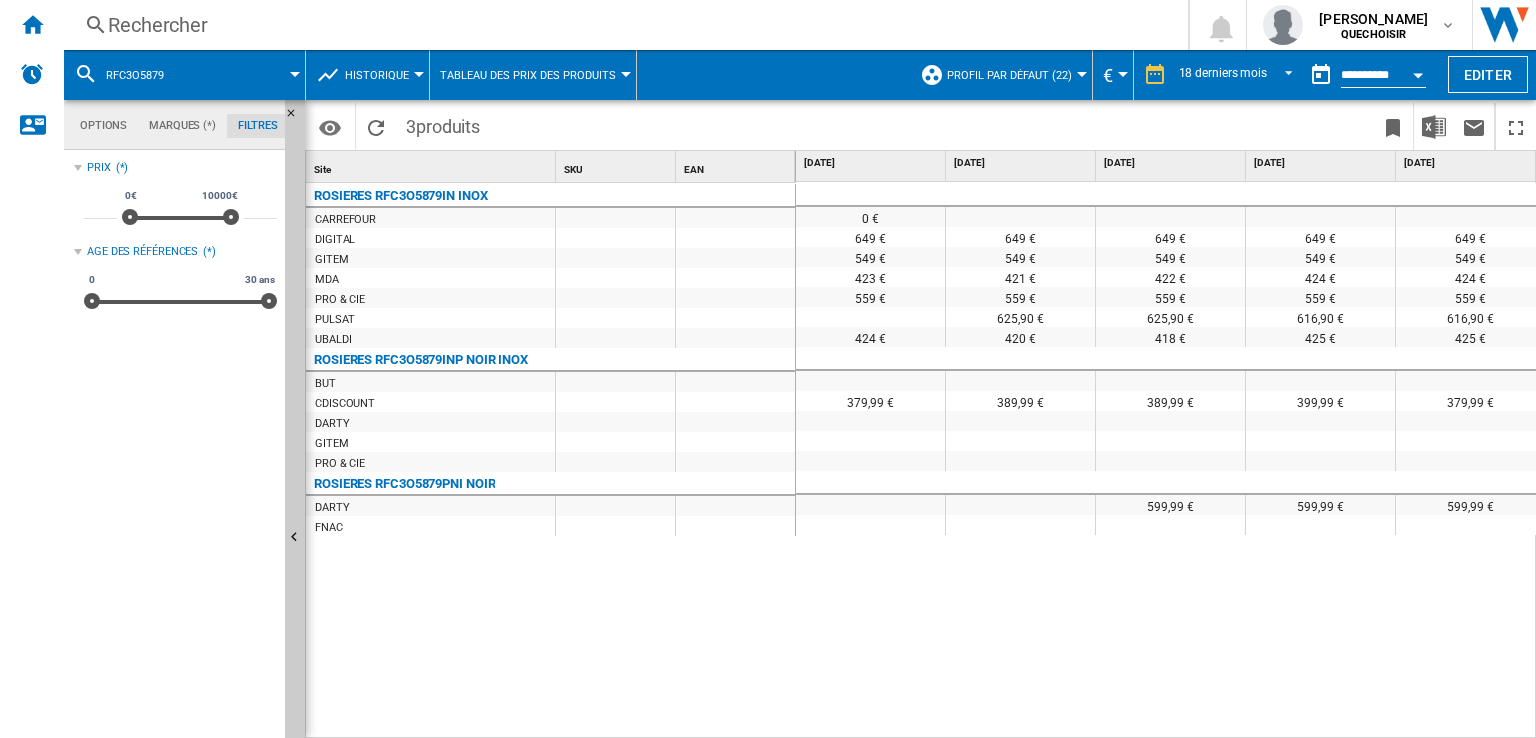 scroll, scrollTop: 0, scrollLeft: 1272, axis: horizontal 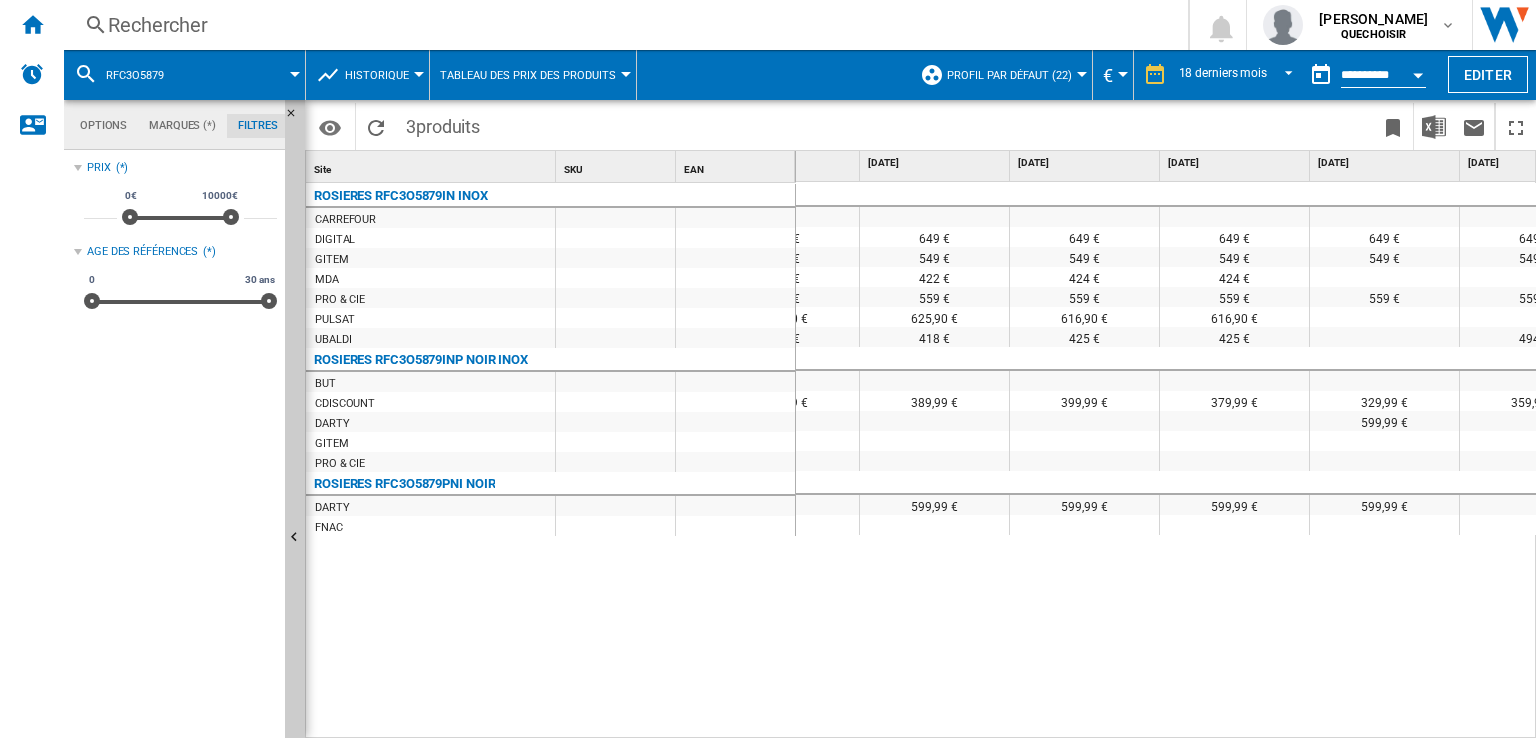 click on "ROSIERES RFC3O5879IN INOX
[GEOGRAPHIC_DATA]
DIGITAL
GITEM
MDA
PRO & CIE
PULSAT
UBALDI
ROSIERES RFC3O5879INP NOIR INOX
BUT
CDISCOUNT
[GEOGRAPHIC_DATA]
GITEM
PRO & CIE
ROSIERES RFC3O5879PNI NOIR
[GEOGRAPHIC_DATA]
FNAC" at bounding box center (551, 457) 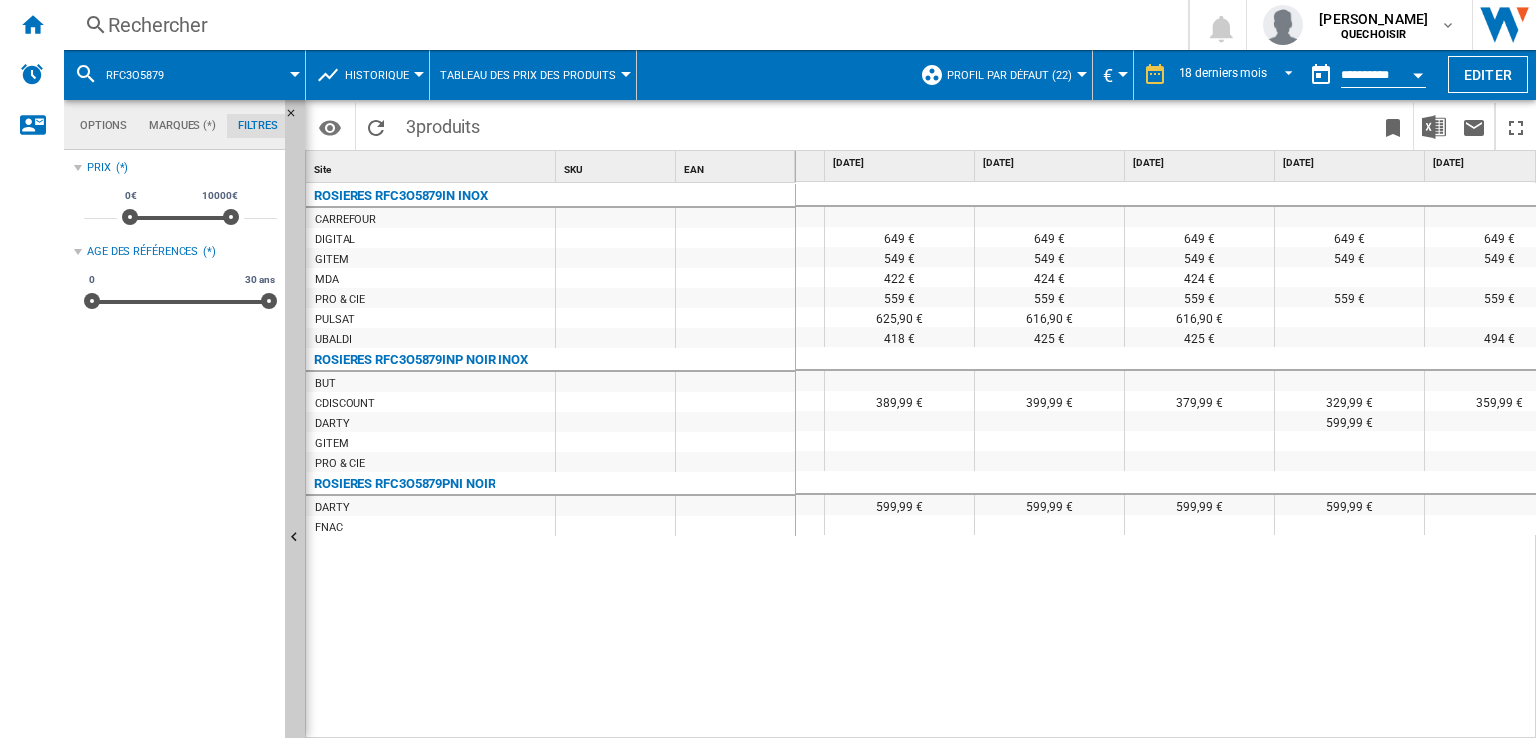 scroll, scrollTop: 0, scrollLeft: 824, axis: horizontal 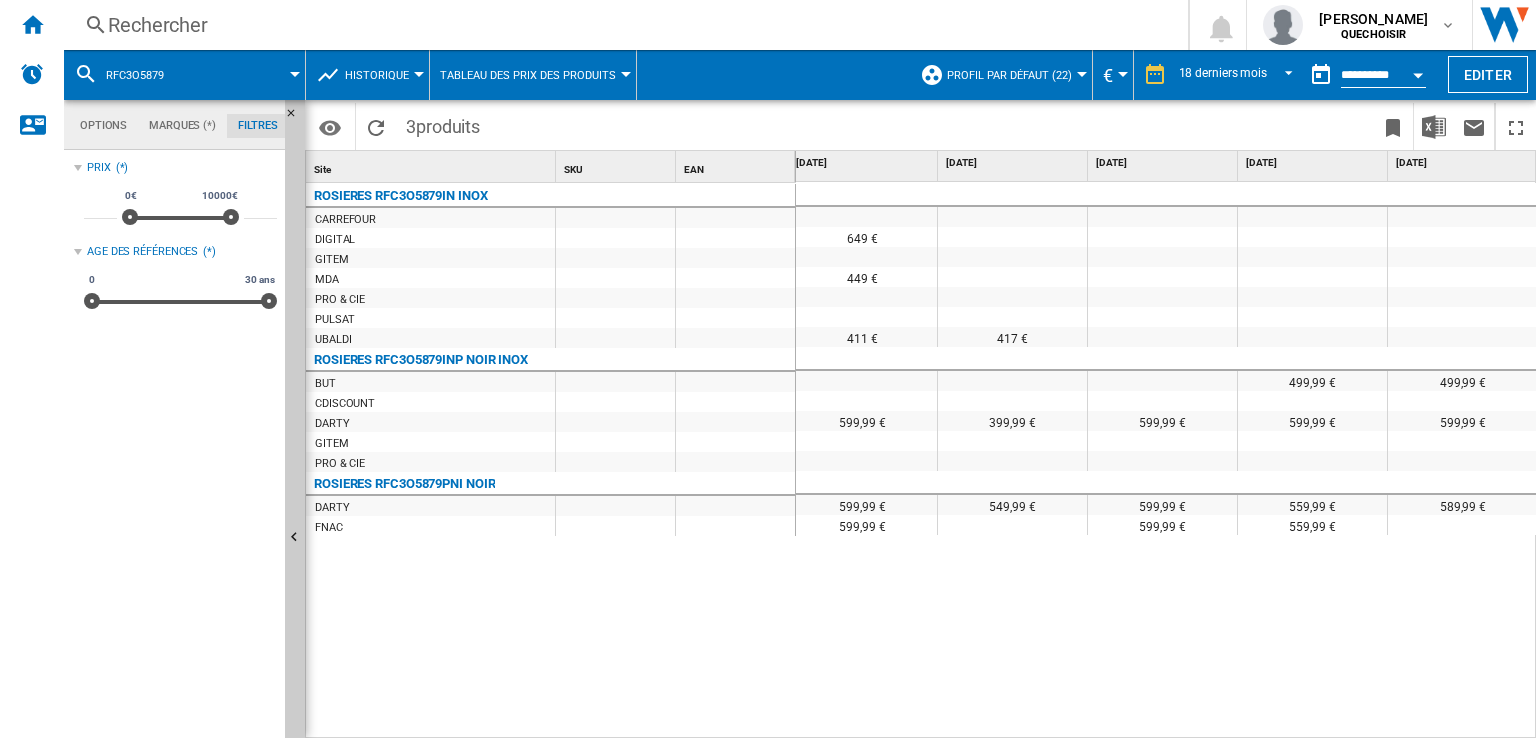 click on "ROSIERES RFC3O5879IN INOX
[GEOGRAPHIC_DATA]
DIGITAL
GITEM
MDA
PRO & CIE
PULSAT
UBALDI
ROSIERES RFC3O5879INP NOIR INOX
BUT
CDISCOUNT
[GEOGRAPHIC_DATA]
GITEM
PRO & CIE
ROSIERES RFC3O5879PNI NOIR
[GEOGRAPHIC_DATA]
FNAC" at bounding box center (551, 457) 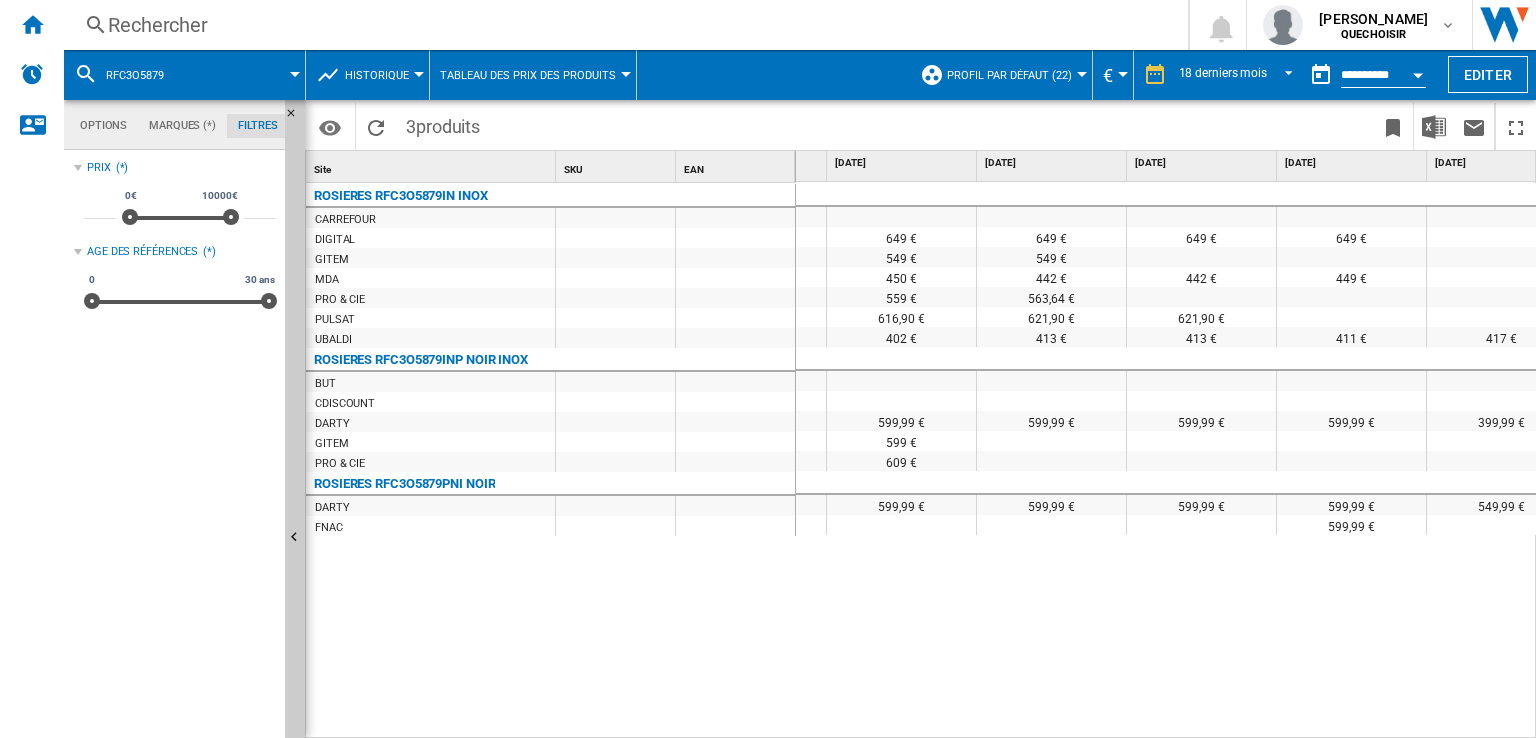 scroll, scrollTop: 0, scrollLeft: 732, axis: horizontal 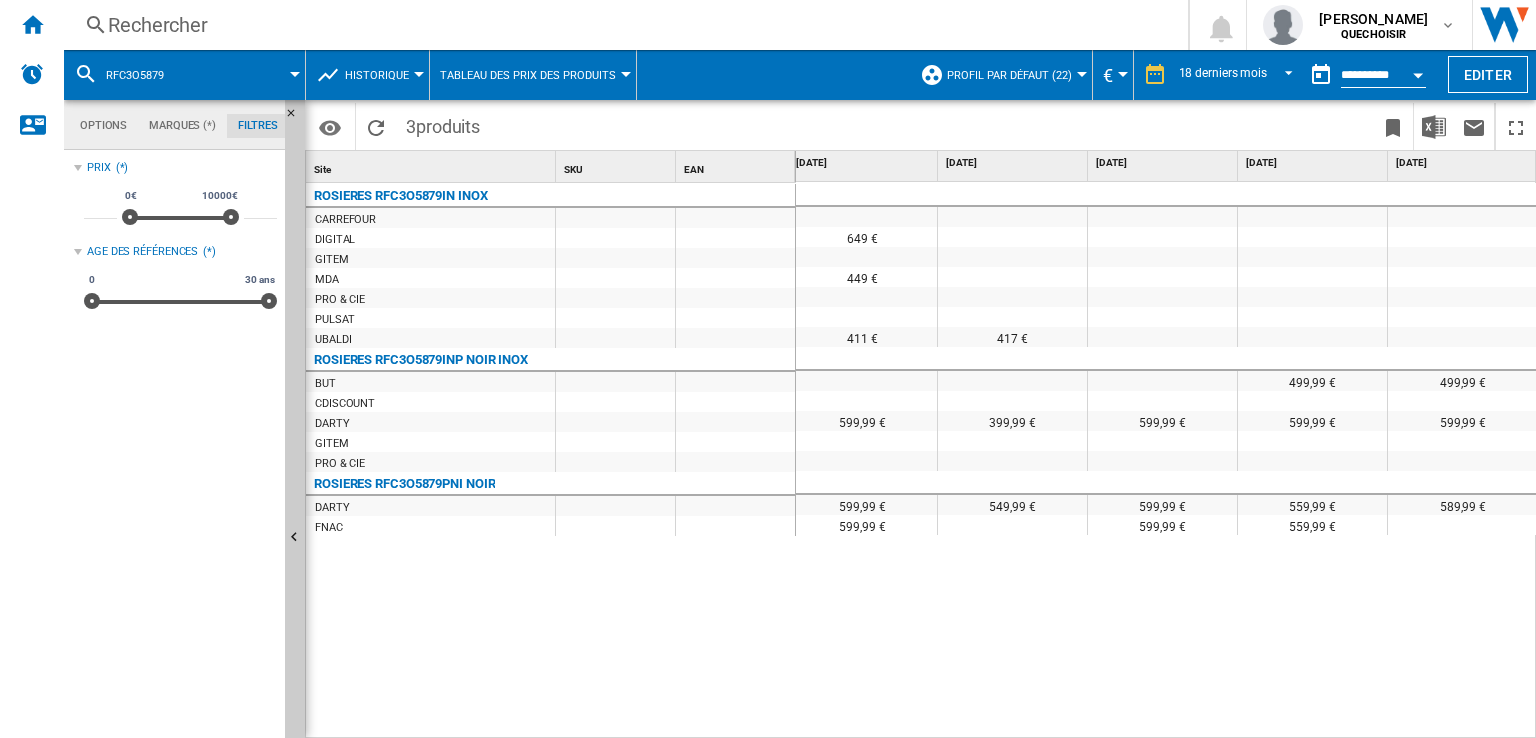 click on "Rechercher" at bounding box center [622, 25] 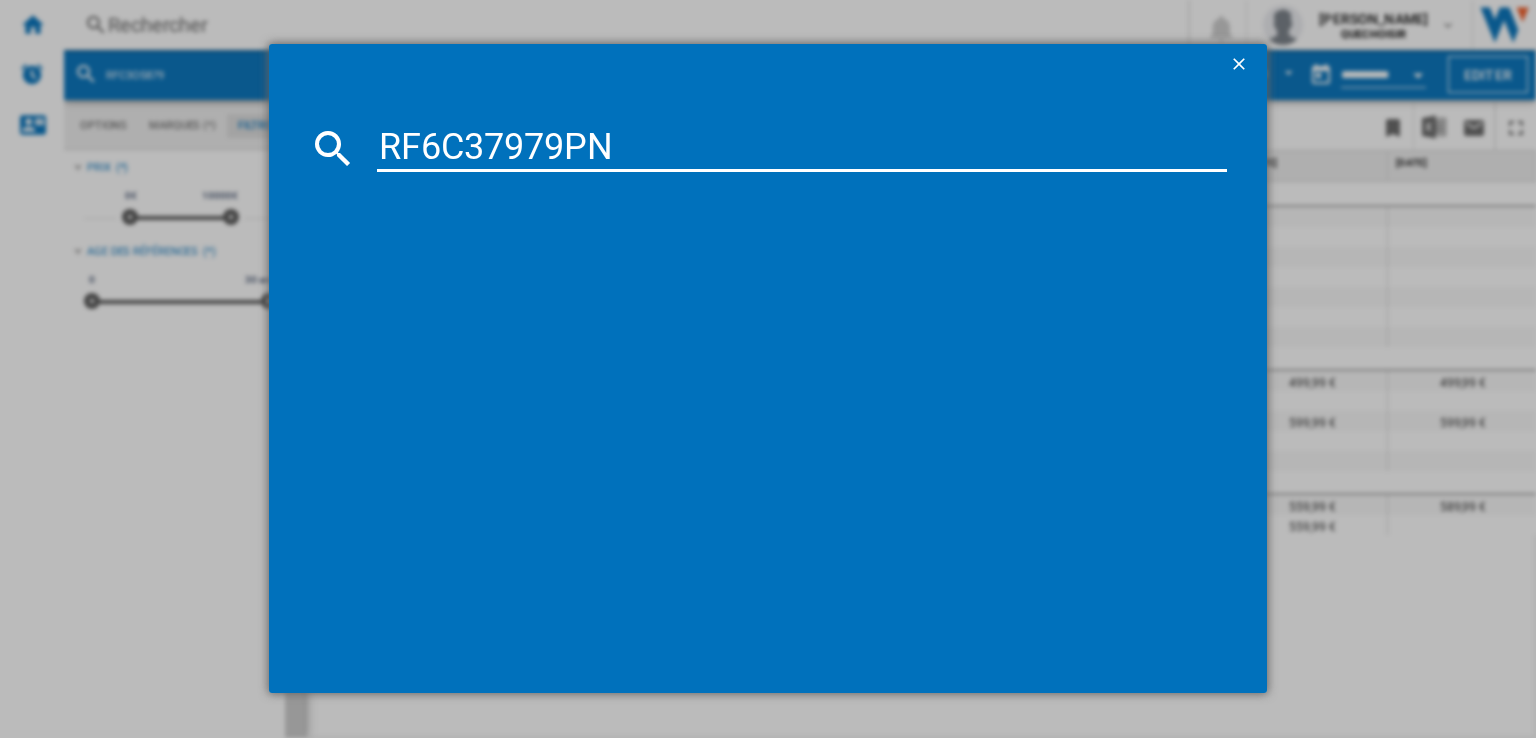 drag, startPoint x: 556, startPoint y: 140, endPoint x: 900, endPoint y: 138, distance: 344.00583 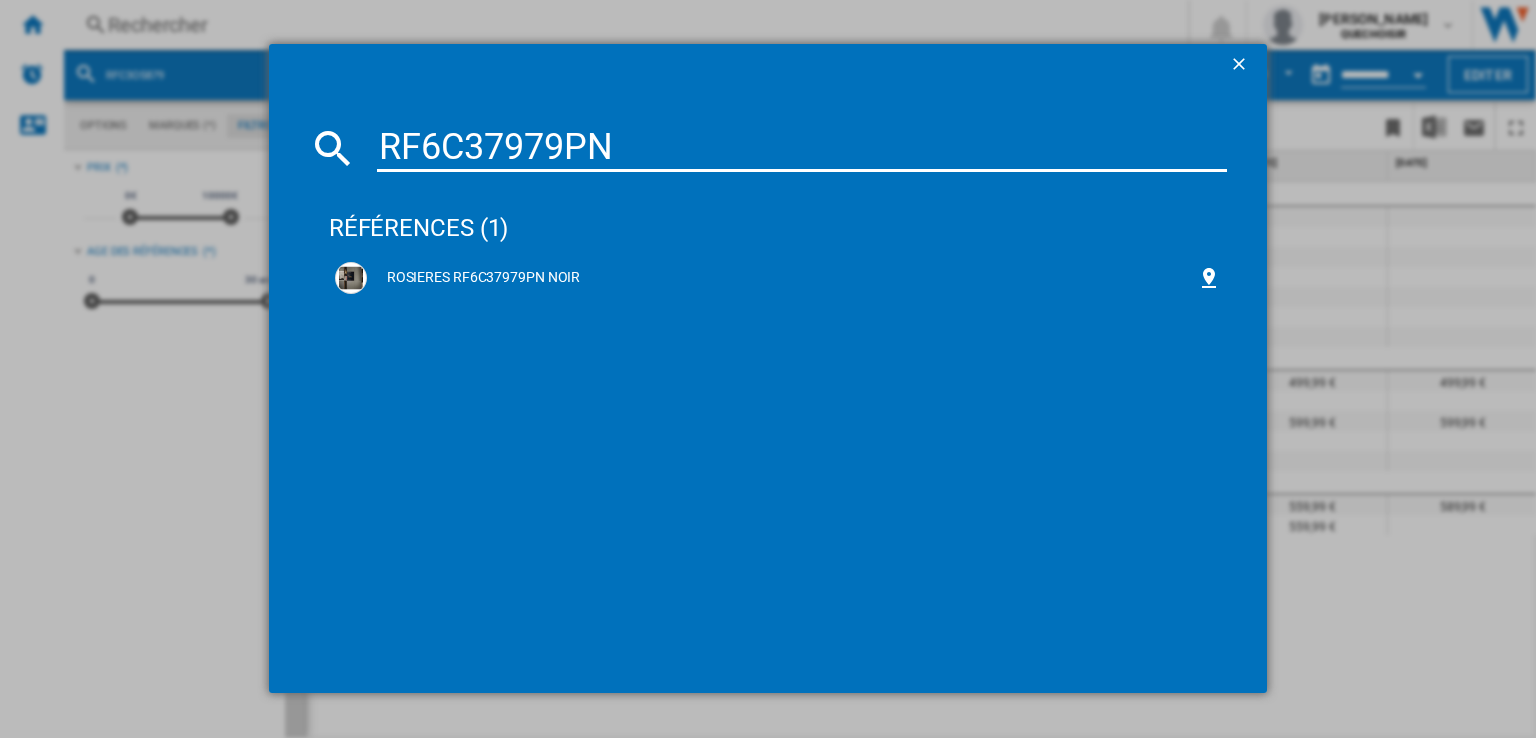 type on "RF6C37979" 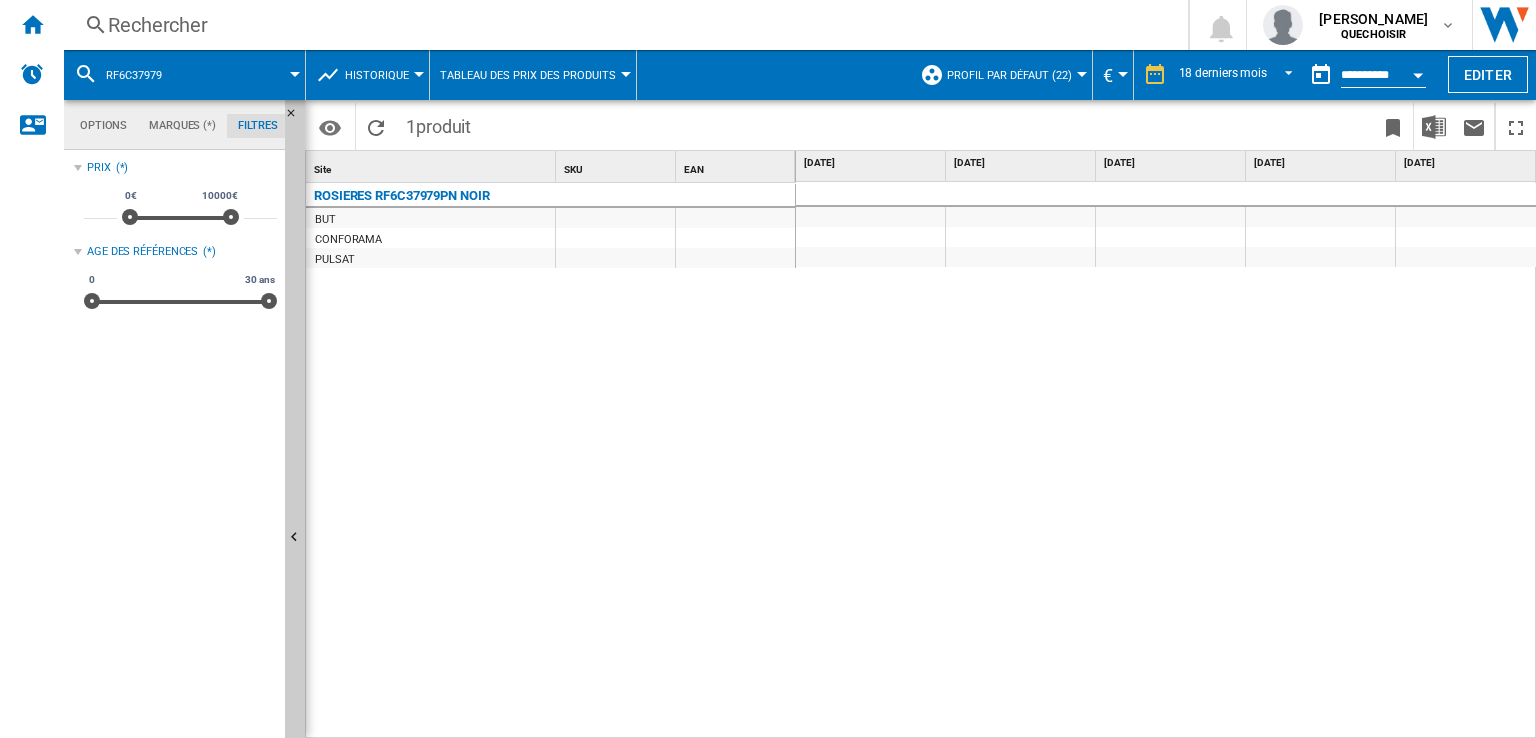 scroll, scrollTop: 0, scrollLeft: 378, axis: horizontal 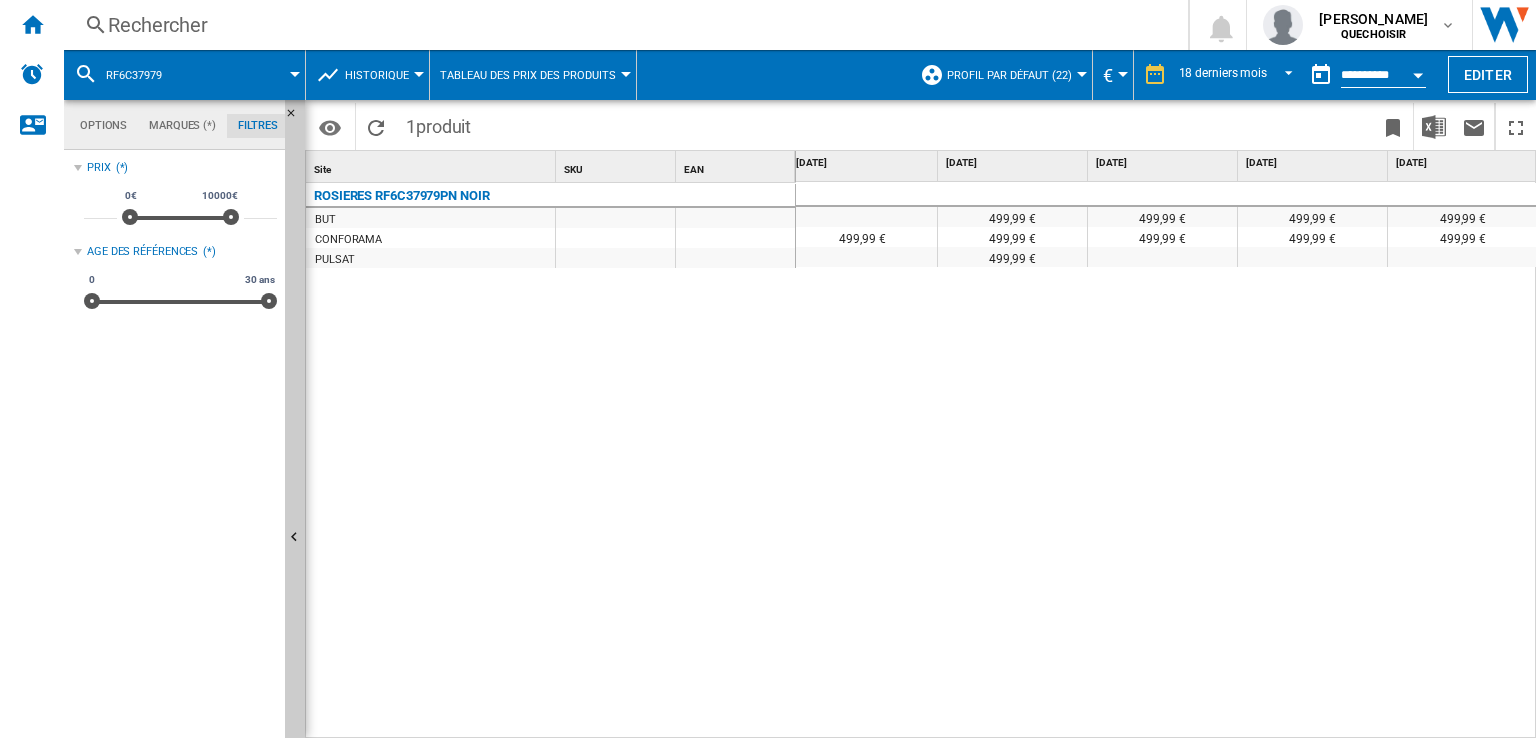 click on "Rechercher" at bounding box center [622, 25] 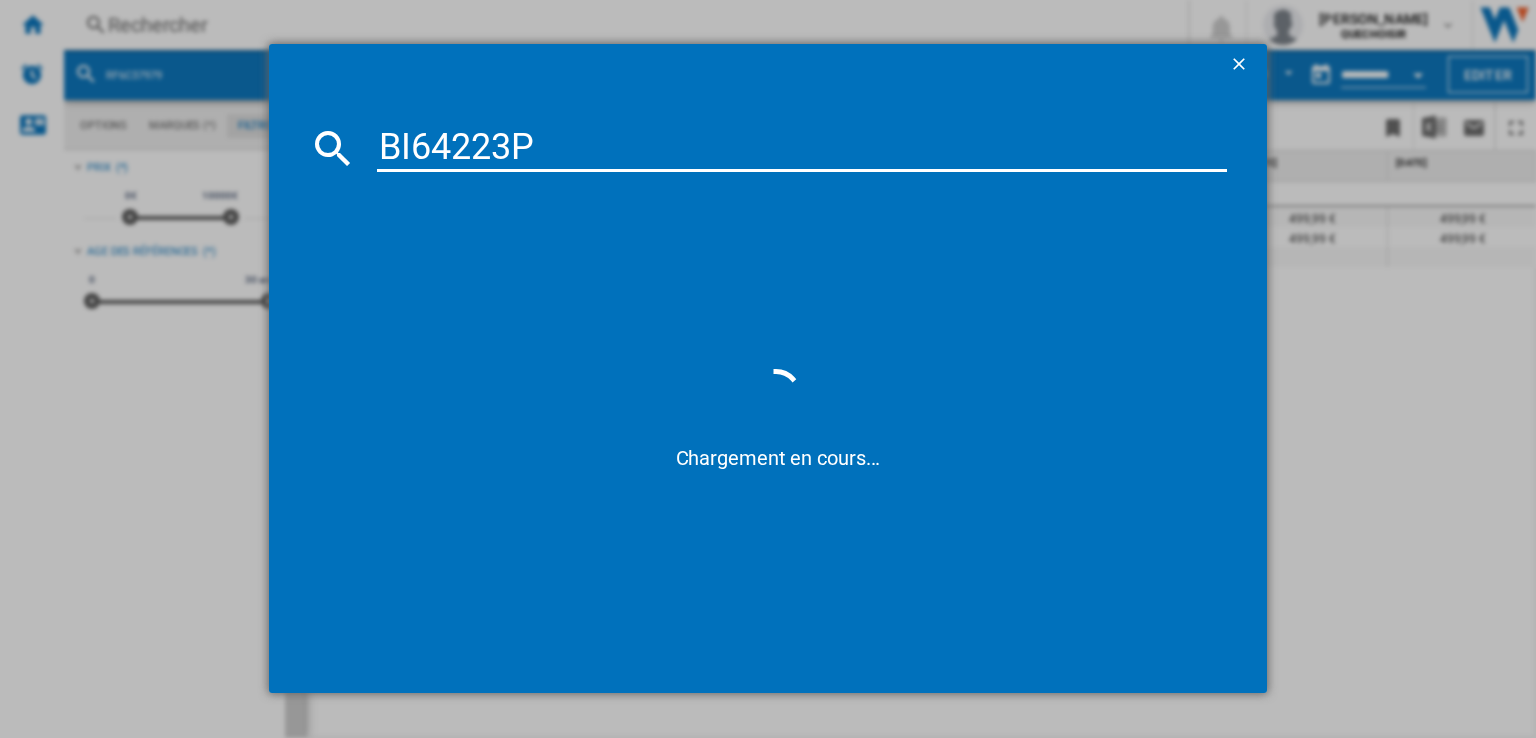 type on "BI64223" 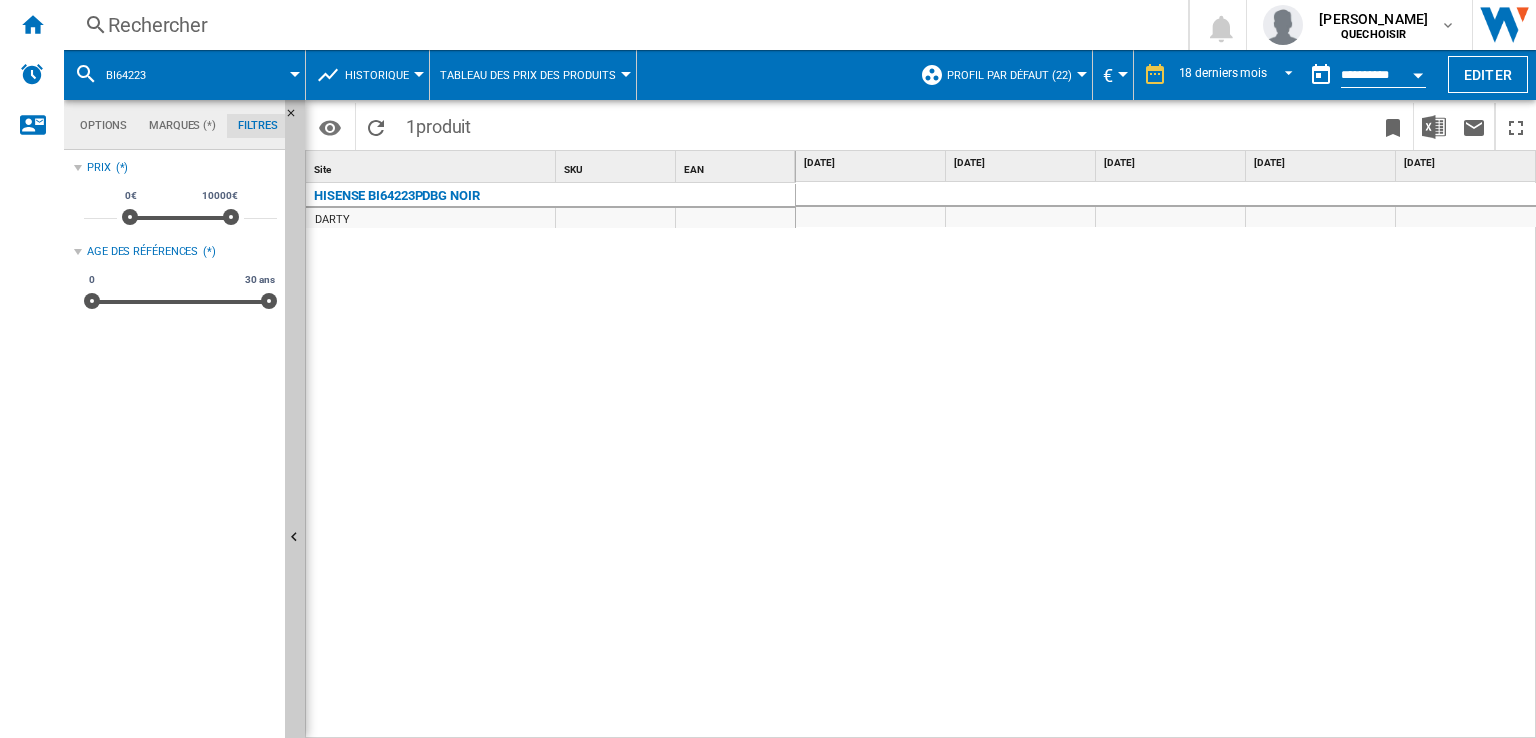 scroll, scrollTop: 0, scrollLeft: 273, axis: horizontal 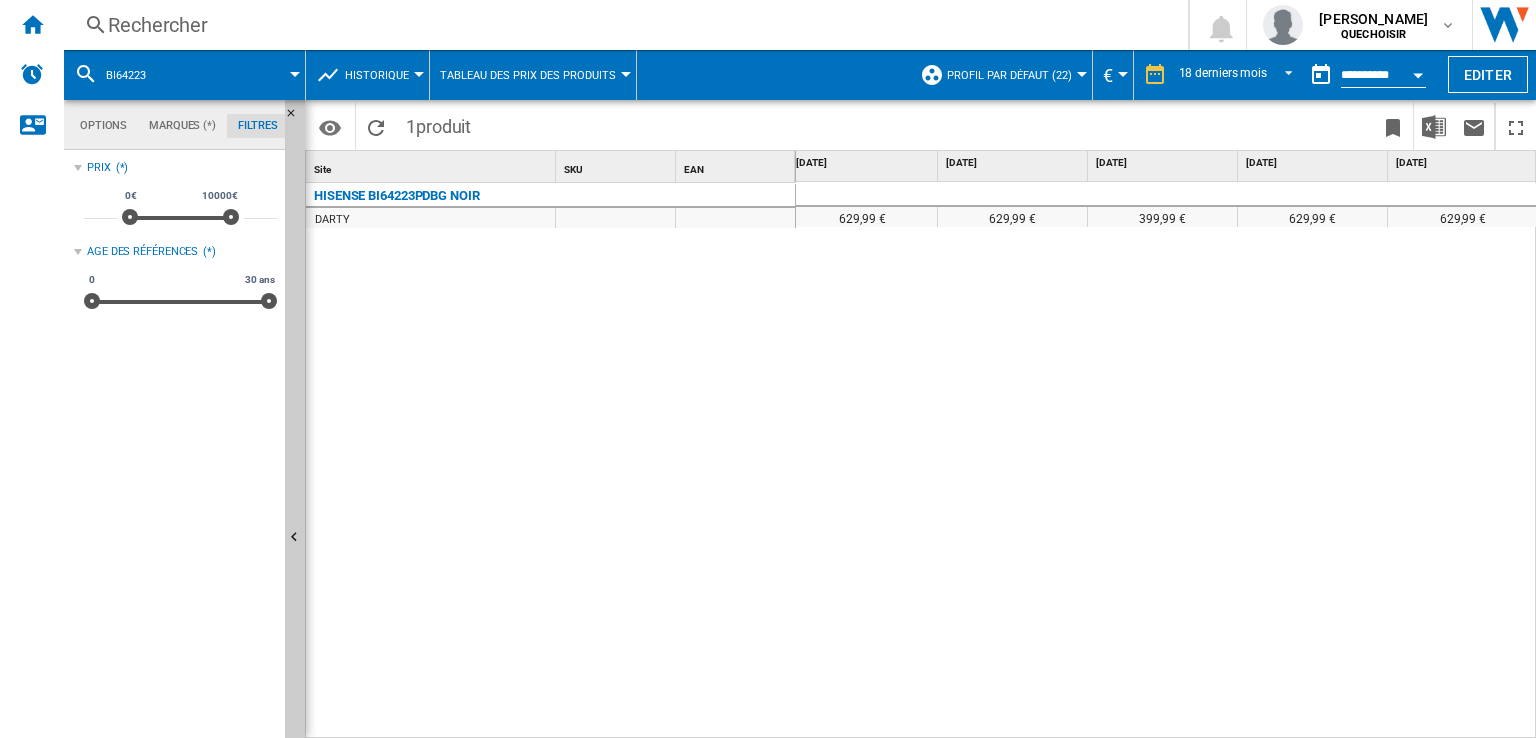 click on "Rechercher" at bounding box center (622, 25) 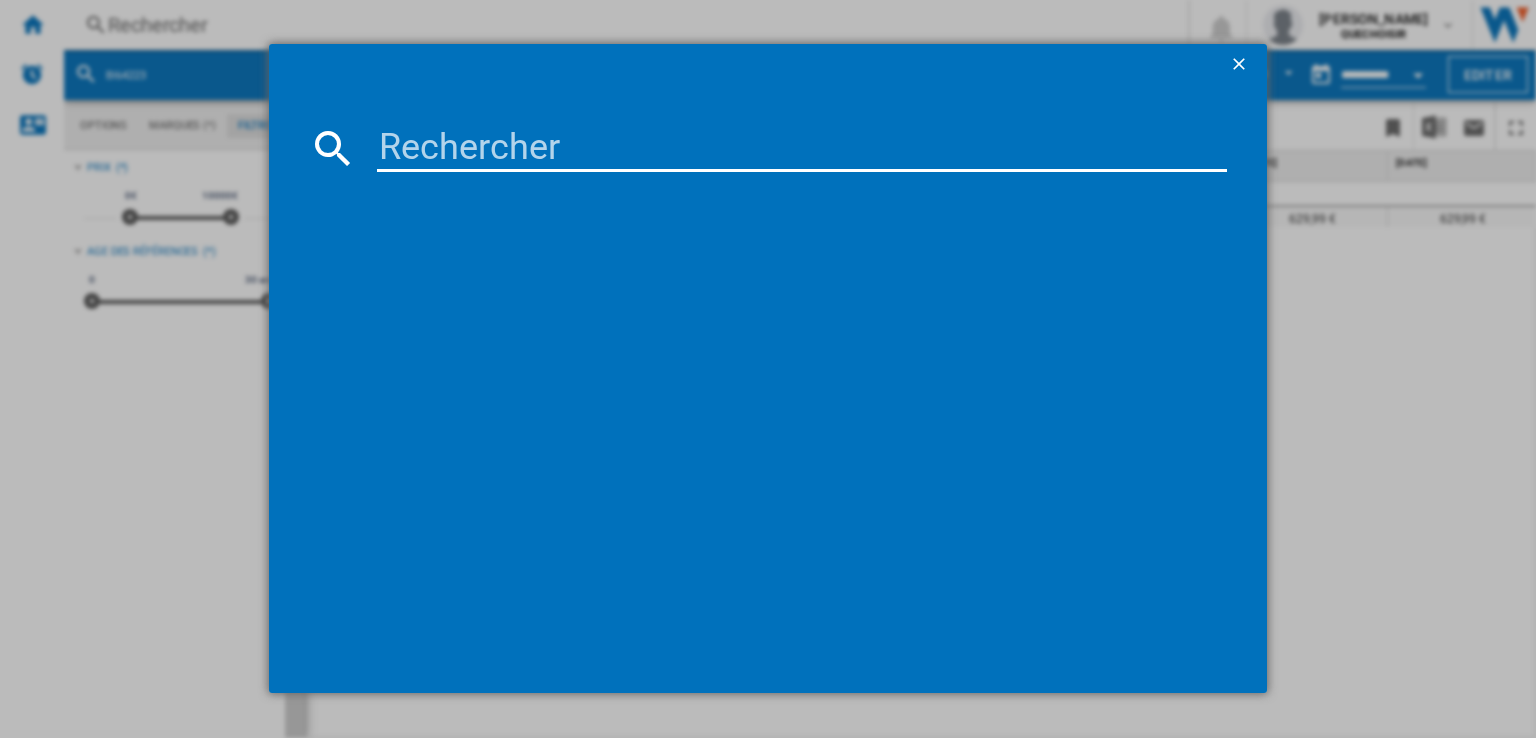 click at bounding box center (802, 148) 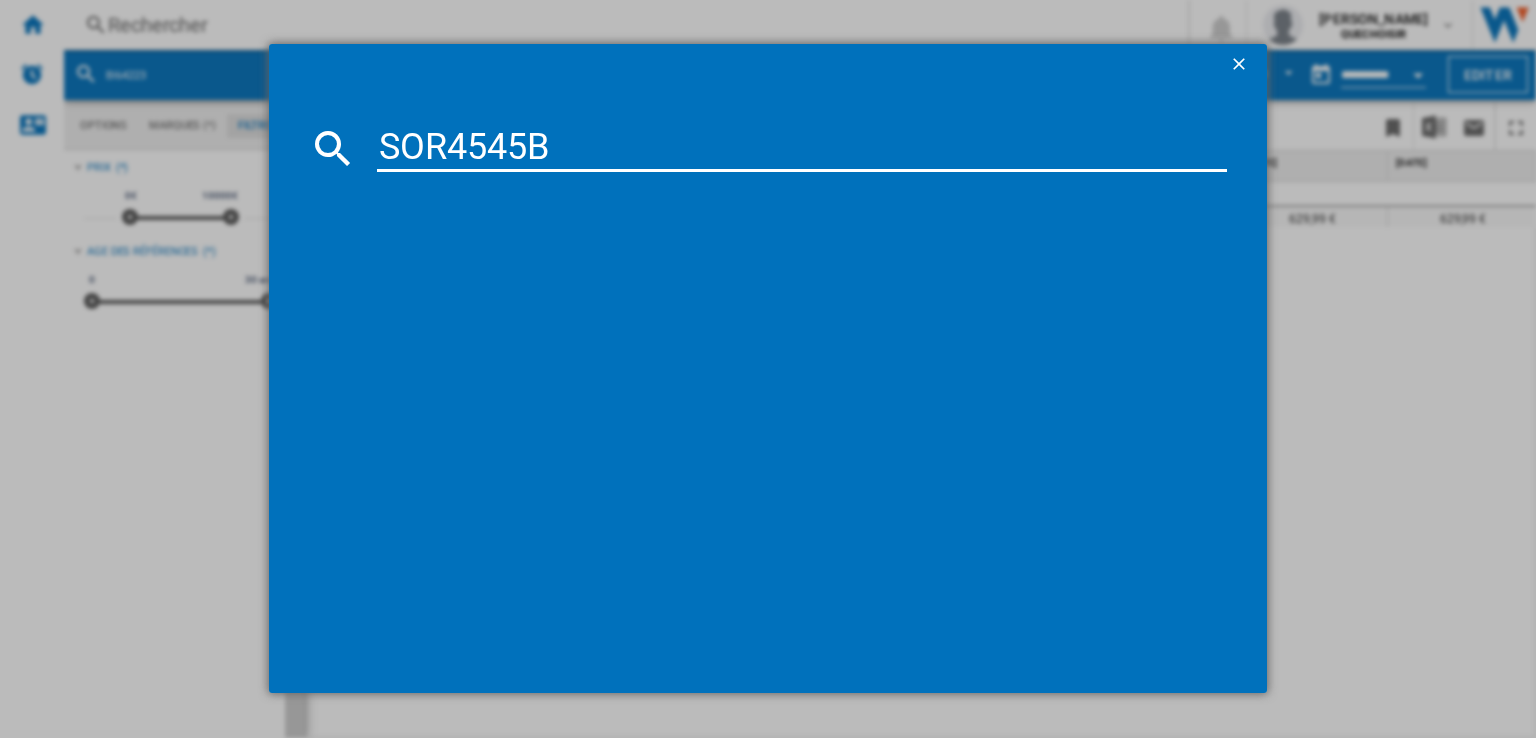 type on "SOR4545" 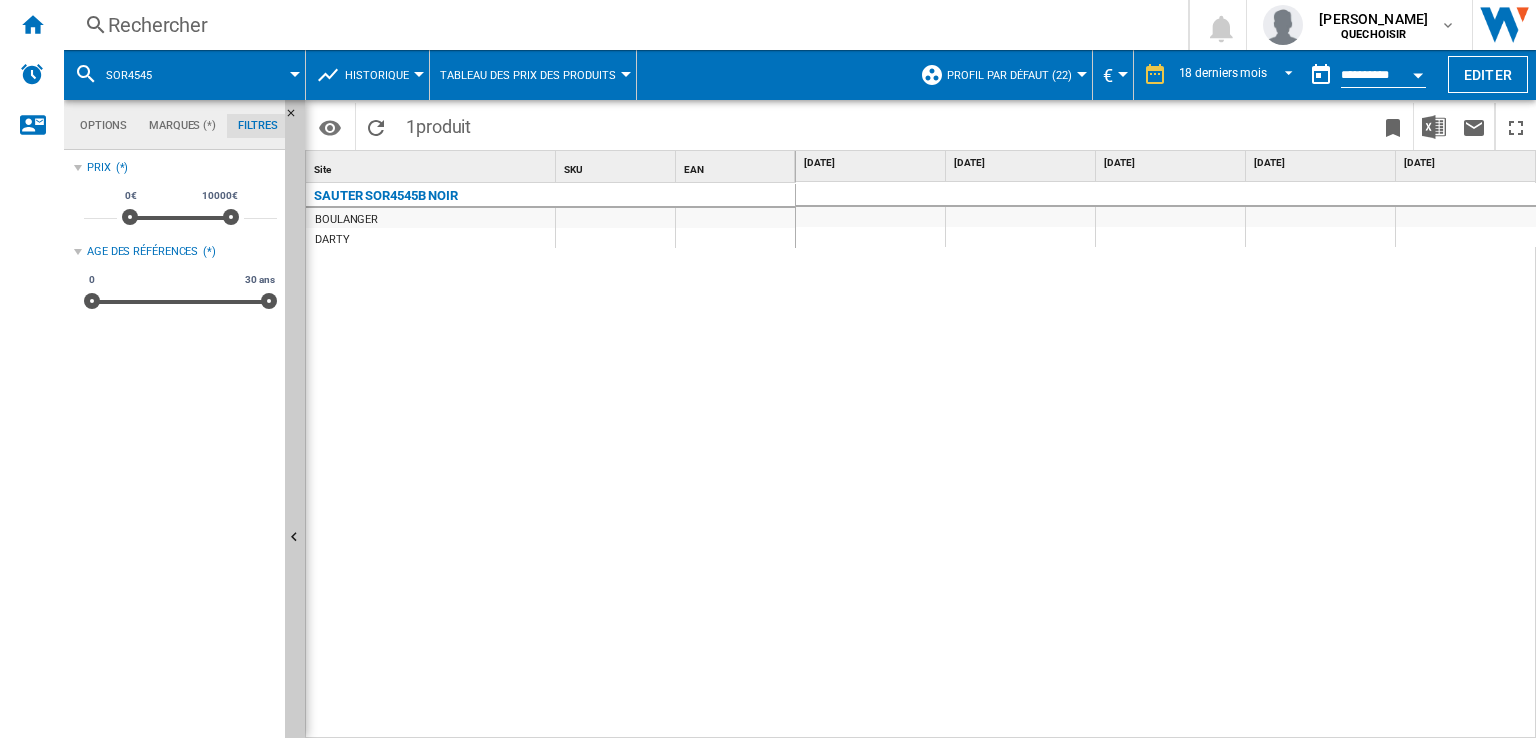 scroll, scrollTop: 0, scrollLeft: 6, axis: horizontal 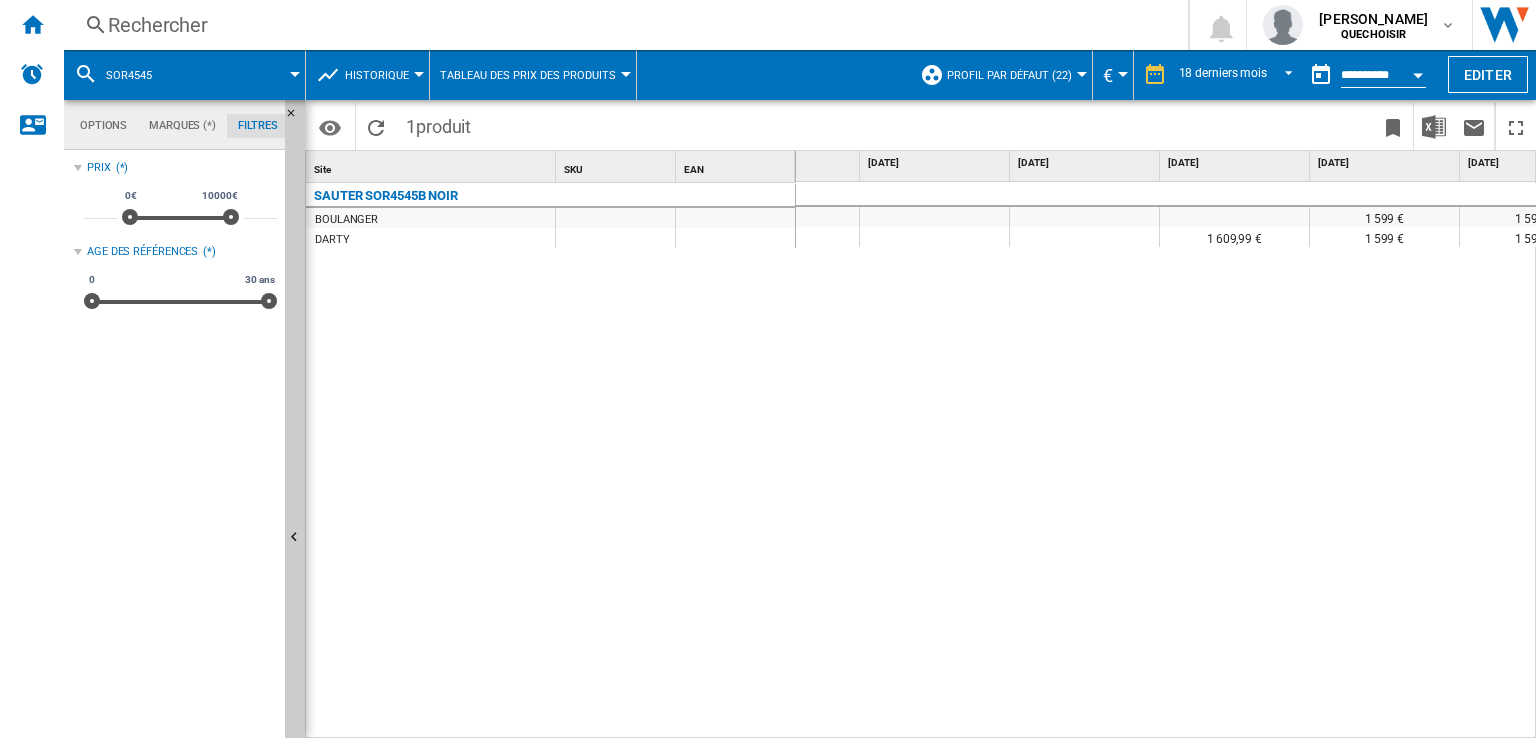 click on "Historique" at bounding box center [377, 75] 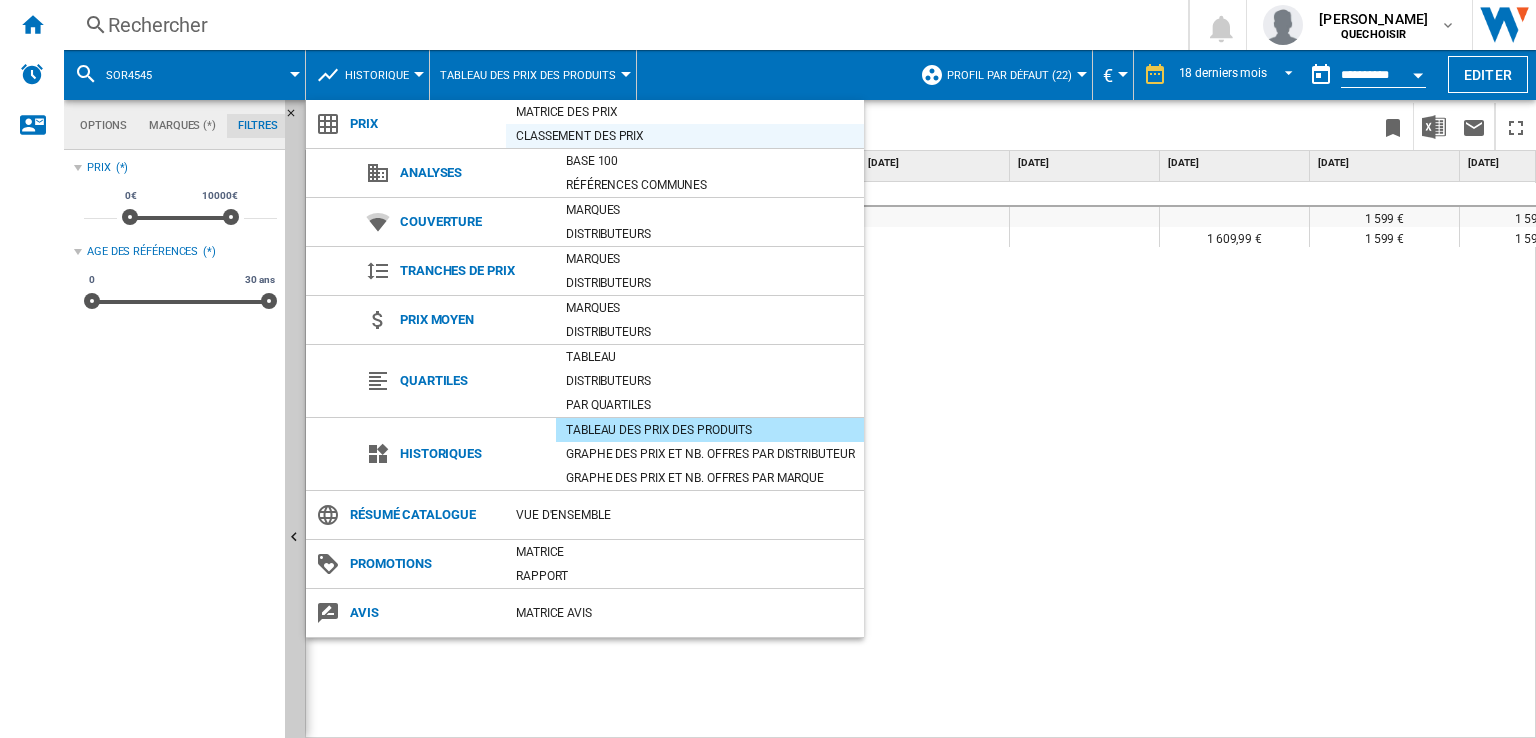 click on "Classement des prix" at bounding box center (685, 136) 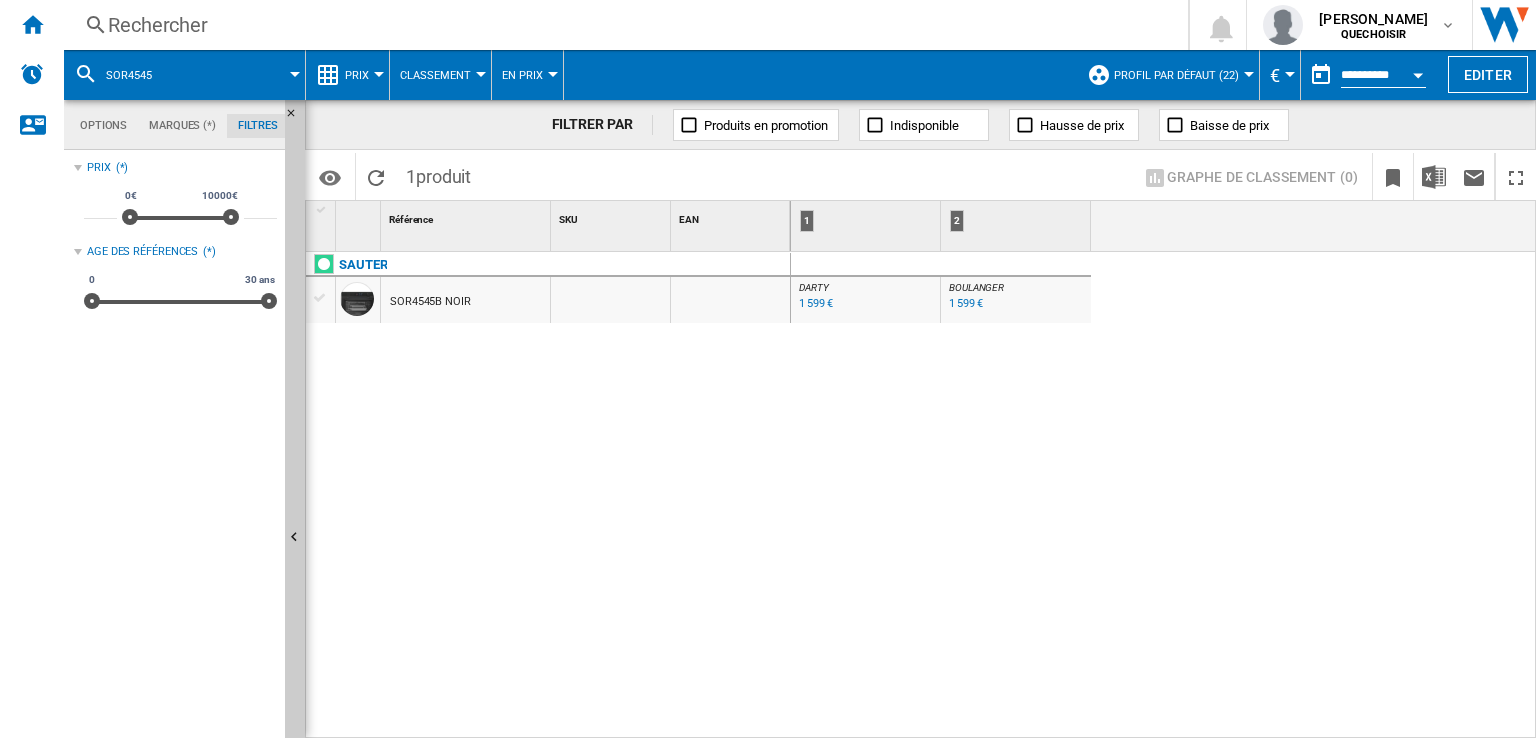 click on "1 599 €" at bounding box center (966, 303) 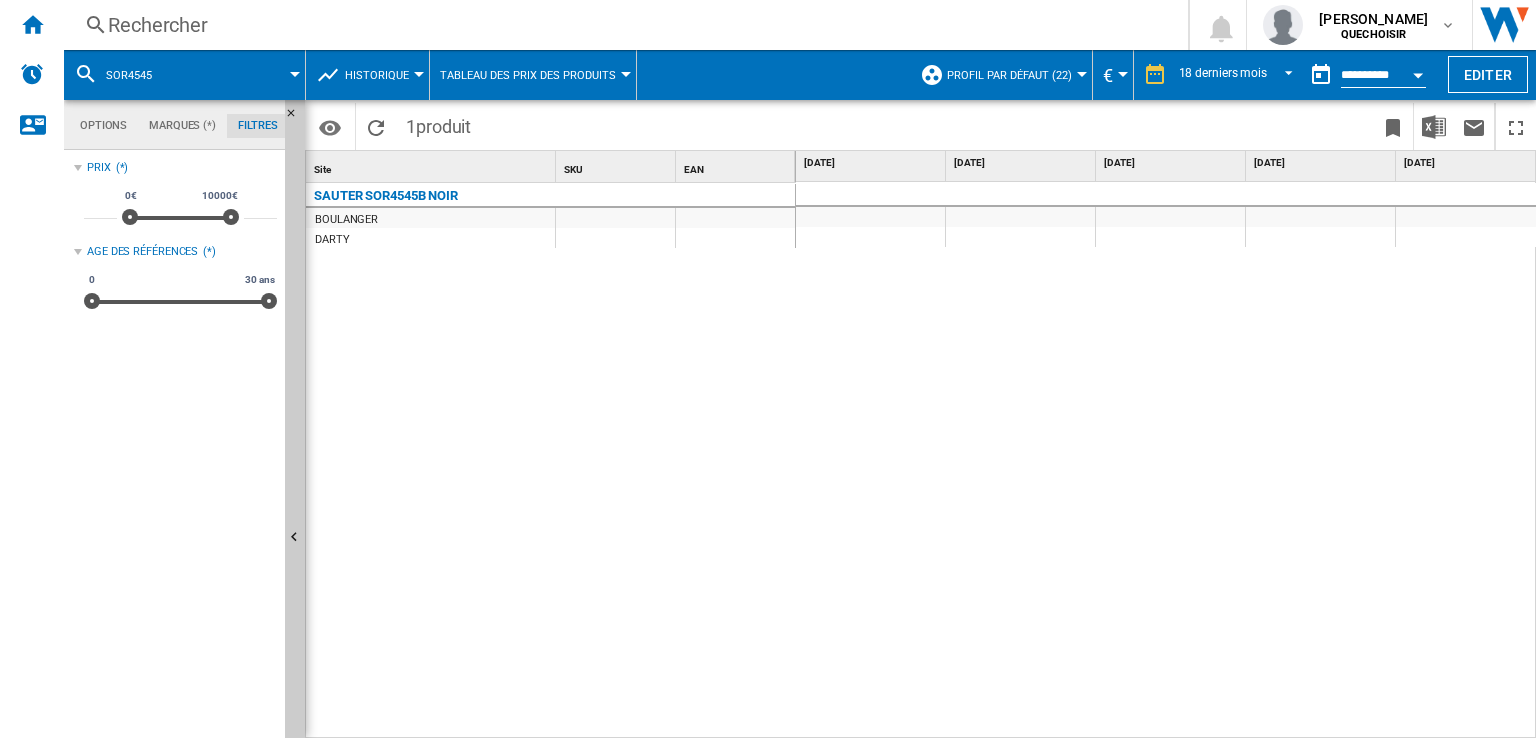 click on "Rechercher" at bounding box center [622, 25] 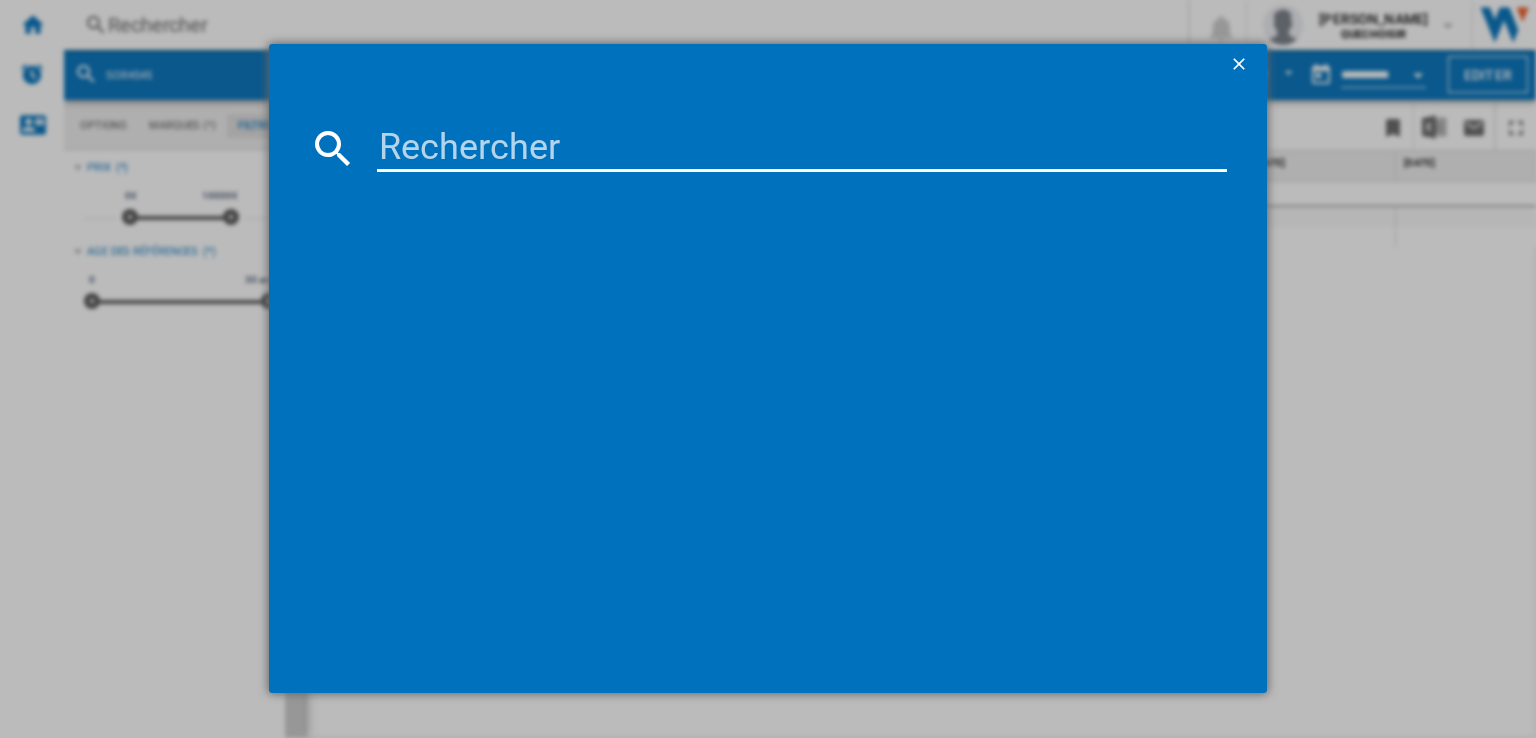 type on "DOP4334" 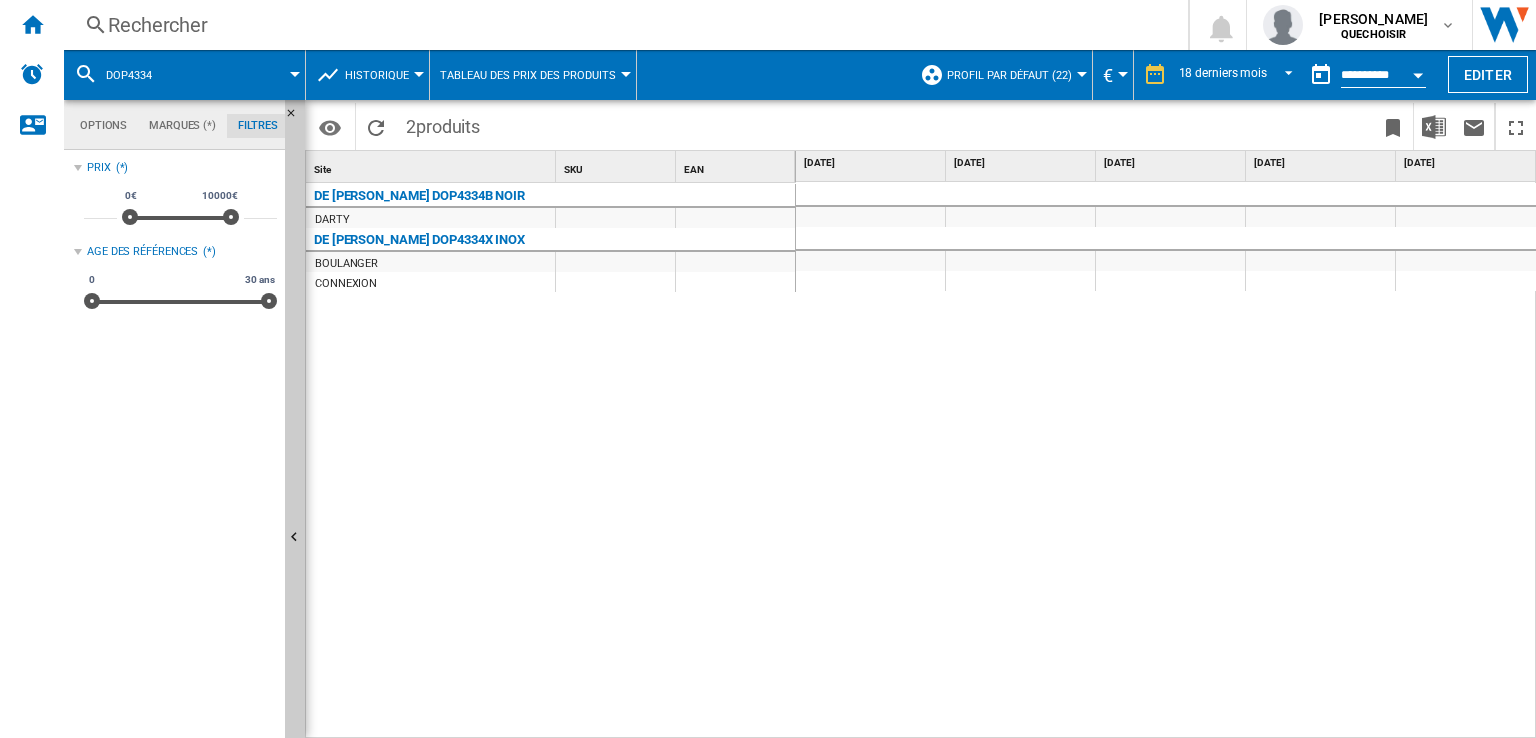 scroll, scrollTop: 0, scrollLeft: 1021, axis: horizontal 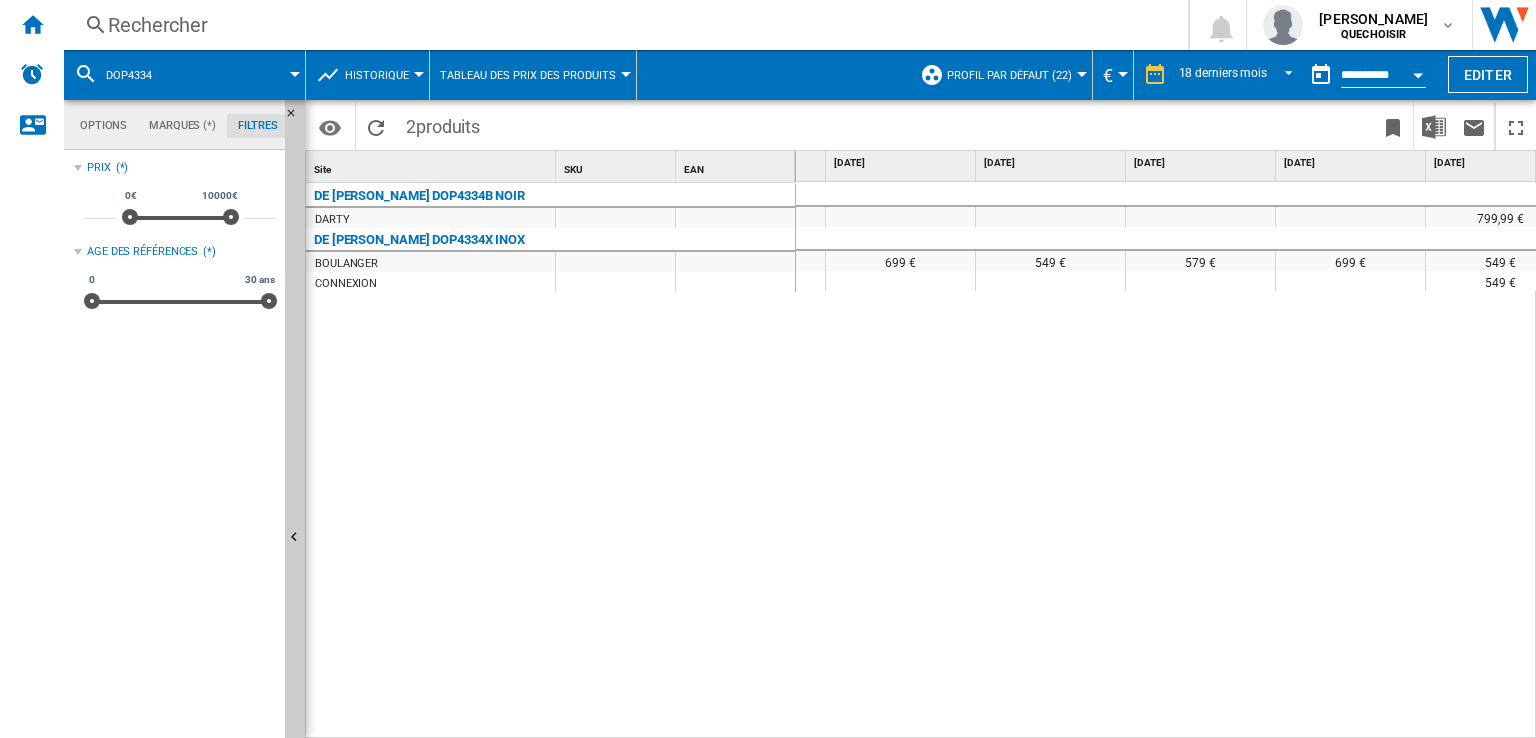 click on "Historique" at bounding box center (377, 75) 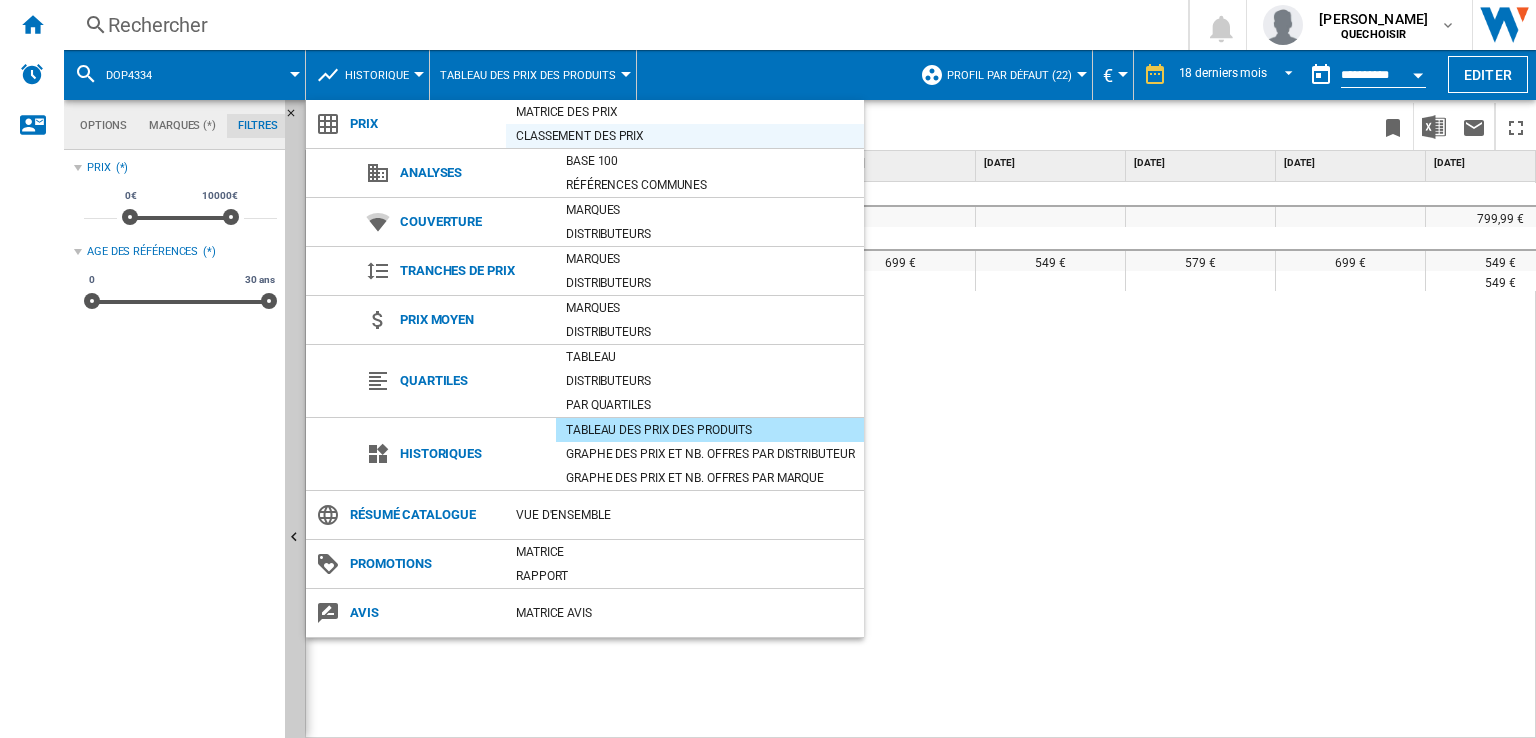 click on "Classement des prix" at bounding box center (685, 136) 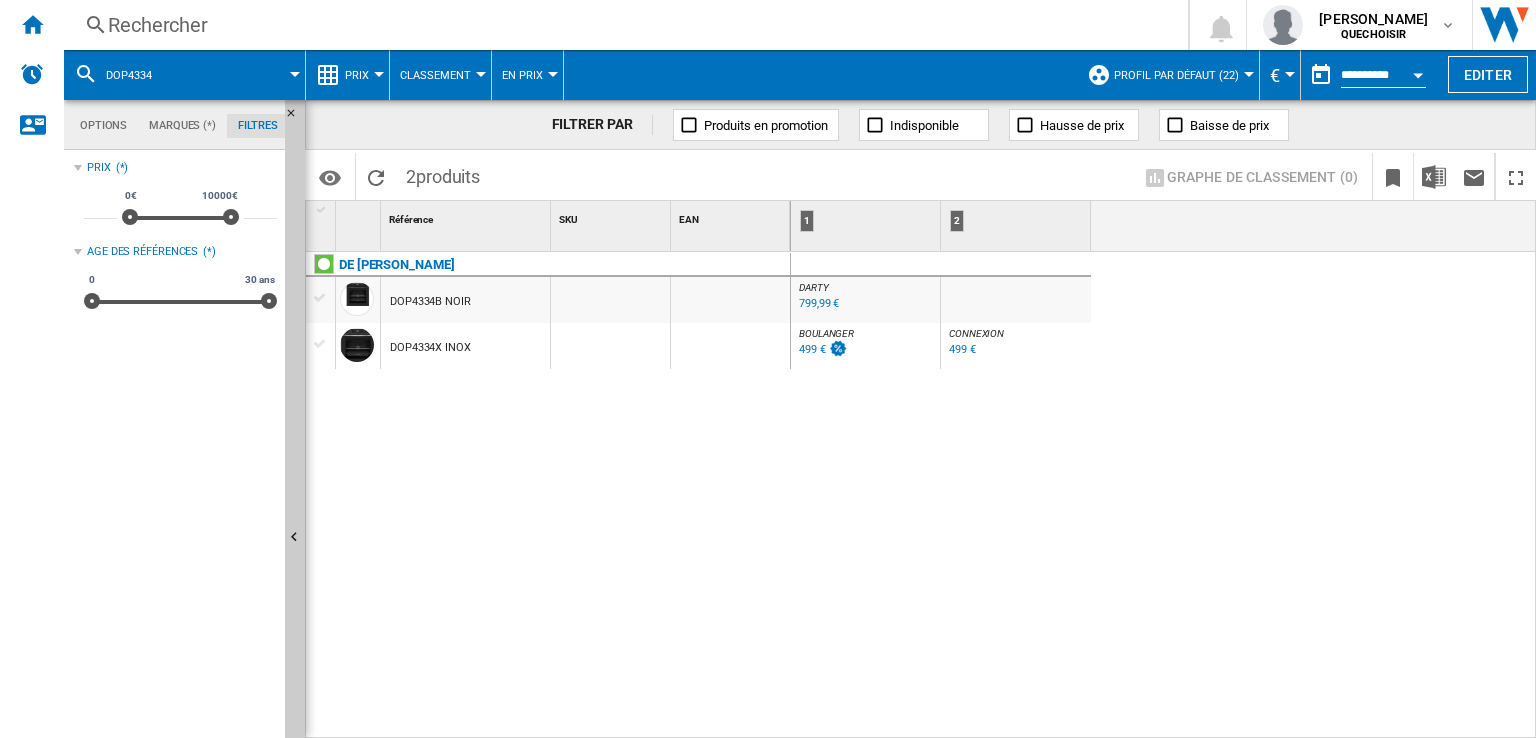 click on "499 €" at bounding box center (812, 349) 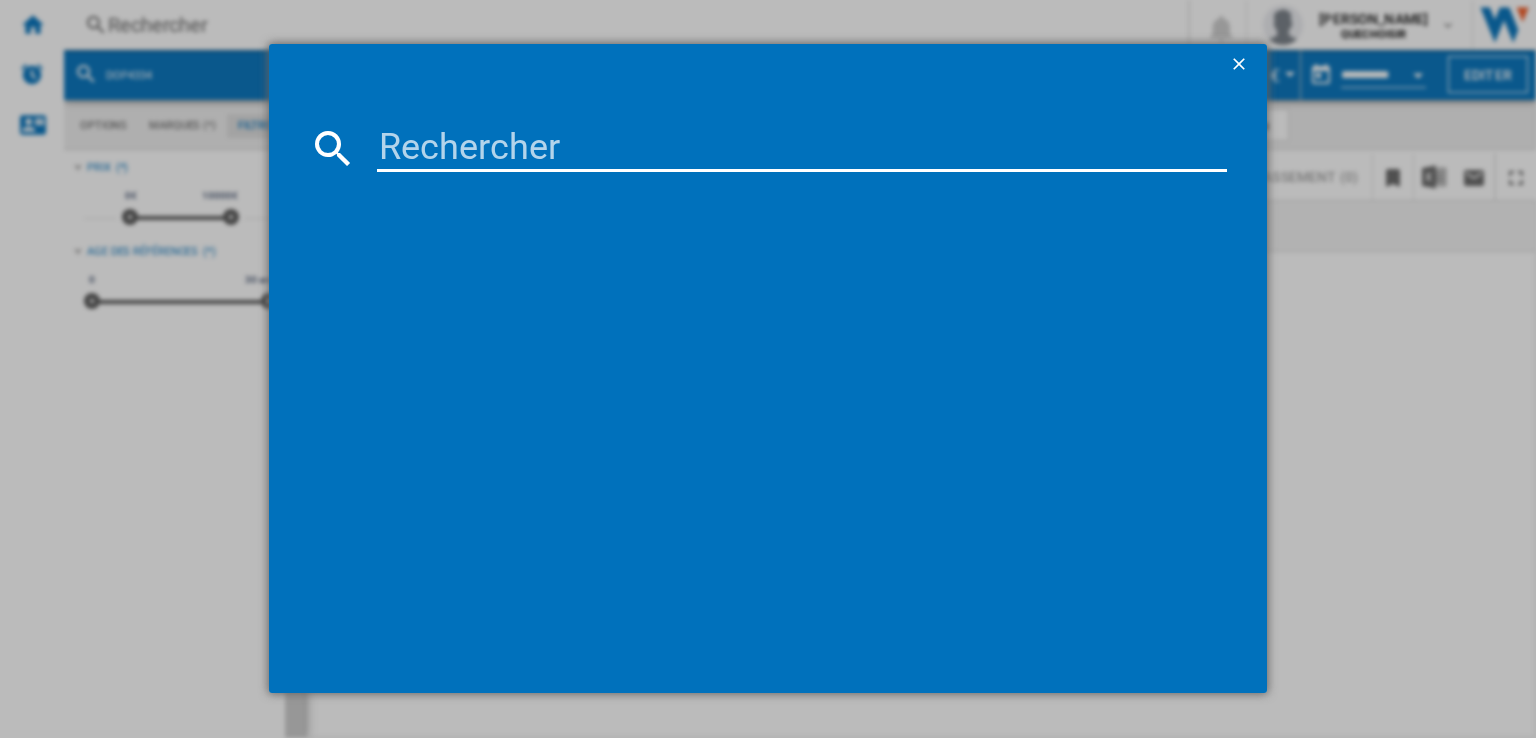 type on "DOR4747" 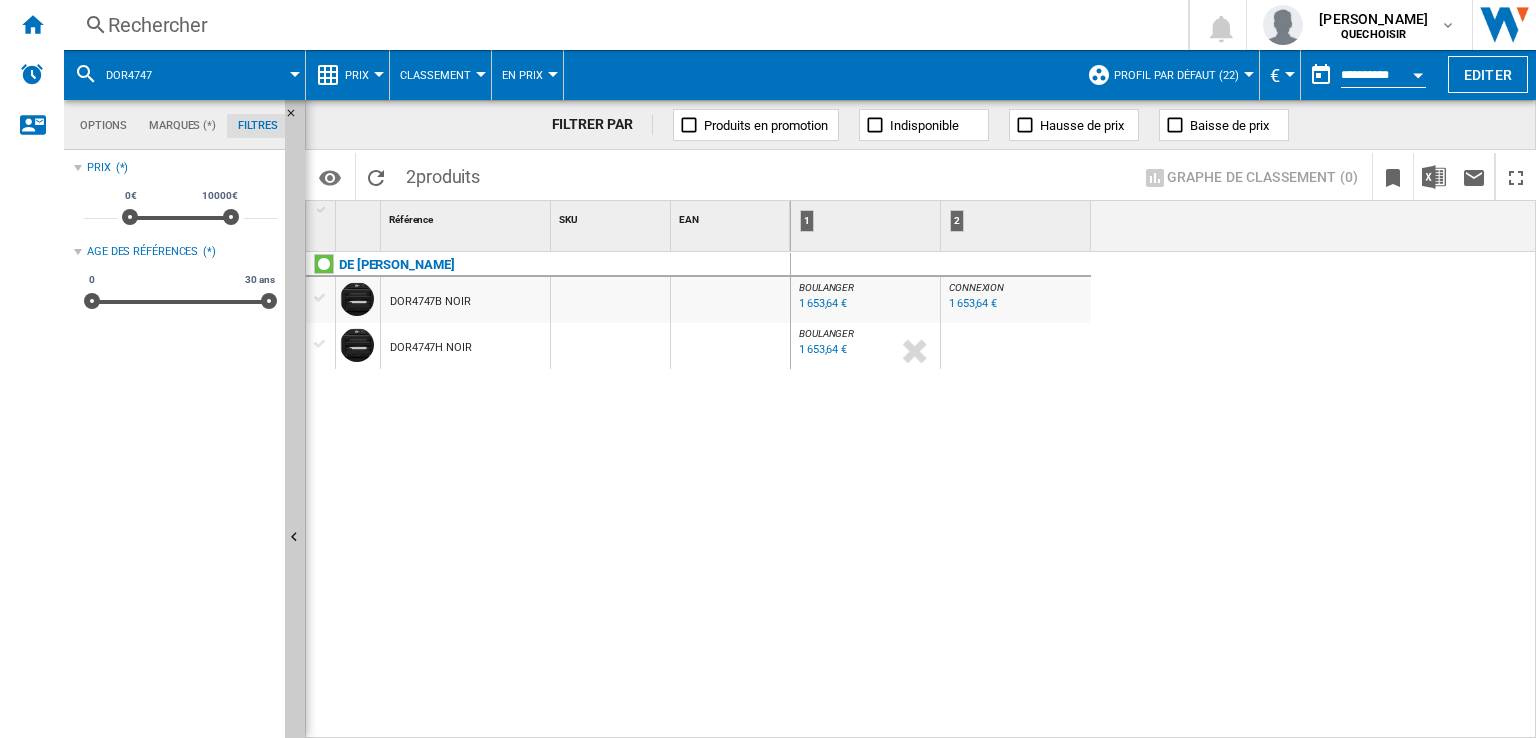 click on "DOR4747B NOIR" at bounding box center (430, 302) 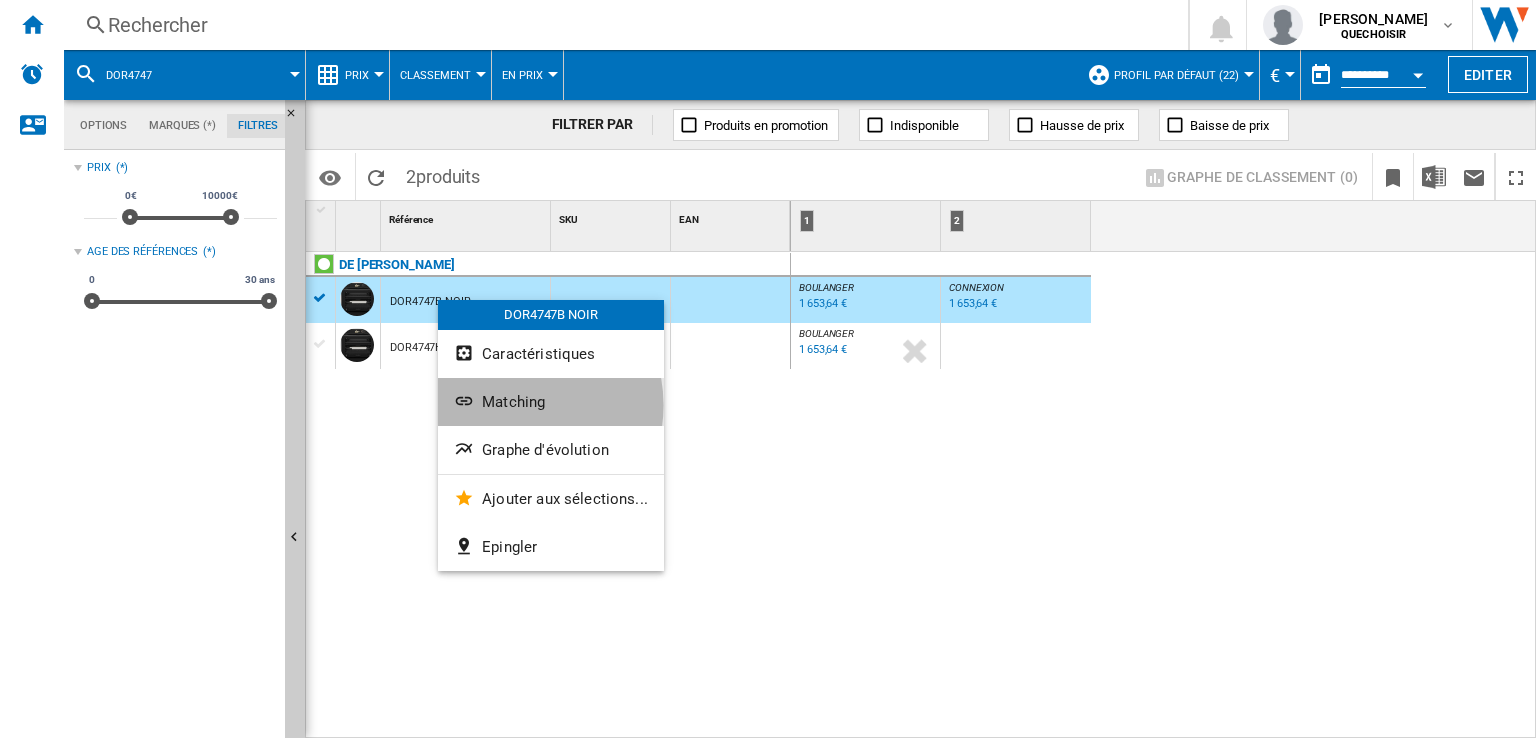 click on "Matching" at bounding box center (513, 402) 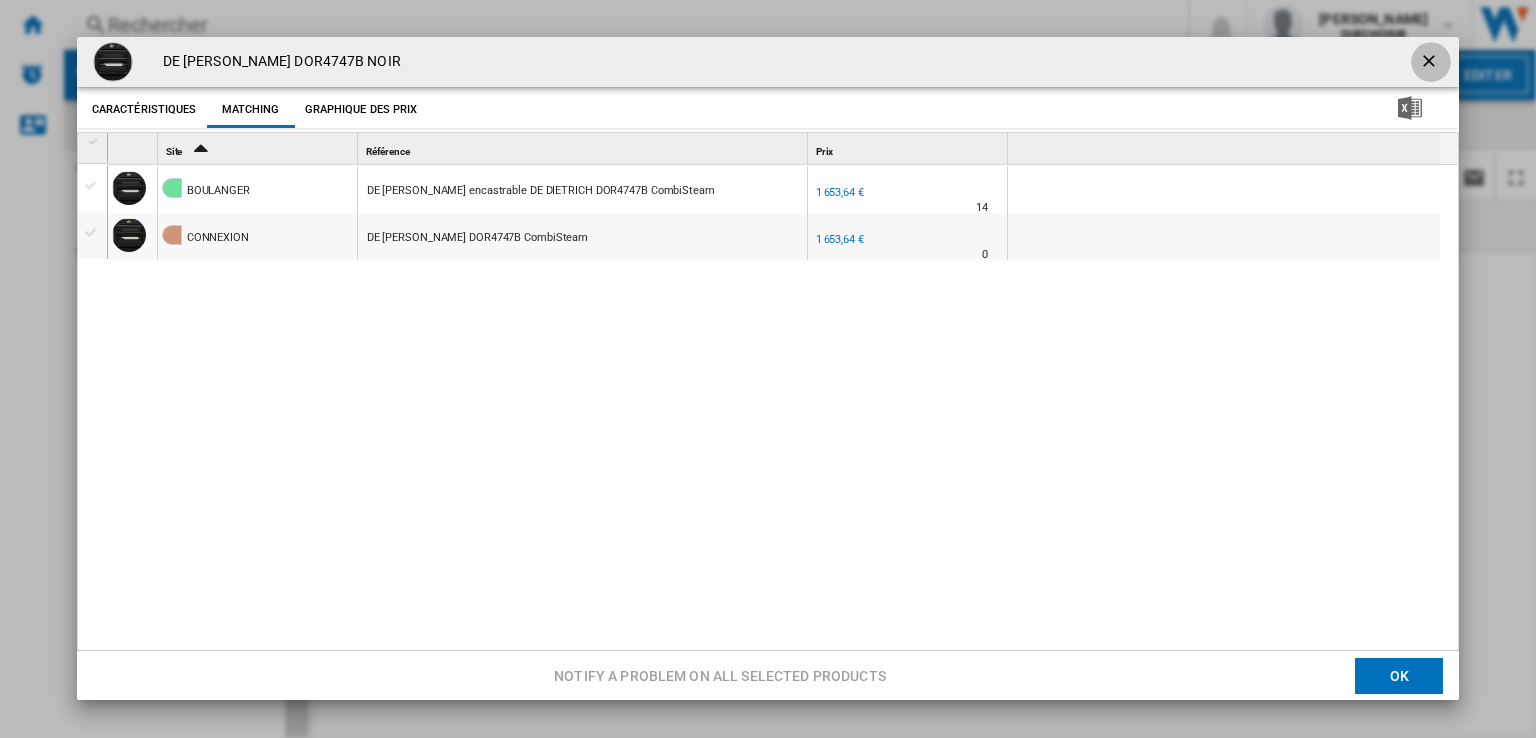 click at bounding box center (1431, 63) 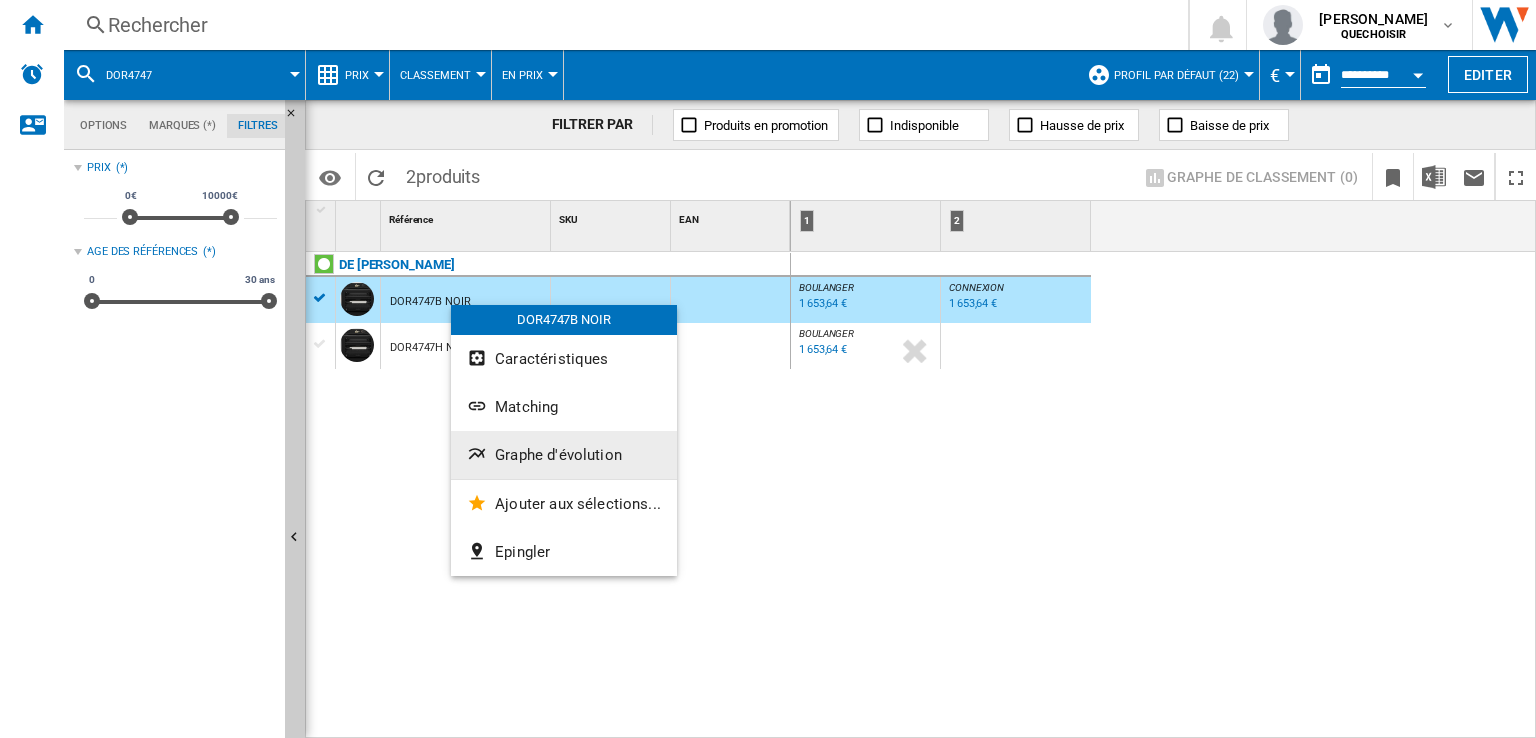 click on "Graphe d'évolution" at bounding box center [558, 455] 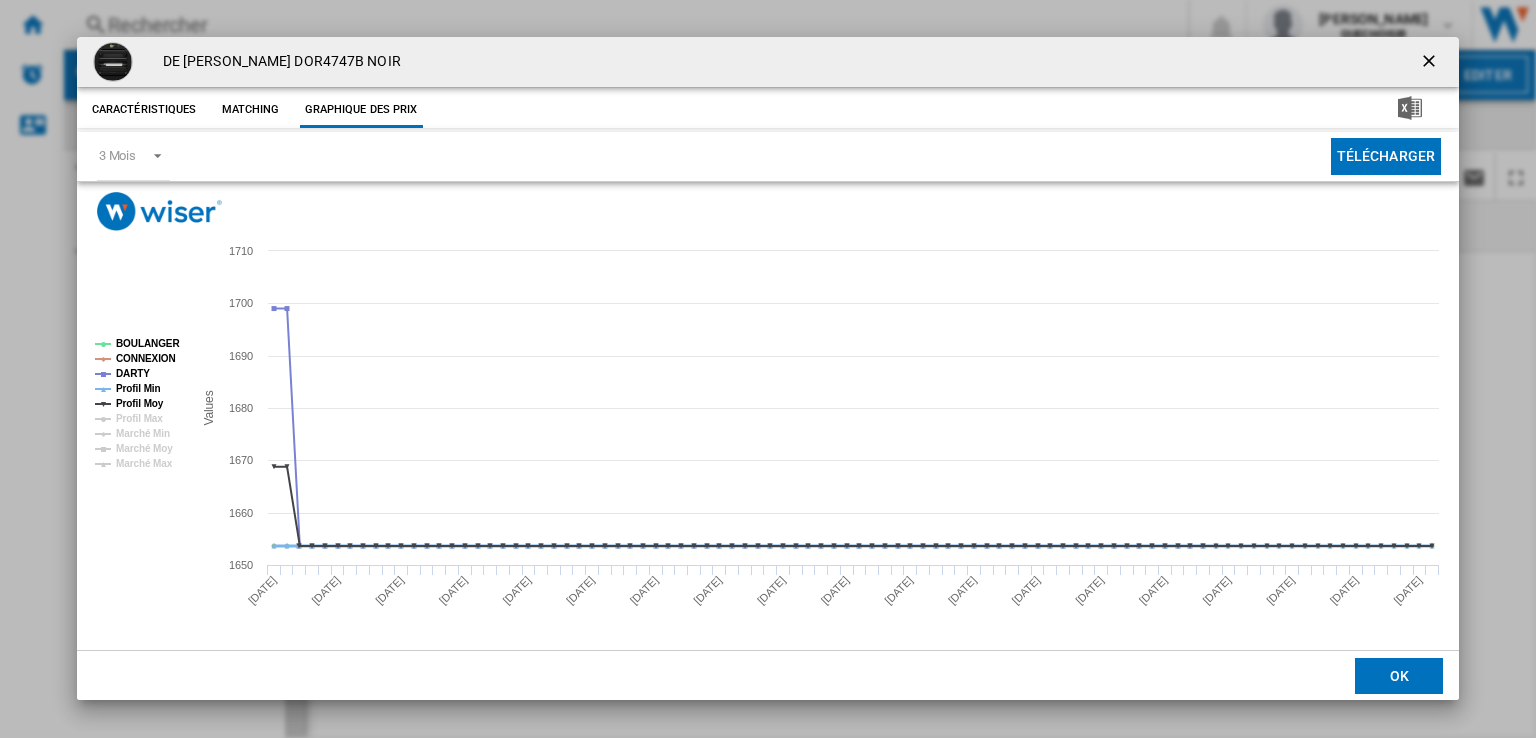 click on "Profil Min" 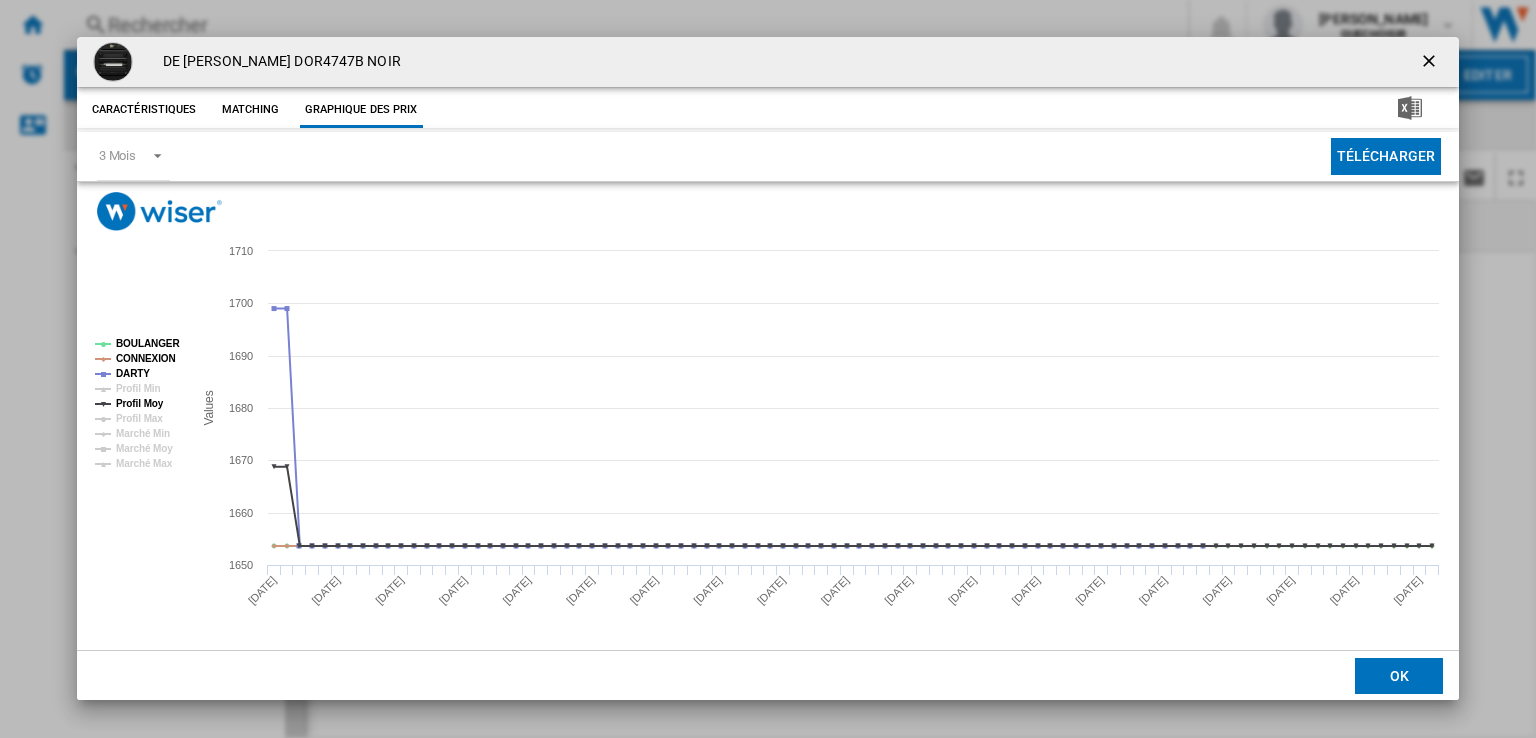 click on "Profil Moy" 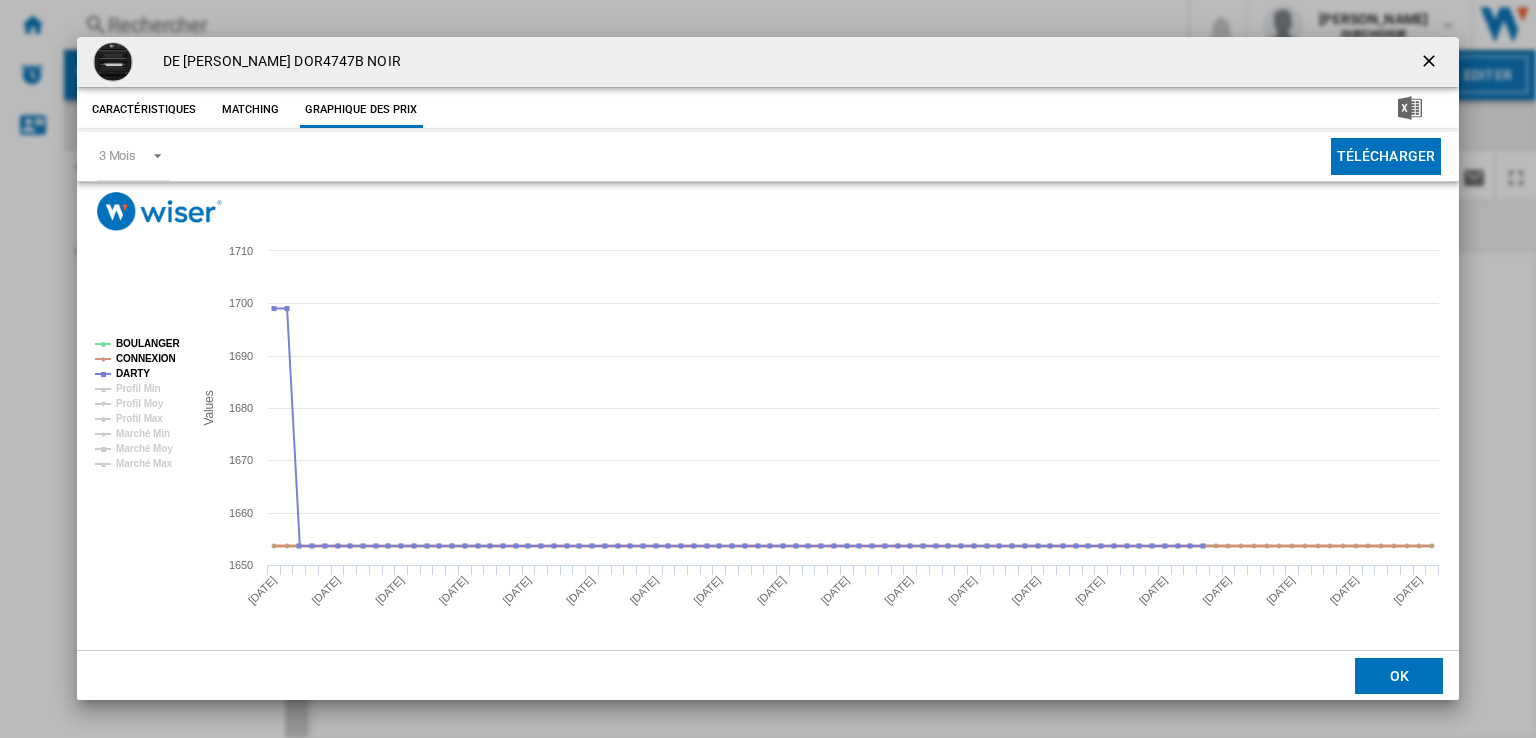 click on "CONNEXION" 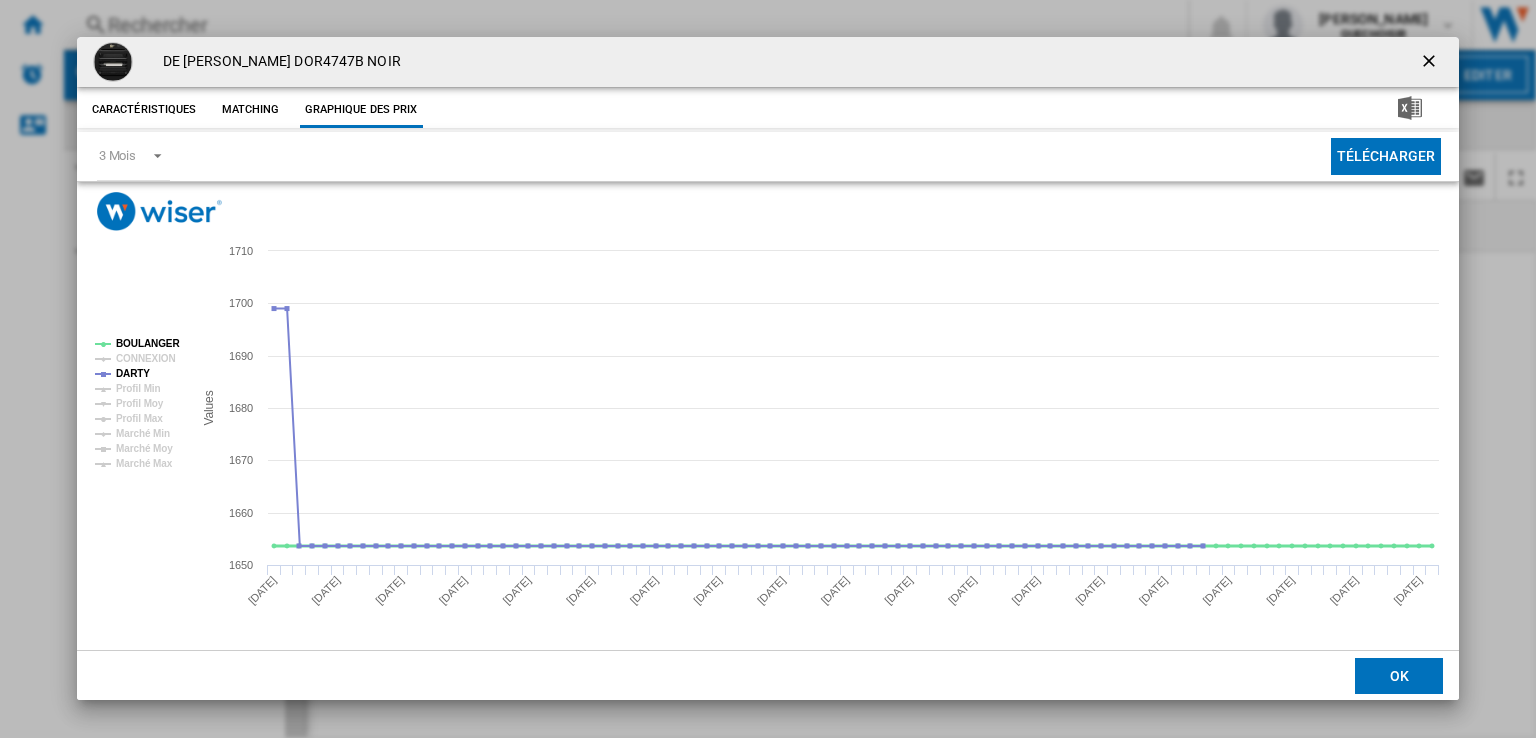 click on "BOULANGER" 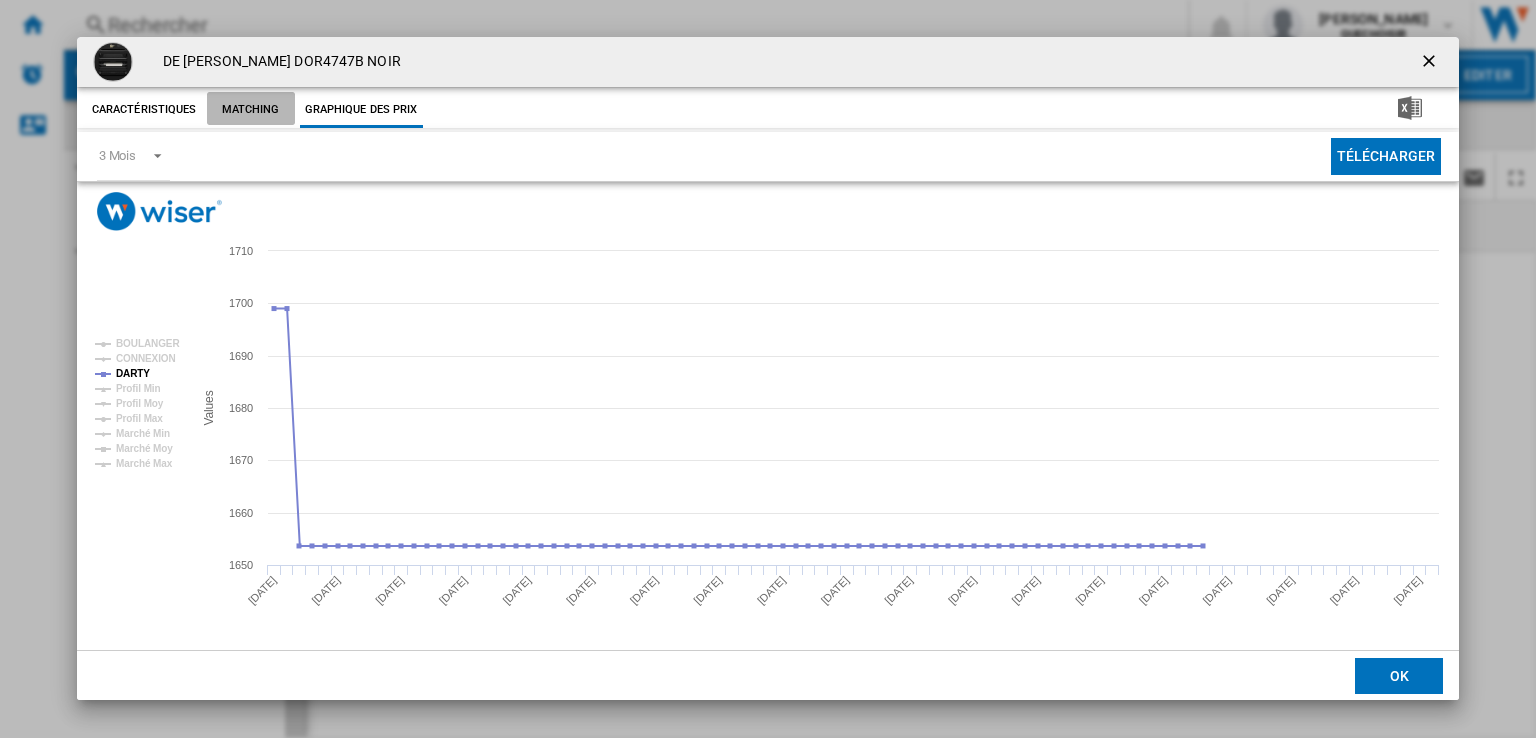 click on "Matching" 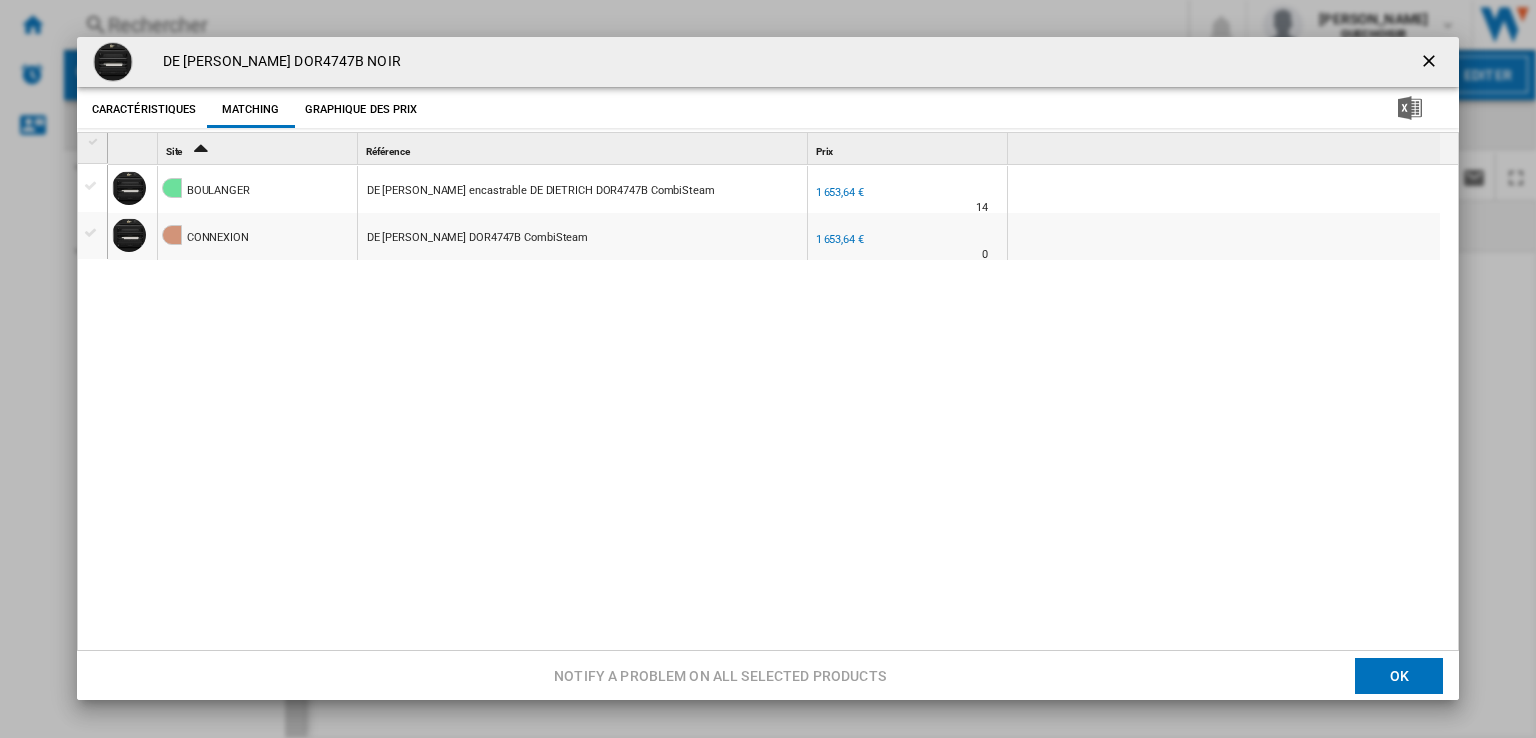 click at bounding box center [94, 142] 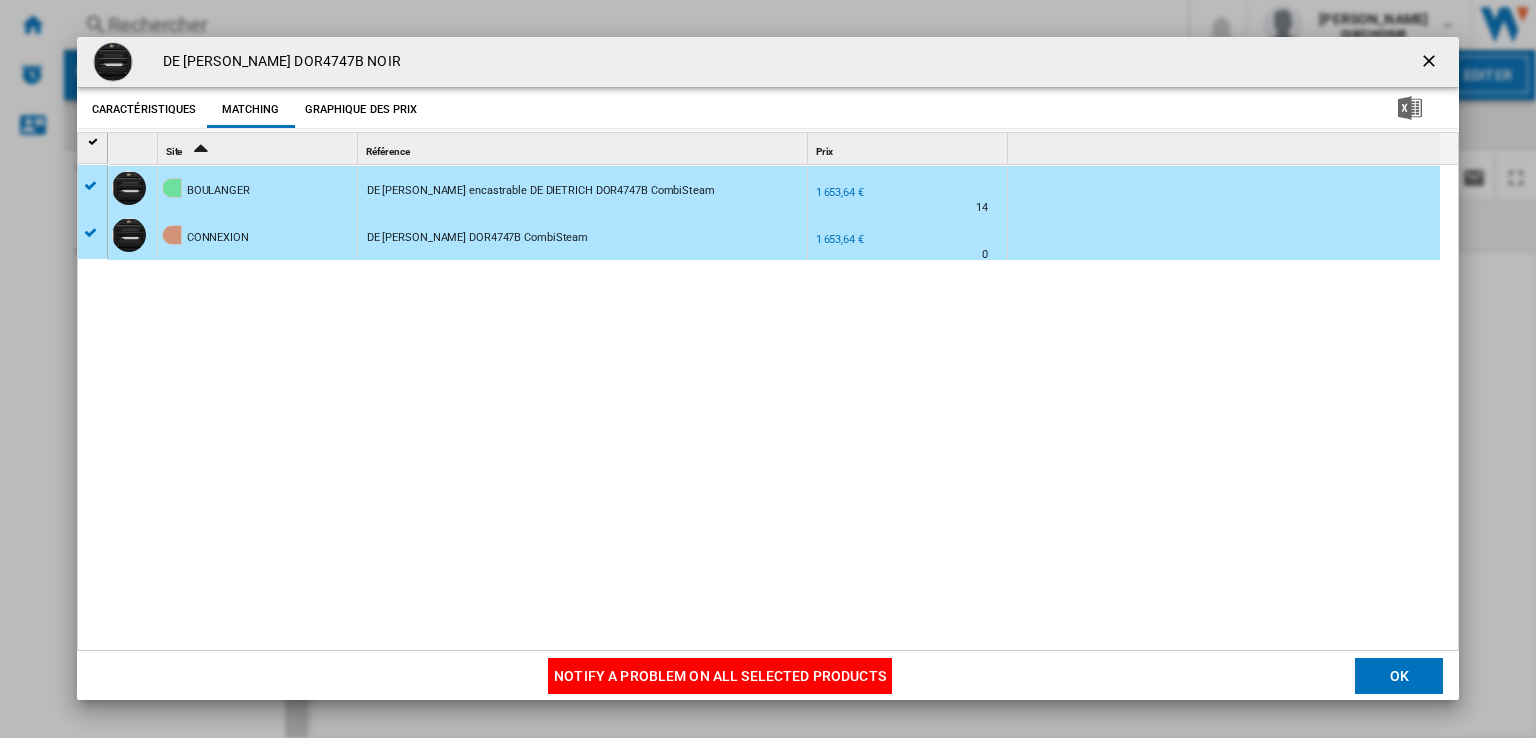 click on "Notify a problem on all selected products" 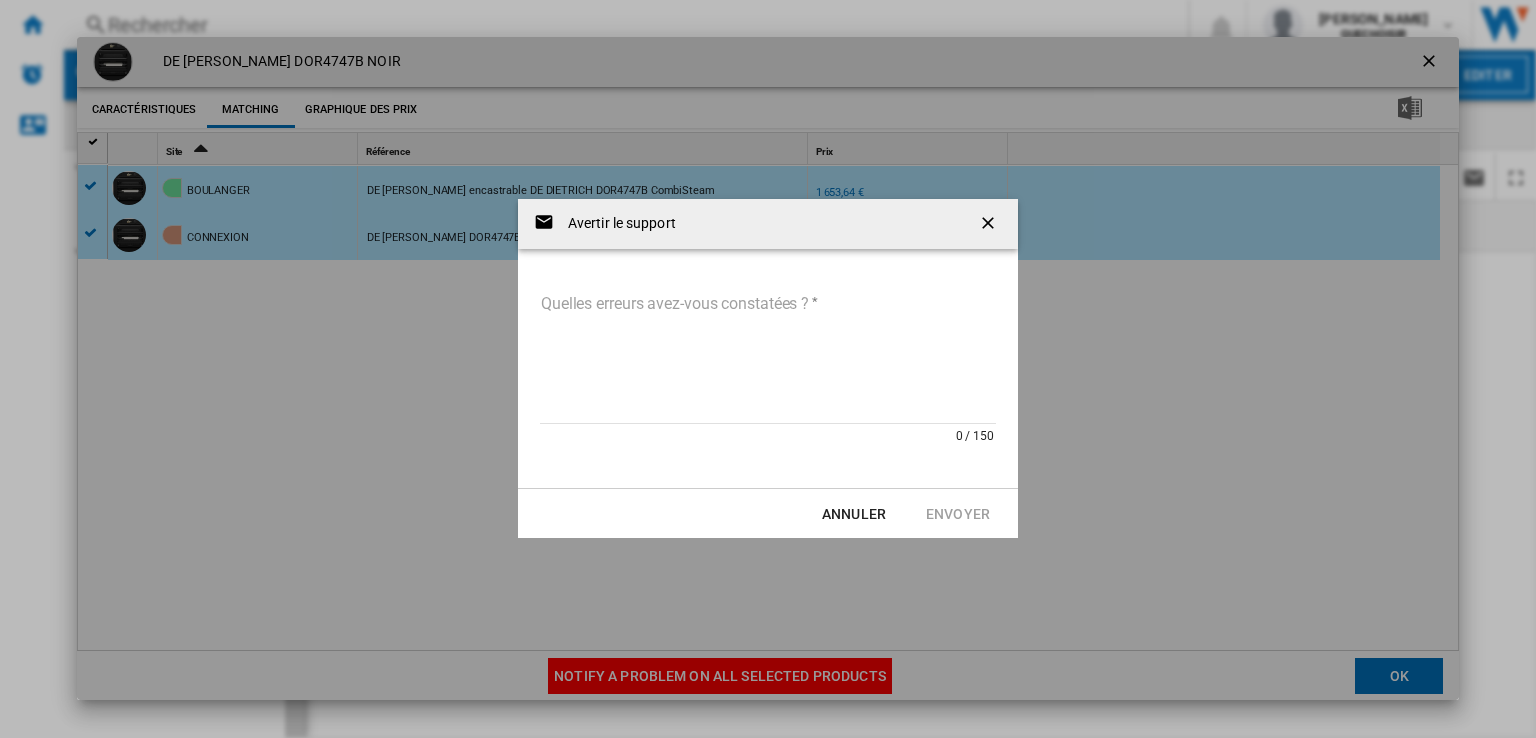 click on "Quelles erreurs avez-vous constatées ?" at bounding box center [768, 356] 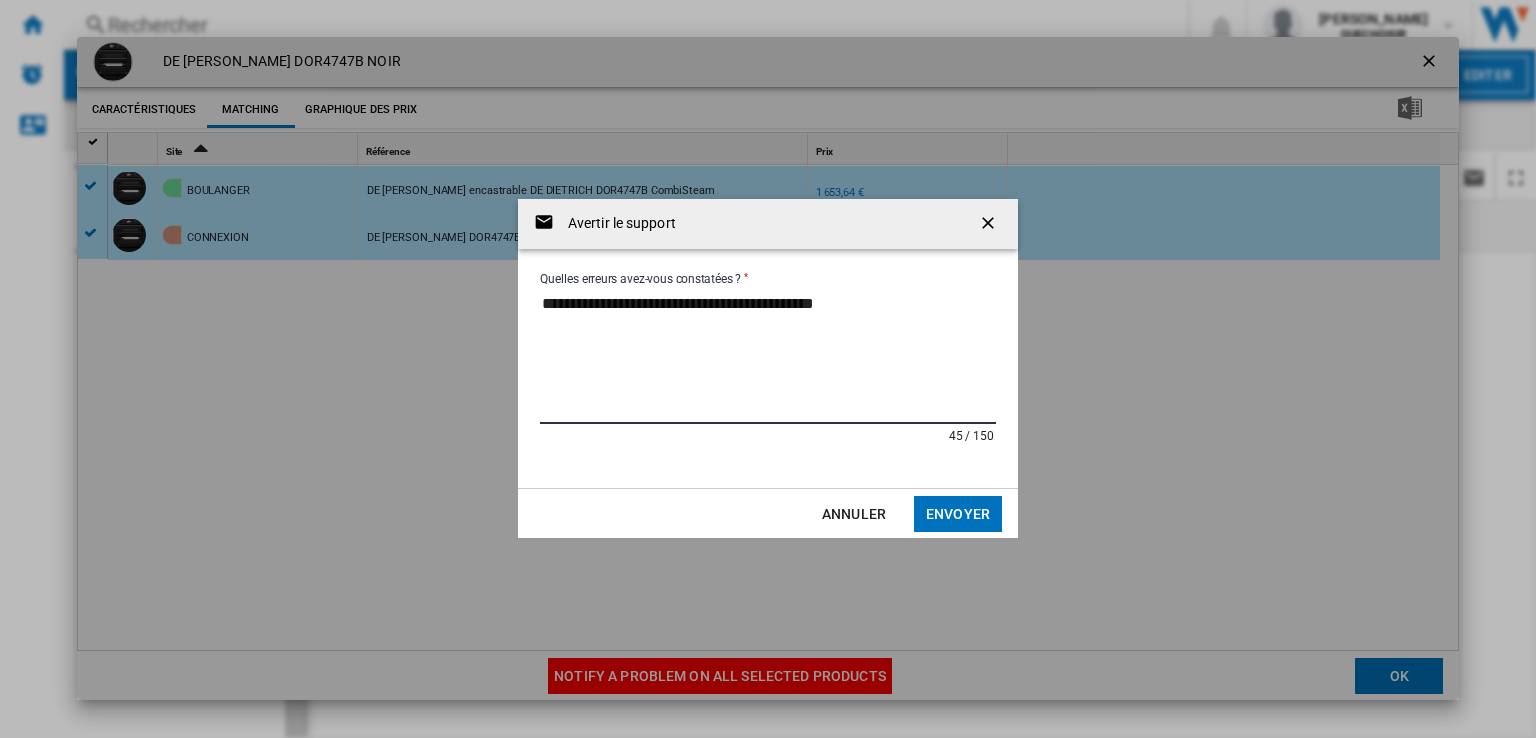 paste on "**********" 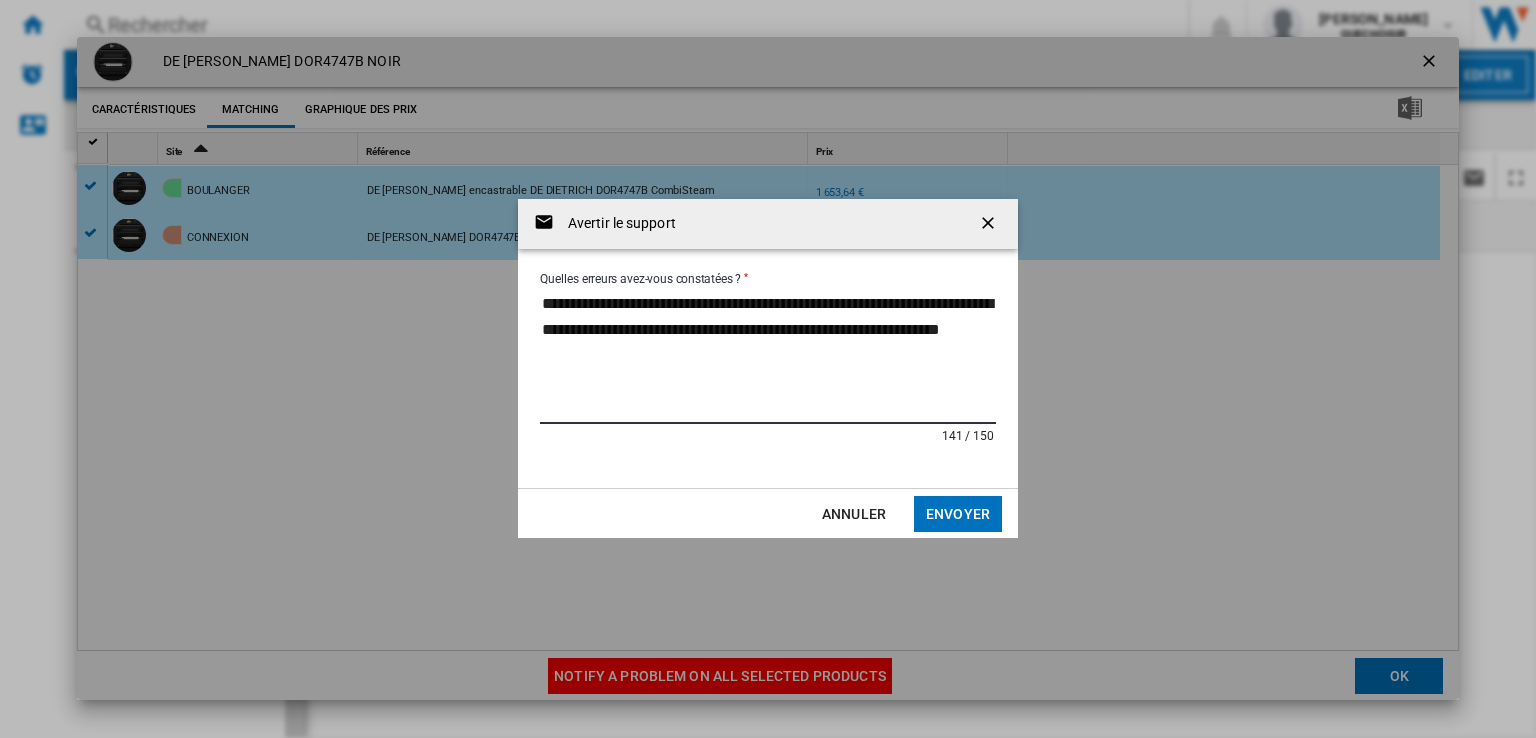 drag, startPoint x: 817, startPoint y: 305, endPoint x: 828, endPoint y: 304, distance: 11.045361 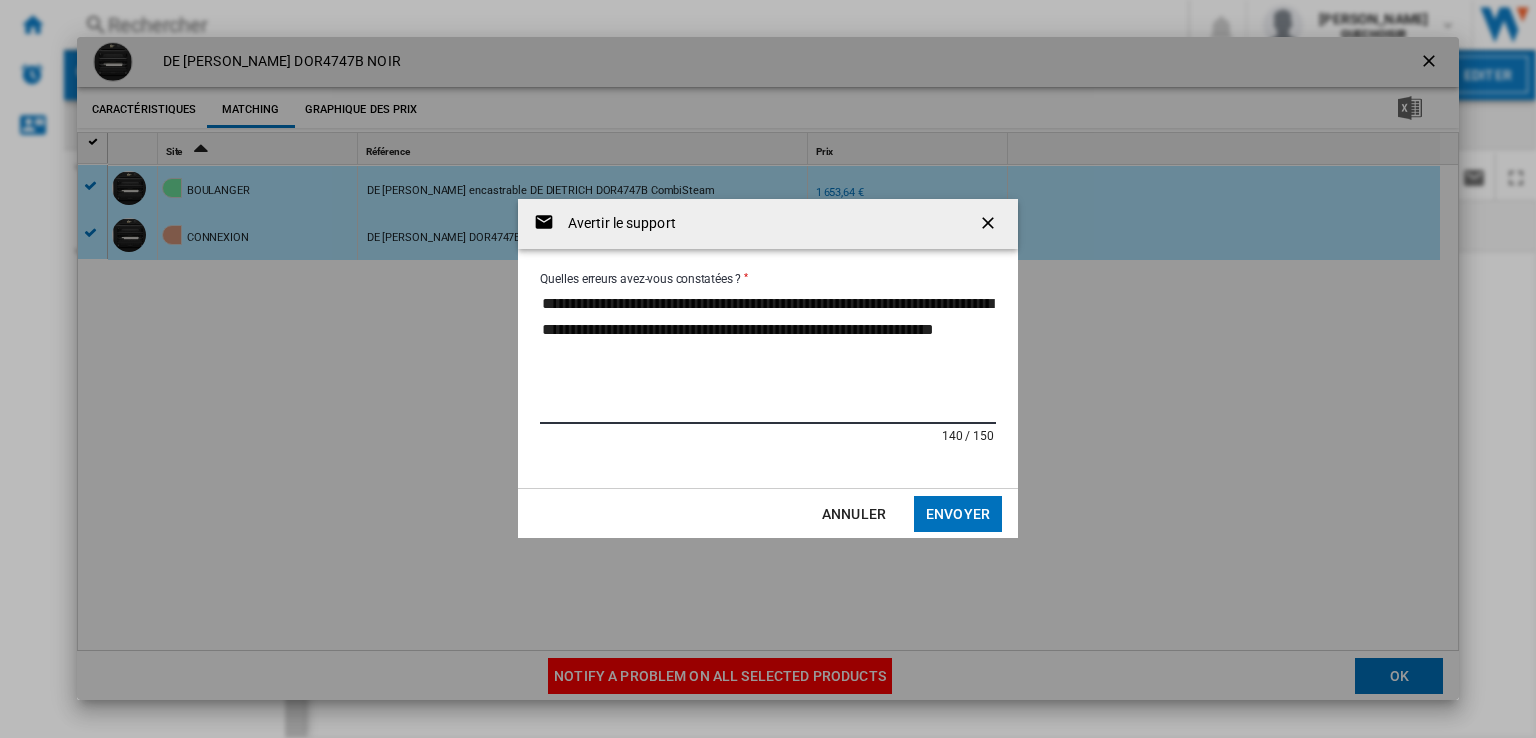 type on "**********" 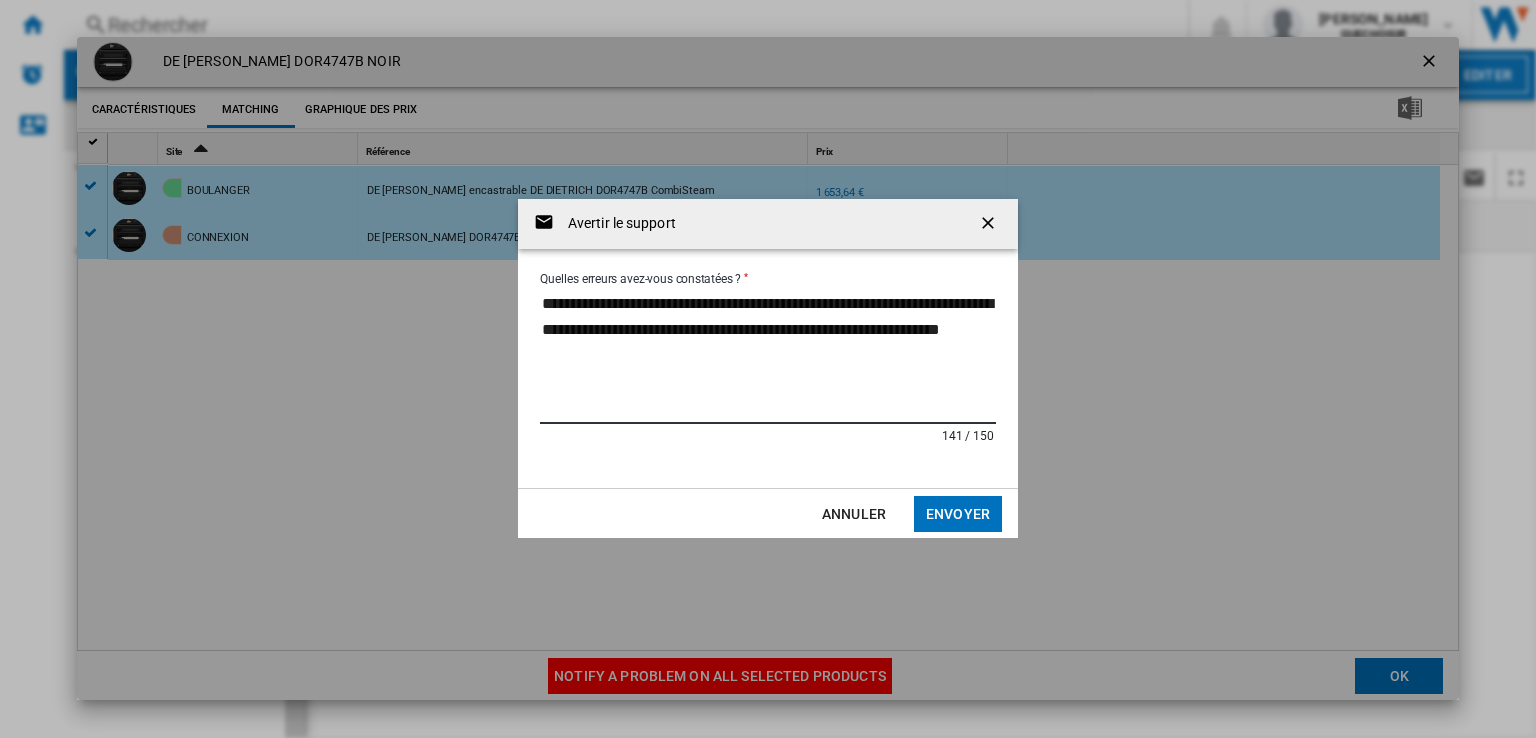 click on "Envoyer" 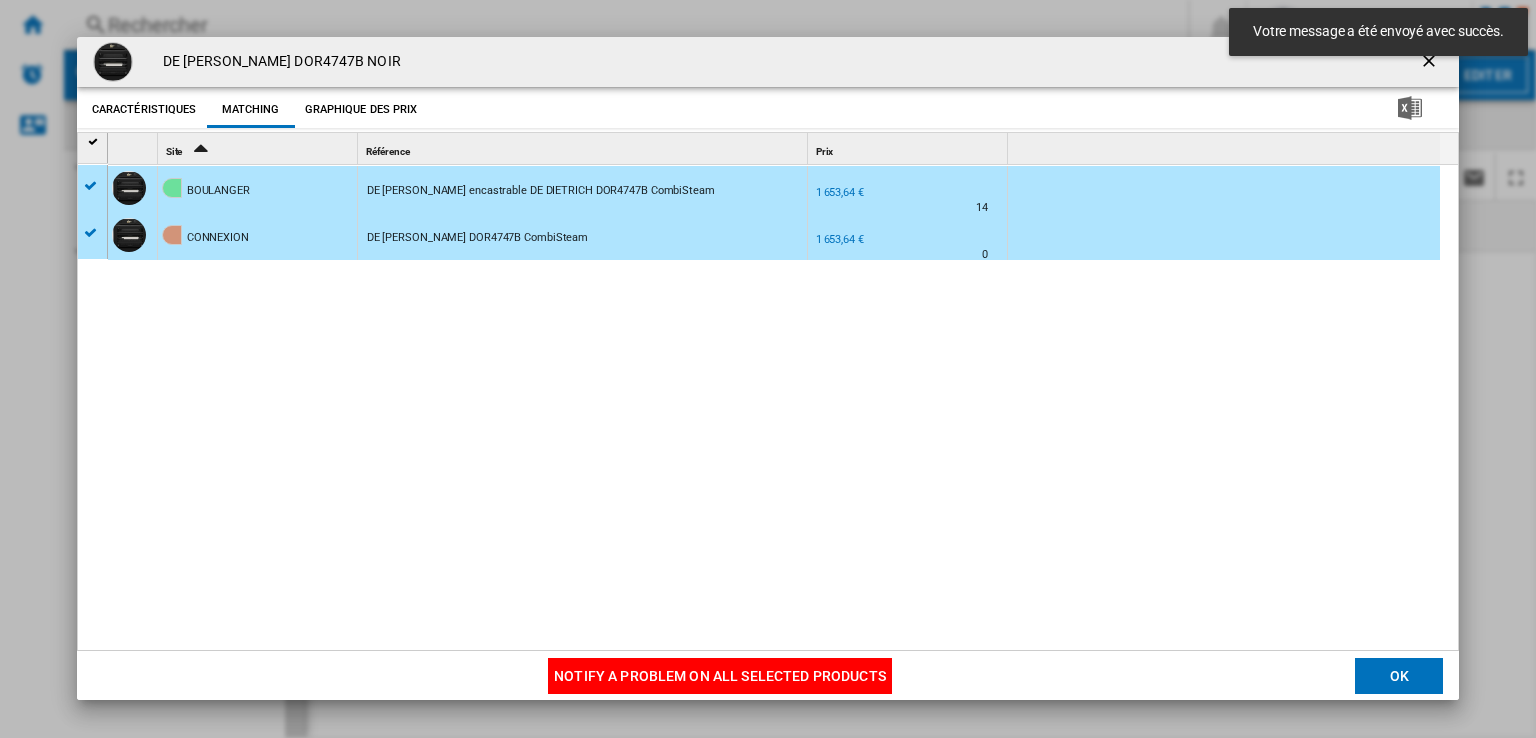 click at bounding box center (1431, 63) 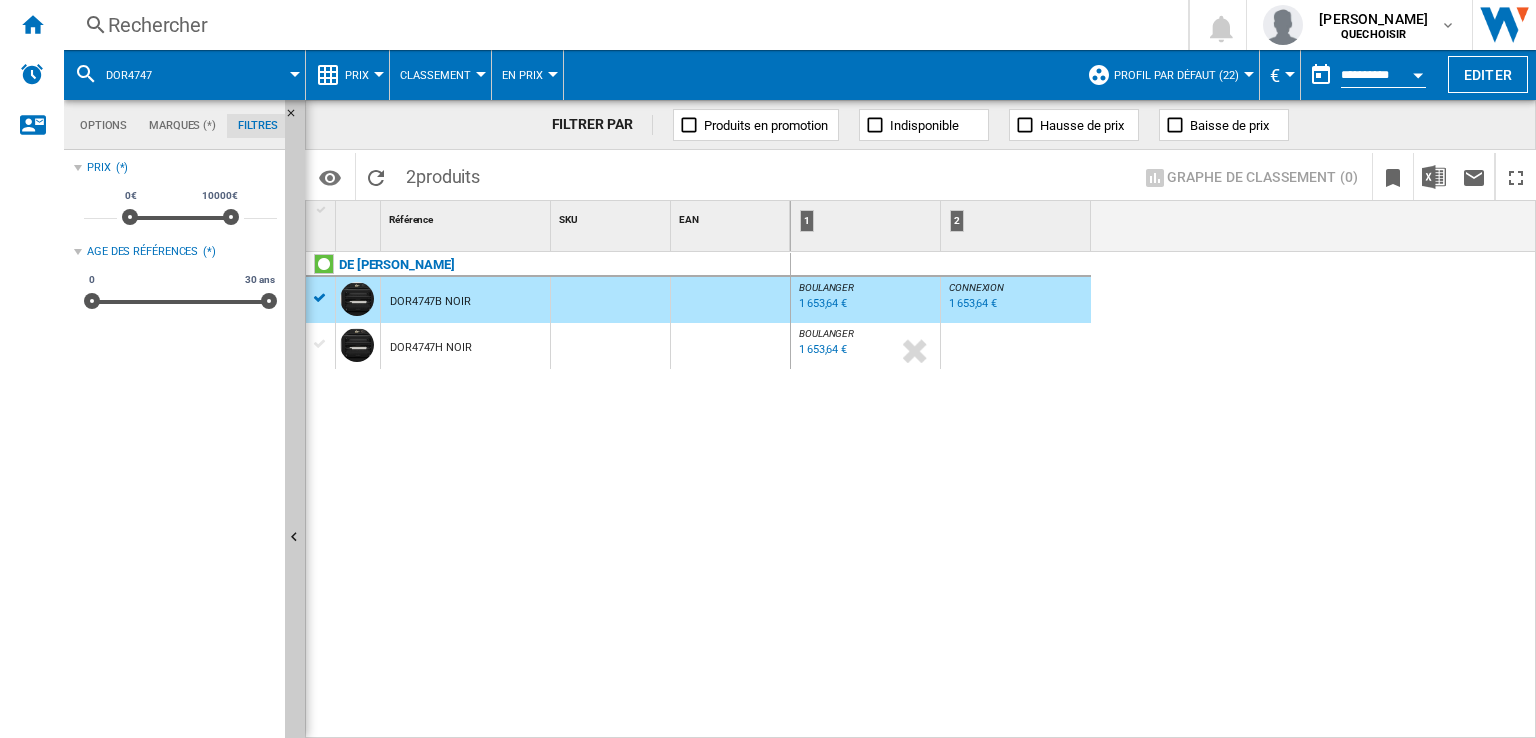 click on "1 653,64 €" at bounding box center [823, 303] 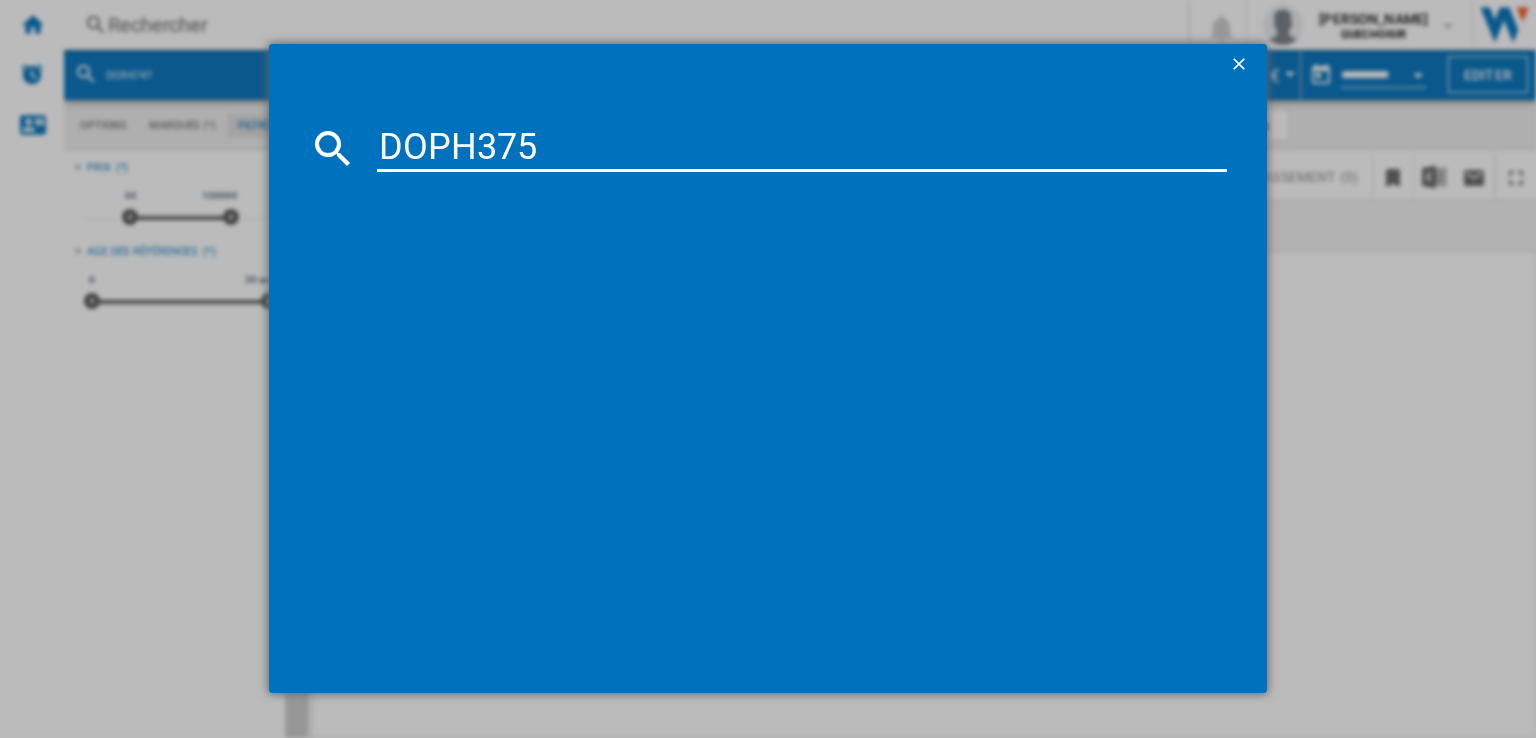 type on "DOPH375" 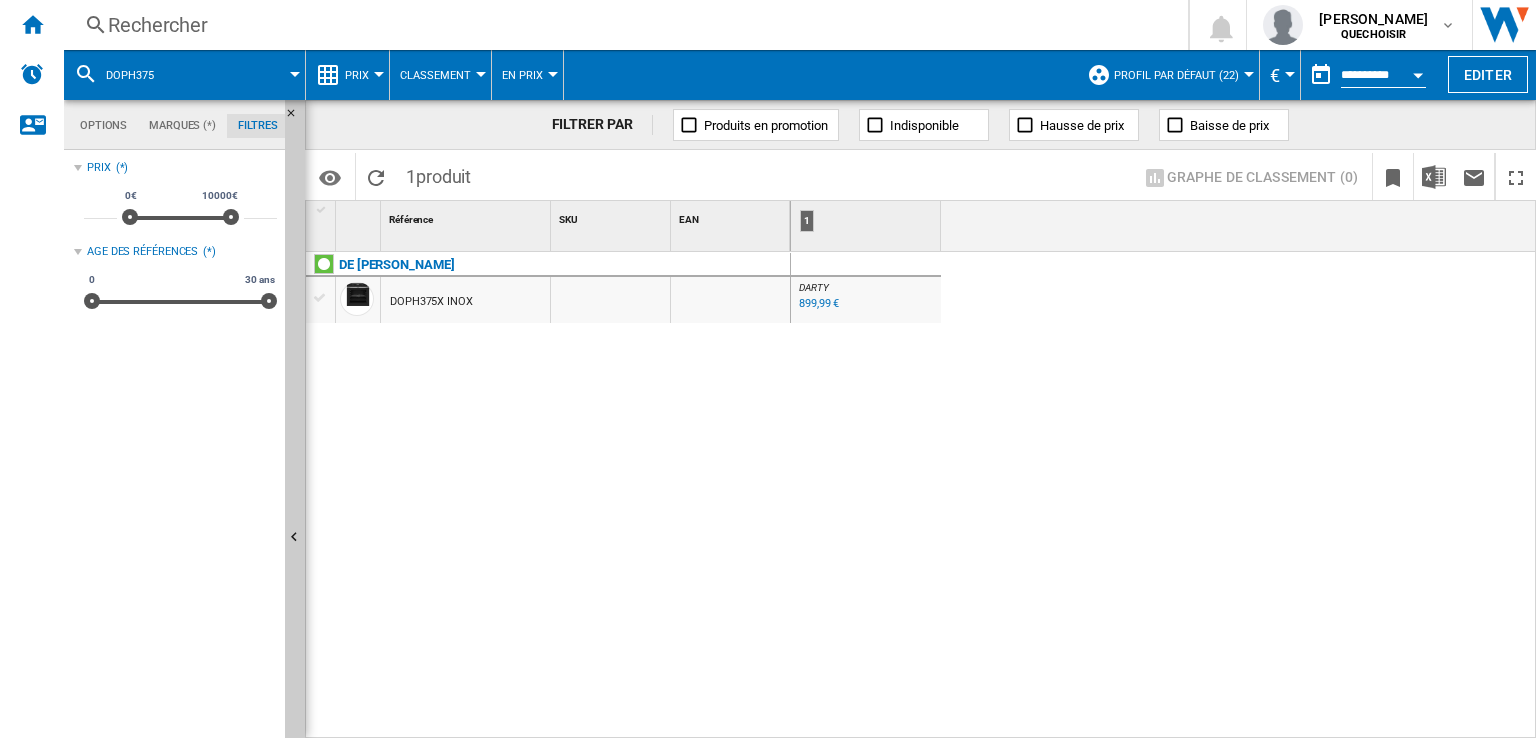click on "Classement" at bounding box center (435, 75) 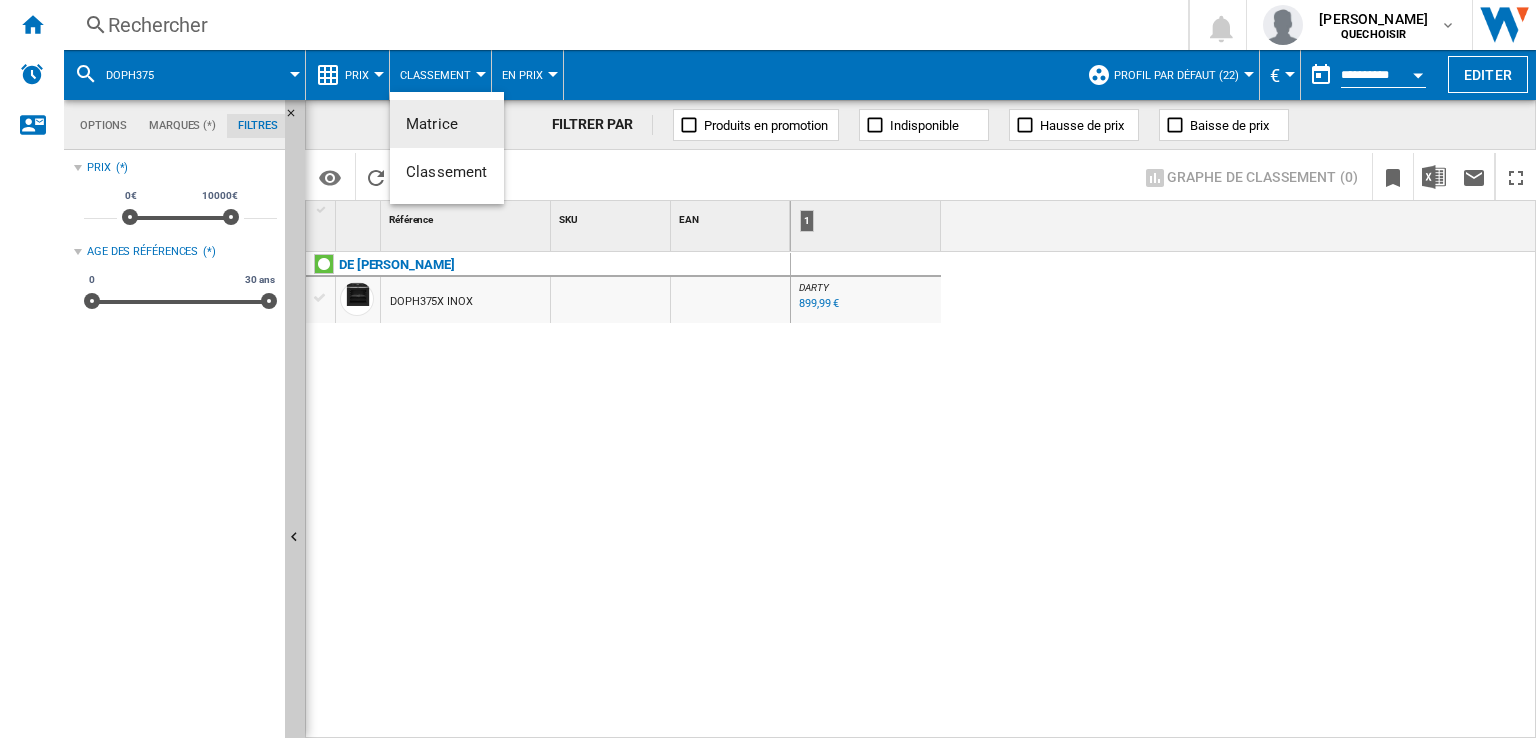 click at bounding box center (768, 369) 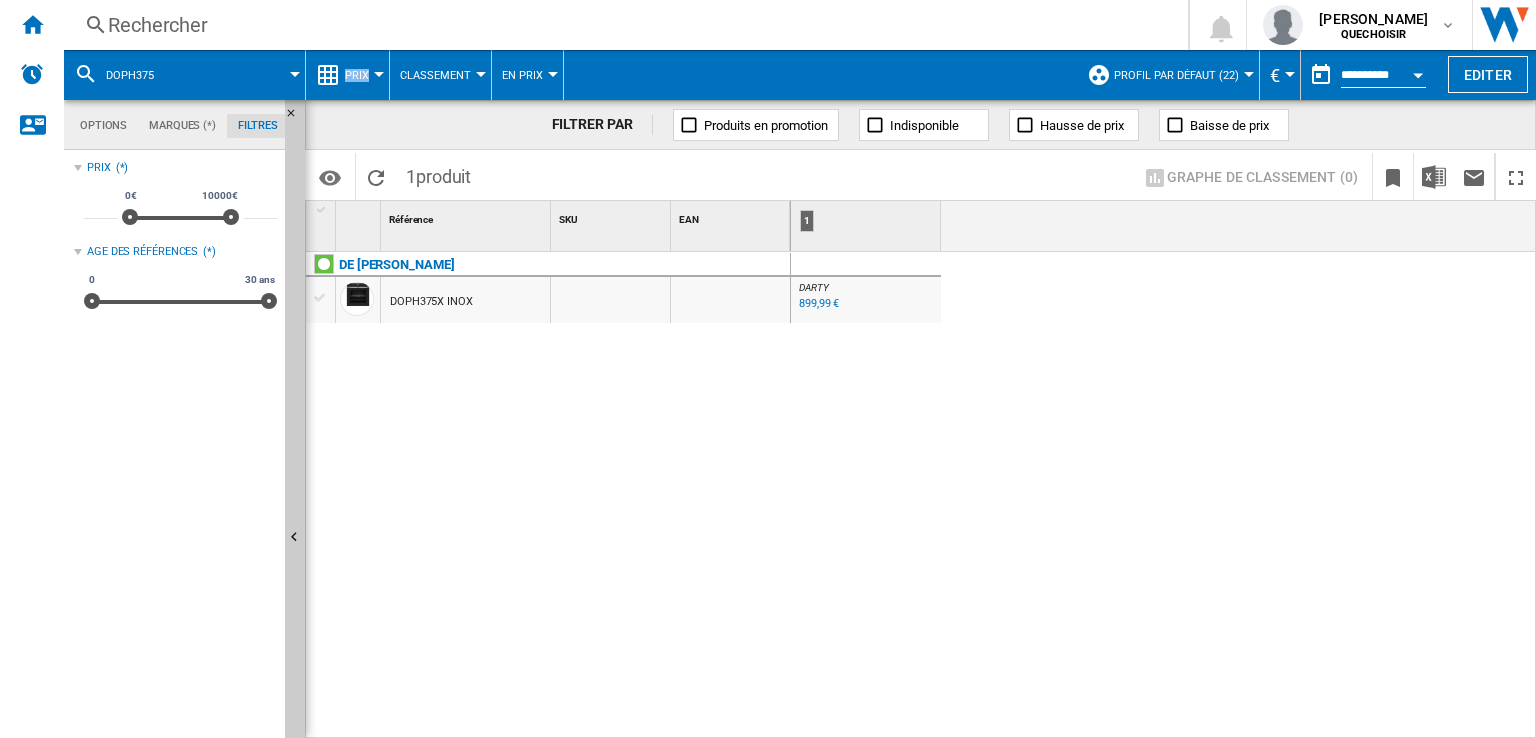 click at bounding box center (328, 75) 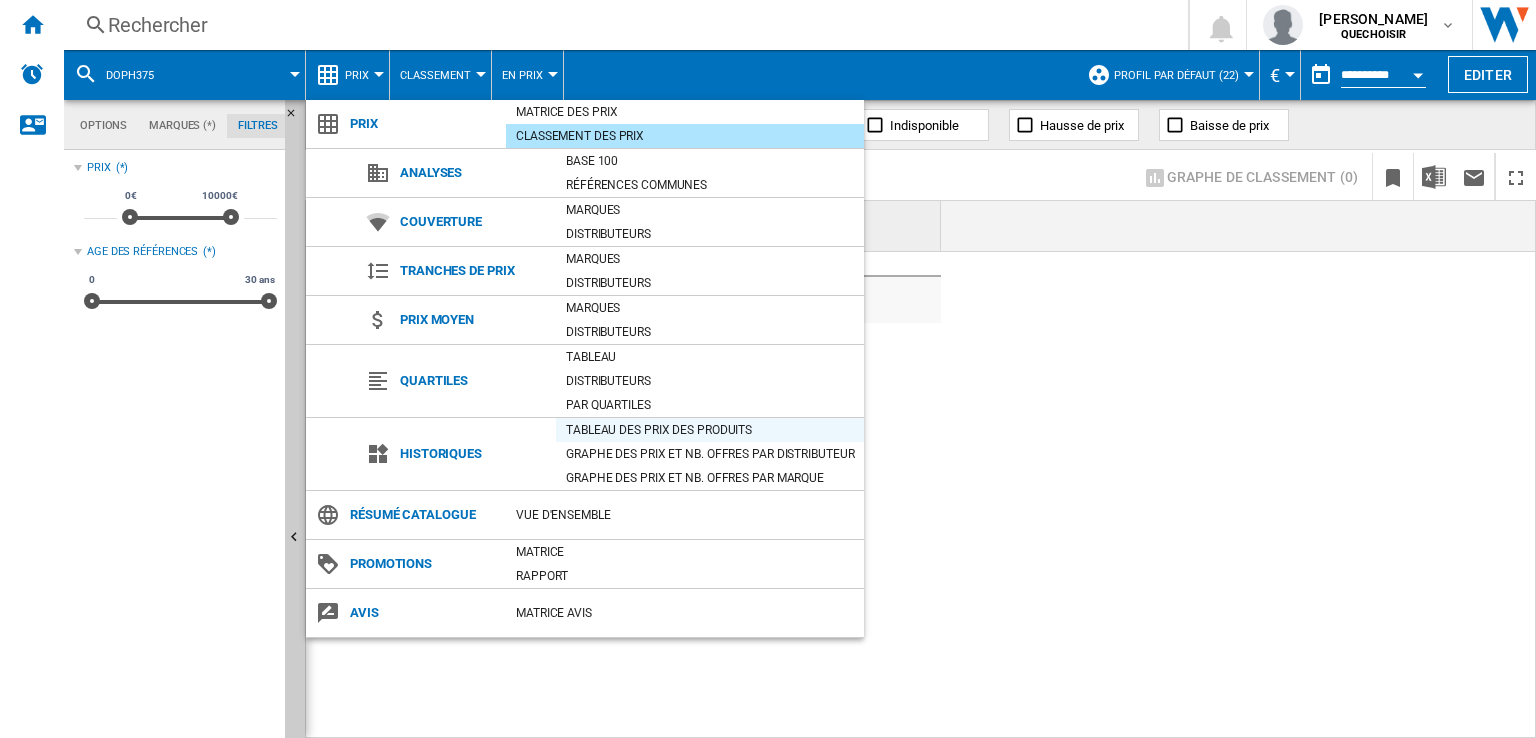 click on "Tableau des prix des produits" at bounding box center [710, 430] 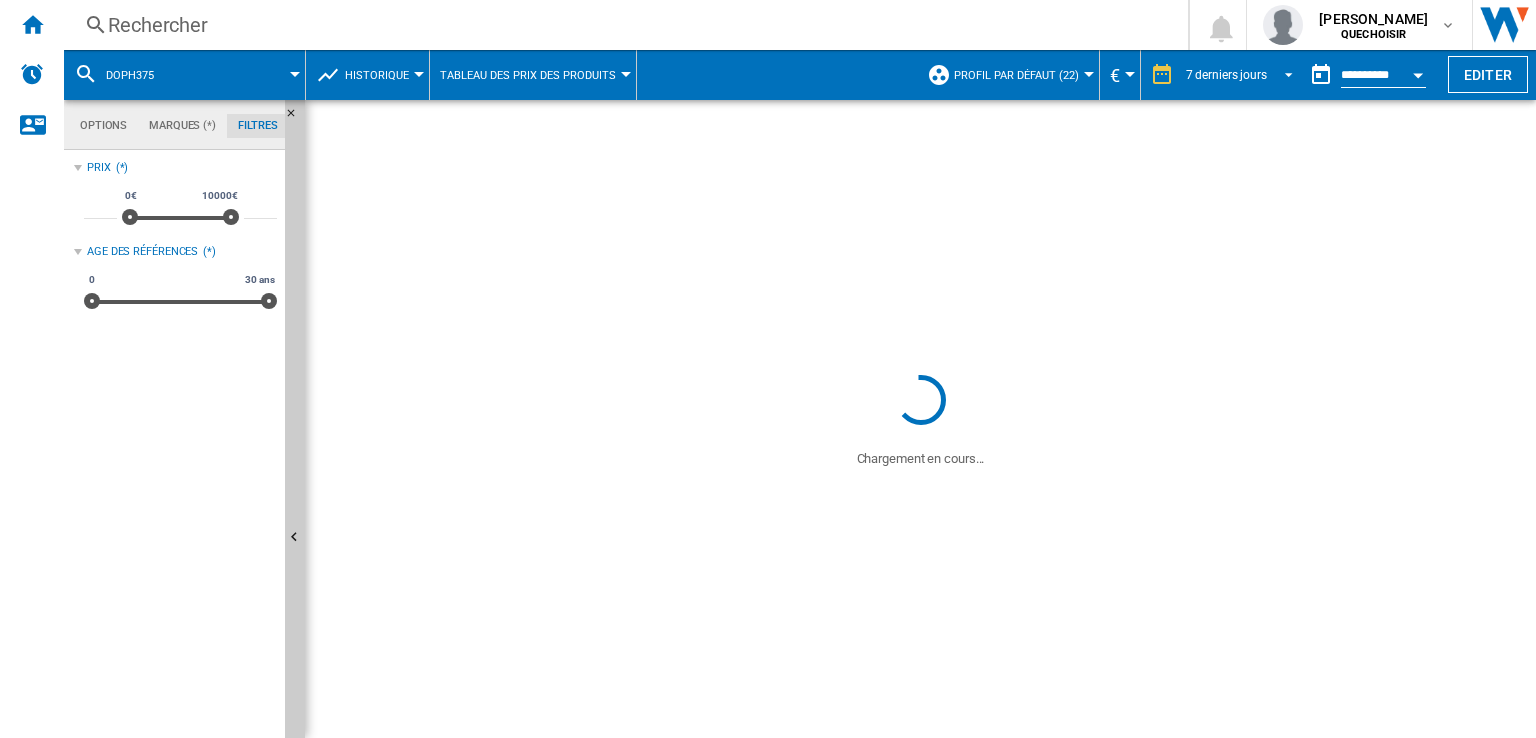 click on "7 derniers jours" at bounding box center (1226, 75) 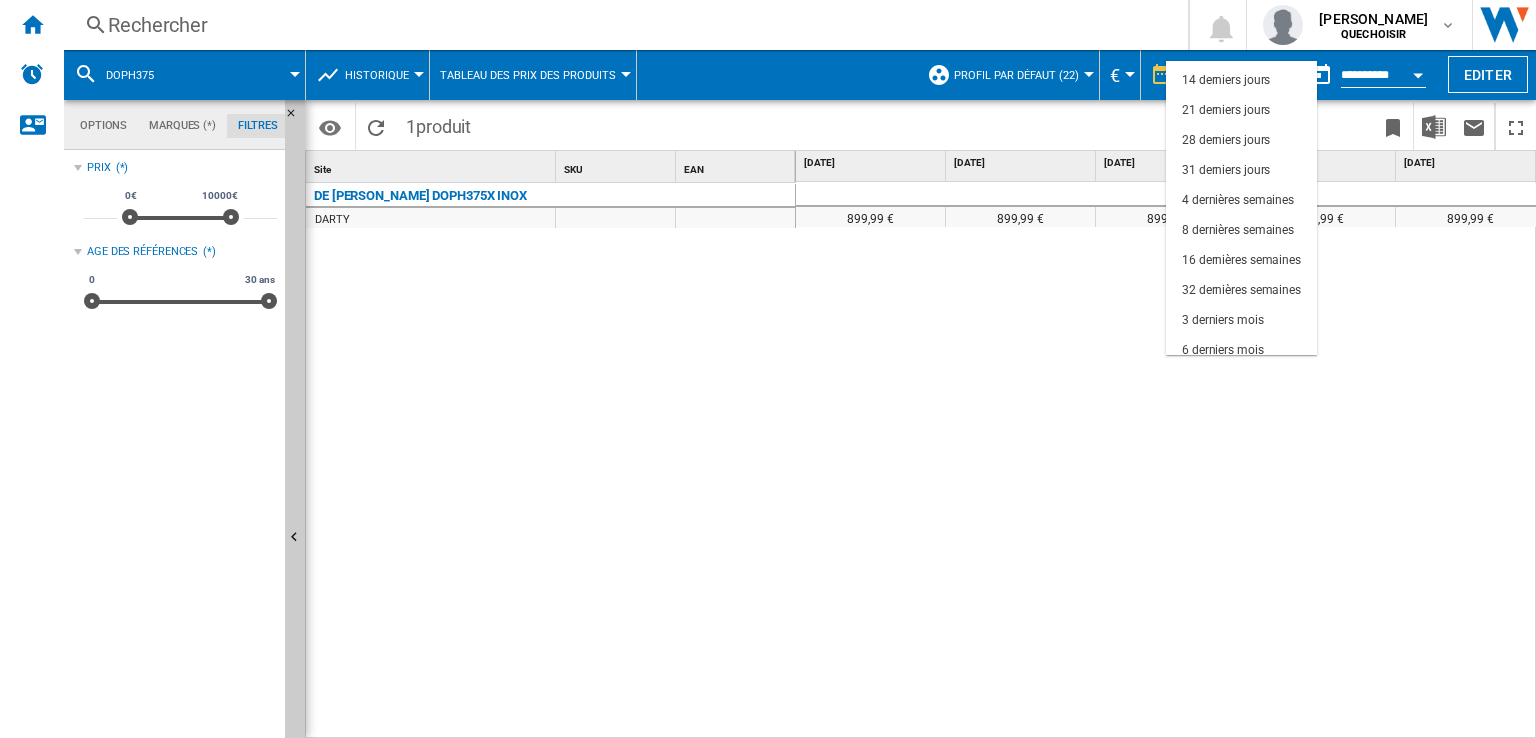 scroll, scrollTop: 125, scrollLeft: 0, axis: vertical 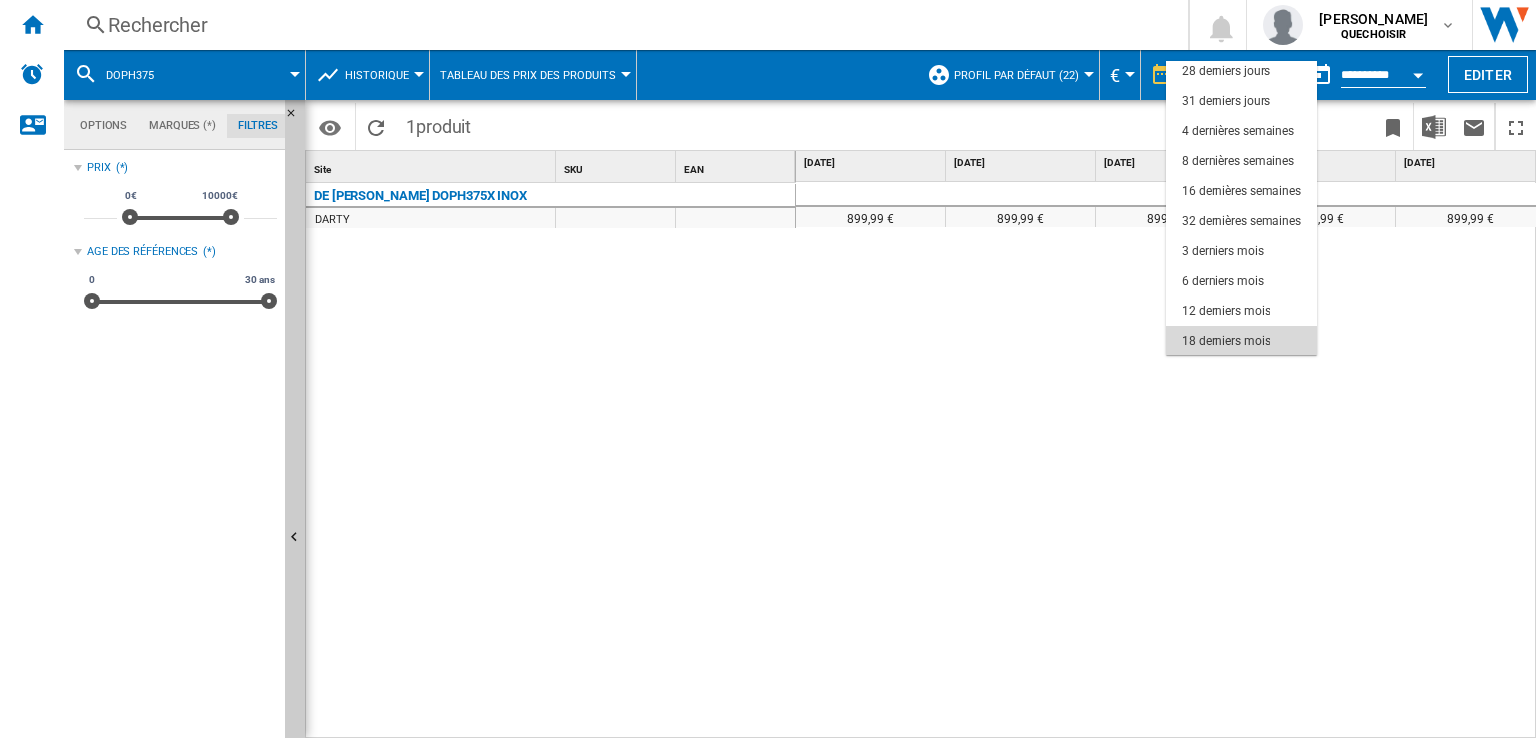 click on "18 derniers mois" at bounding box center (1226, 341) 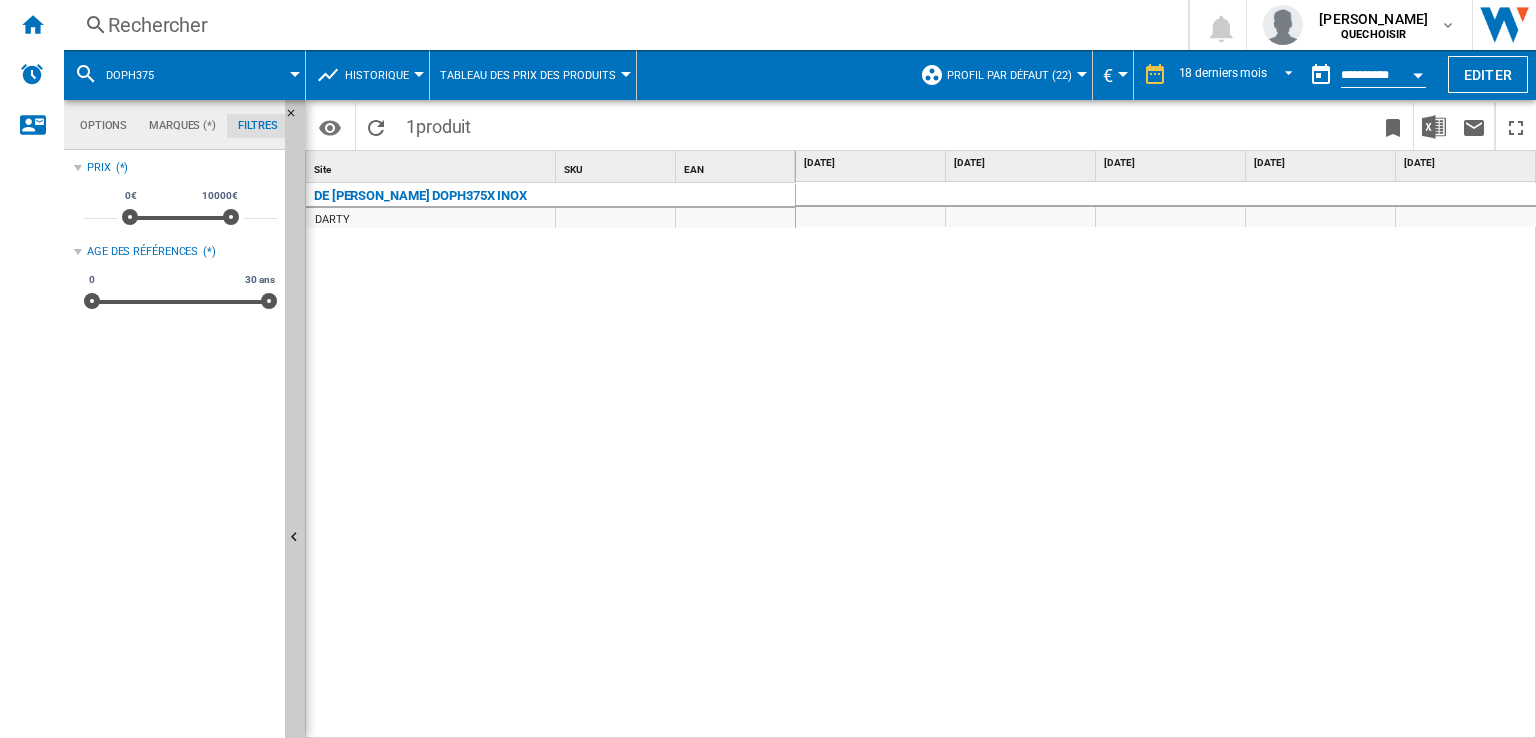 scroll, scrollTop: 0, scrollLeft: 151, axis: horizontal 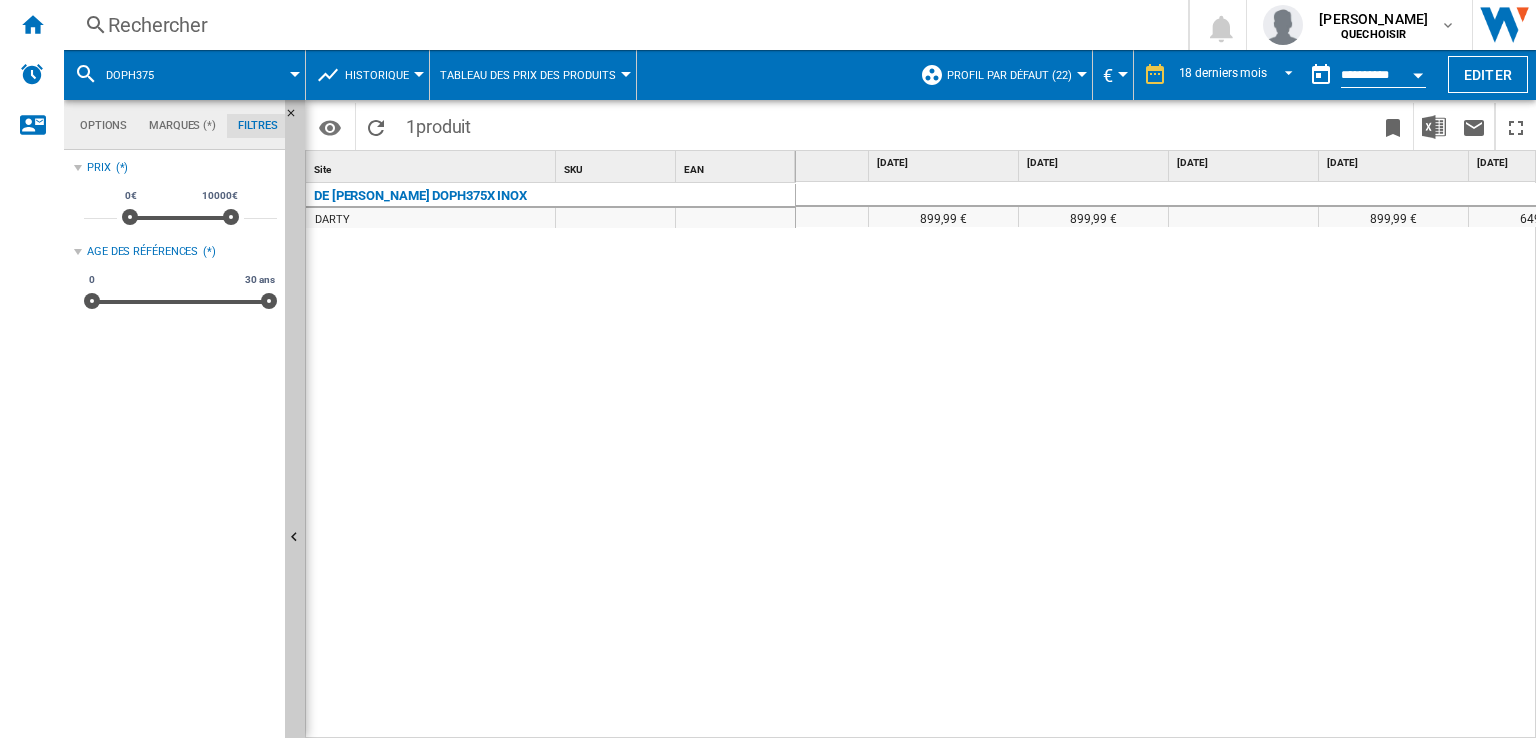 click on "Rechercher
Rechercher
0
[PERSON_NAME]
QUECHOISIR
QUECHOISIR
Mes paramètres
Se déconnecter" at bounding box center (800, 25) 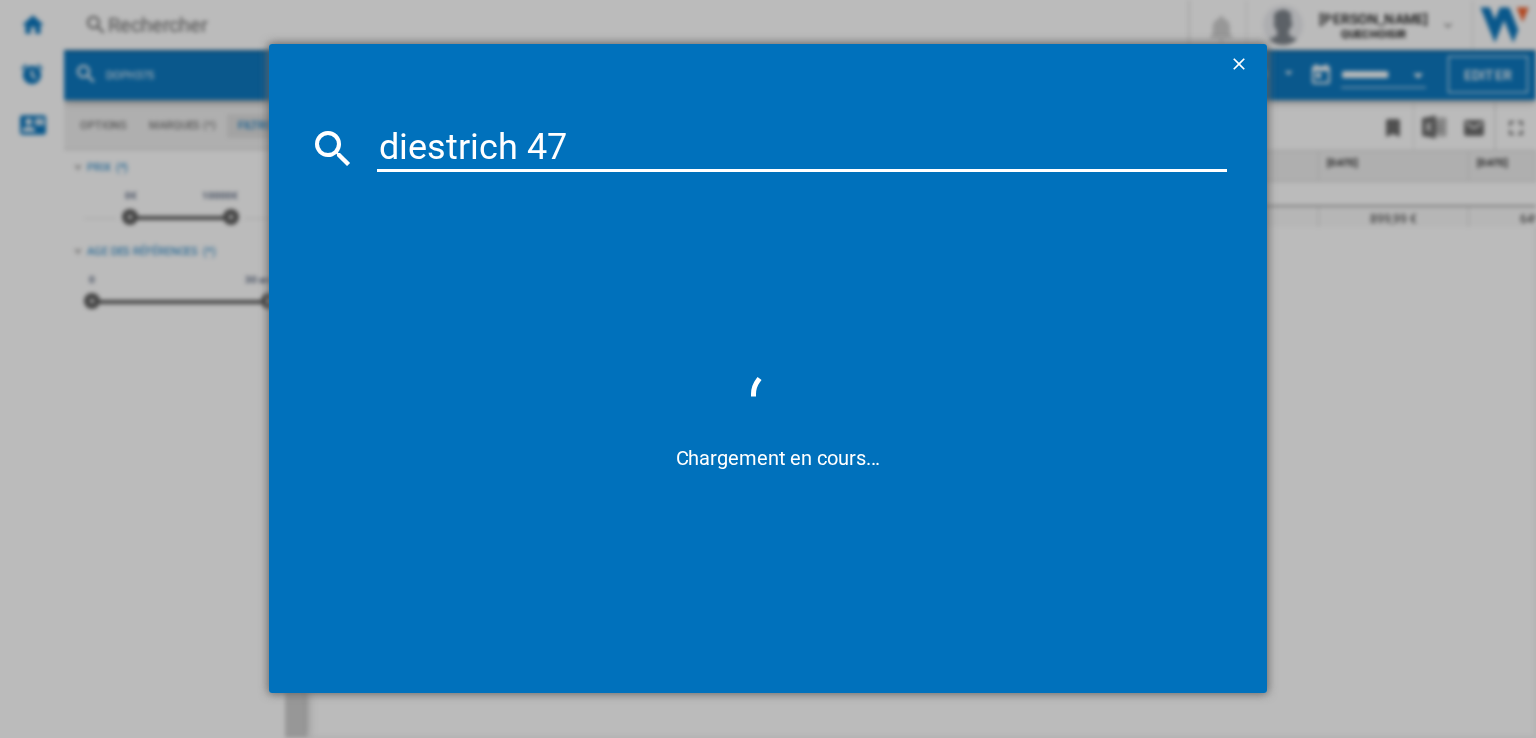 type on "[PERSON_NAME] 47" 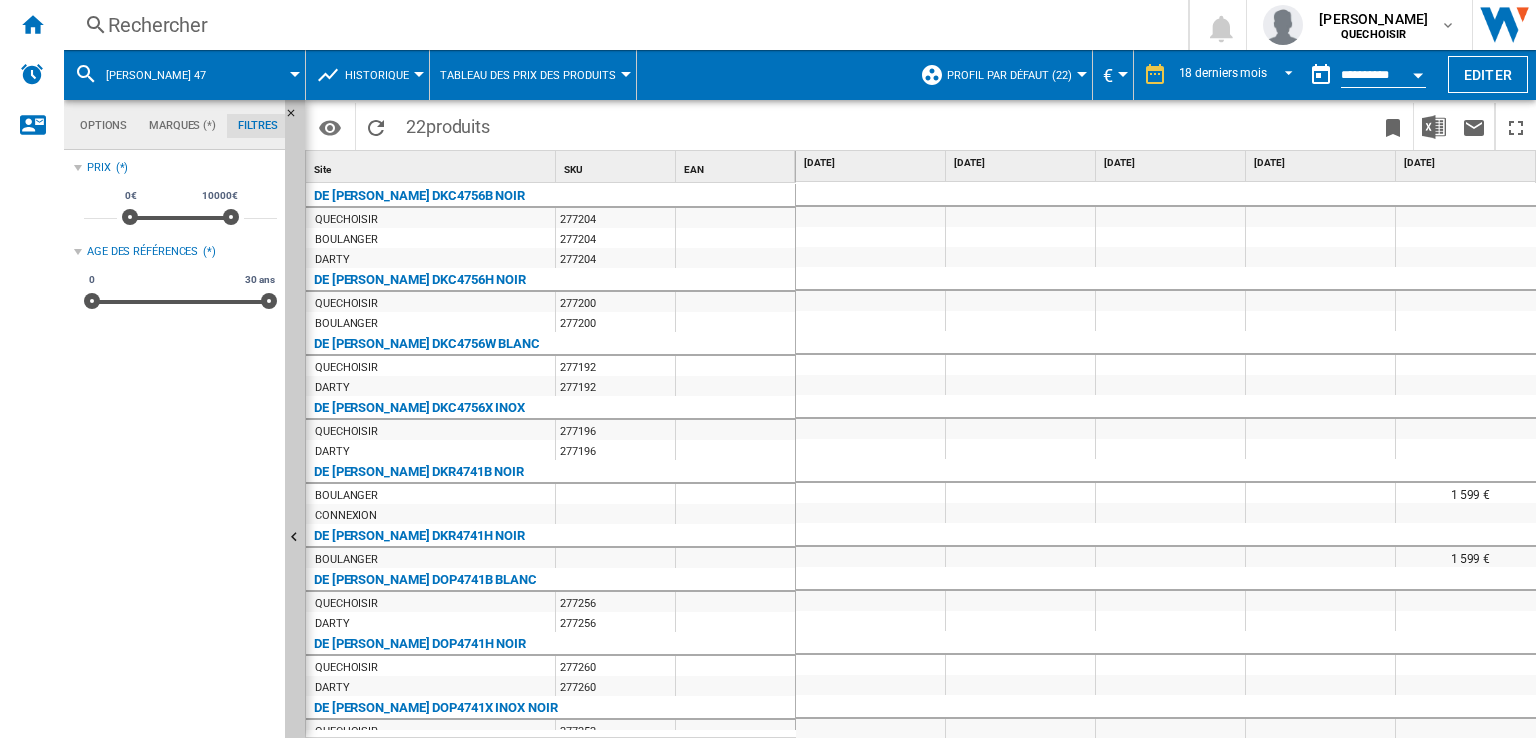 scroll, scrollTop: 0, scrollLeft: 1822, axis: horizontal 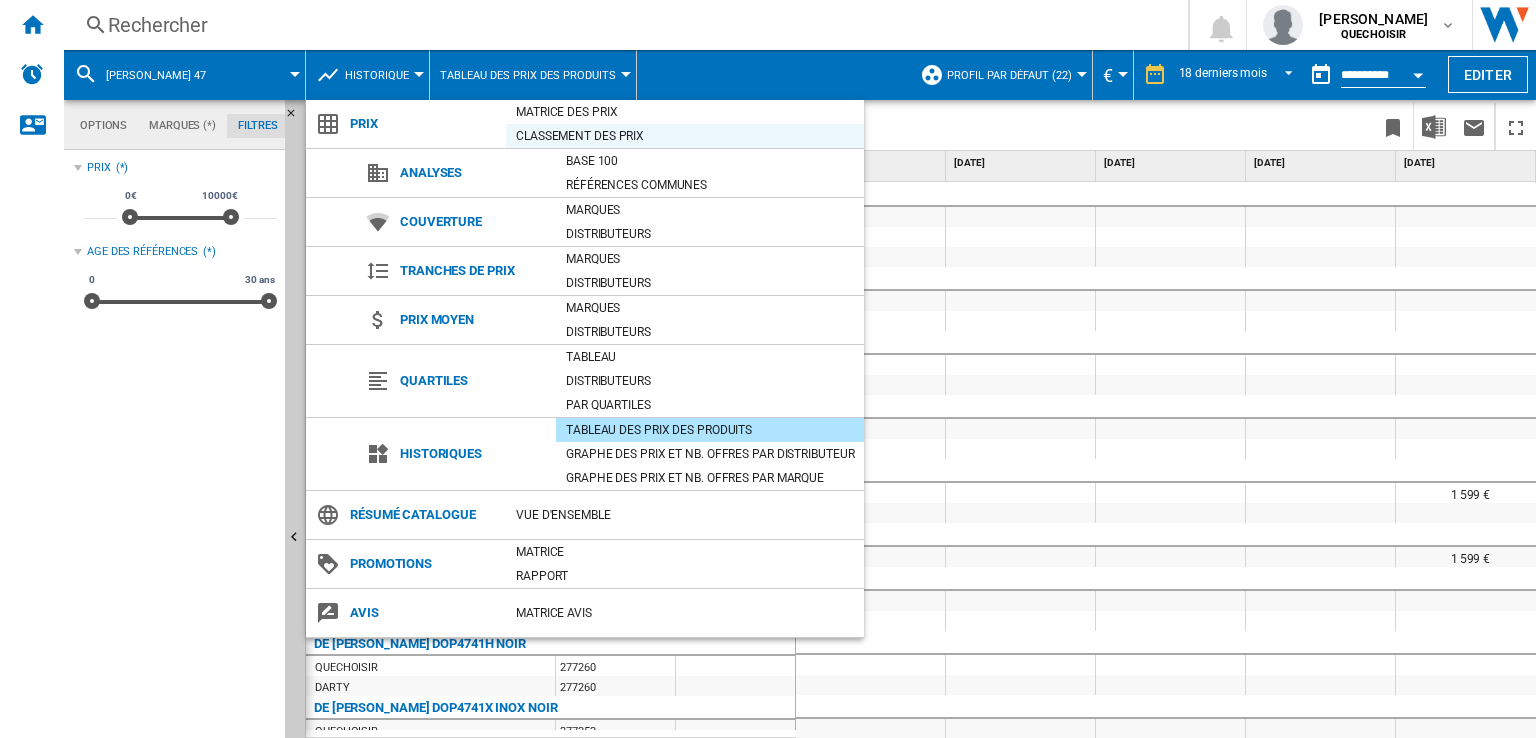 click on "Classement des prix" at bounding box center (685, 136) 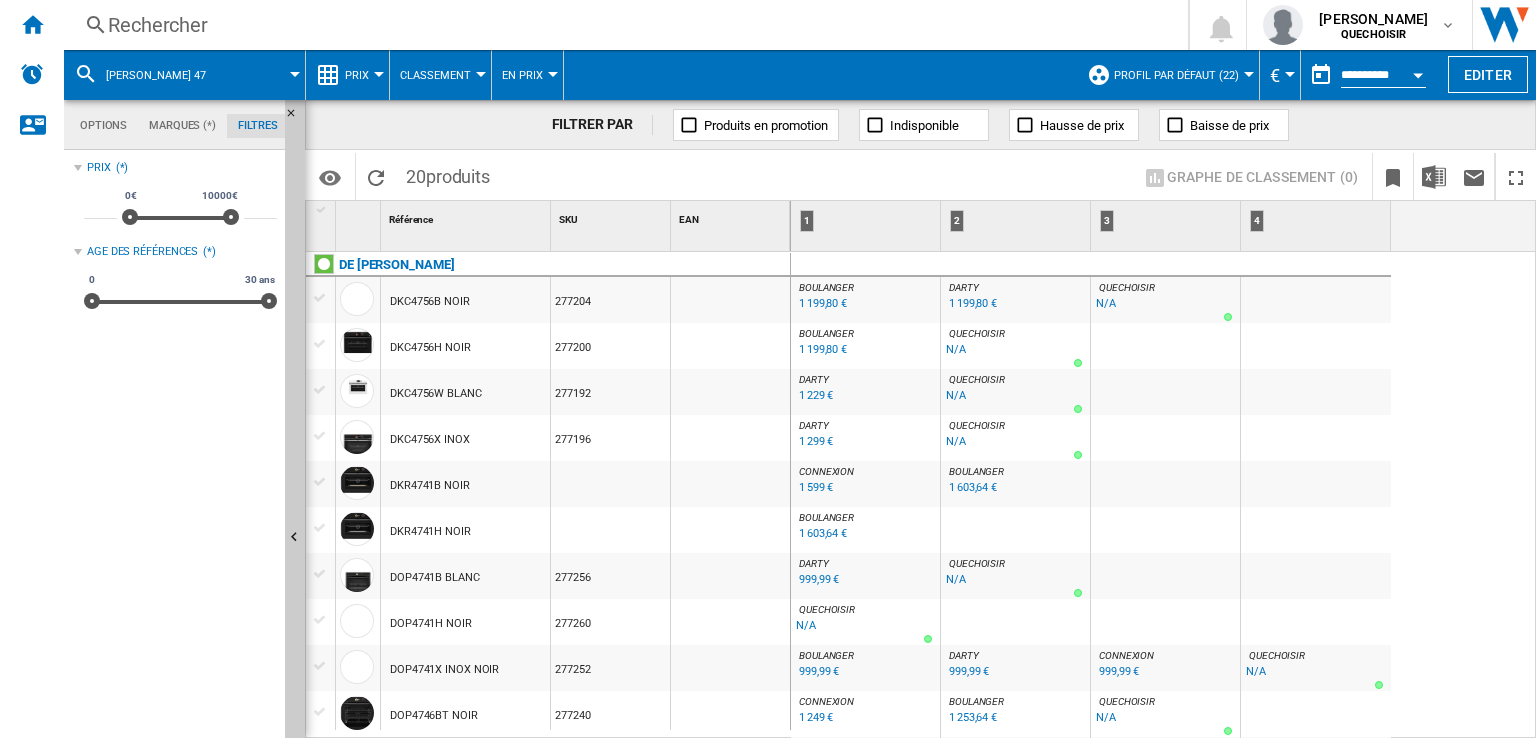 scroll, scrollTop: 200, scrollLeft: 0, axis: vertical 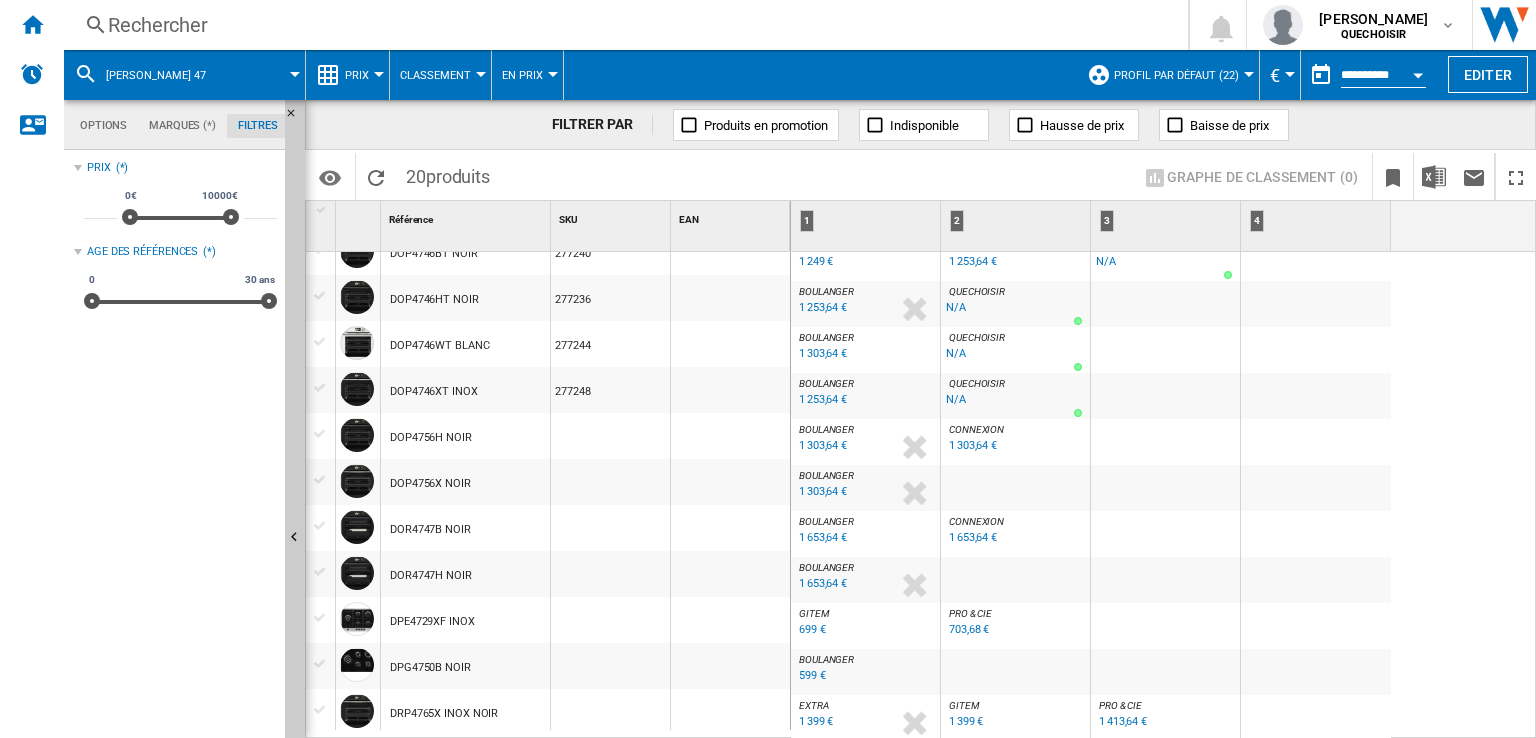 click on "1 303,64 €" at bounding box center (823, 445) 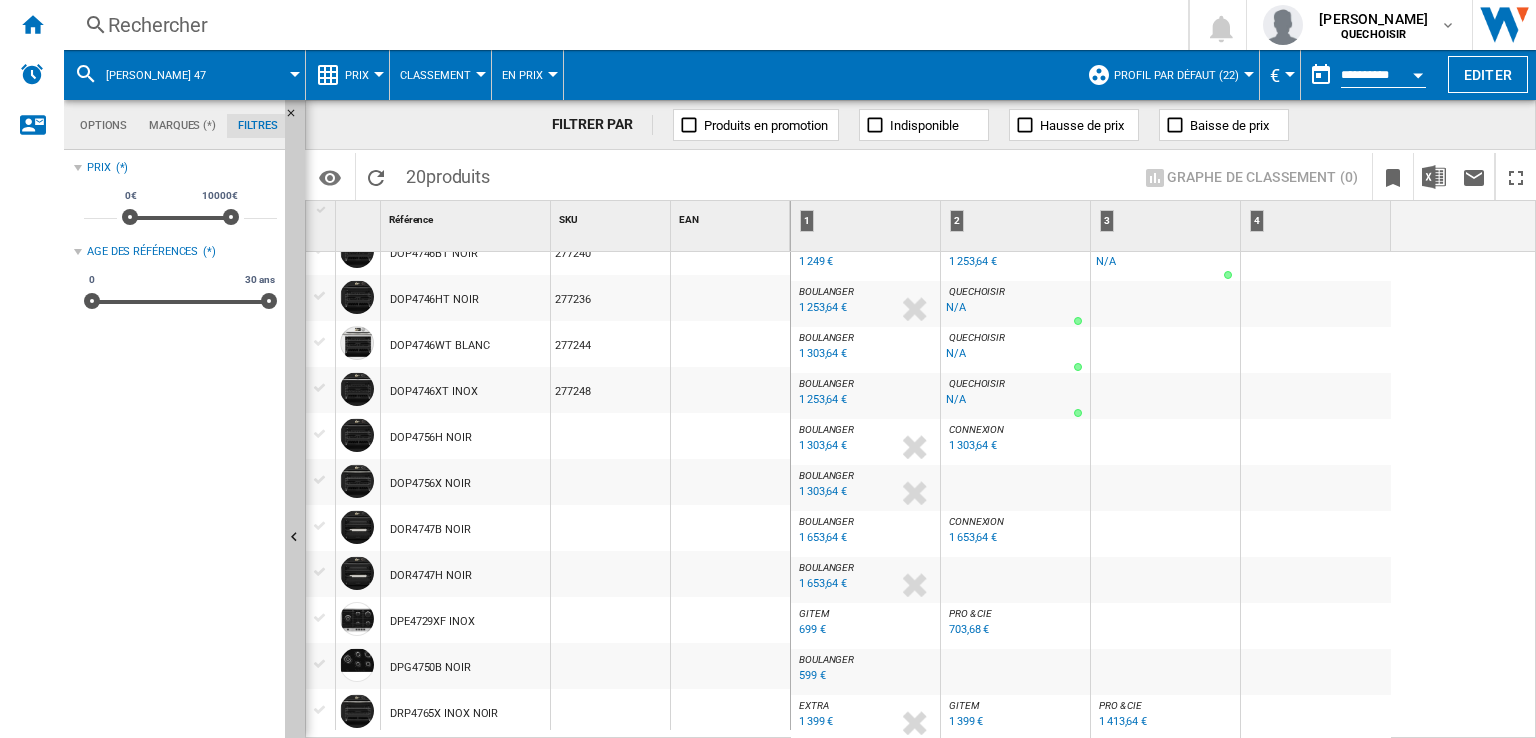 click on "1 303,64 €" at bounding box center (823, 491) 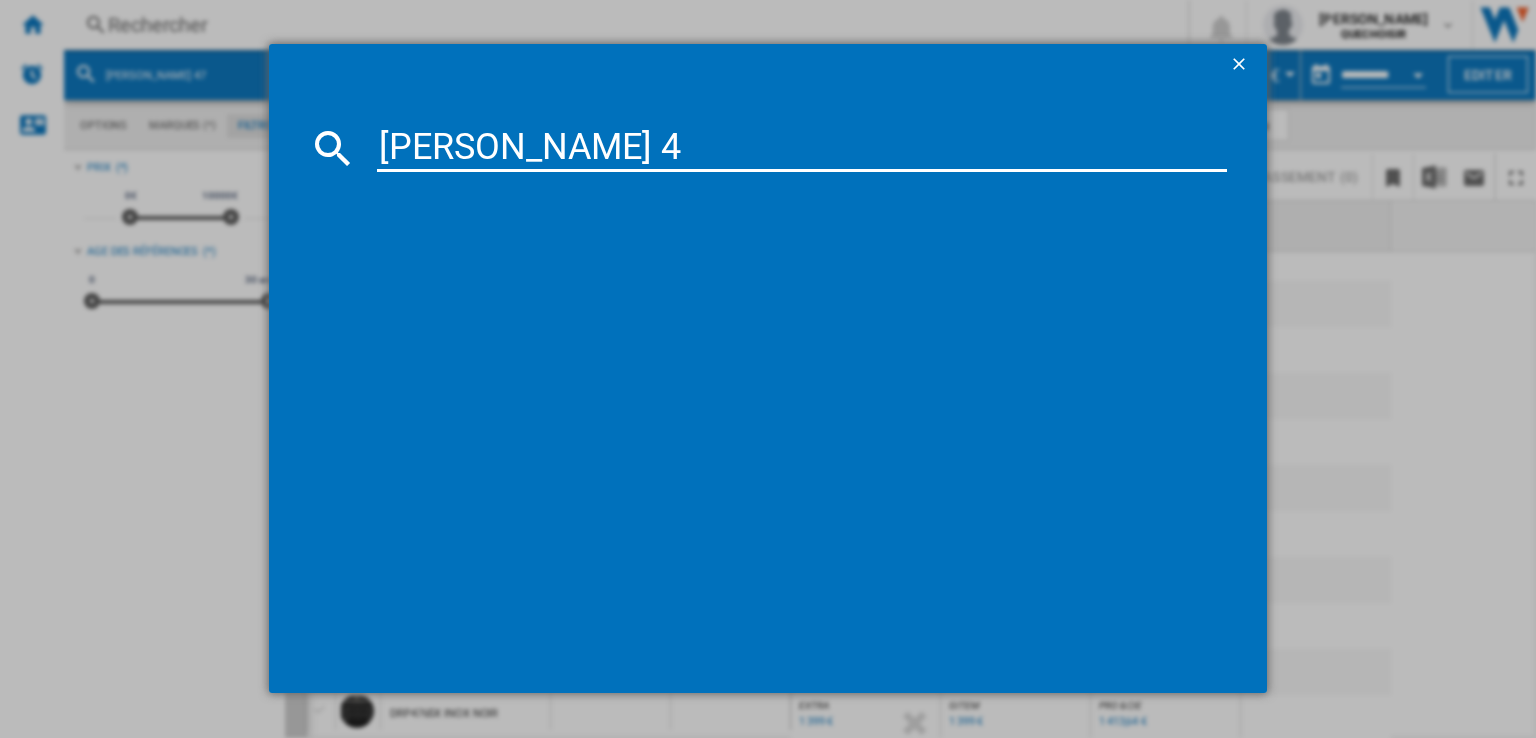 type on "[PERSON_NAME] 45" 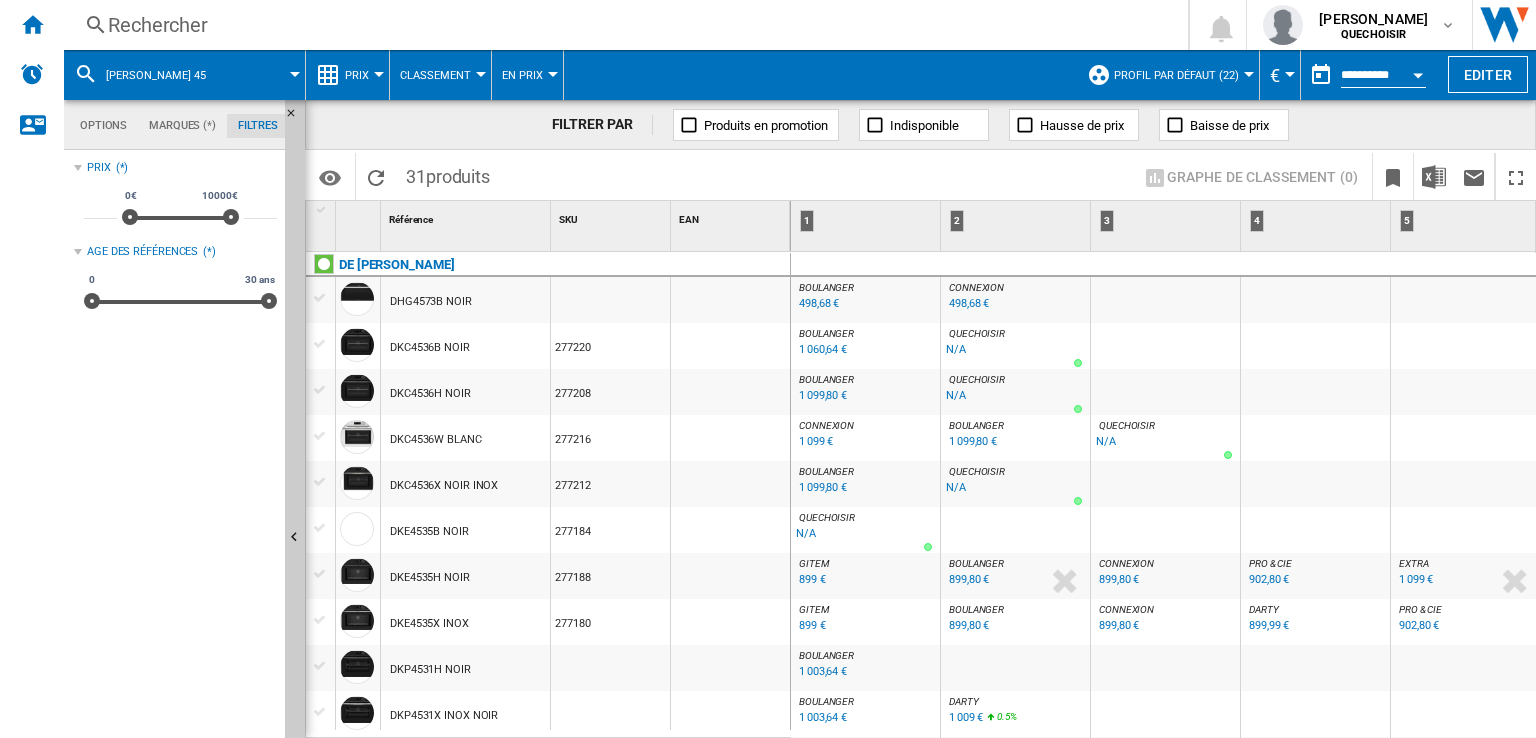 scroll, scrollTop: 100, scrollLeft: 0, axis: vertical 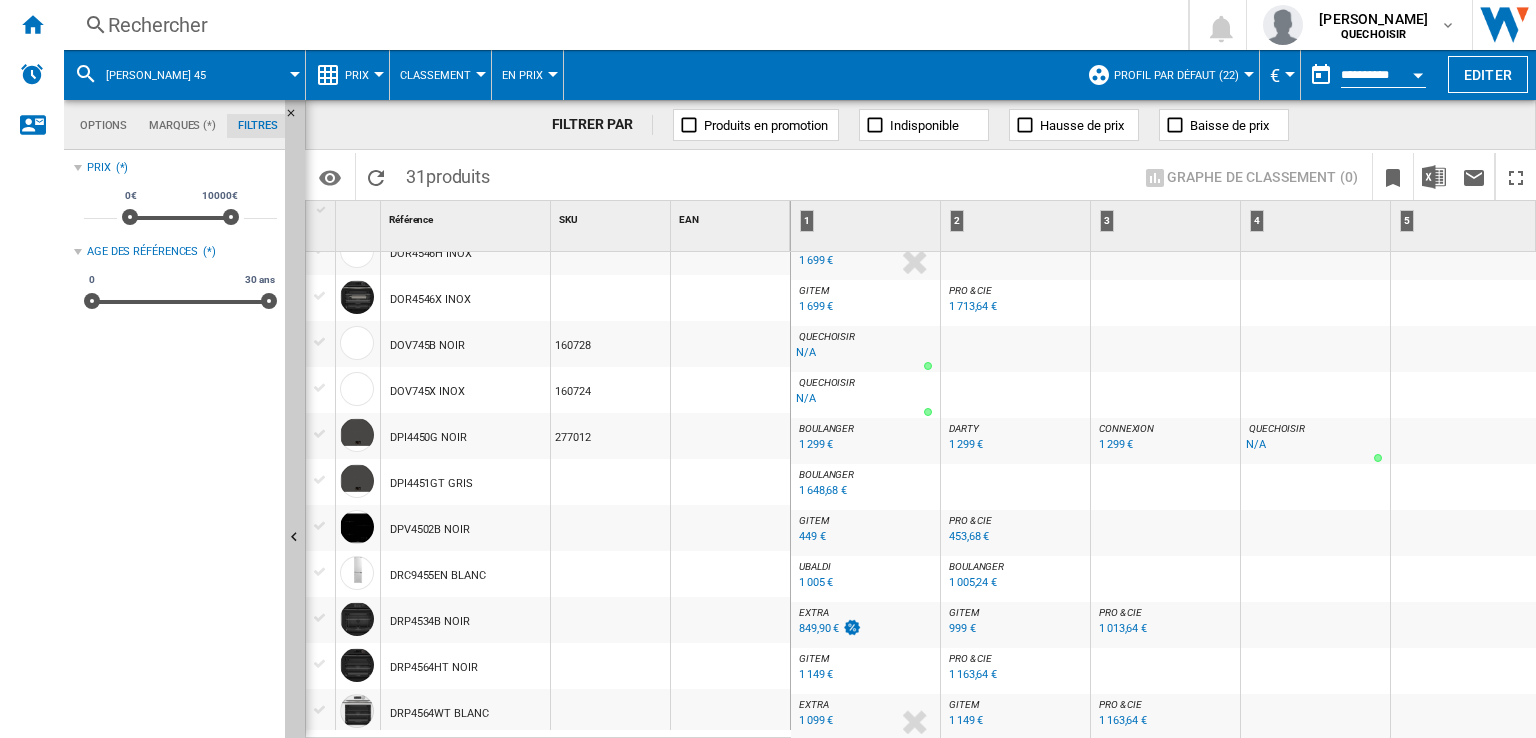 click on "BOULANGER
: FR BOULANGER
-1.0 %
1 648,68 €
%
N/A
BOULANGER  : FR BOULANGER" at bounding box center (865, 487) 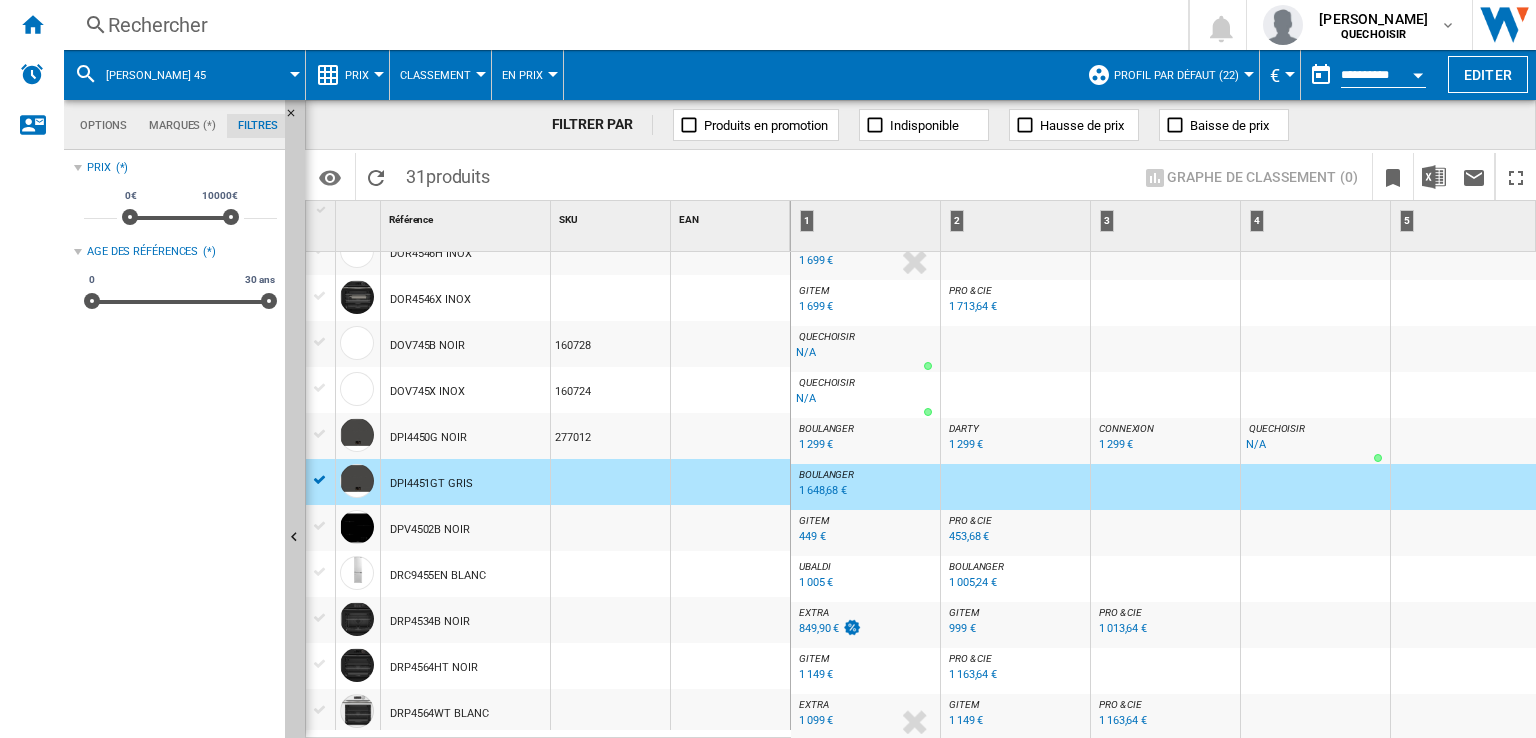 click on "DARTY" at bounding box center [964, 428] 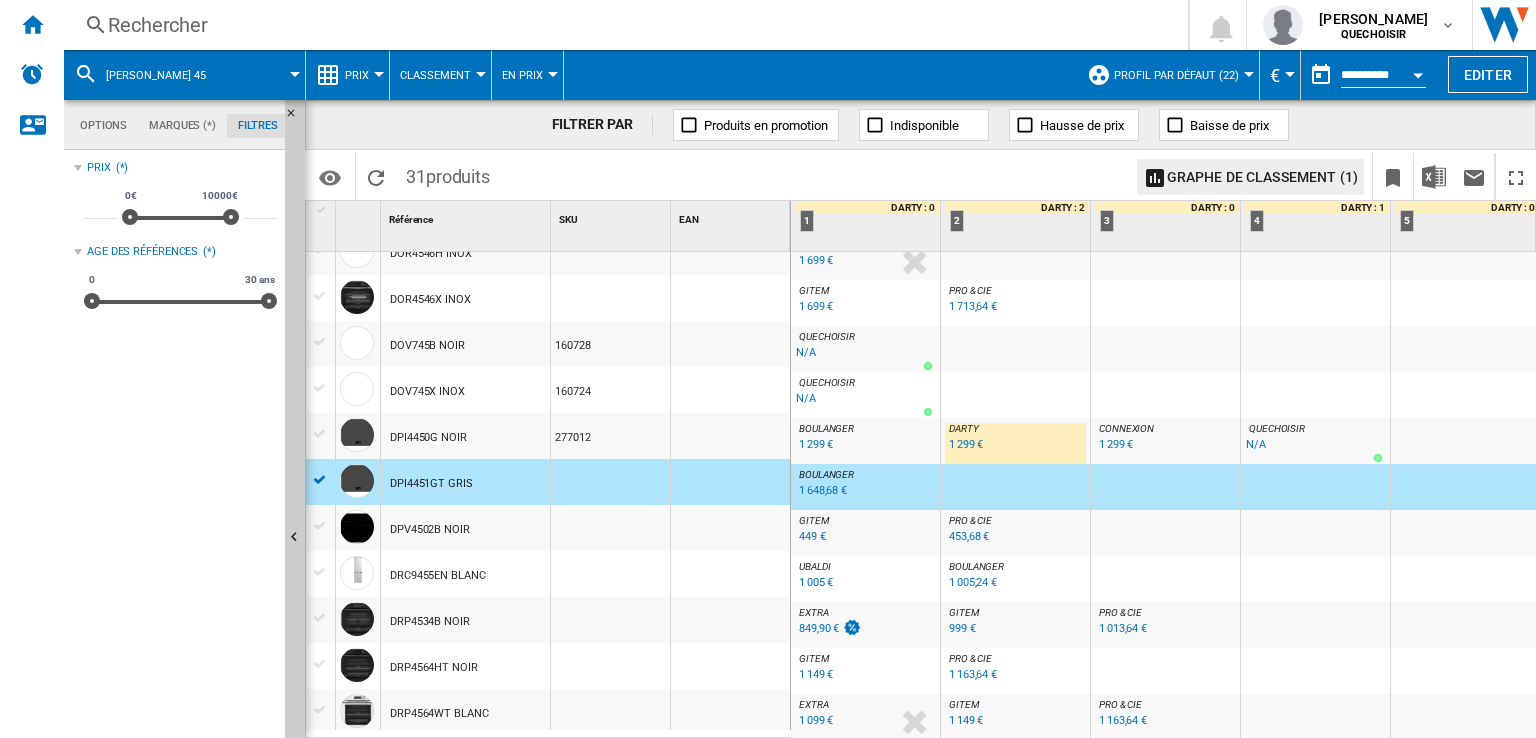 click on "BOULANGER" at bounding box center [826, 428] 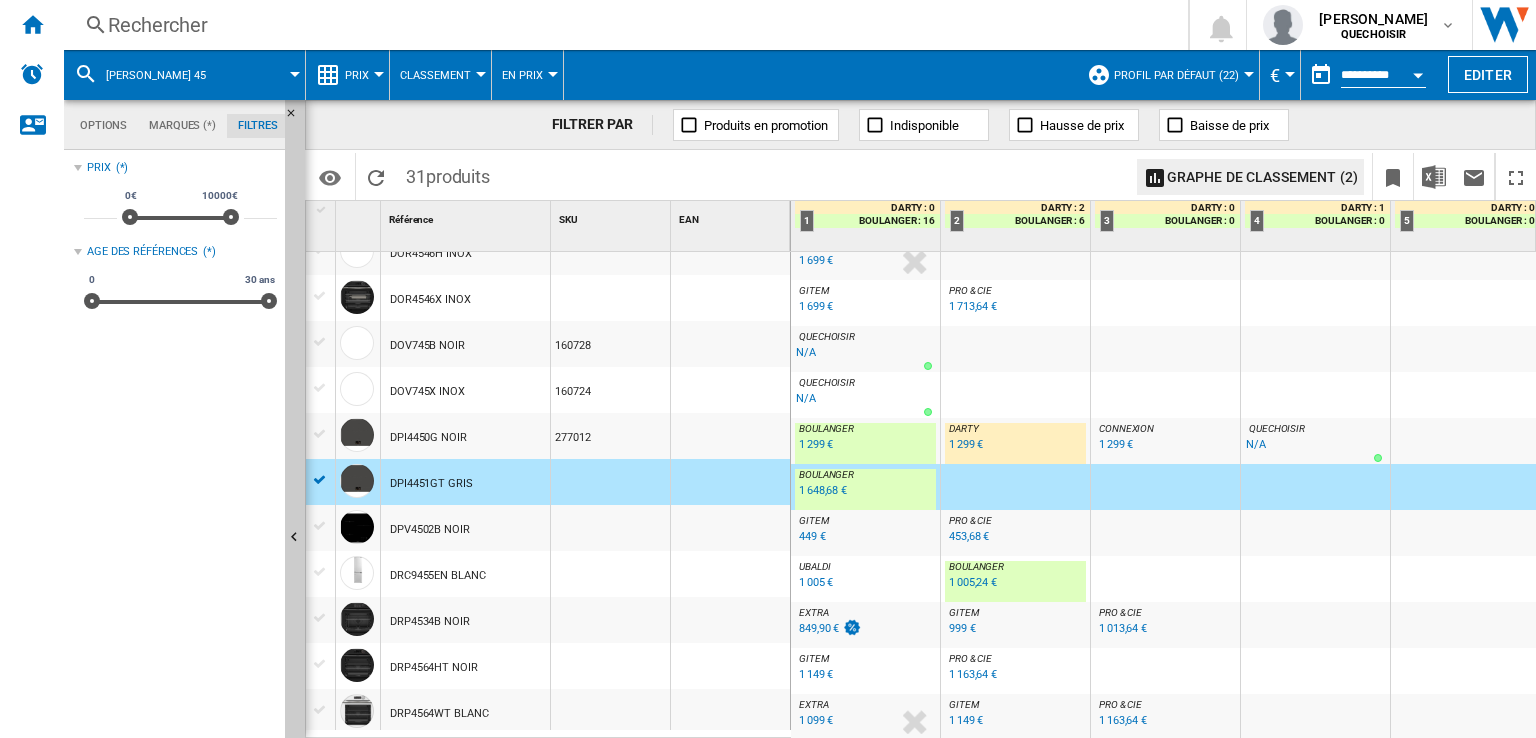 click at bounding box center (320, 480) 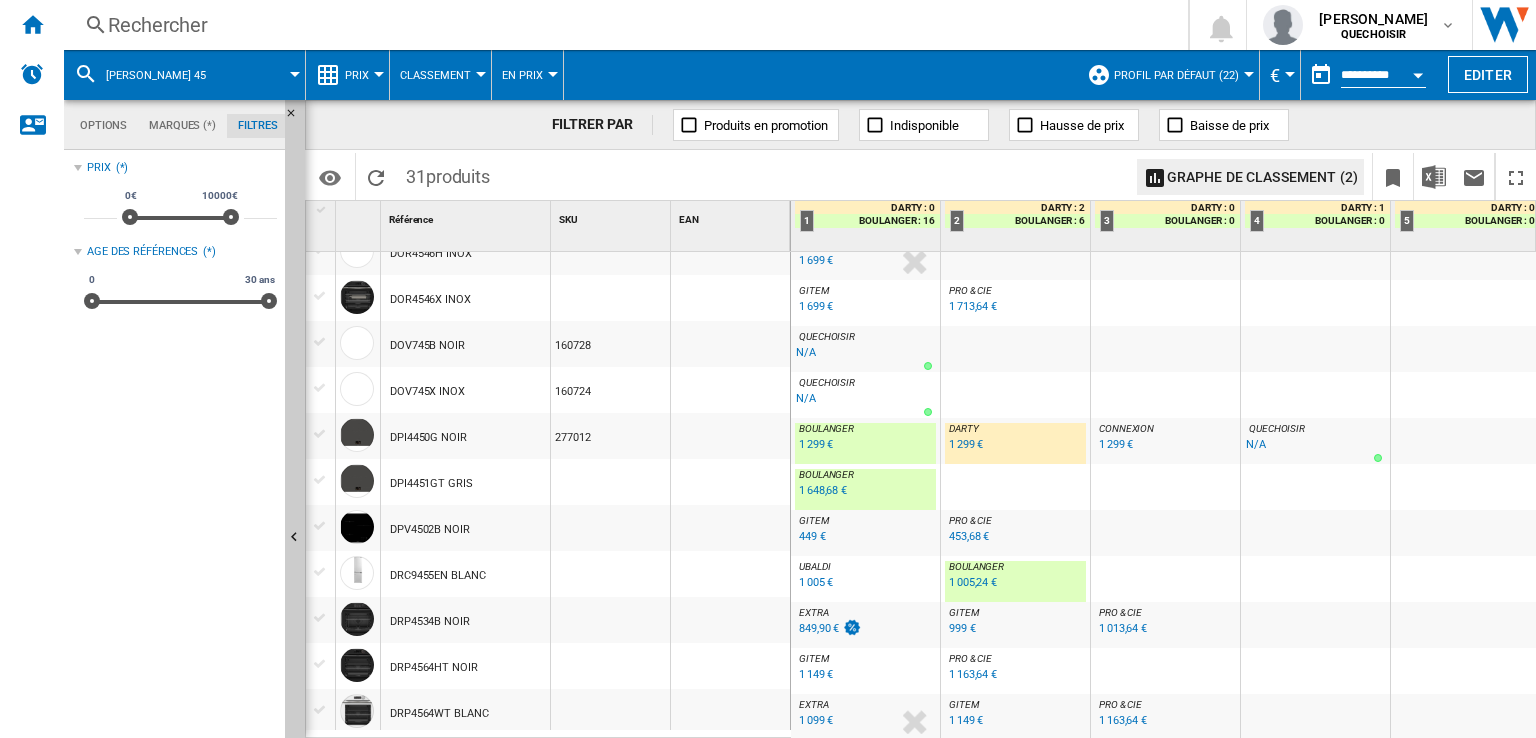click at bounding box center (320, 618) 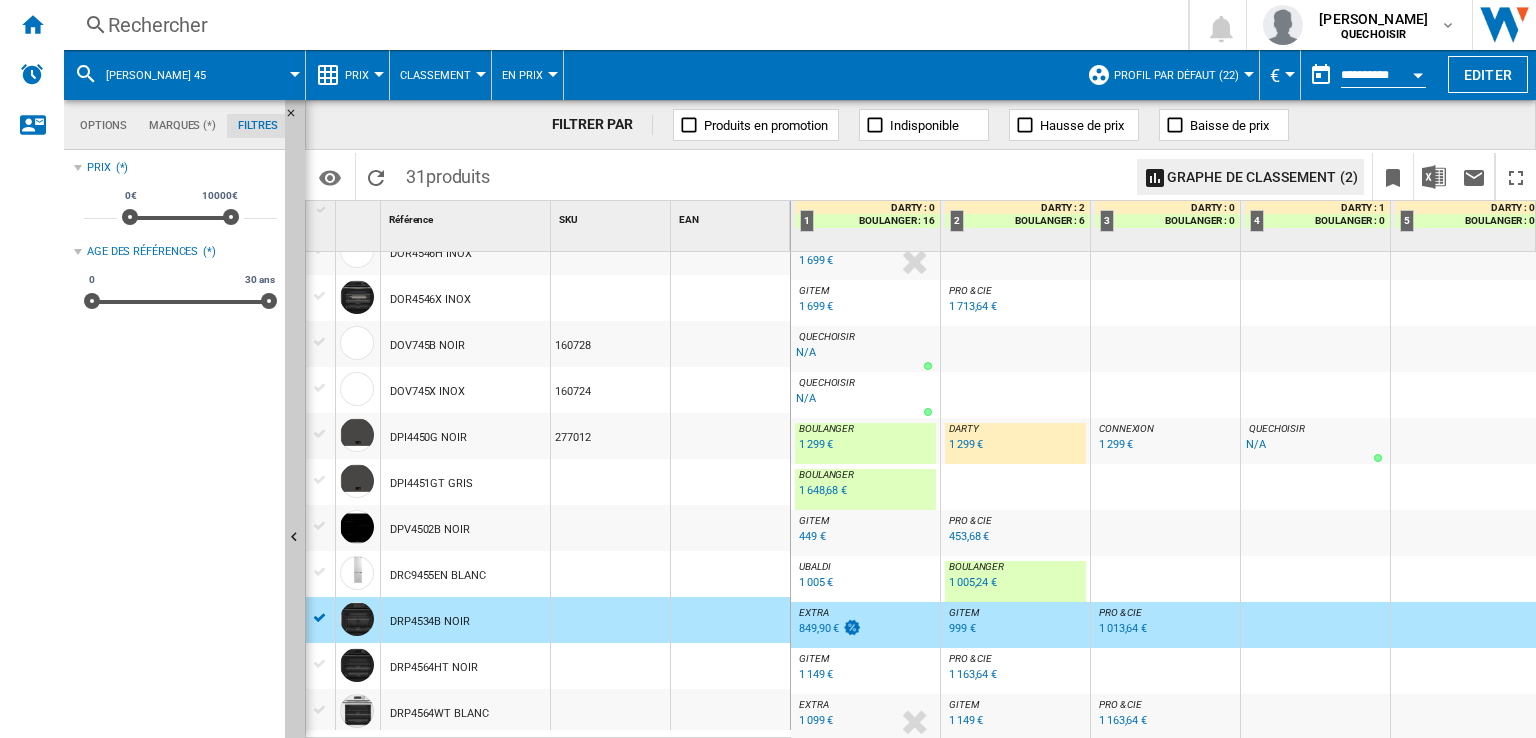 click on "849,90 €" at bounding box center (819, 628) 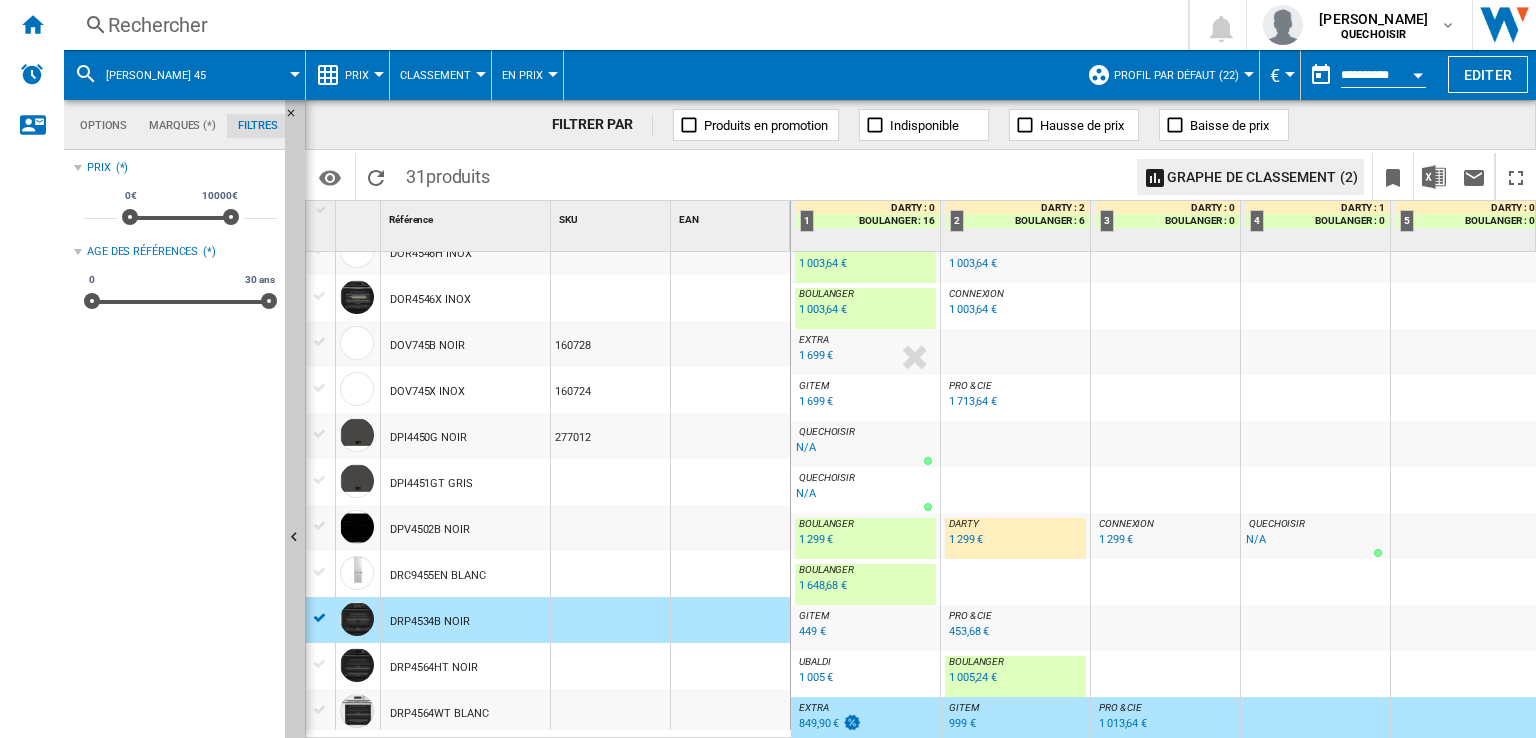 scroll, scrollTop: 868, scrollLeft: 0, axis: vertical 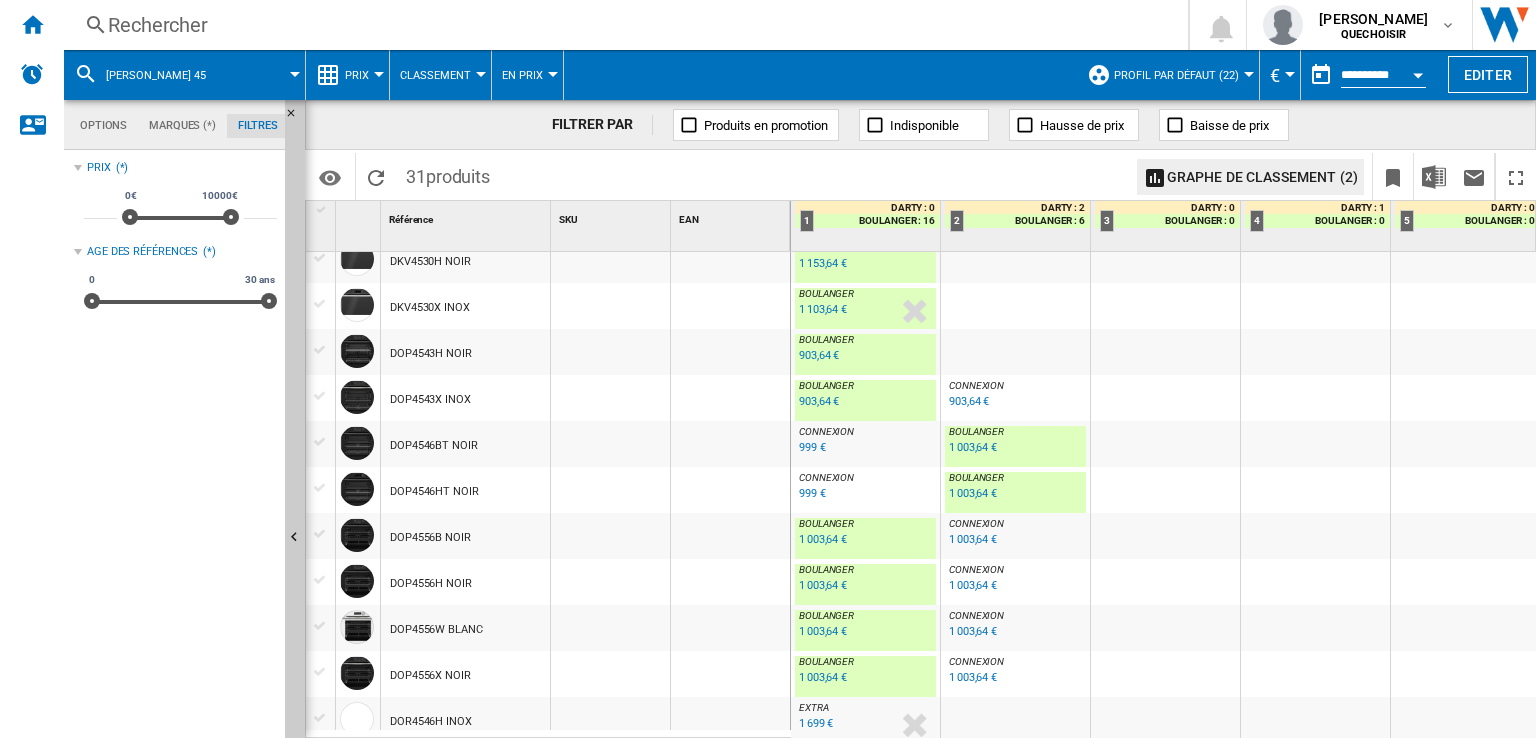 click on "903,64 €" at bounding box center (819, 355) 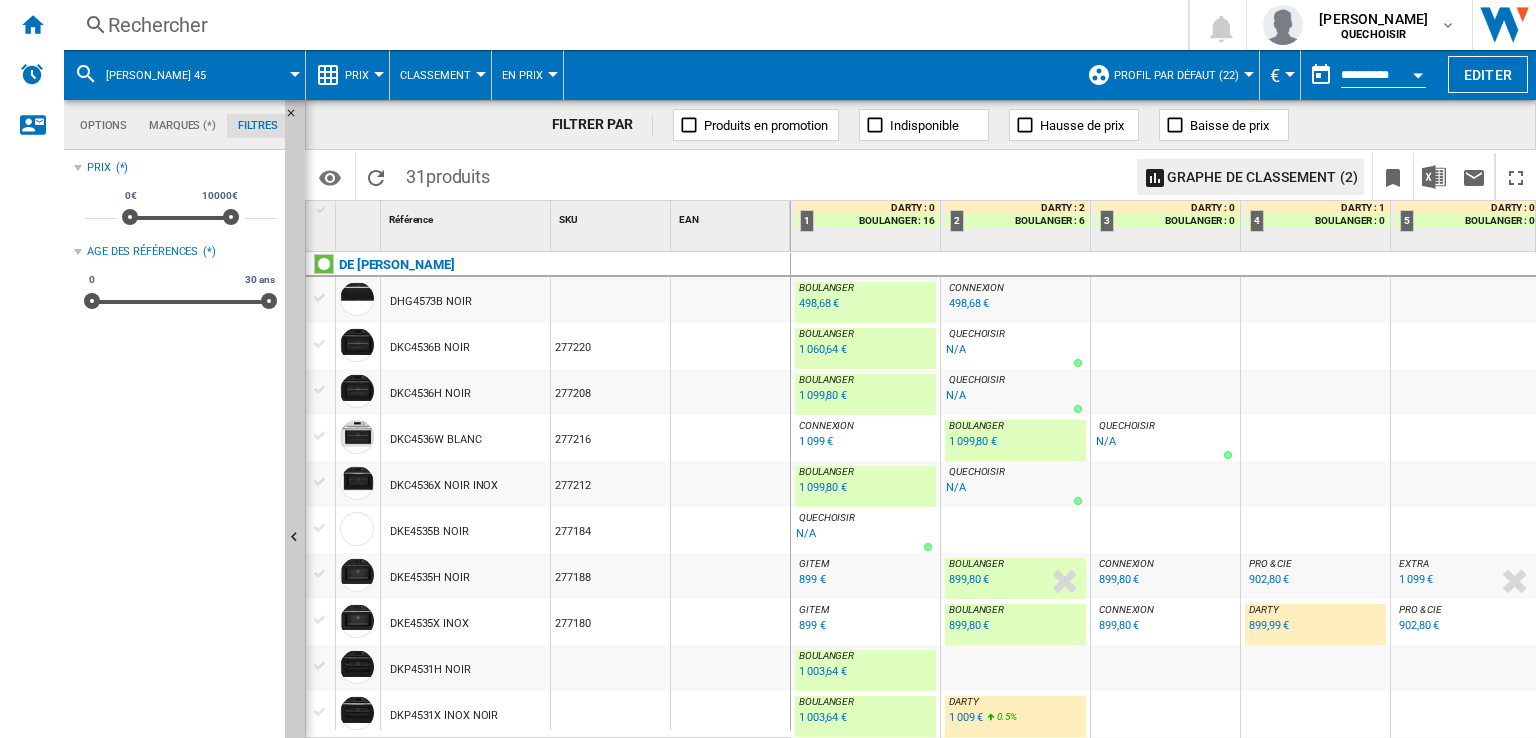 scroll, scrollTop: 0, scrollLeft: 0, axis: both 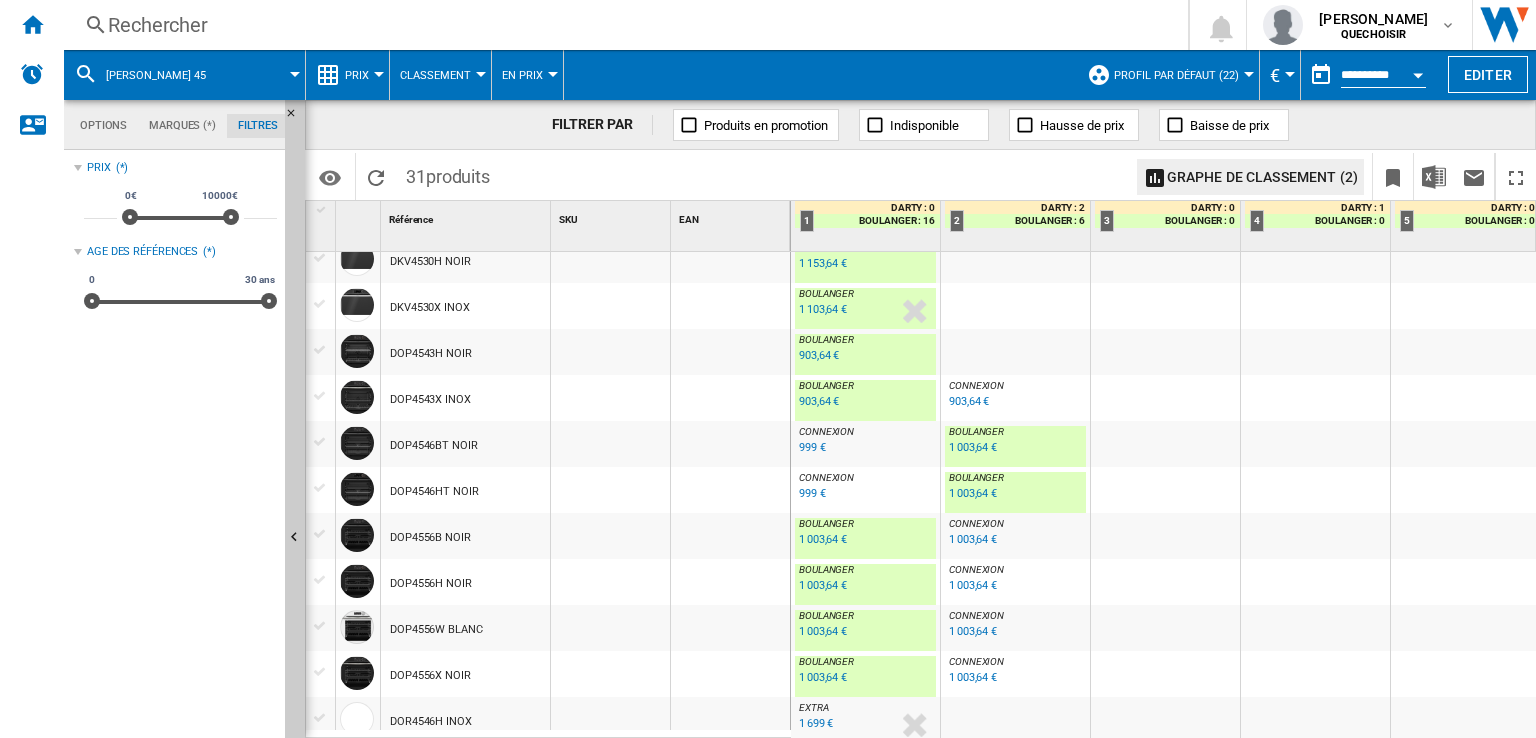 click on "1 003,64 €" at bounding box center [823, 631] 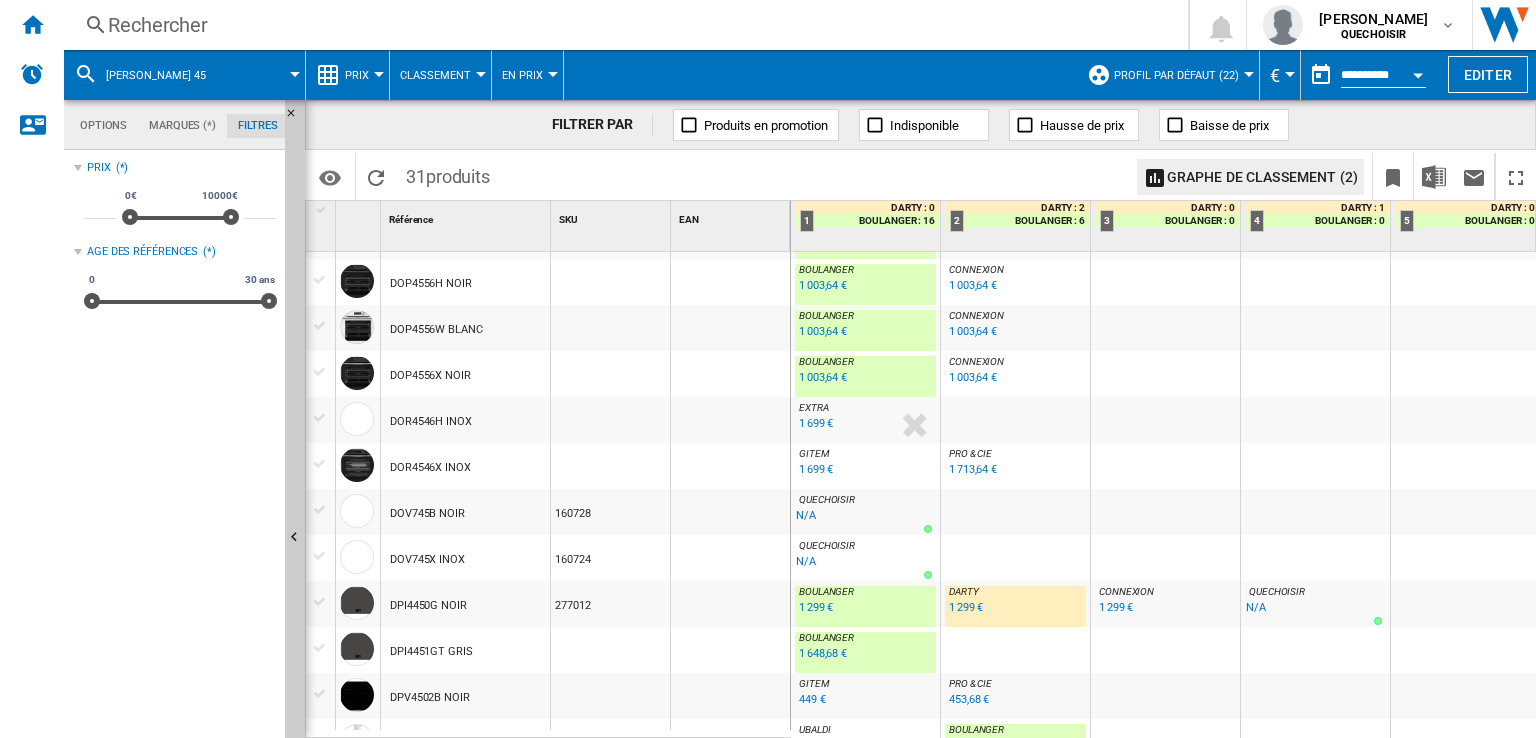 scroll, scrollTop: 968, scrollLeft: 0, axis: vertical 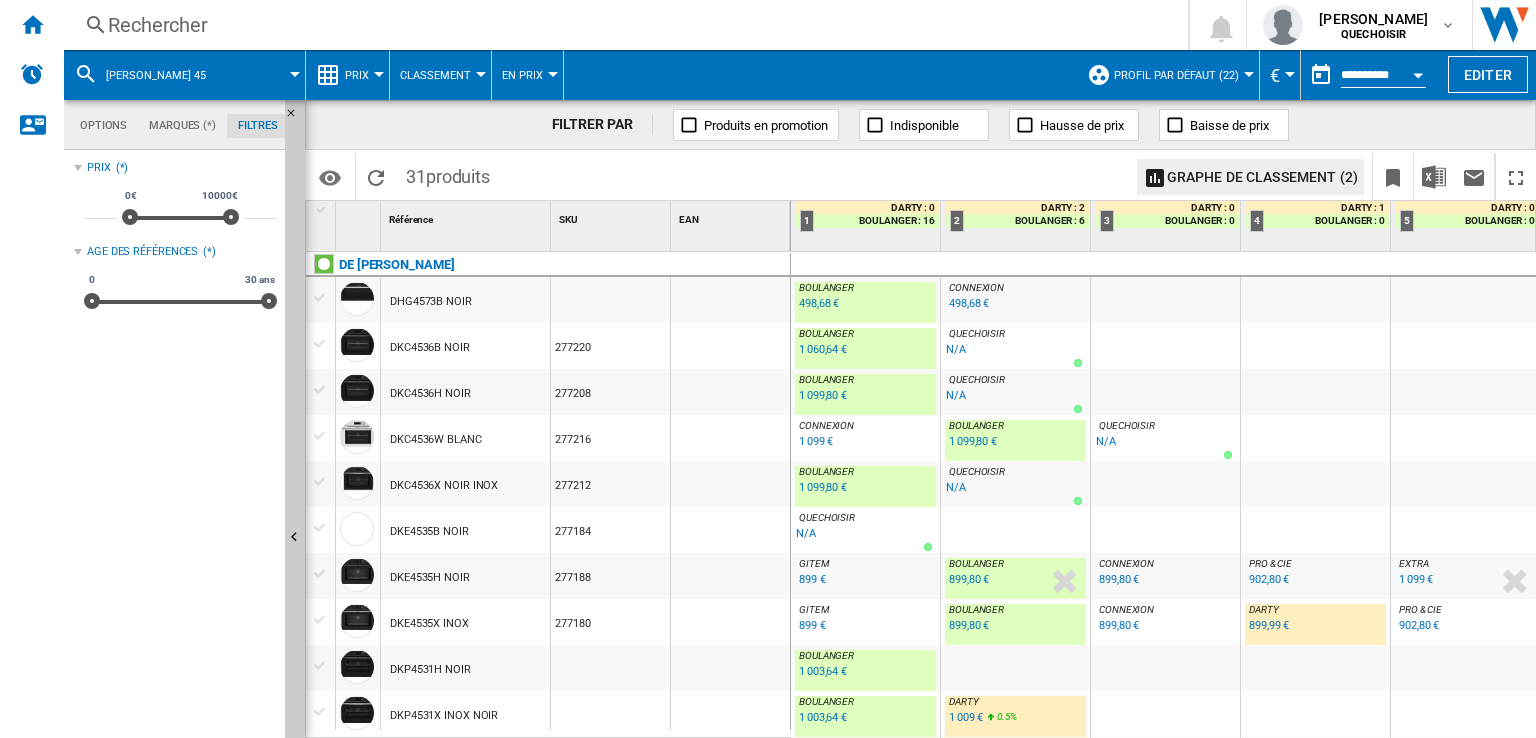 click on "Rechercher" at bounding box center [622, 25] 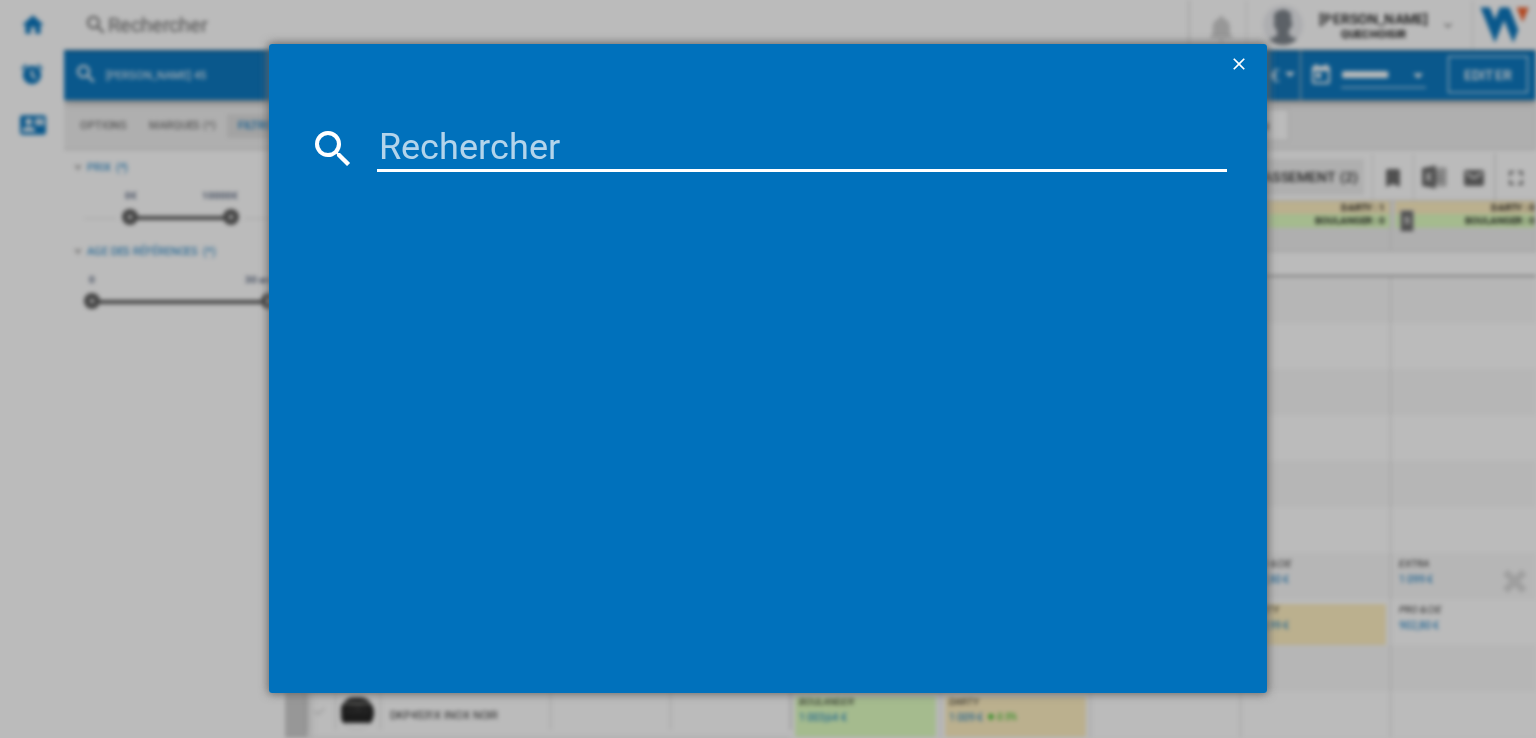 click at bounding box center (802, 148) 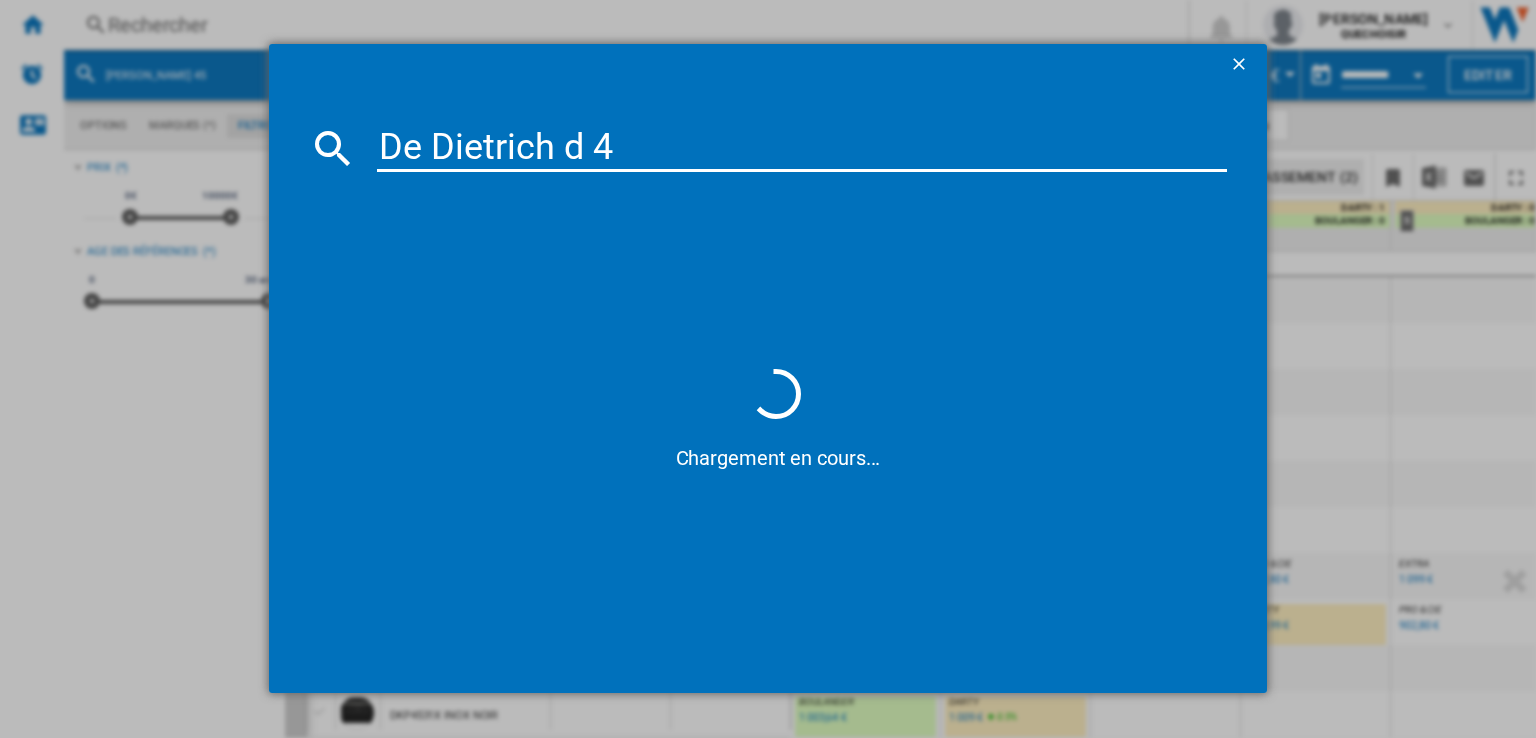 type on "De Dietrich d 43" 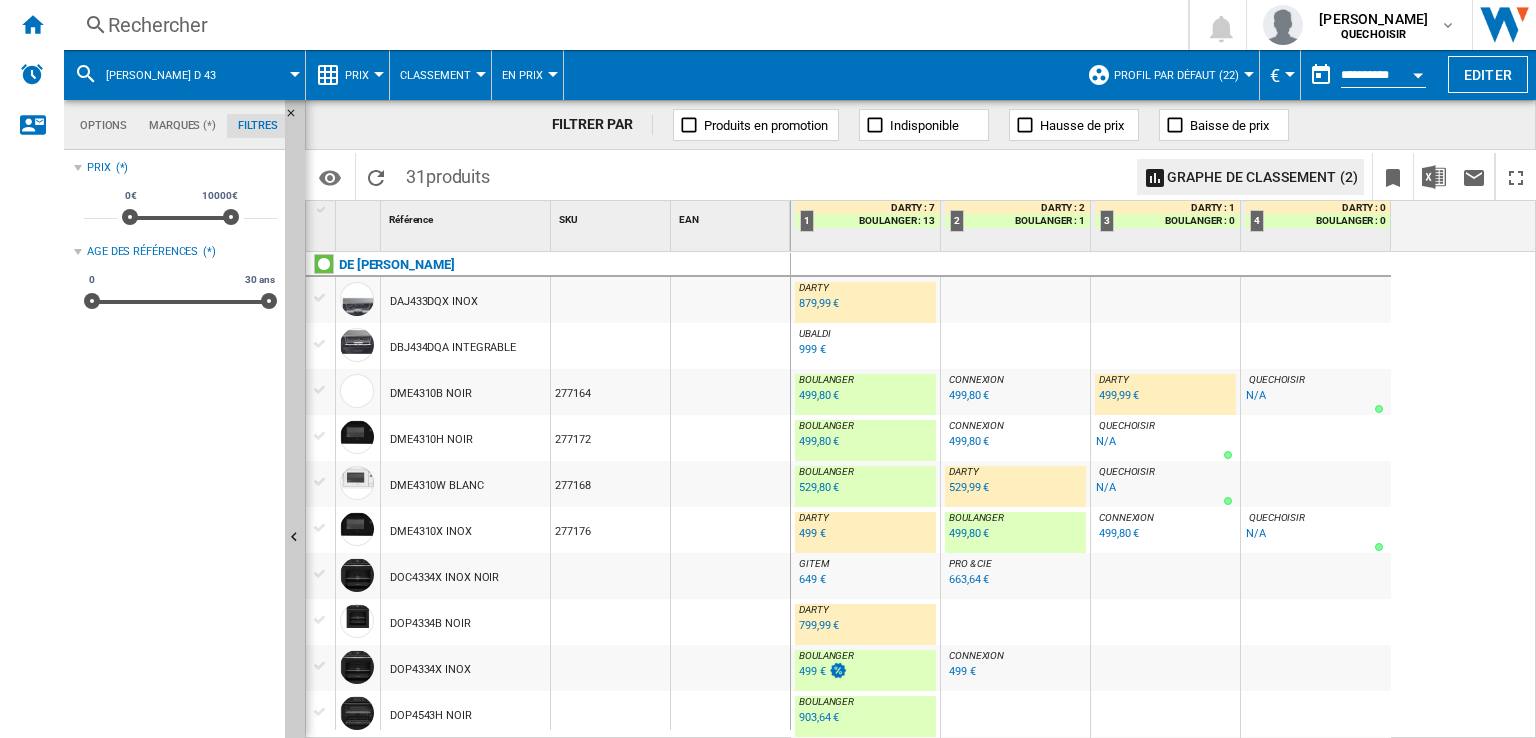 scroll, scrollTop: 100, scrollLeft: 0, axis: vertical 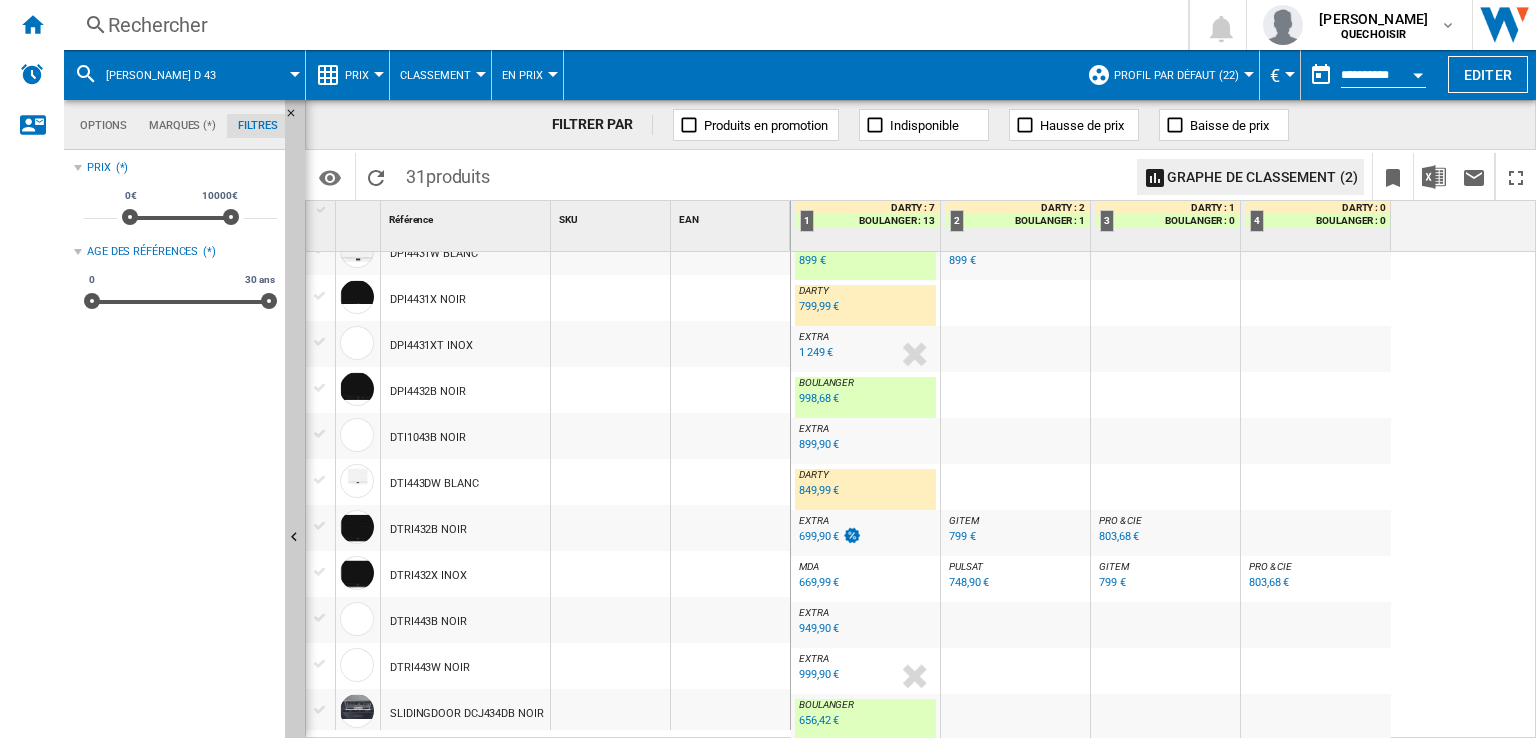 click on "Rechercher" at bounding box center (622, 25) 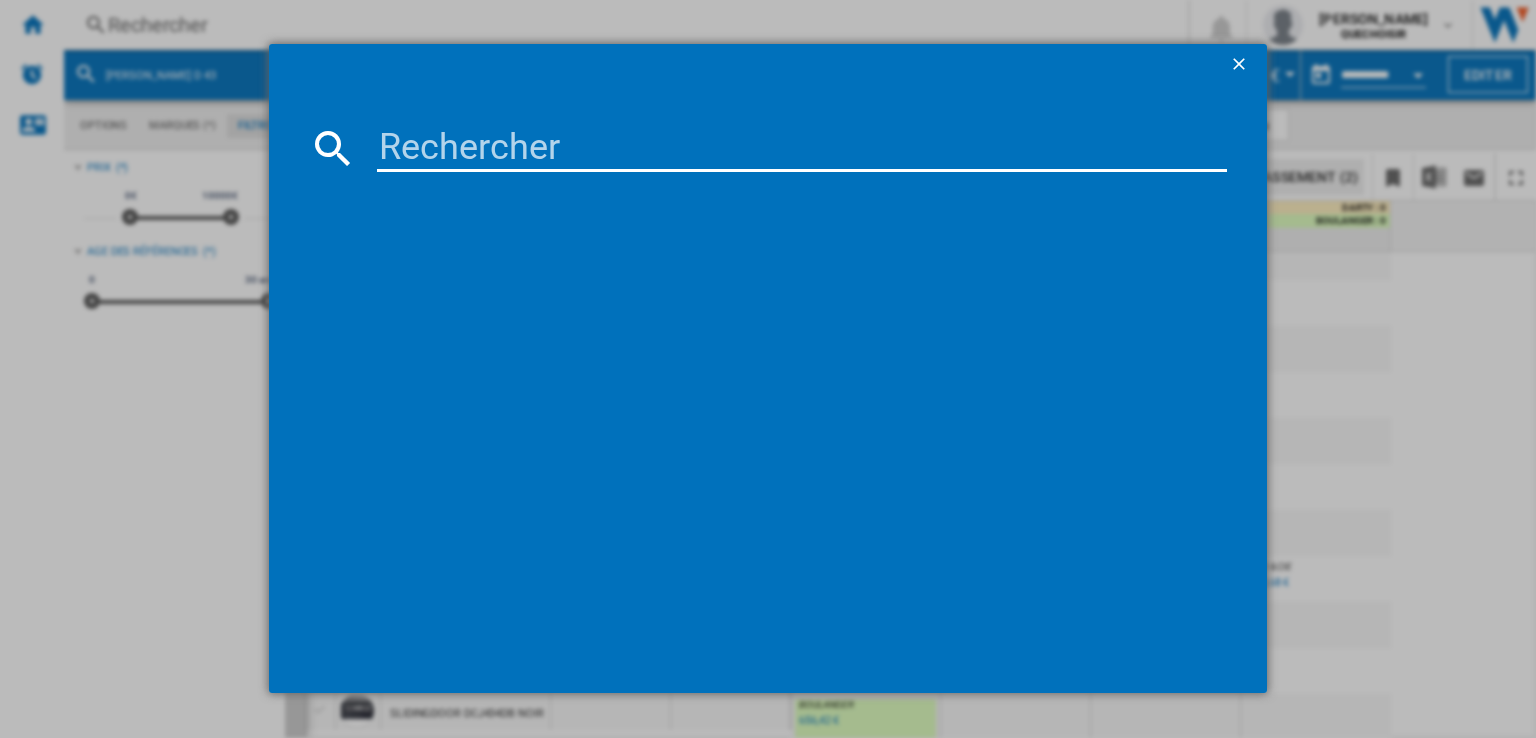 type on "BOP7534" 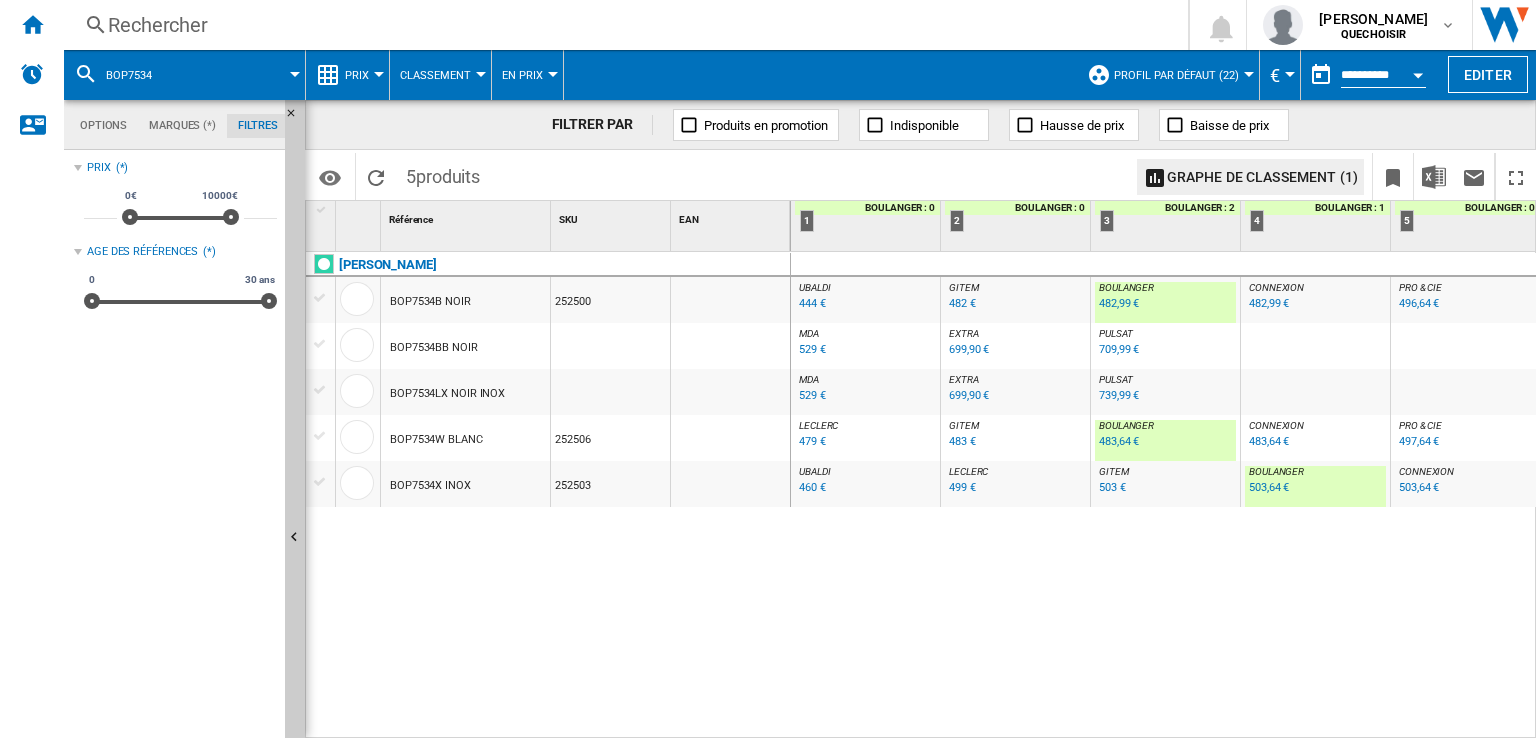click on "739,99 €" at bounding box center (1119, 395) 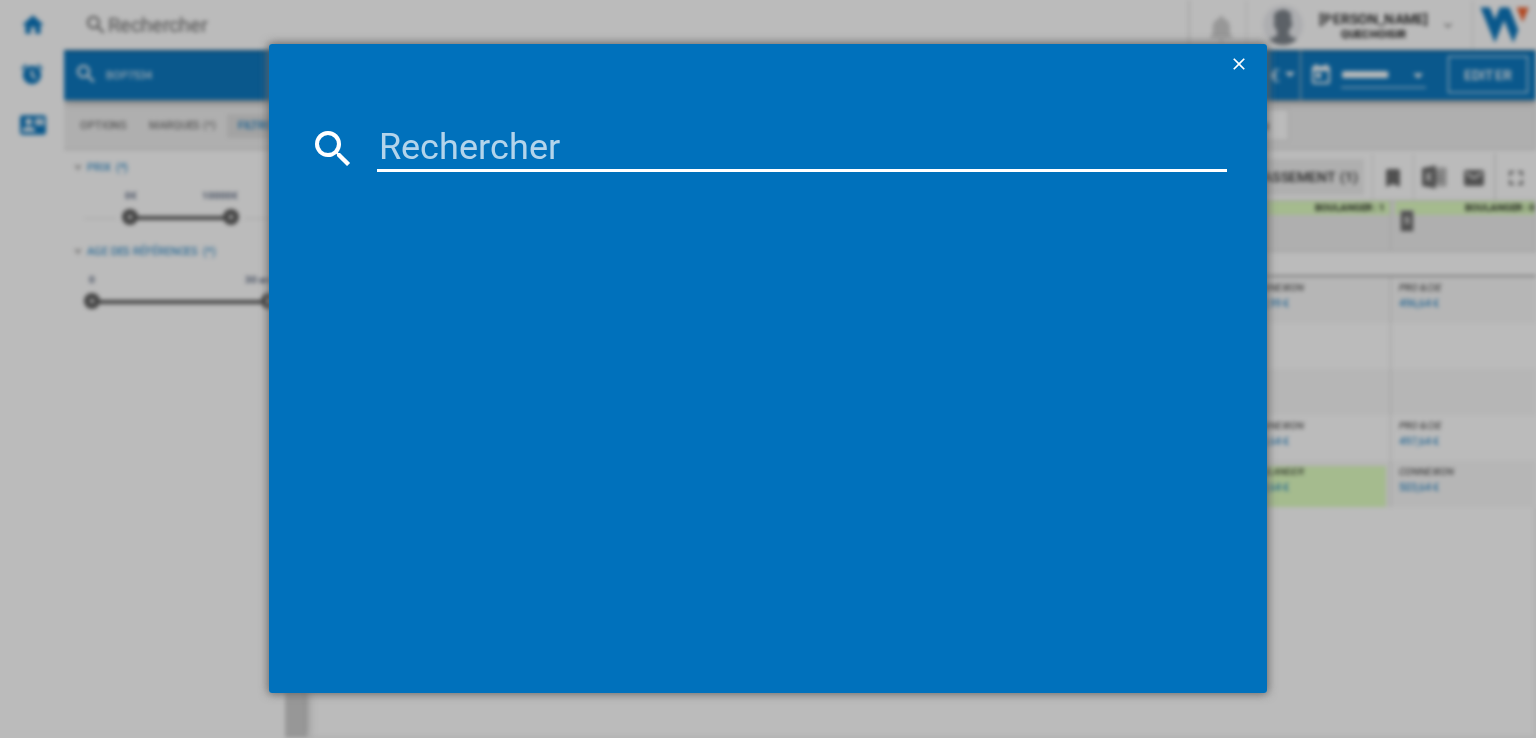 type on "BOP753" 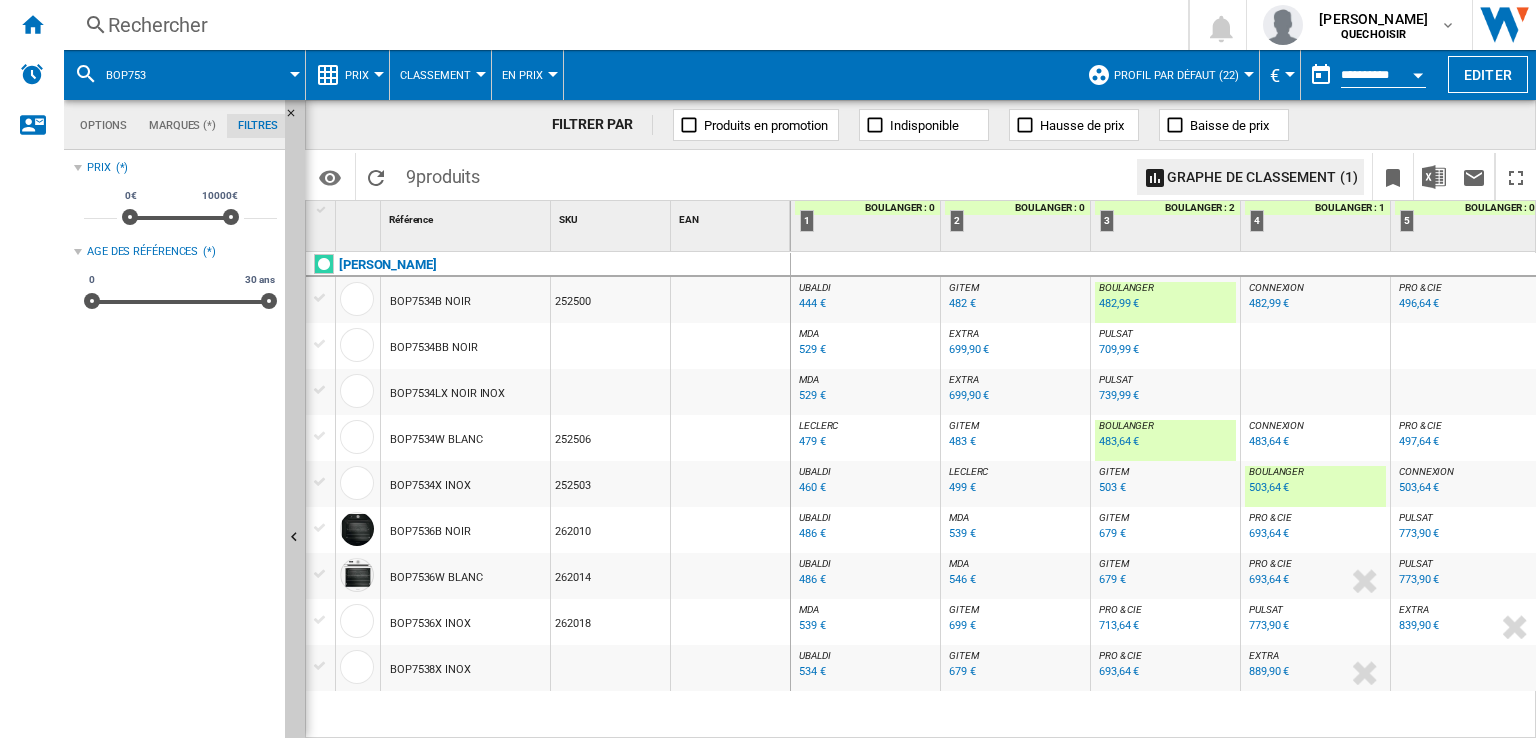 scroll, scrollTop: 0, scrollLeft: 231, axis: horizontal 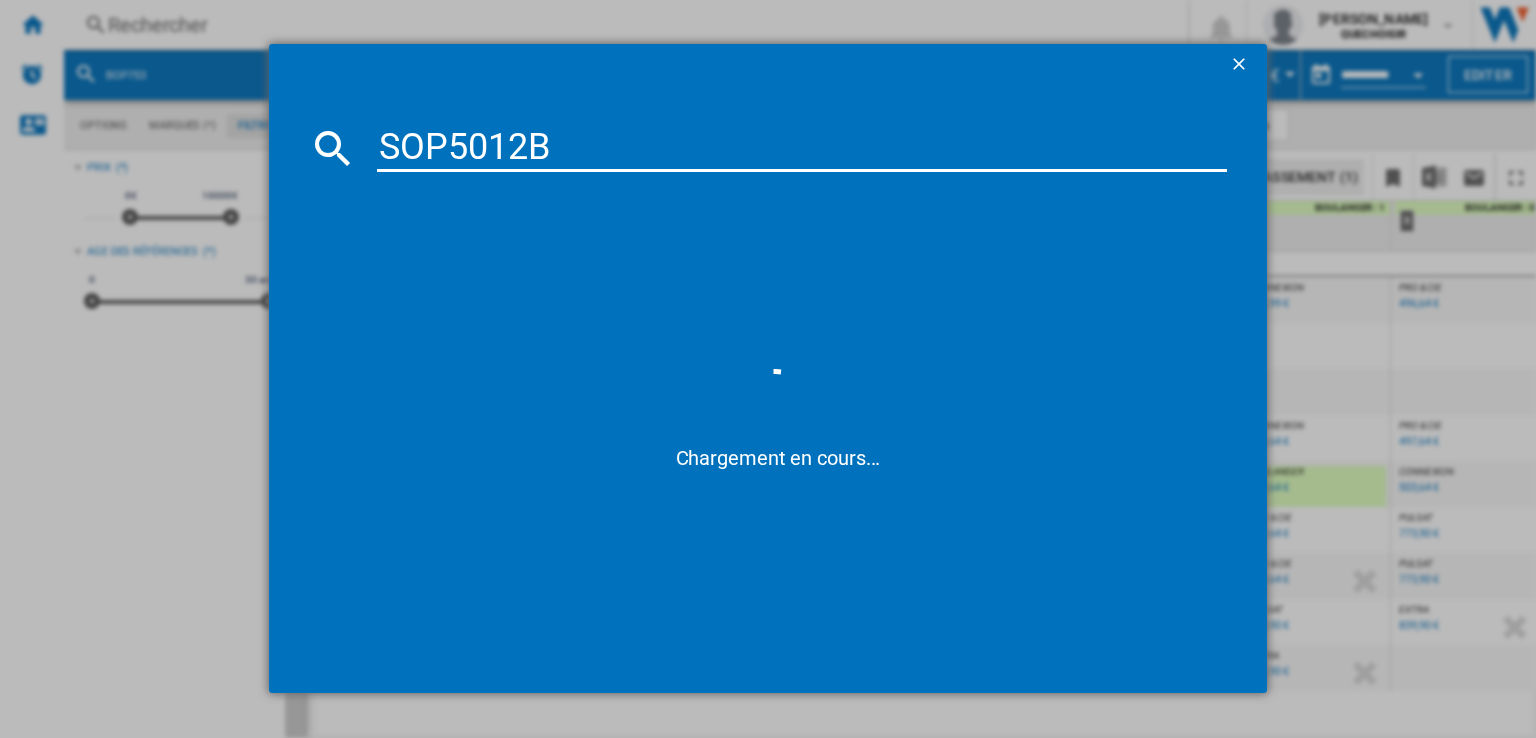 drag, startPoint x: 749, startPoint y: 144, endPoint x: 955, endPoint y: 117, distance: 207.76189 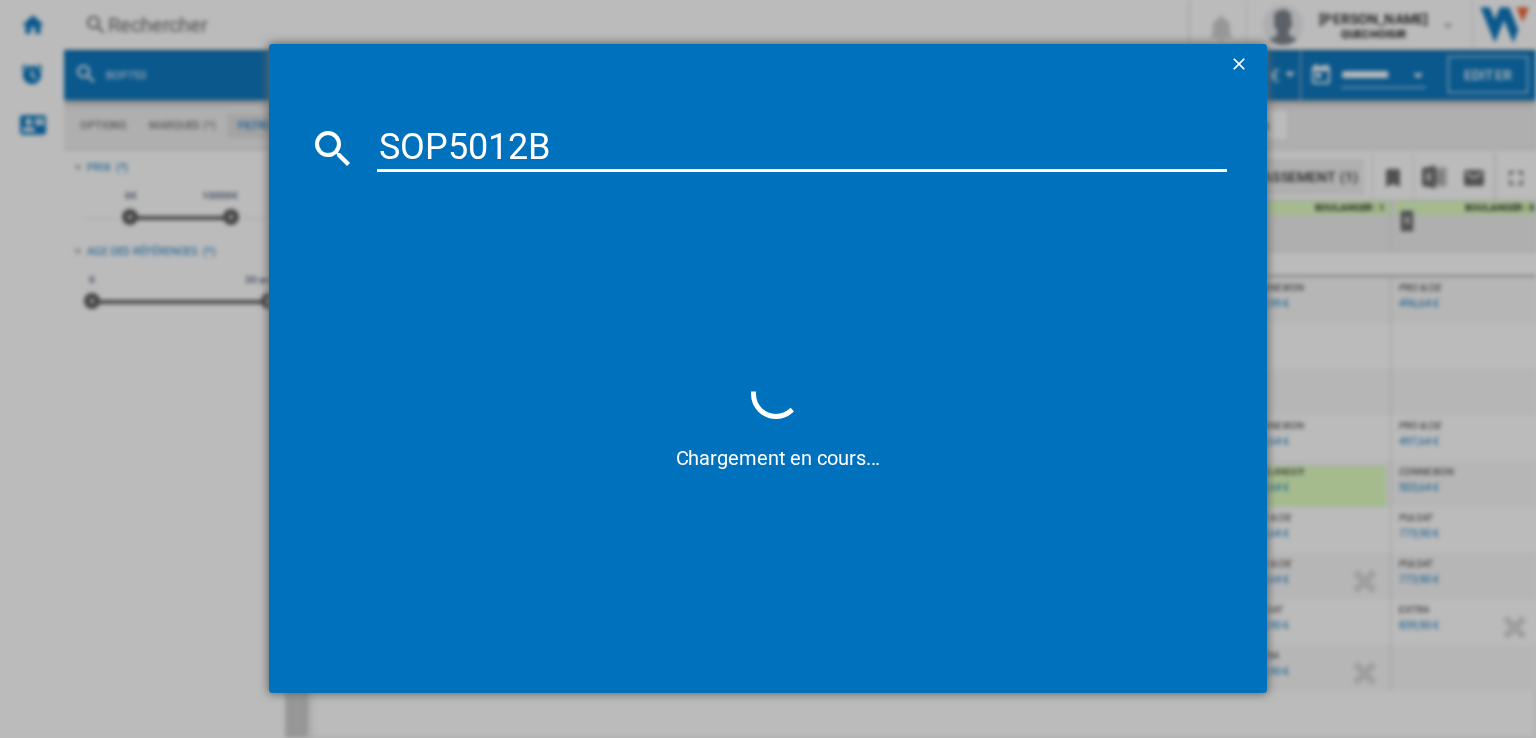 type on "SOP501" 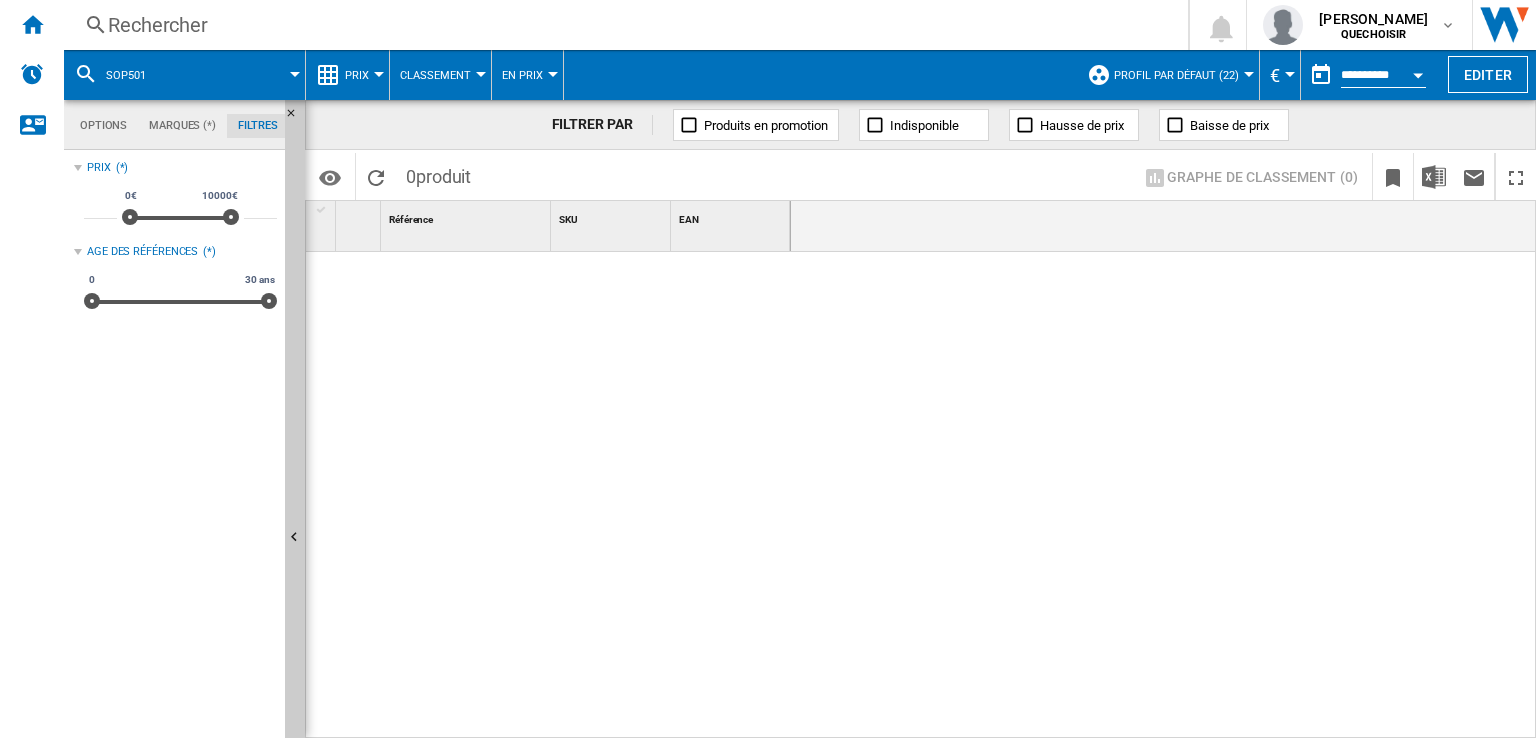 click on "Classement
Matrice
Classement" at bounding box center [441, 75] 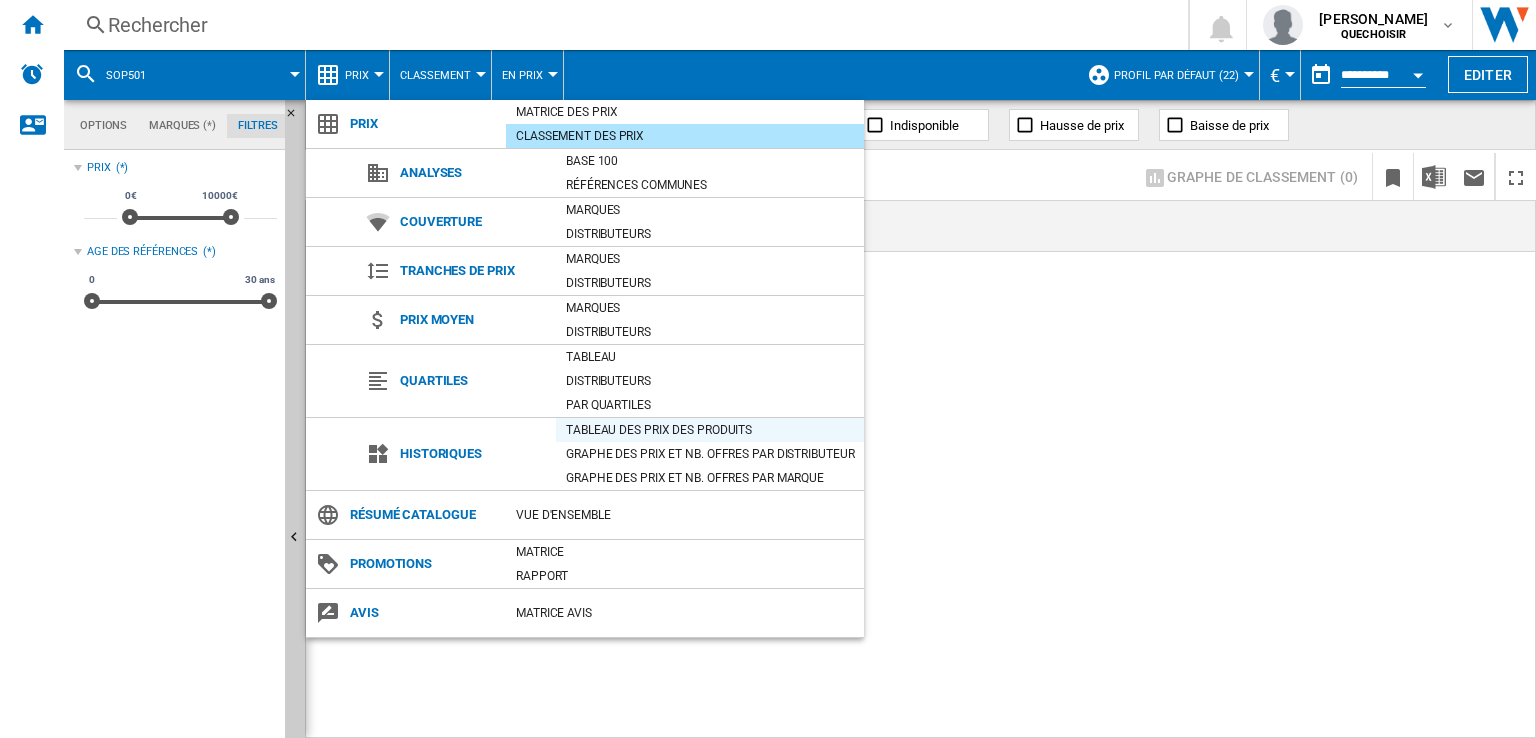 click on "Tableau des prix des produits" at bounding box center (710, 430) 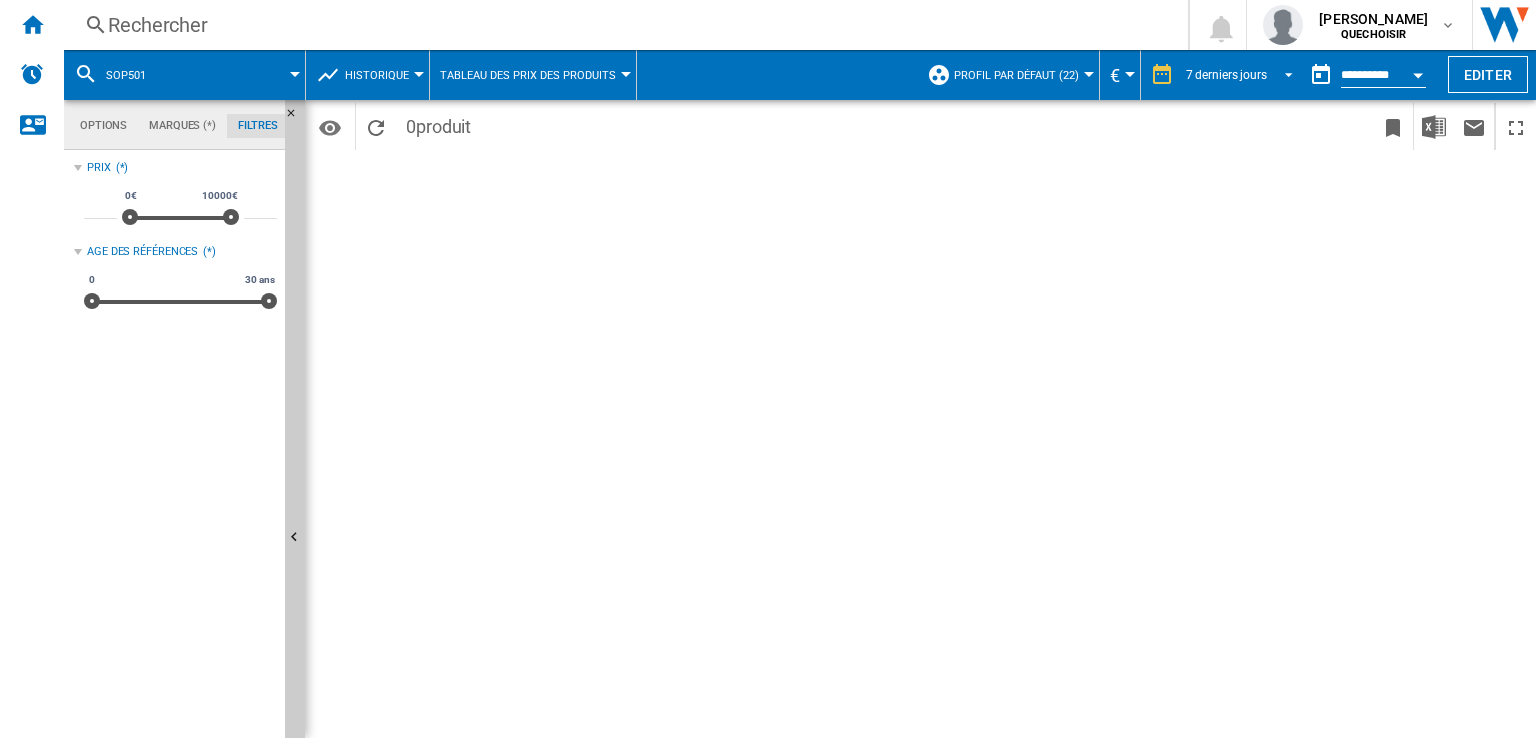click on "7 derniers jours" at bounding box center [1226, 75] 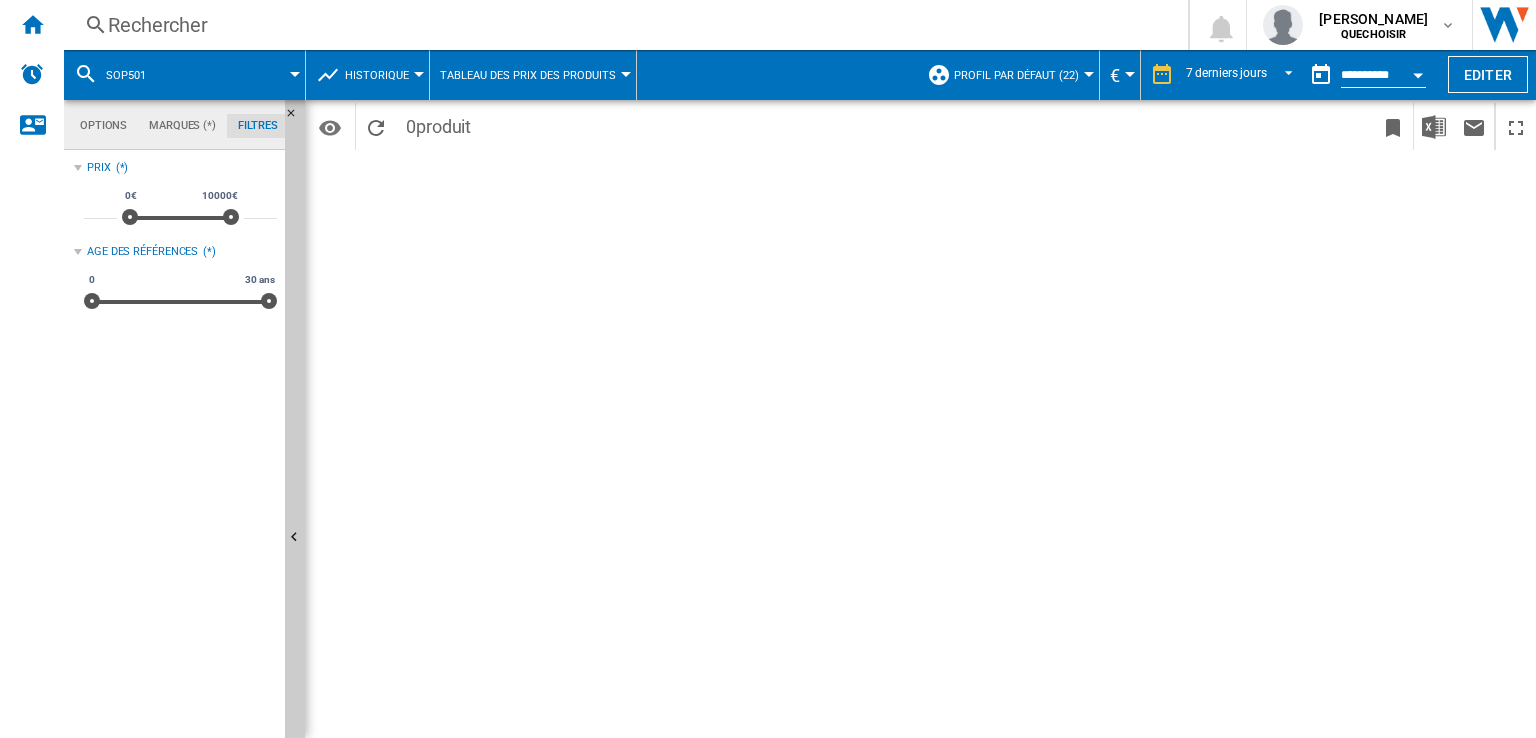 scroll, scrollTop: 29, scrollLeft: 0, axis: vertical 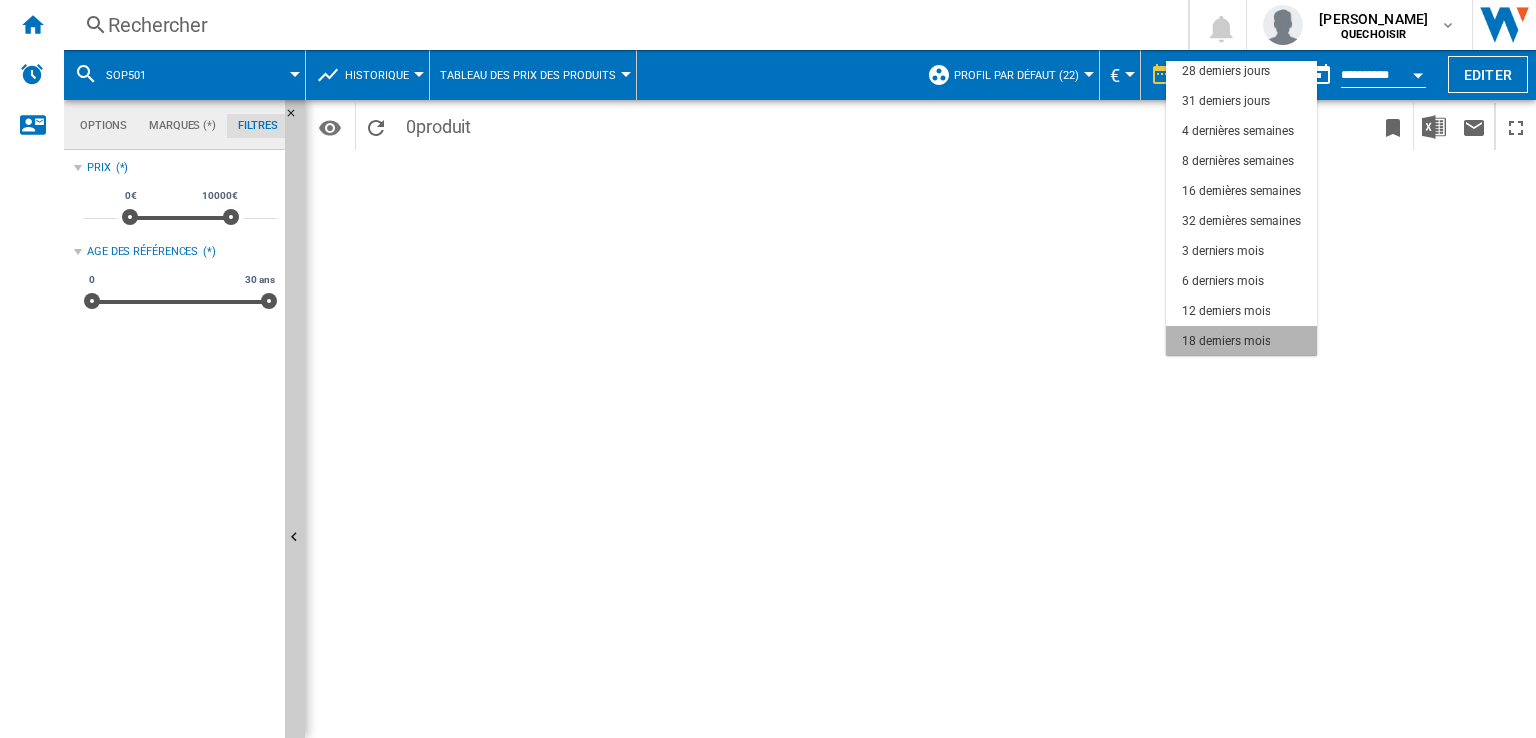 click on "18 derniers mois" at bounding box center (1226, 341) 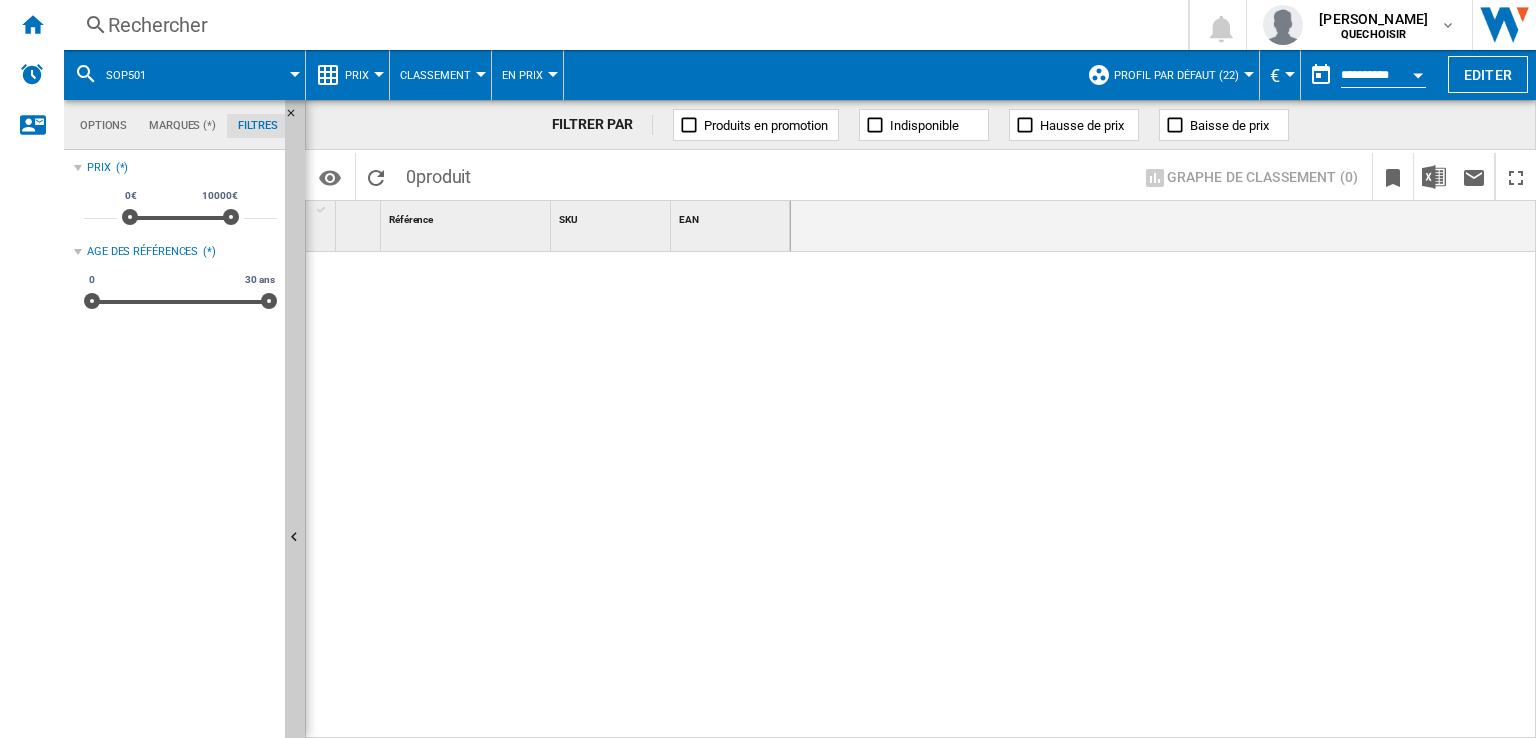 click on "Rechercher" at bounding box center [622, 25] 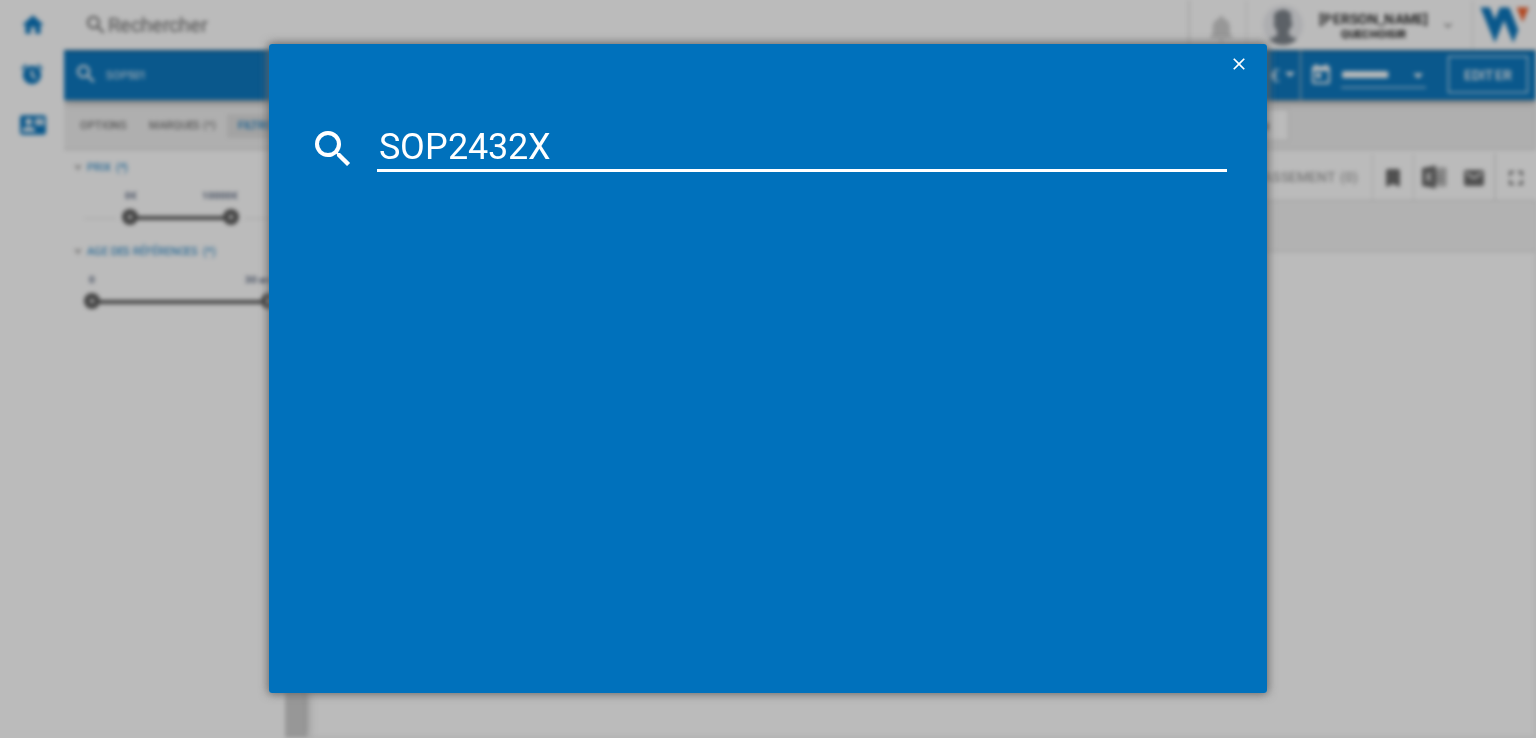 type on "SOP2432" 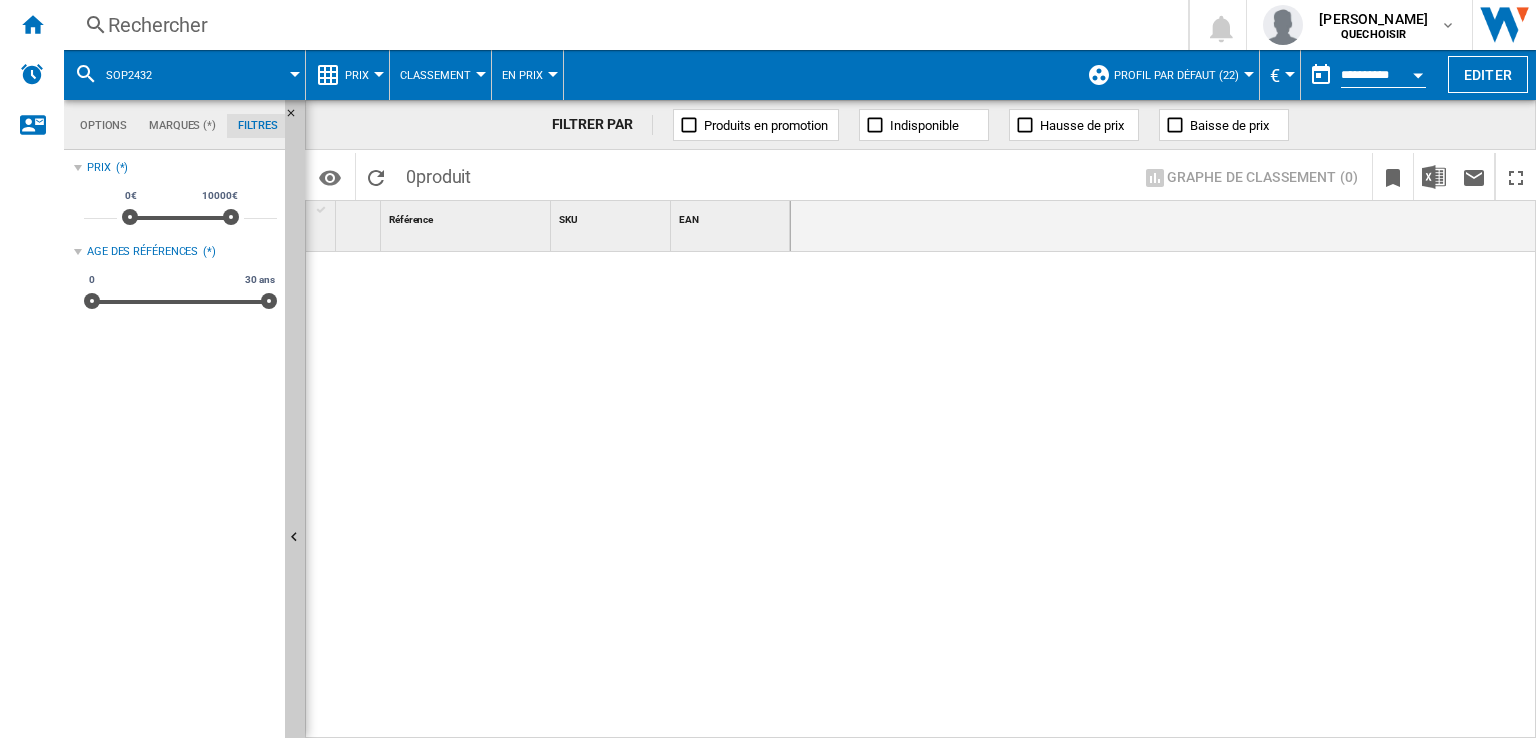 click on "Rechercher" at bounding box center [622, 25] 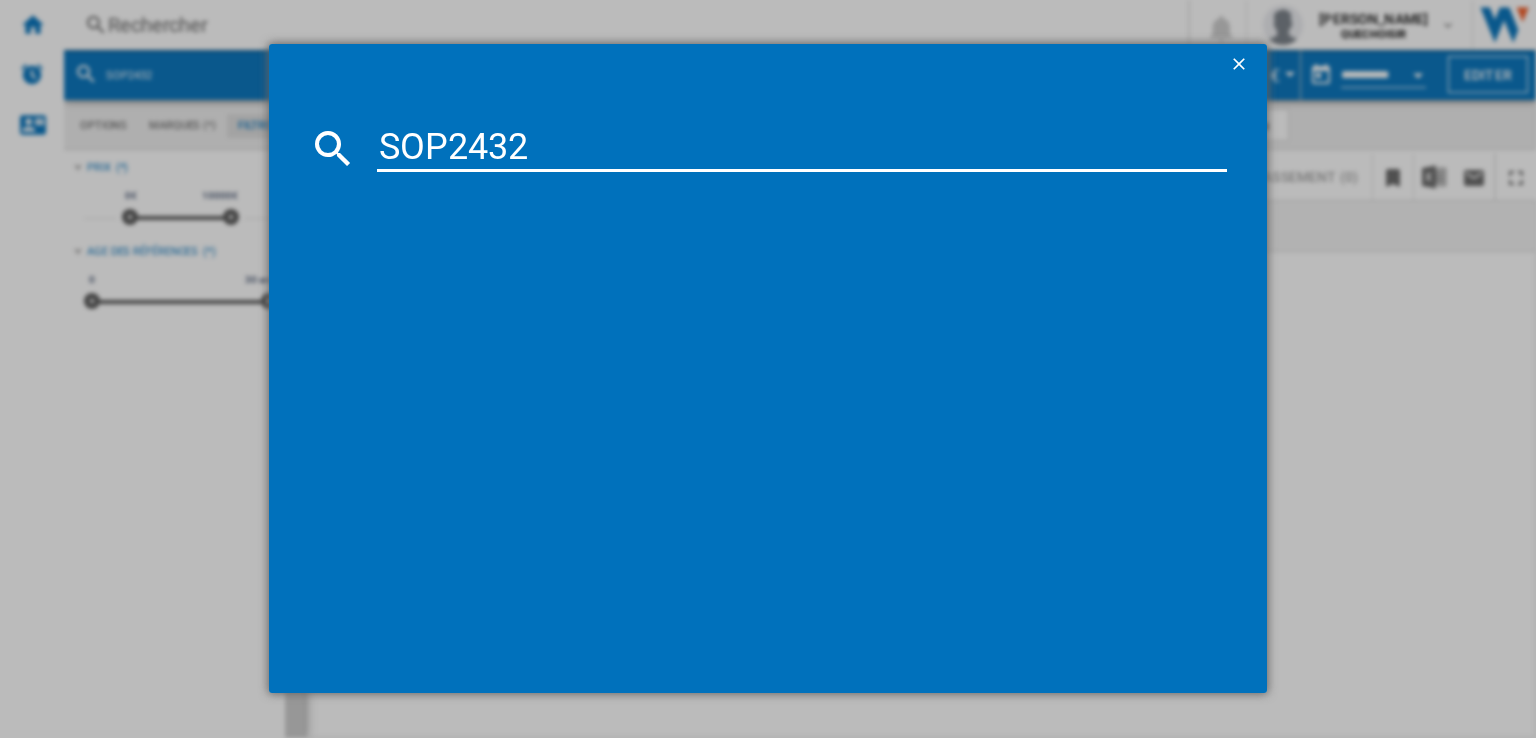 type on "SOP243" 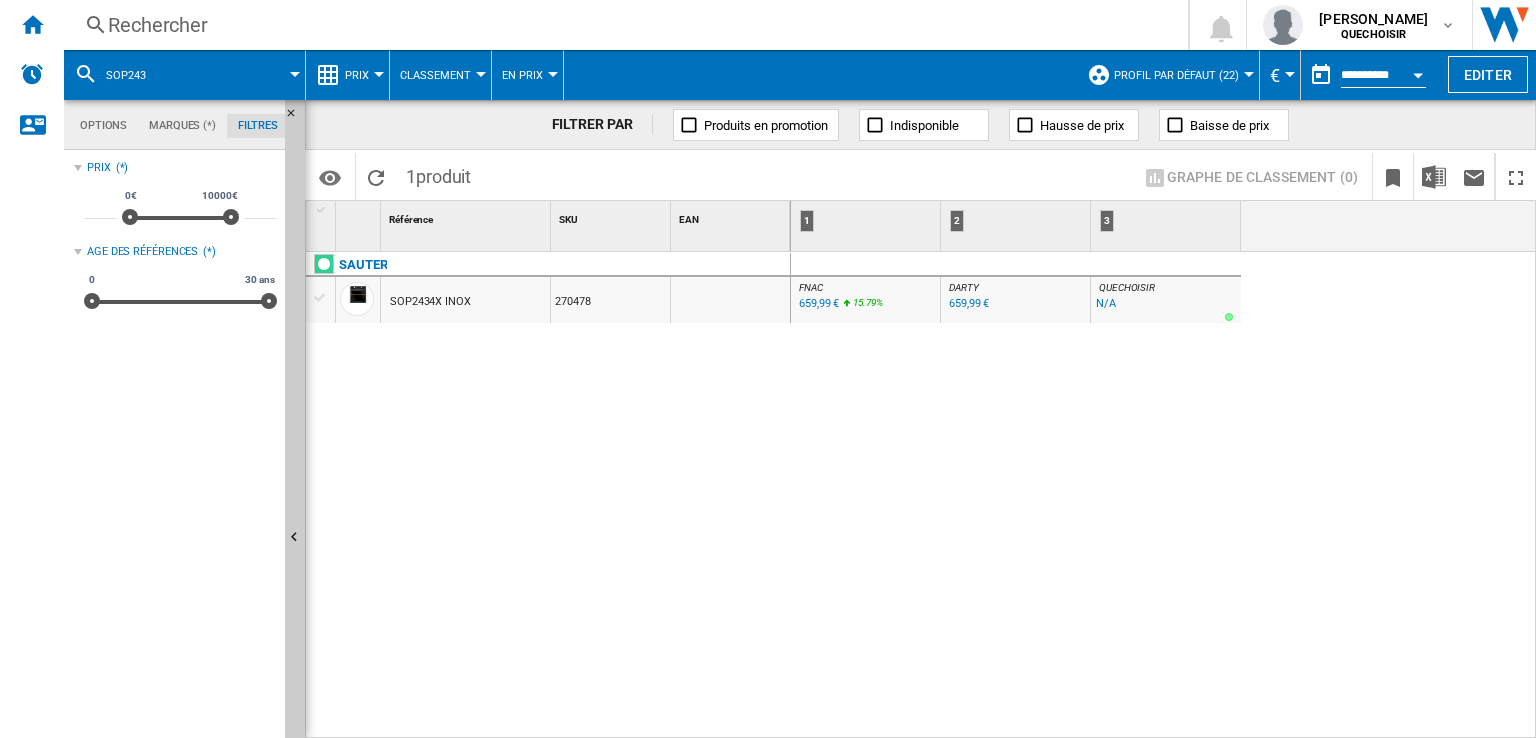 click on "Profil par défaut (22)" at bounding box center (1176, 75) 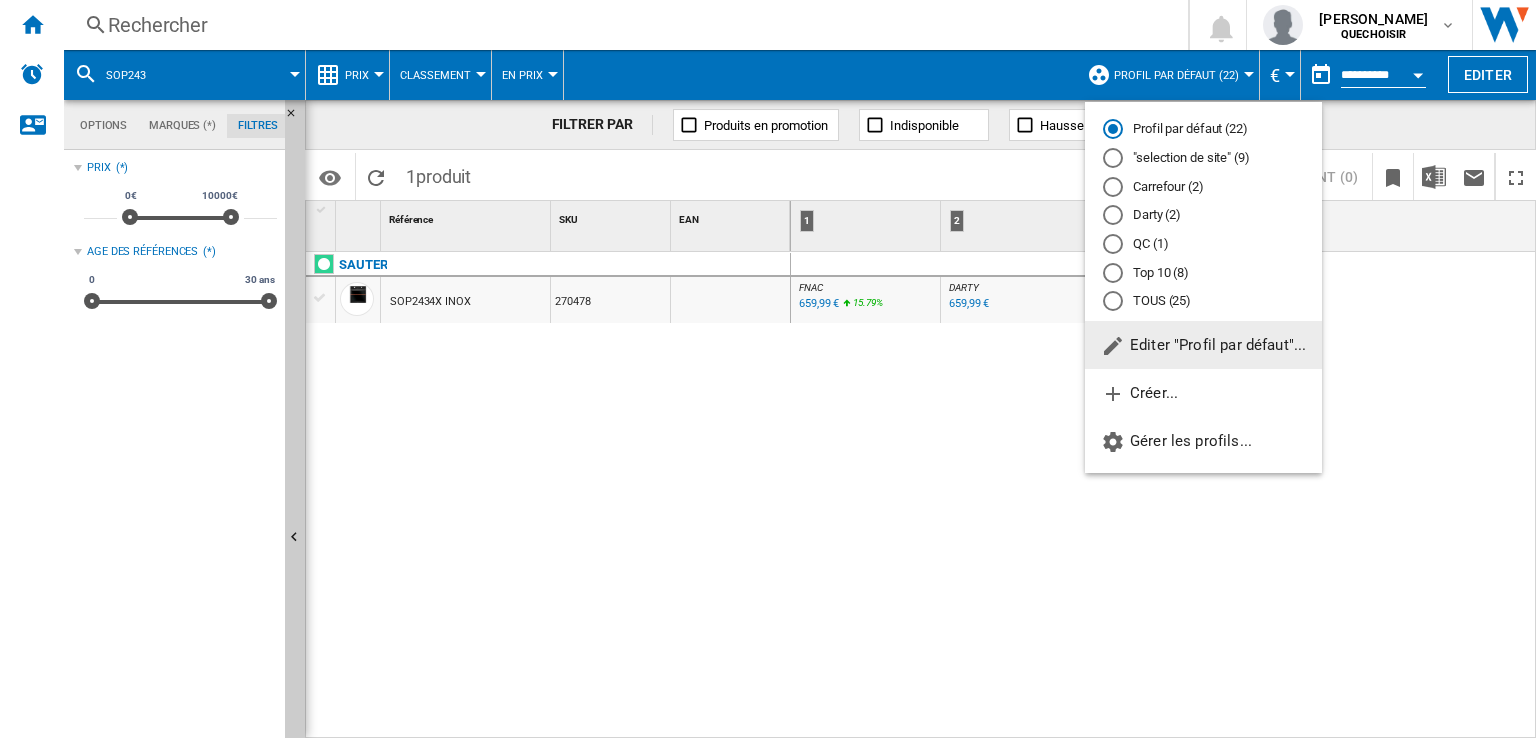 click at bounding box center [768, 369] 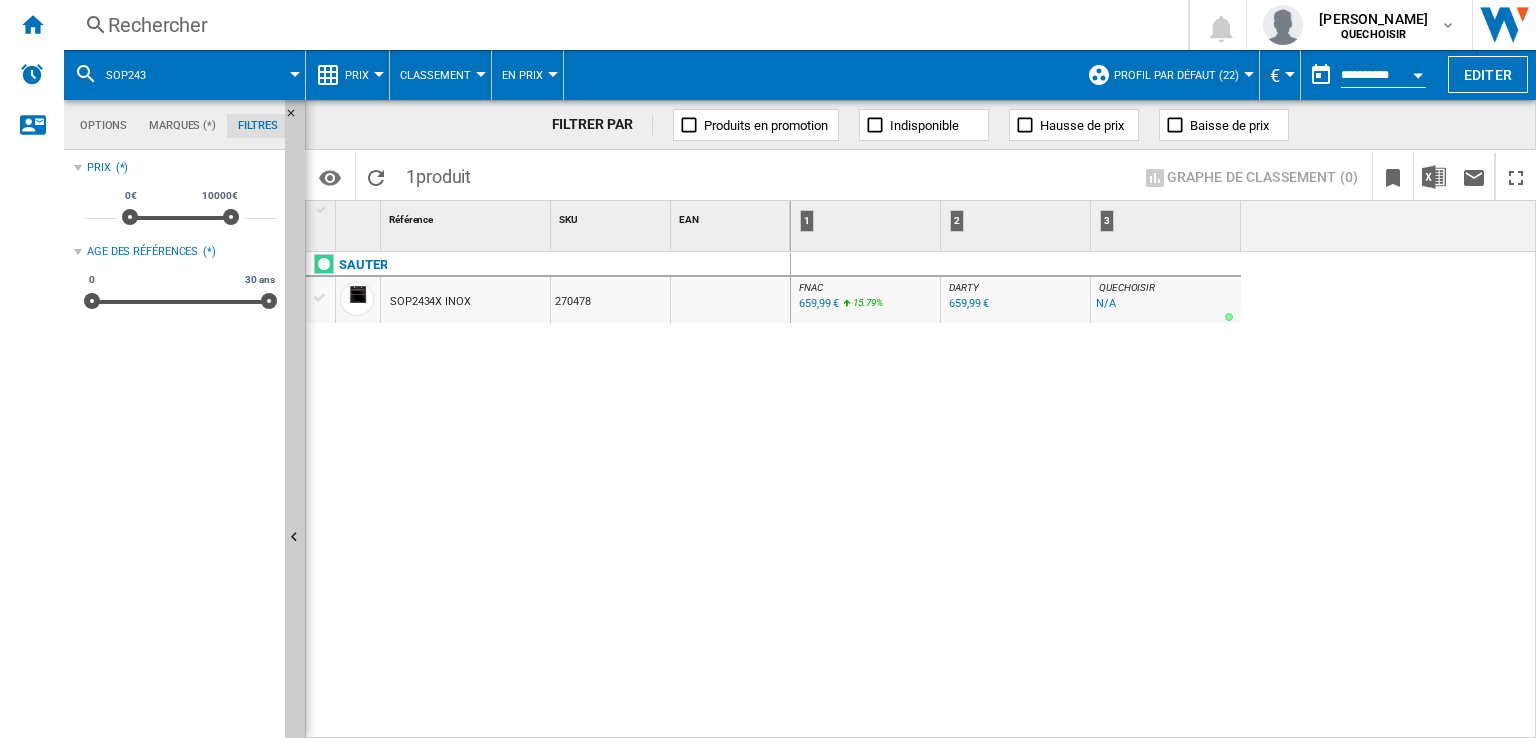 click on "Classement" at bounding box center (435, 75) 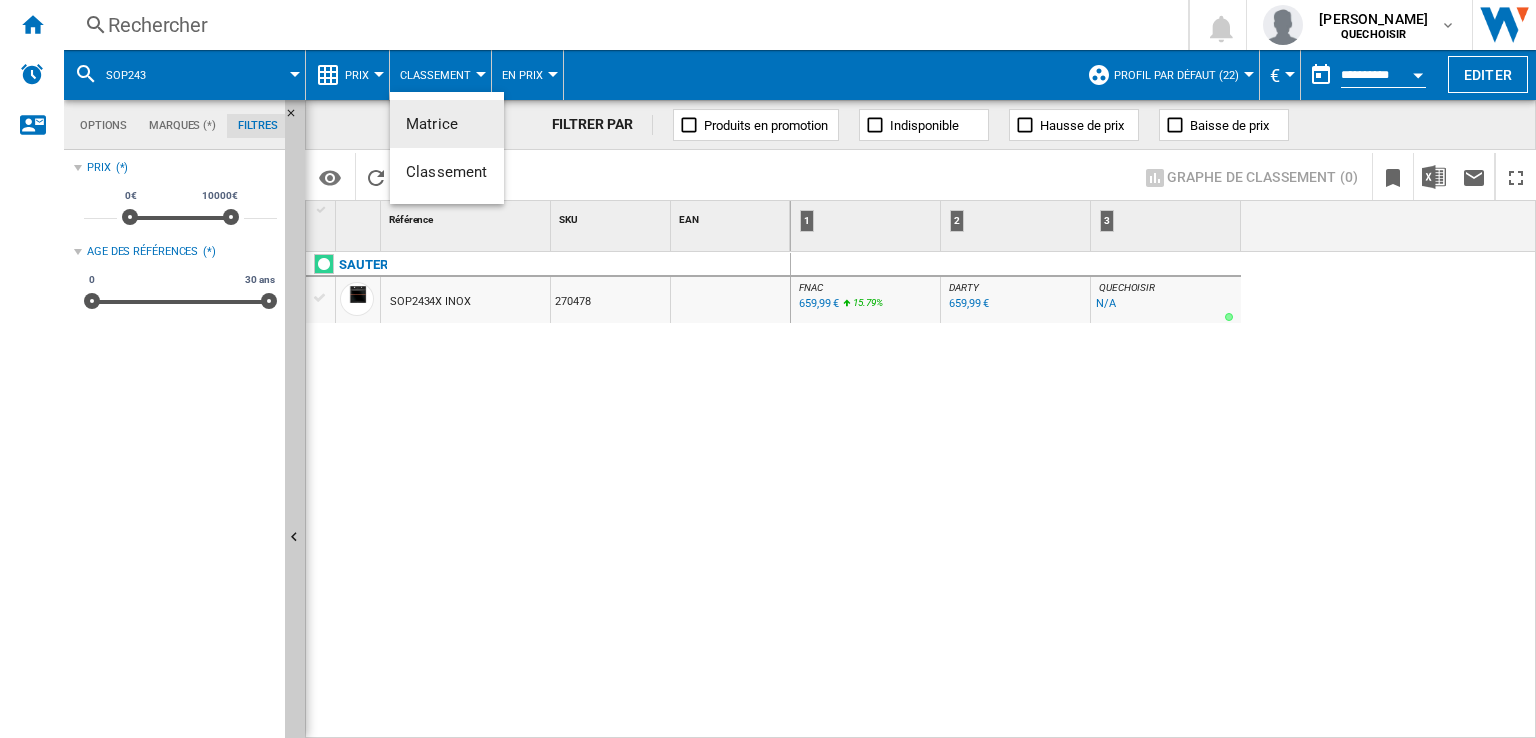 click at bounding box center (768, 369) 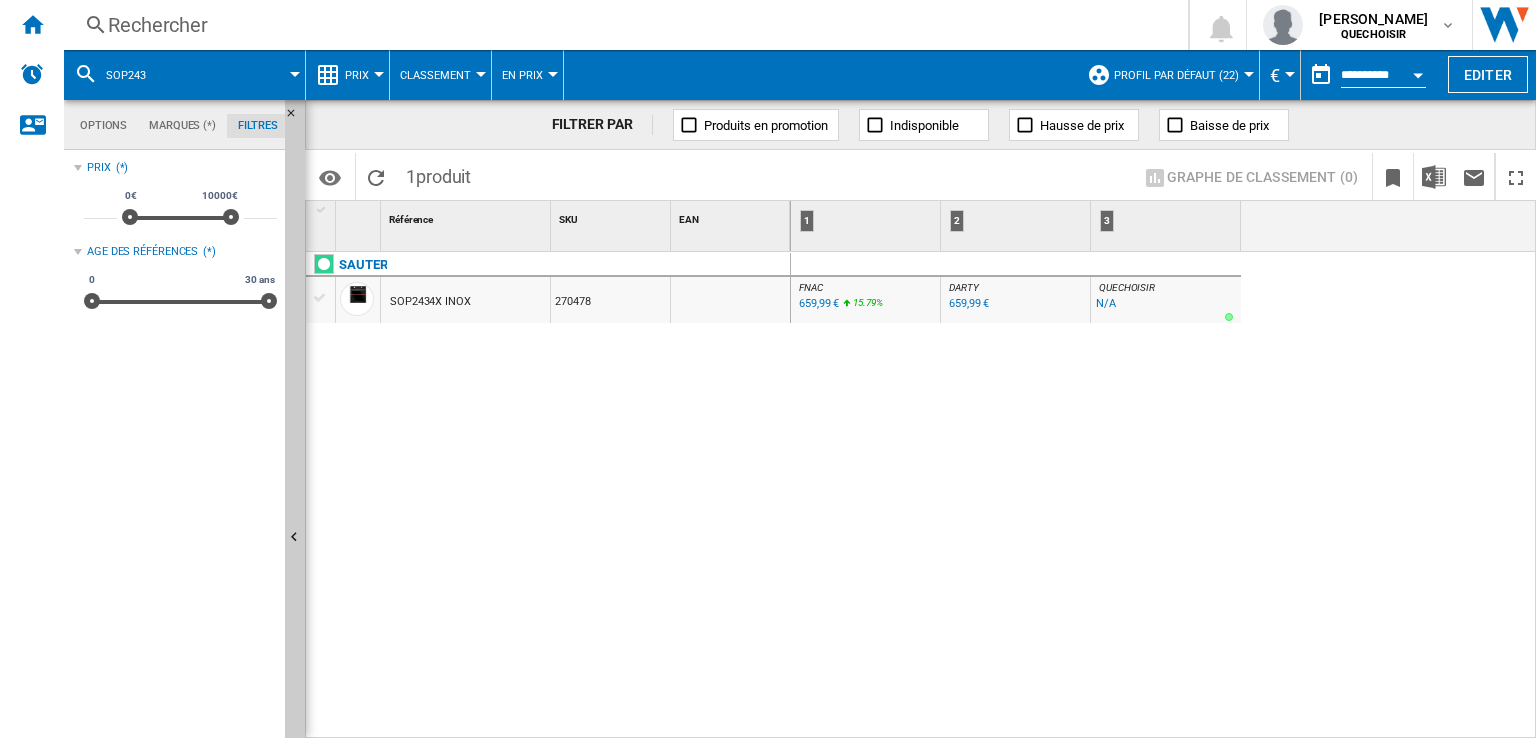 click on "Prix" at bounding box center [357, 75] 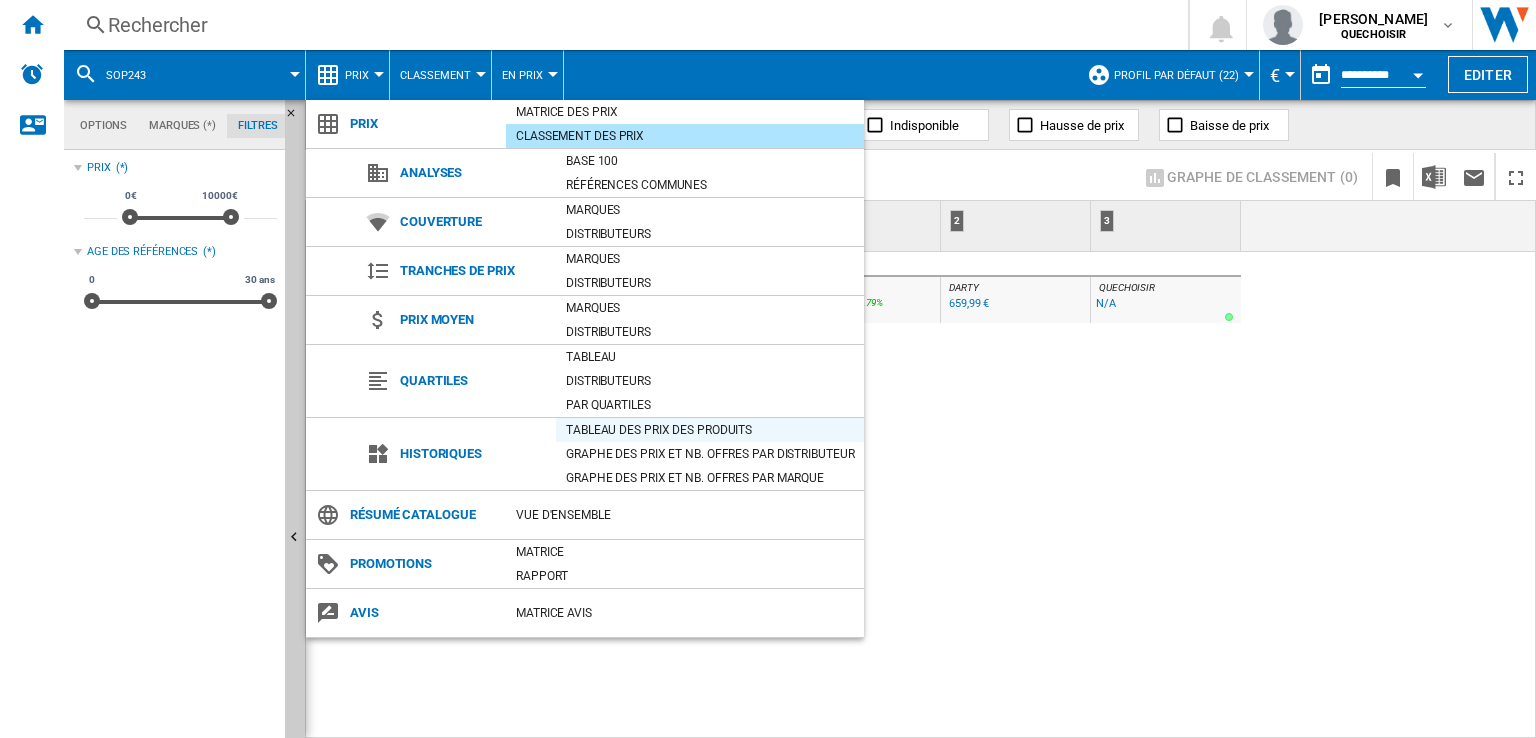 click on "Tableau des prix des produits" at bounding box center (710, 430) 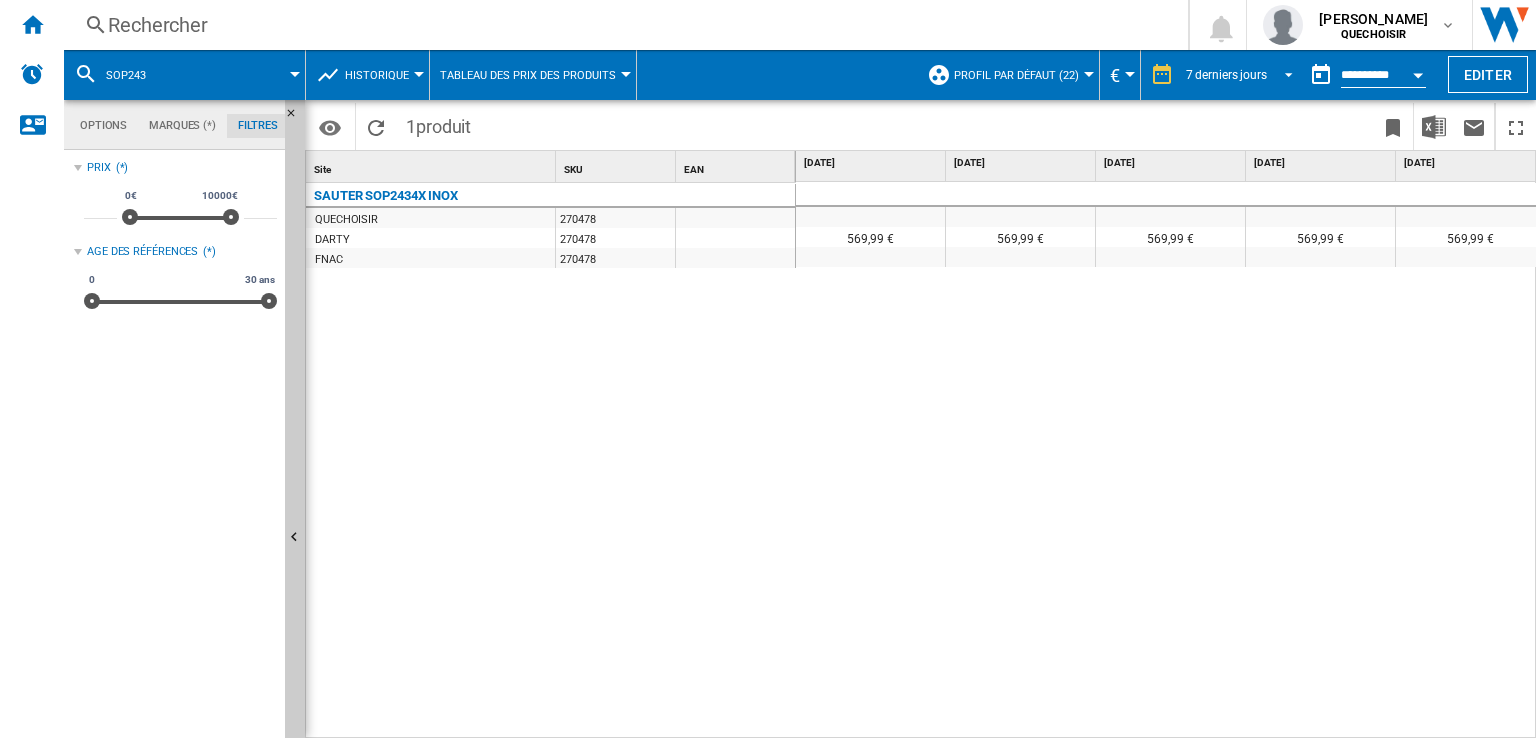 click on "7 derniers jours" at bounding box center (1226, 75) 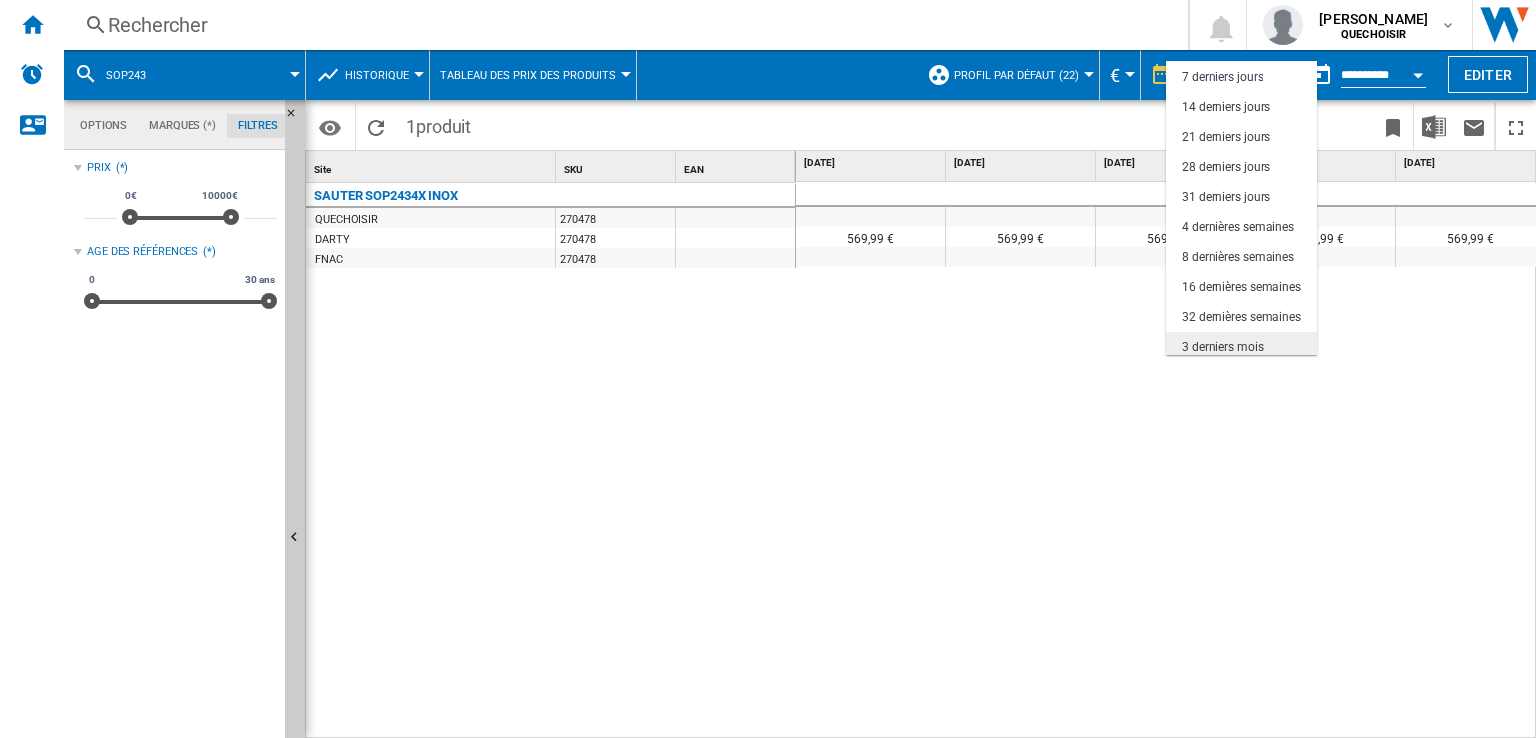 scroll, scrollTop: 125, scrollLeft: 0, axis: vertical 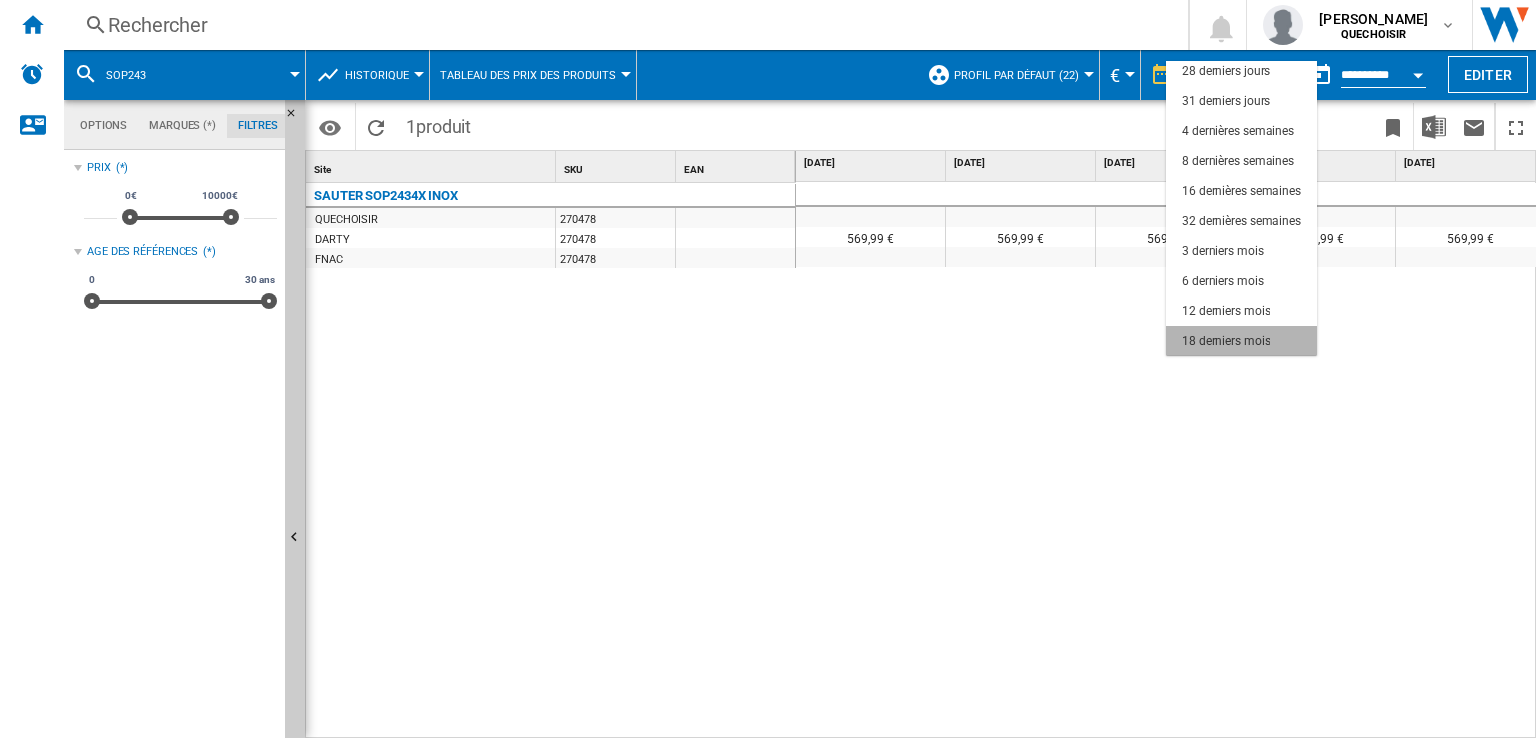 click on "18 derniers mois" at bounding box center [1226, 341] 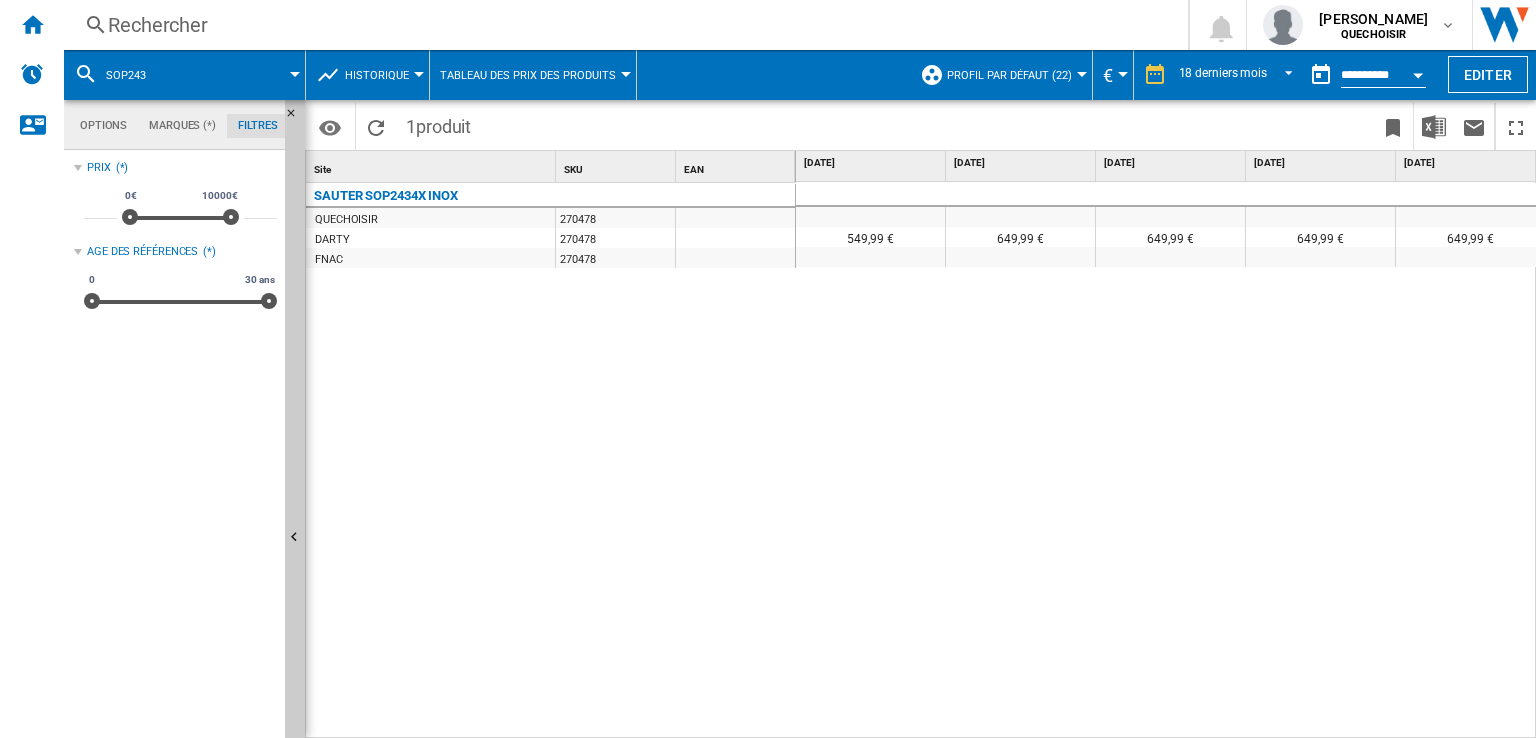 scroll, scrollTop: 0, scrollLeft: 3, axis: horizontal 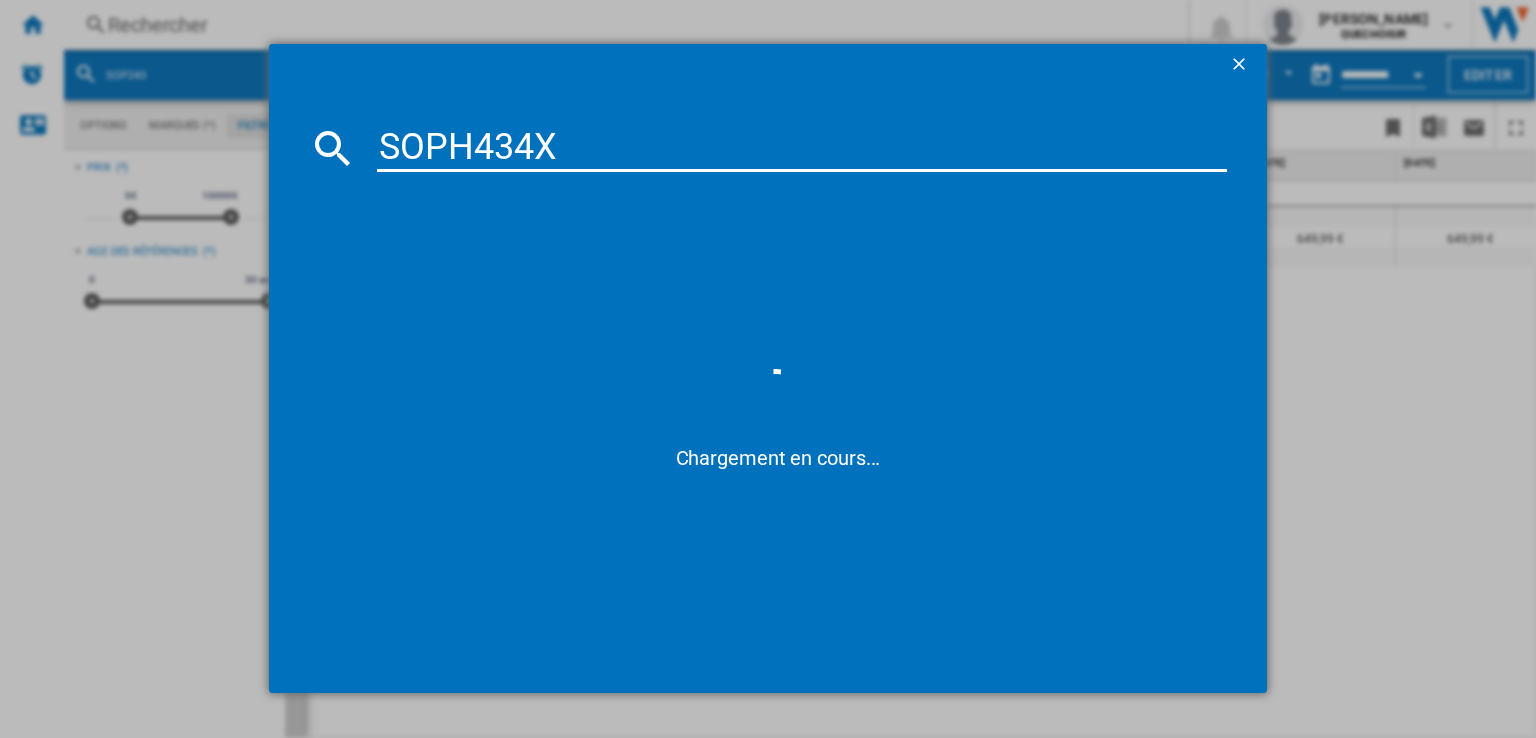 drag, startPoint x: 547, startPoint y: 138, endPoint x: 618, endPoint y: 143, distance: 71.17584 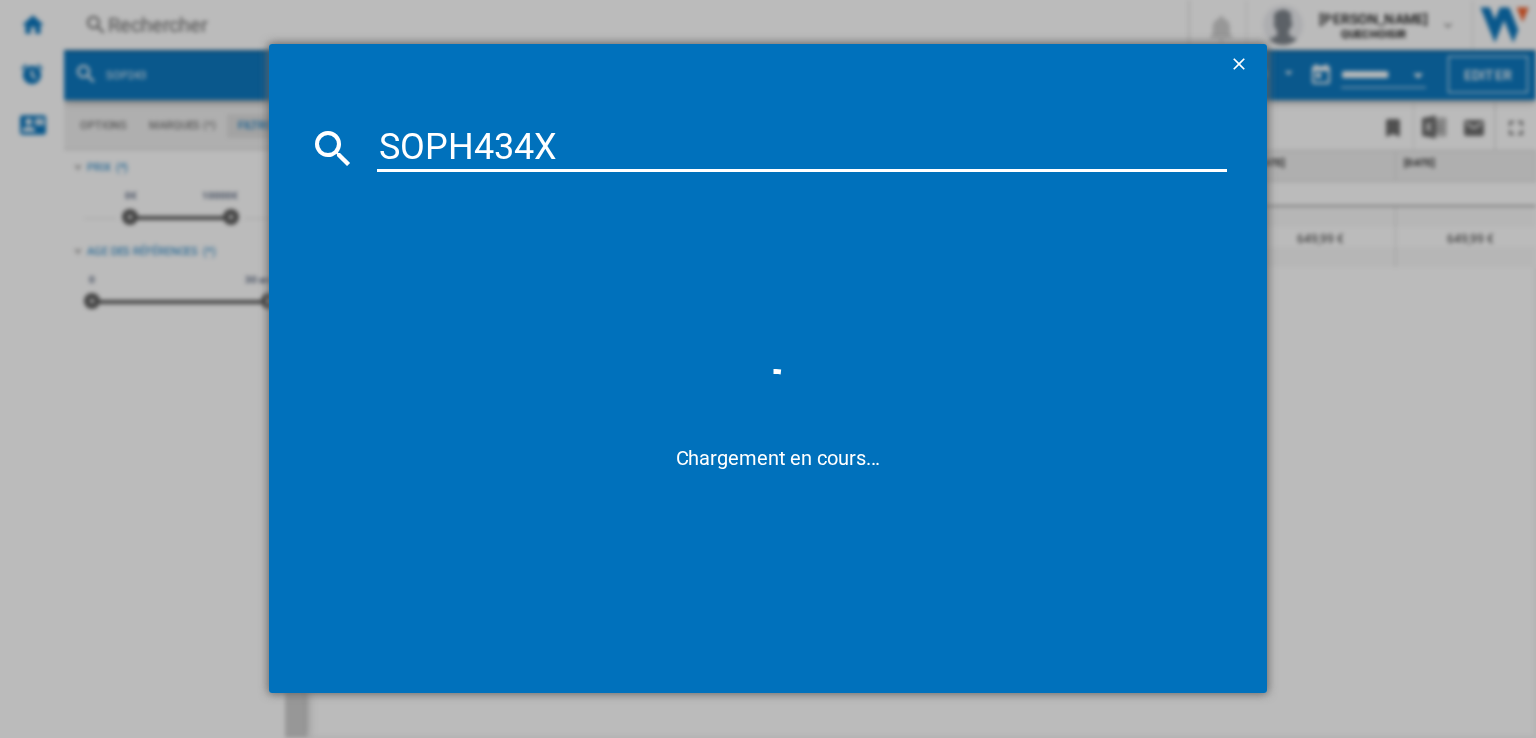 click on "SOPH434X" at bounding box center (802, 148) 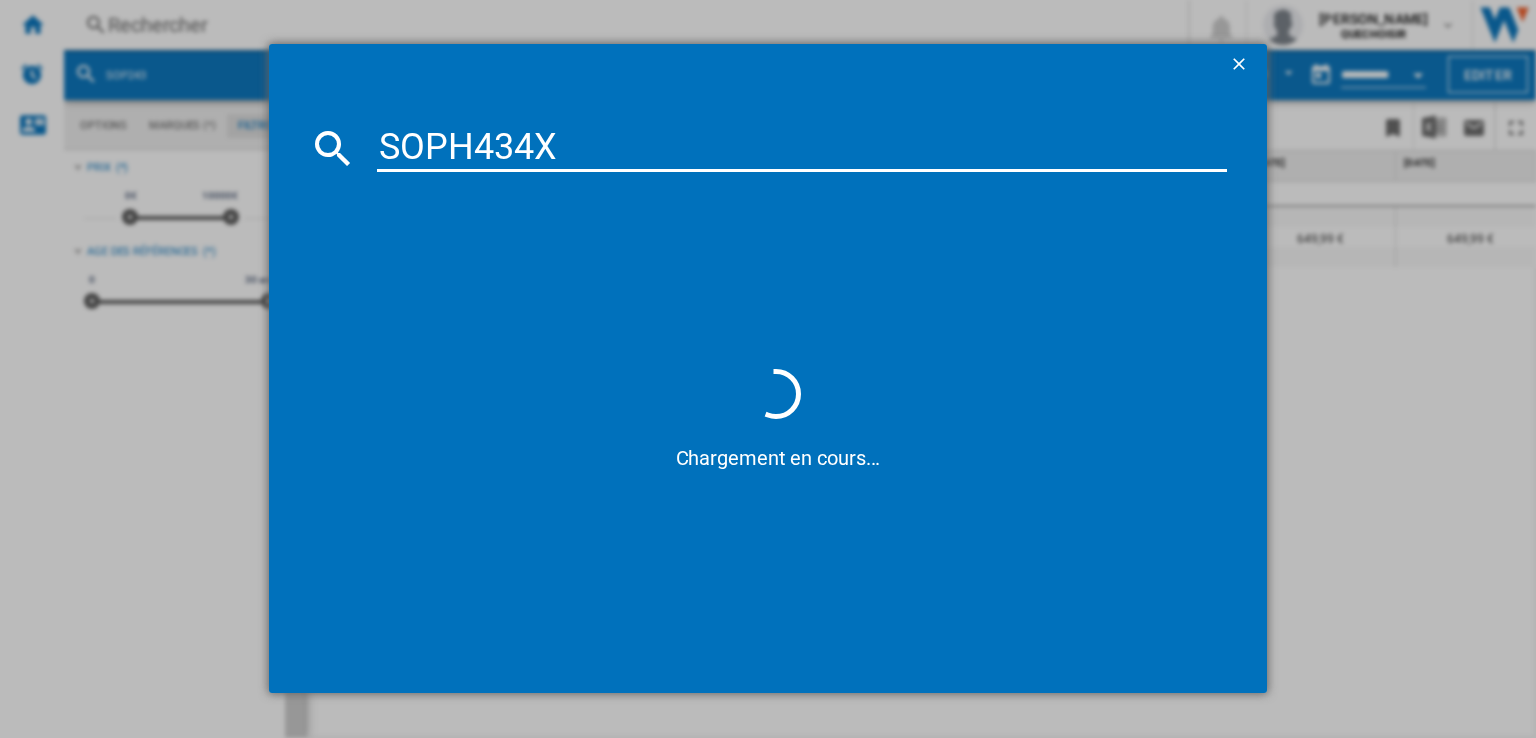 type on "SOPH434" 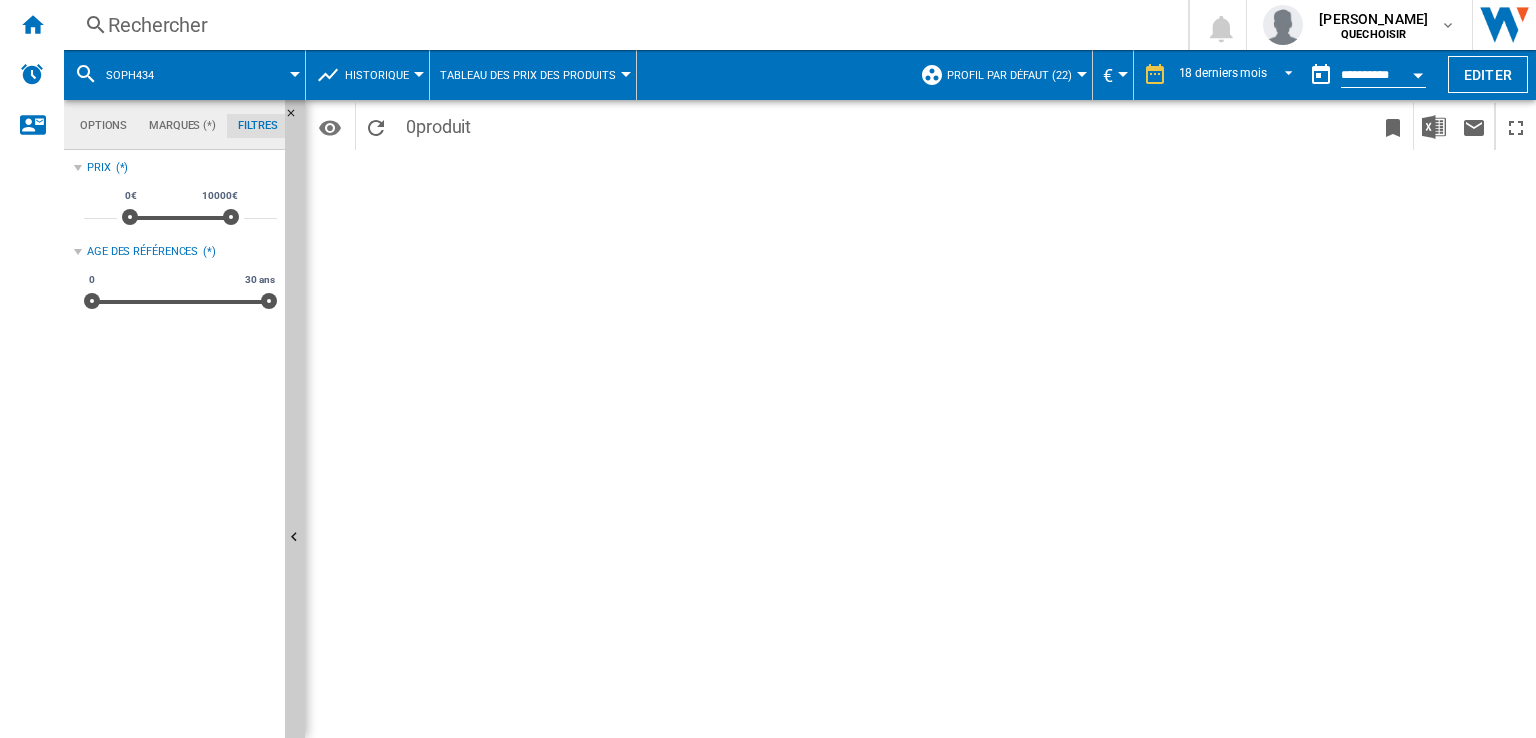 click on "Rechercher" at bounding box center (622, 25) 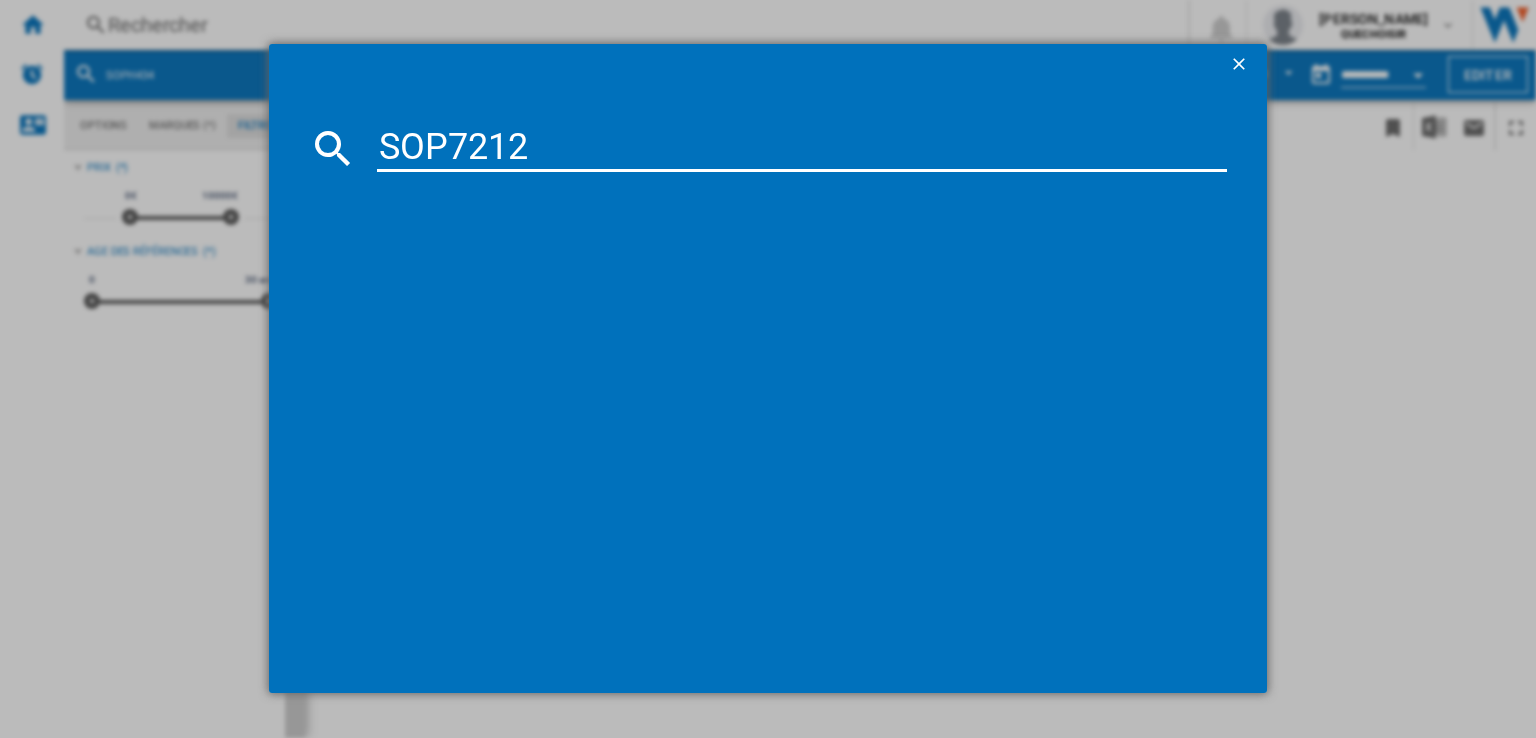 type on "SOP721" 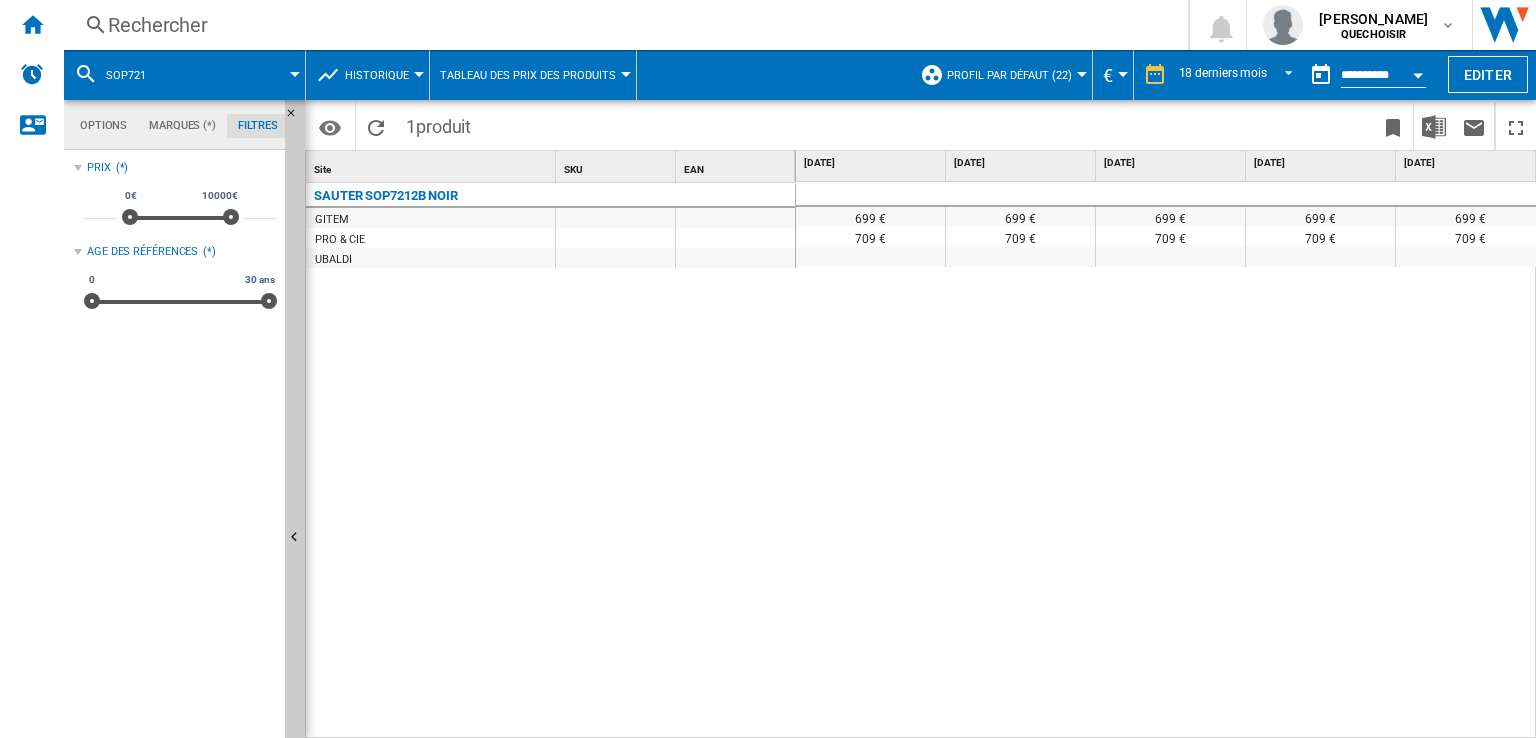 scroll, scrollTop: 0, scrollLeft: 1222, axis: horizontal 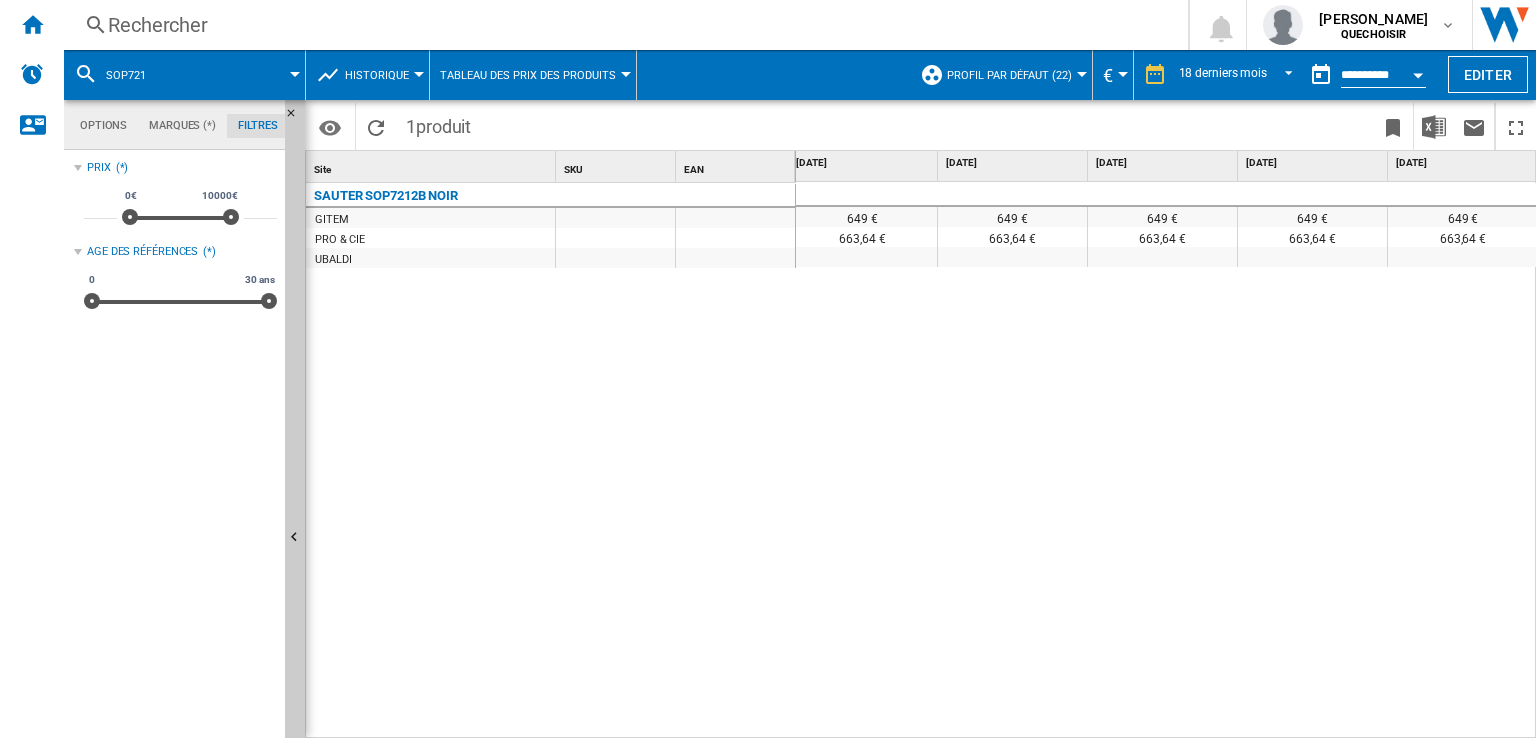 click on "Historique" at bounding box center [377, 75] 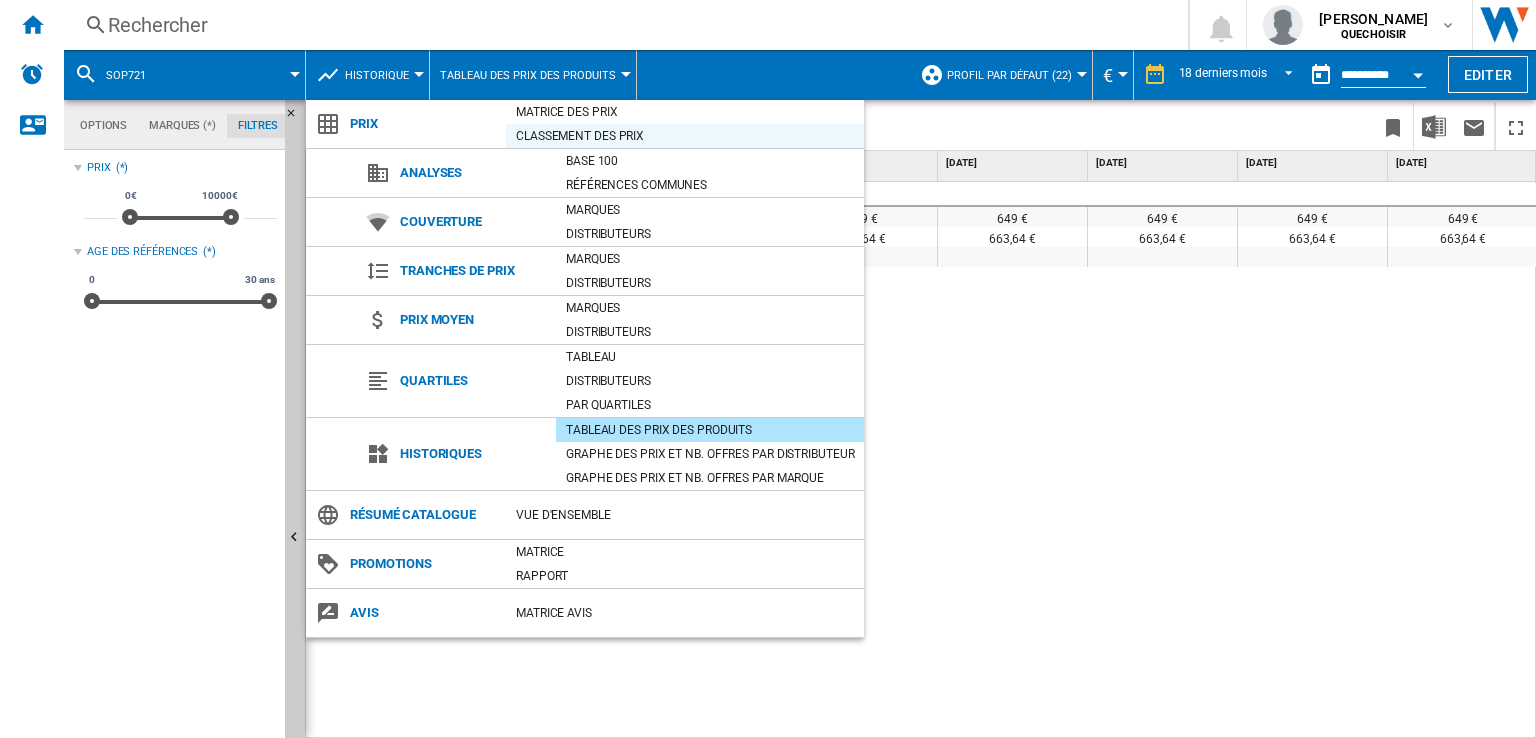 click on "Classement des prix" at bounding box center (685, 136) 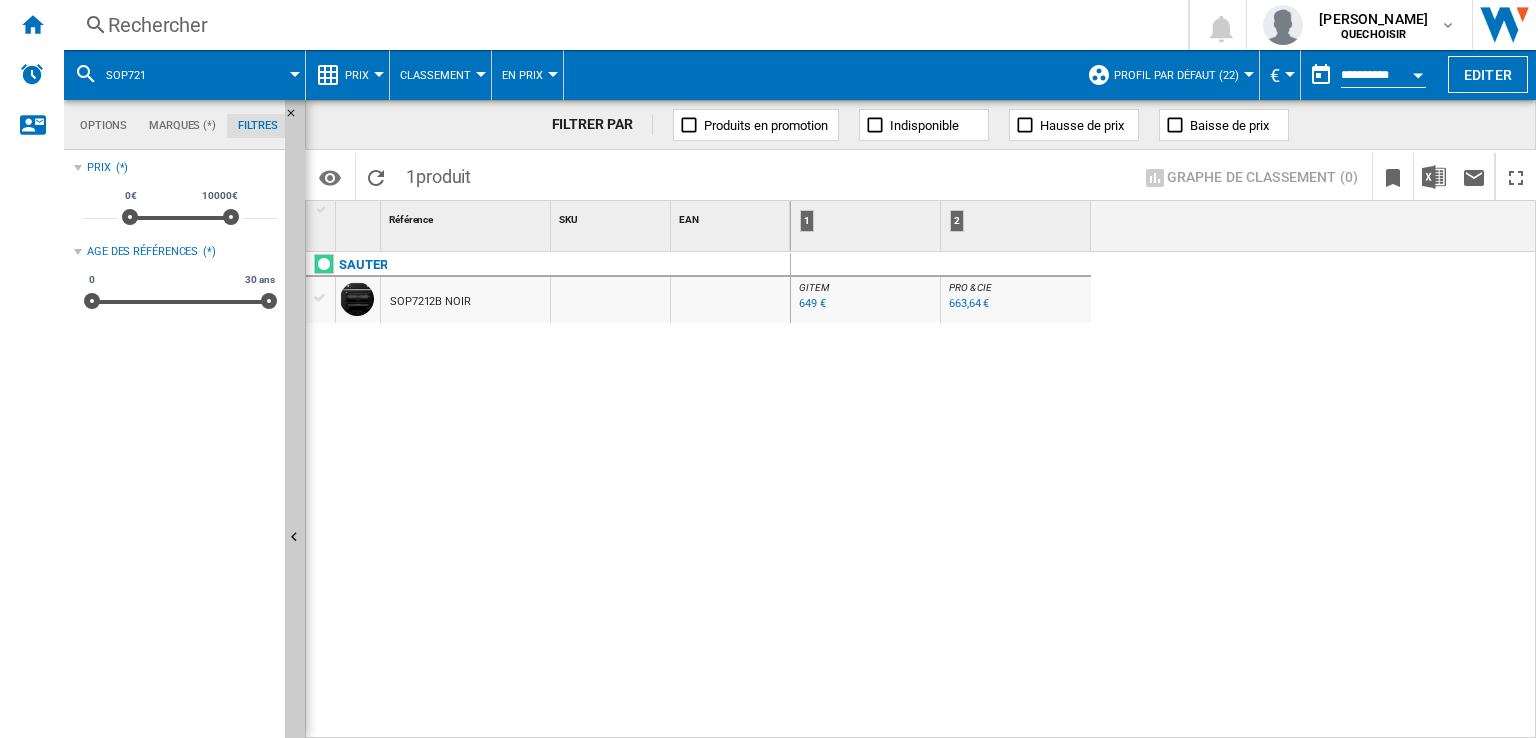 click on "649 €" at bounding box center [812, 303] 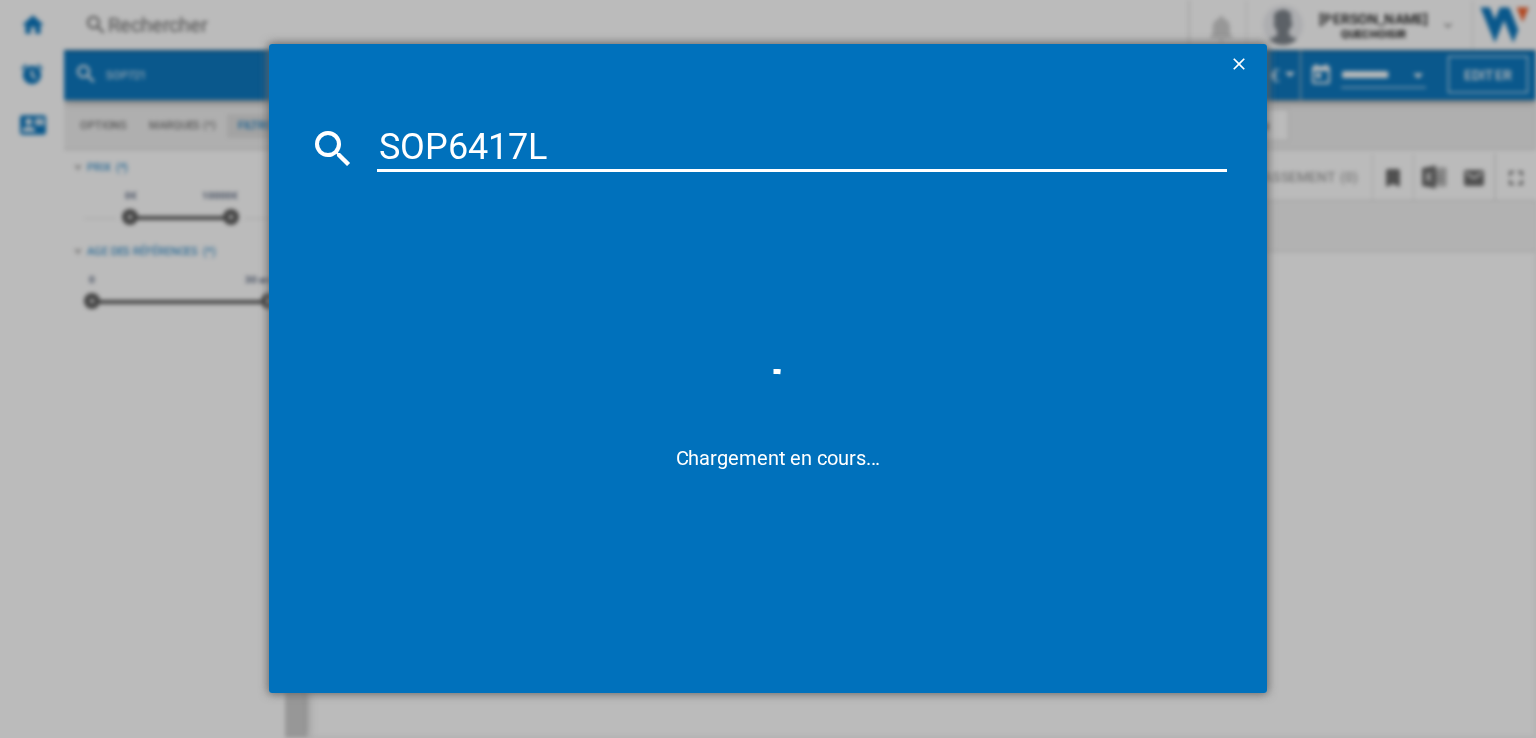 type on "SOP6417" 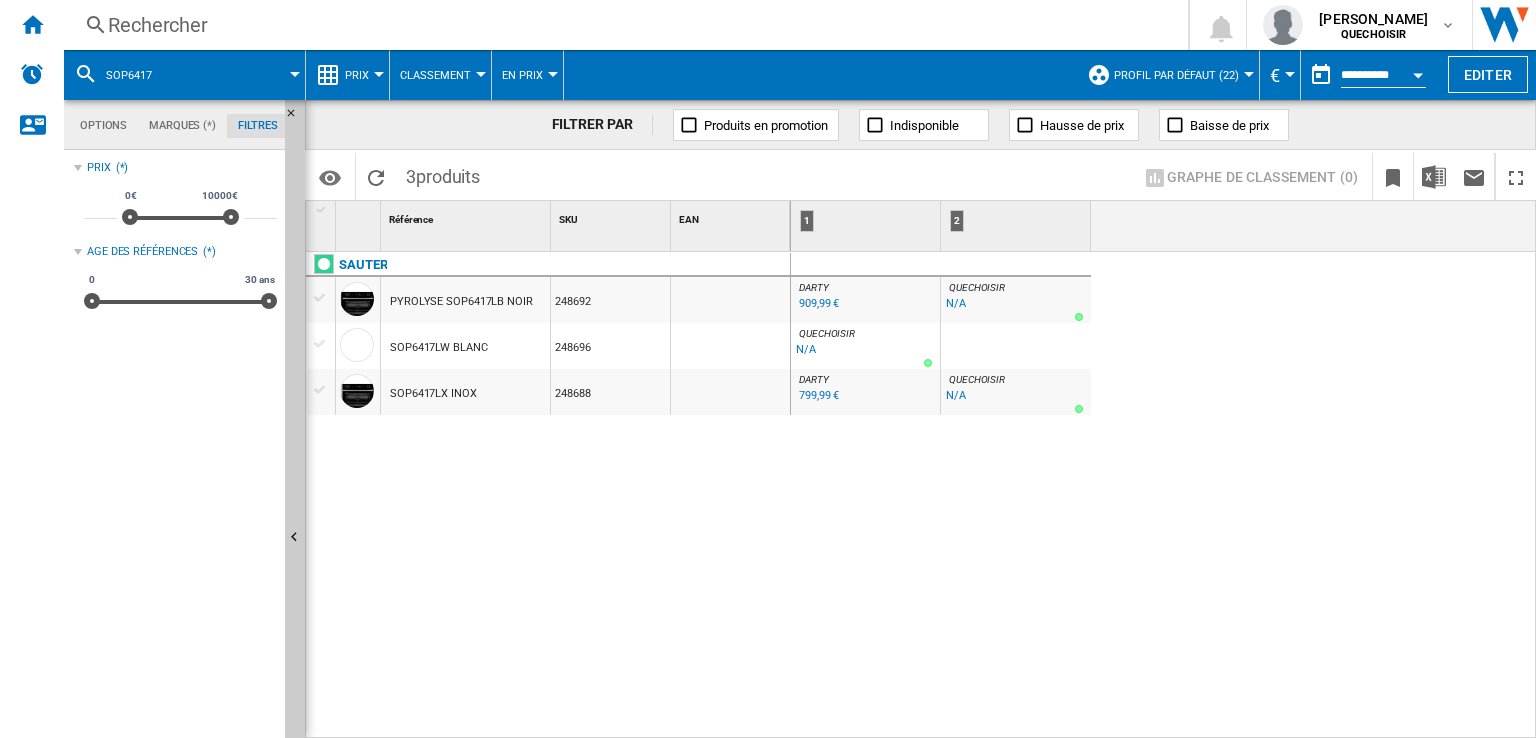 click on "Rechercher" at bounding box center (622, 25) 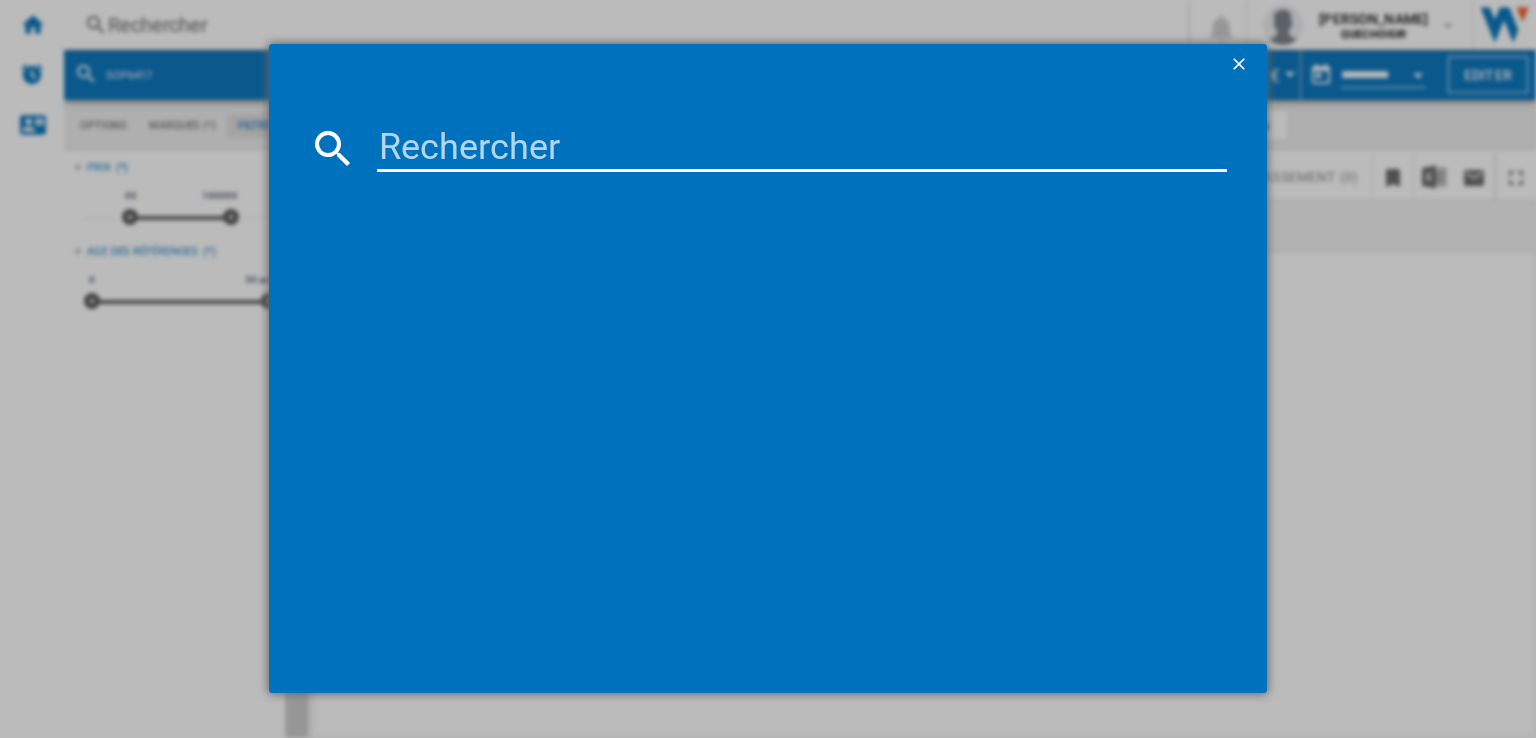 type on "SFP6626LB" 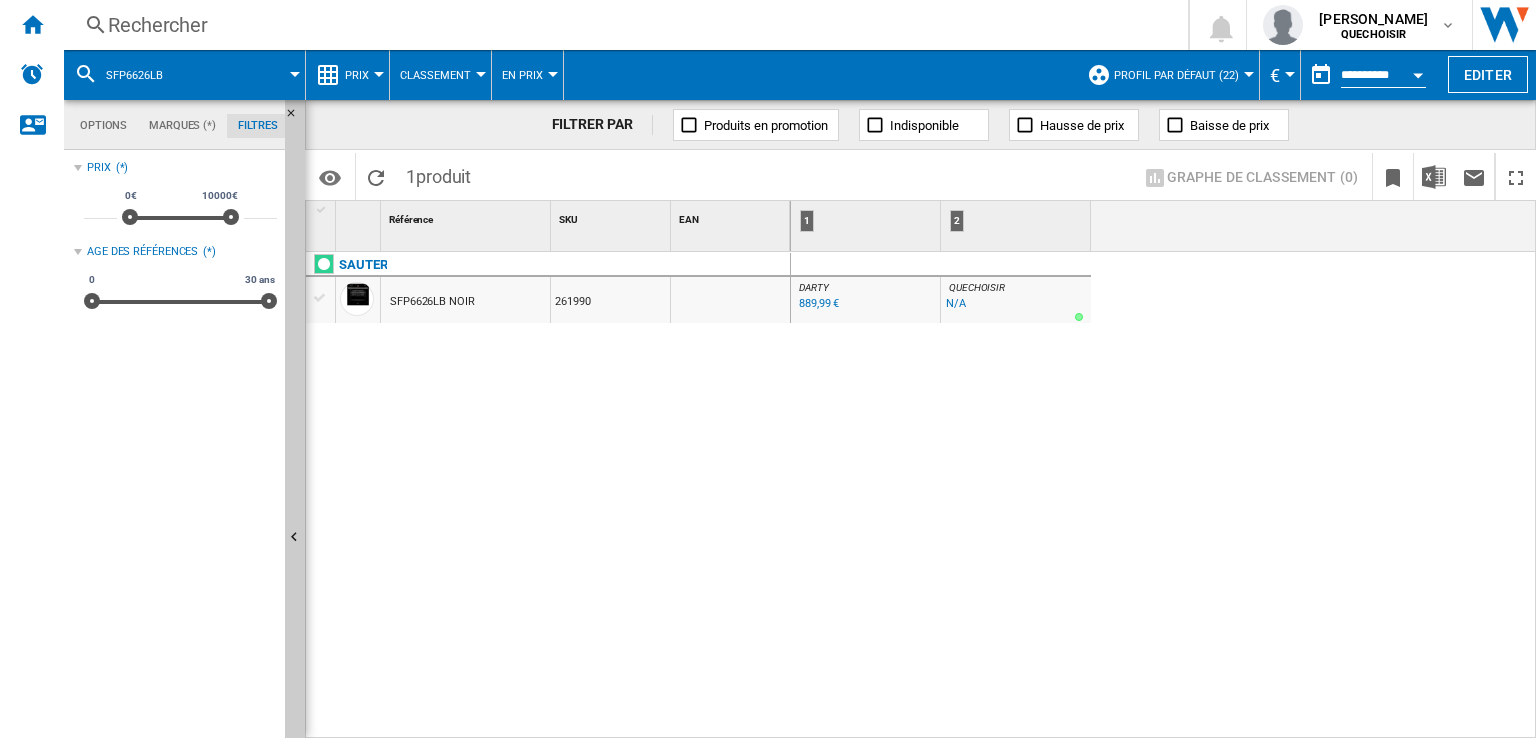 click on "Rechercher" at bounding box center [622, 25] 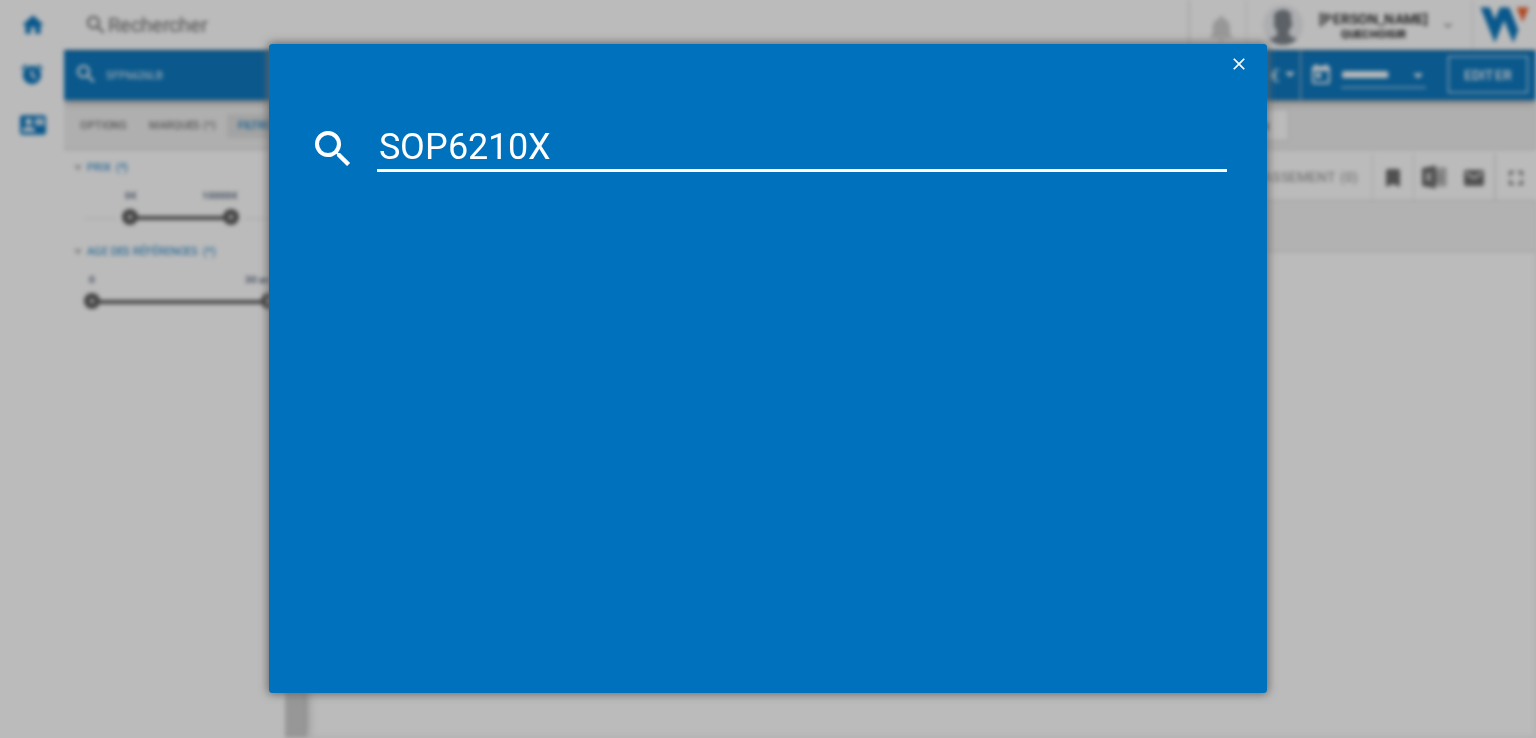 type on "SOP6210" 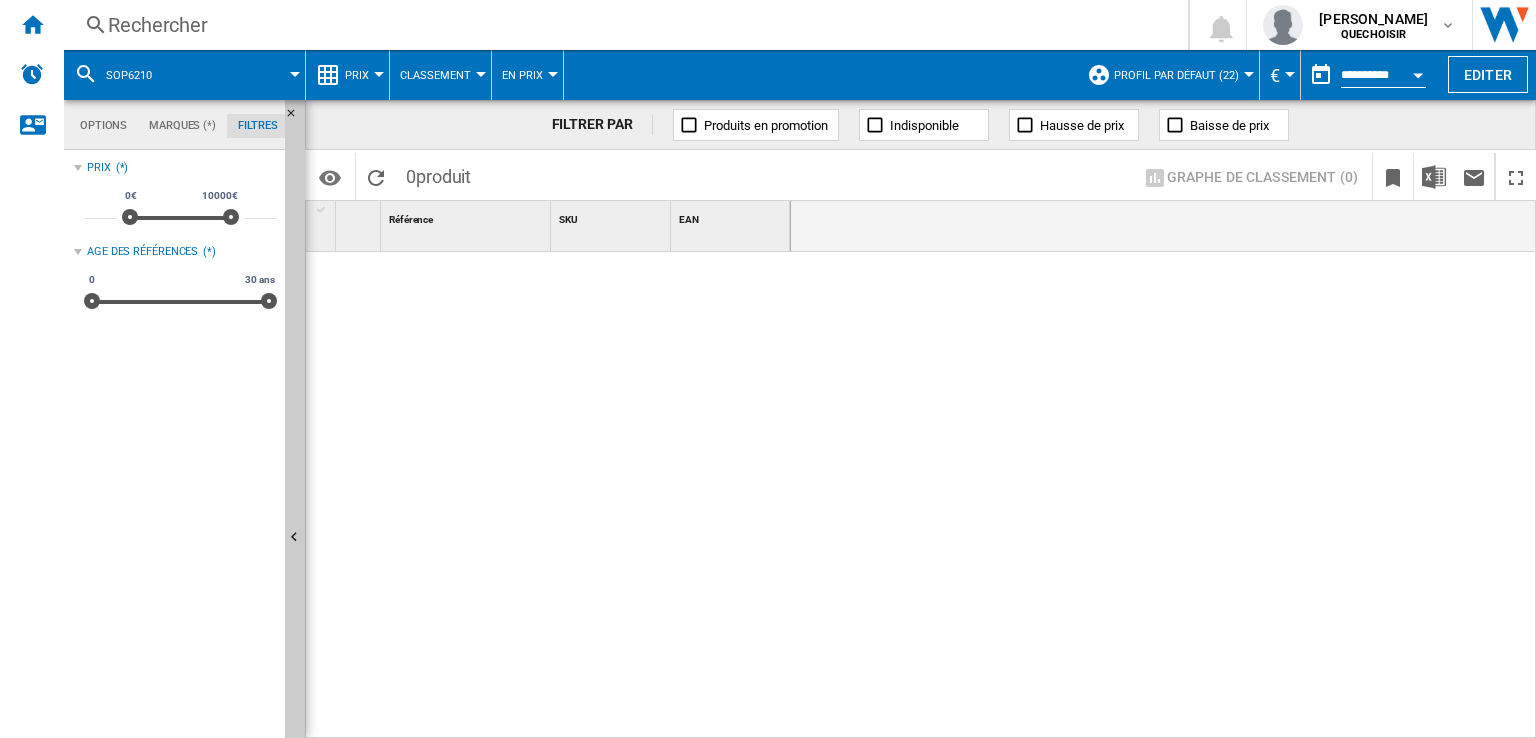 click on "Rechercher" at bounding box center [622, 25] 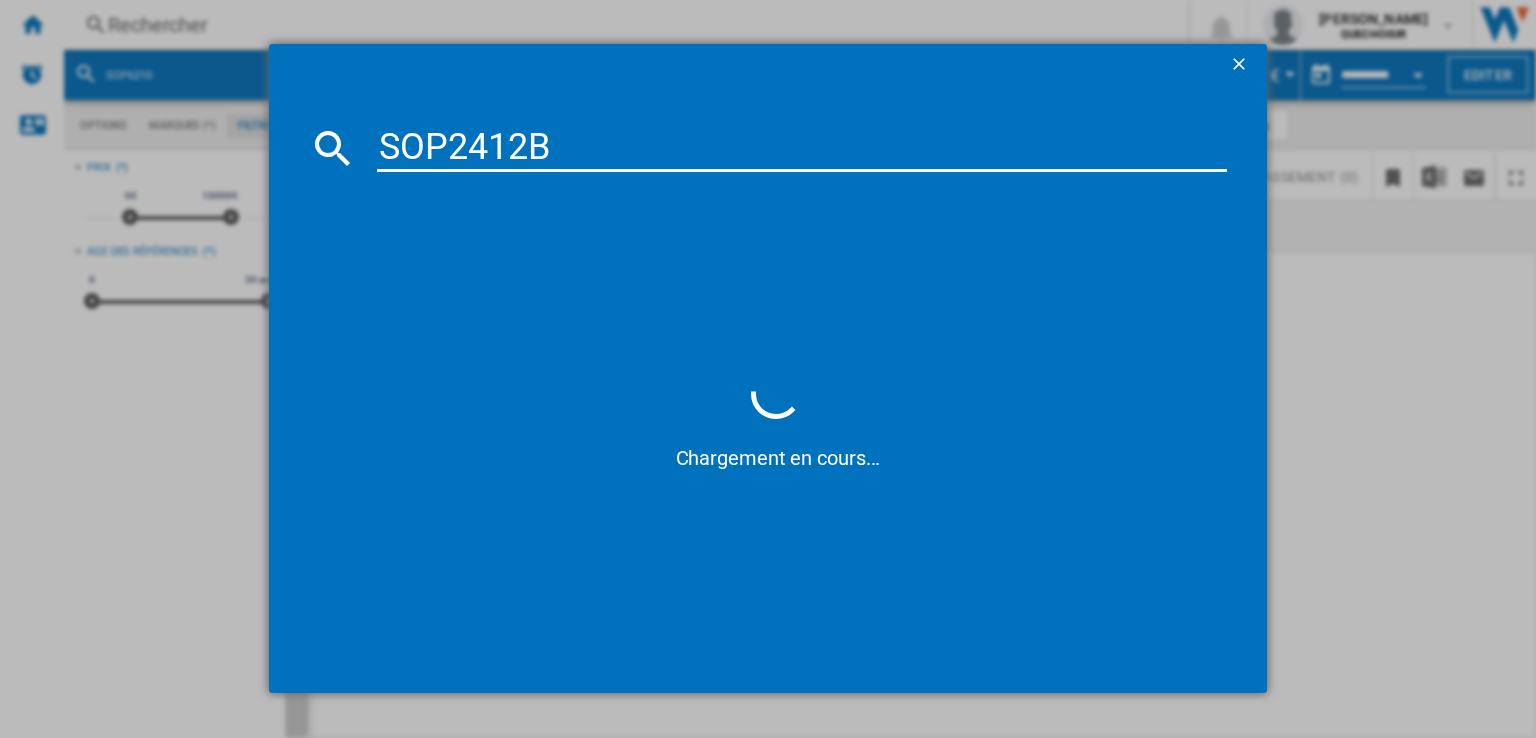 type on "SOP2412" 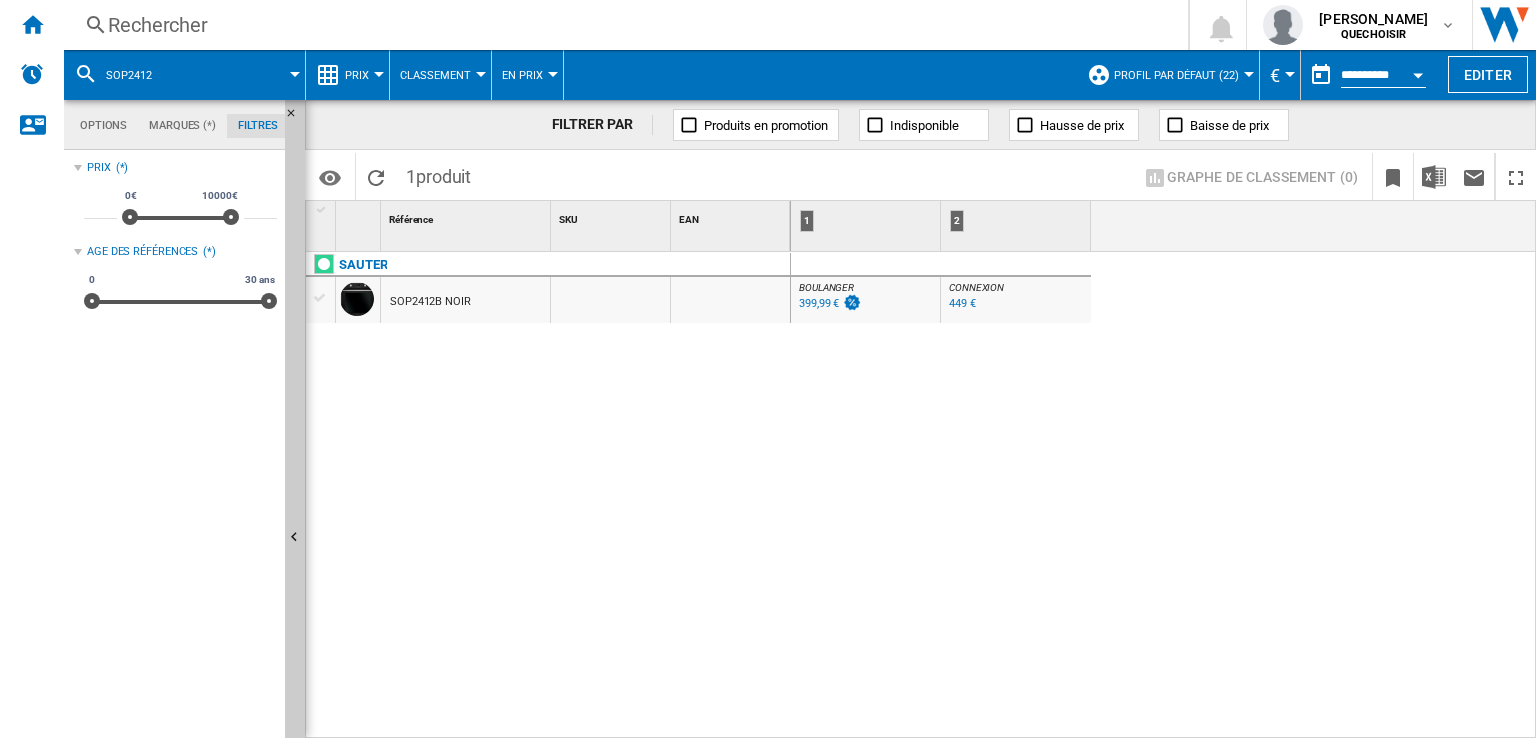 click on "399,99 €" at bounding box center (819, 303) 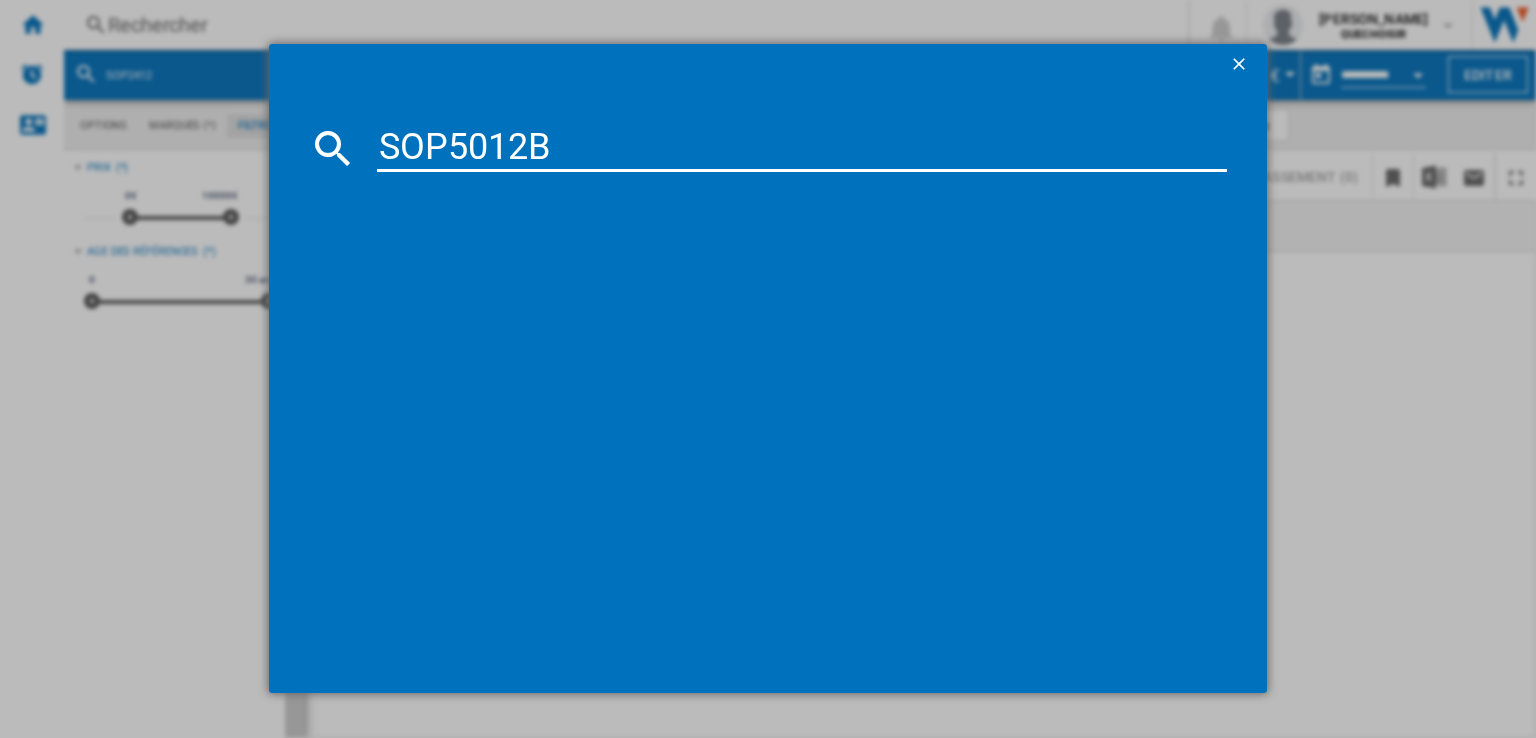 type on "SOP5012" 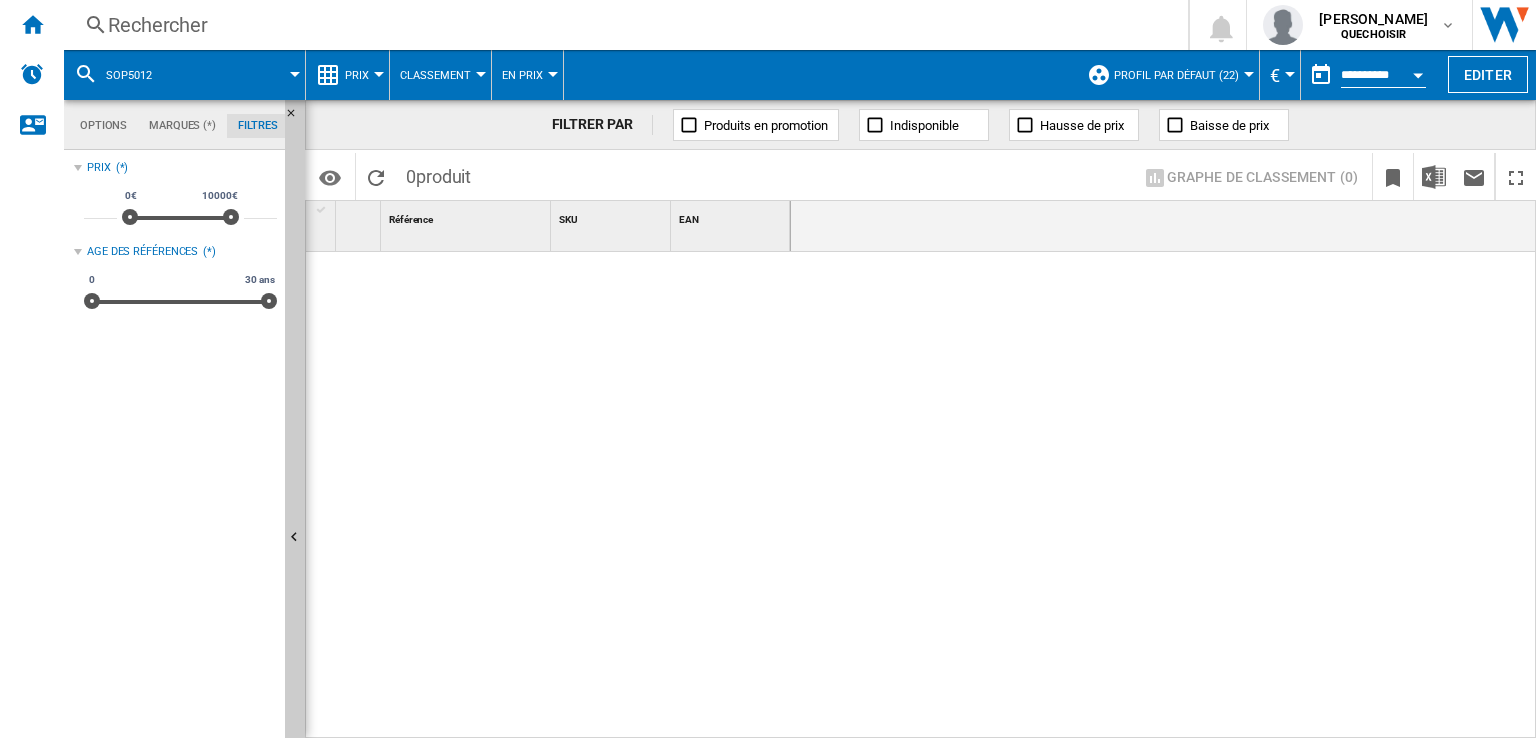 drag, startPoint x: 300, startPoint y: 10, endPoint x: 328, endPoint y: 52, distance: 50.47772 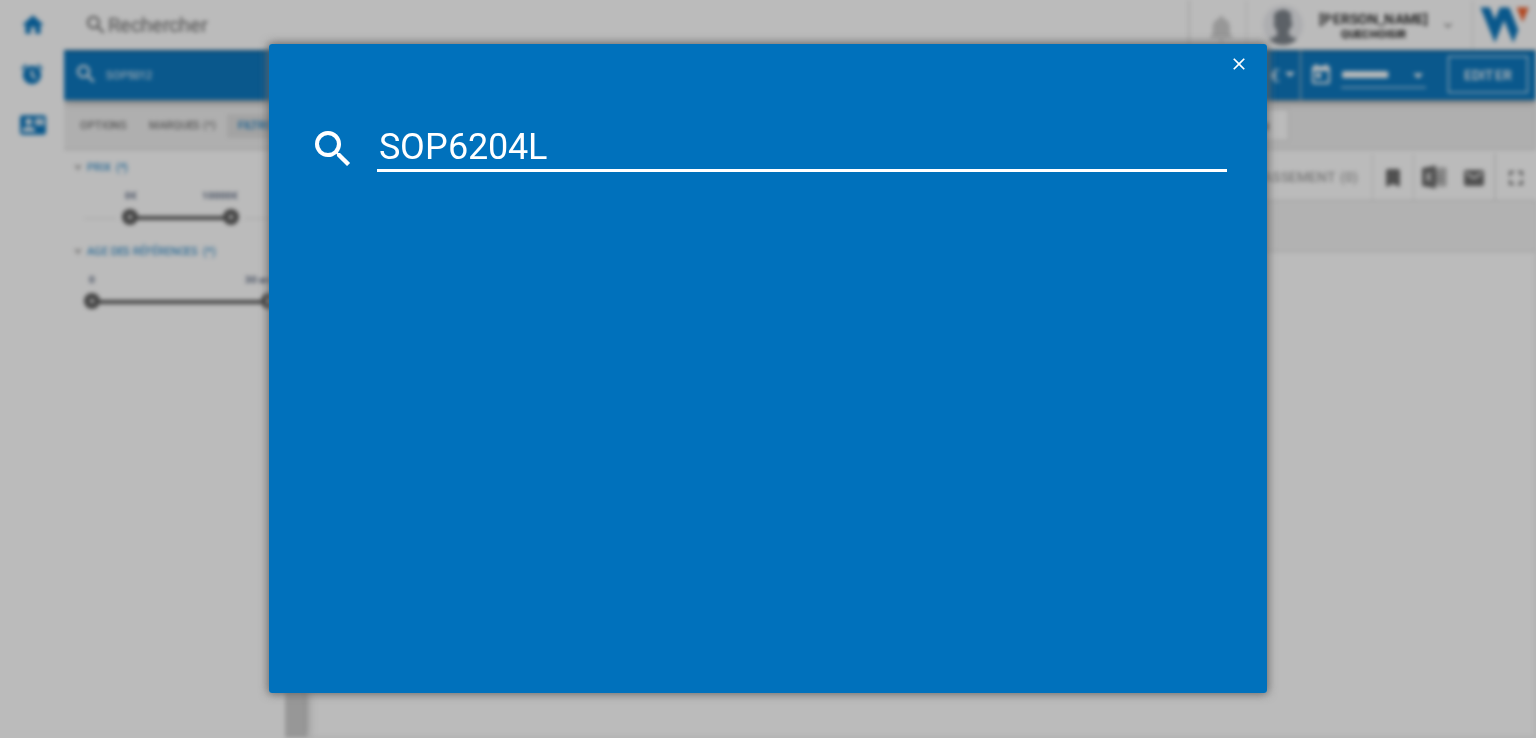 type on "SOP6204" 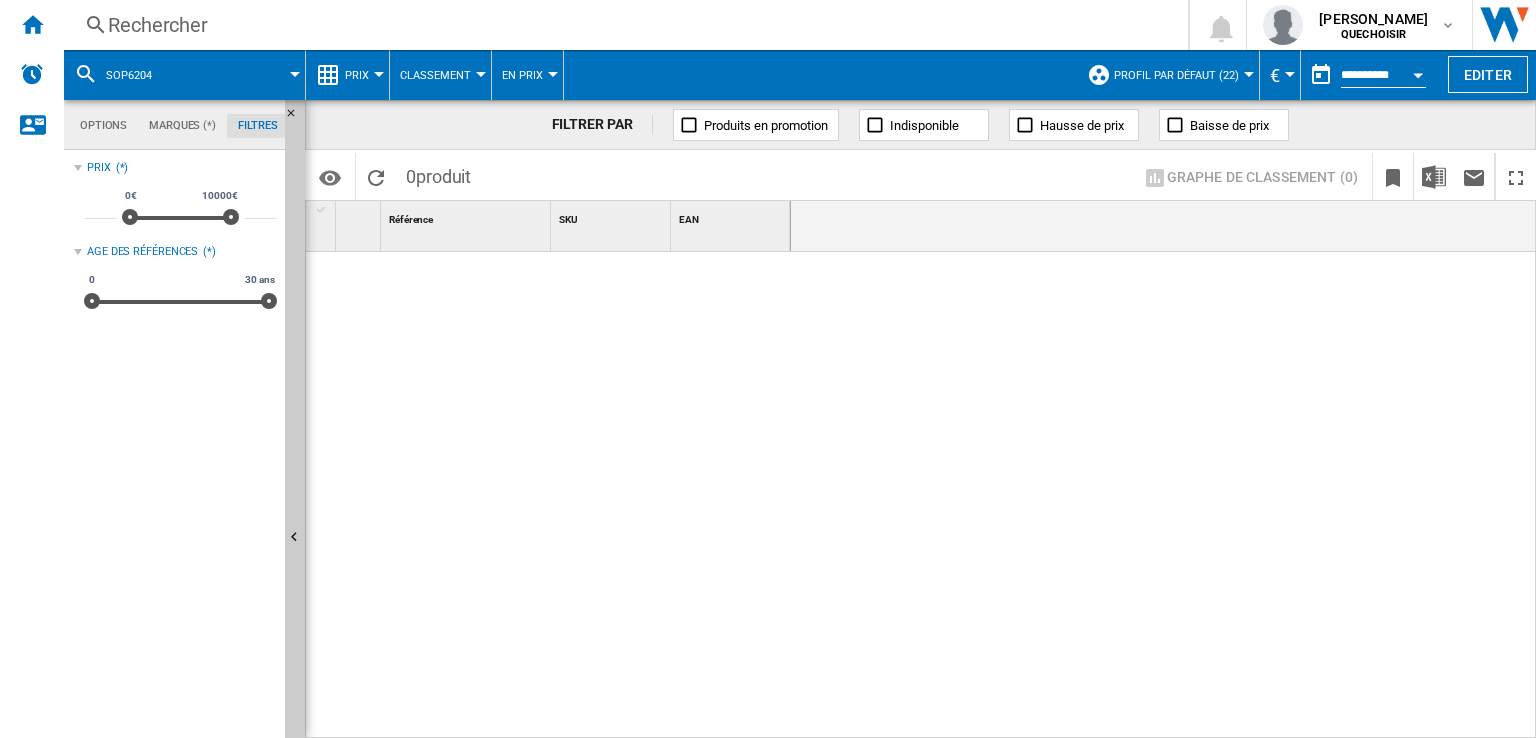 click on "Prix" at bounding box center [357, 75] 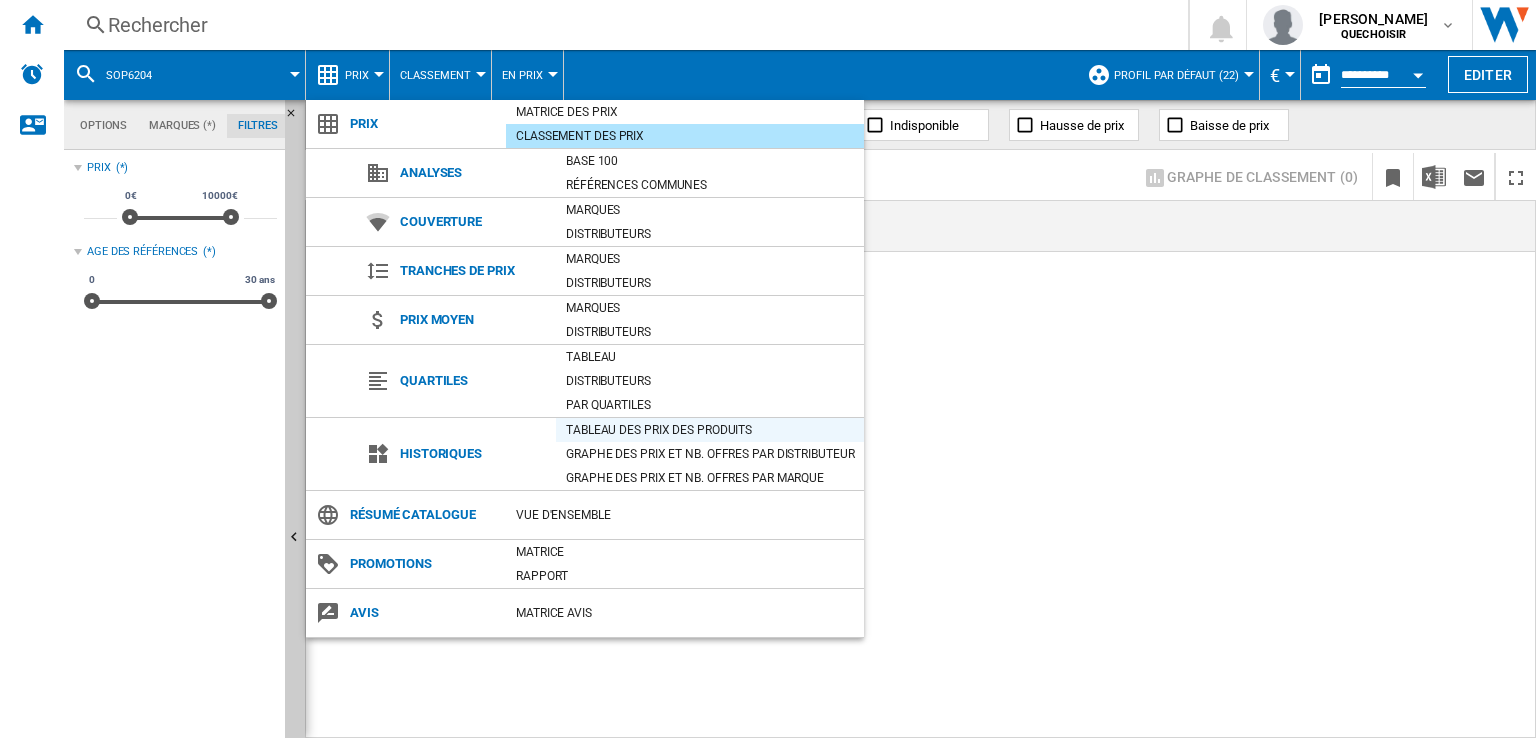 click on "Tableau des prix des produits" at bounding box center [710, 430] 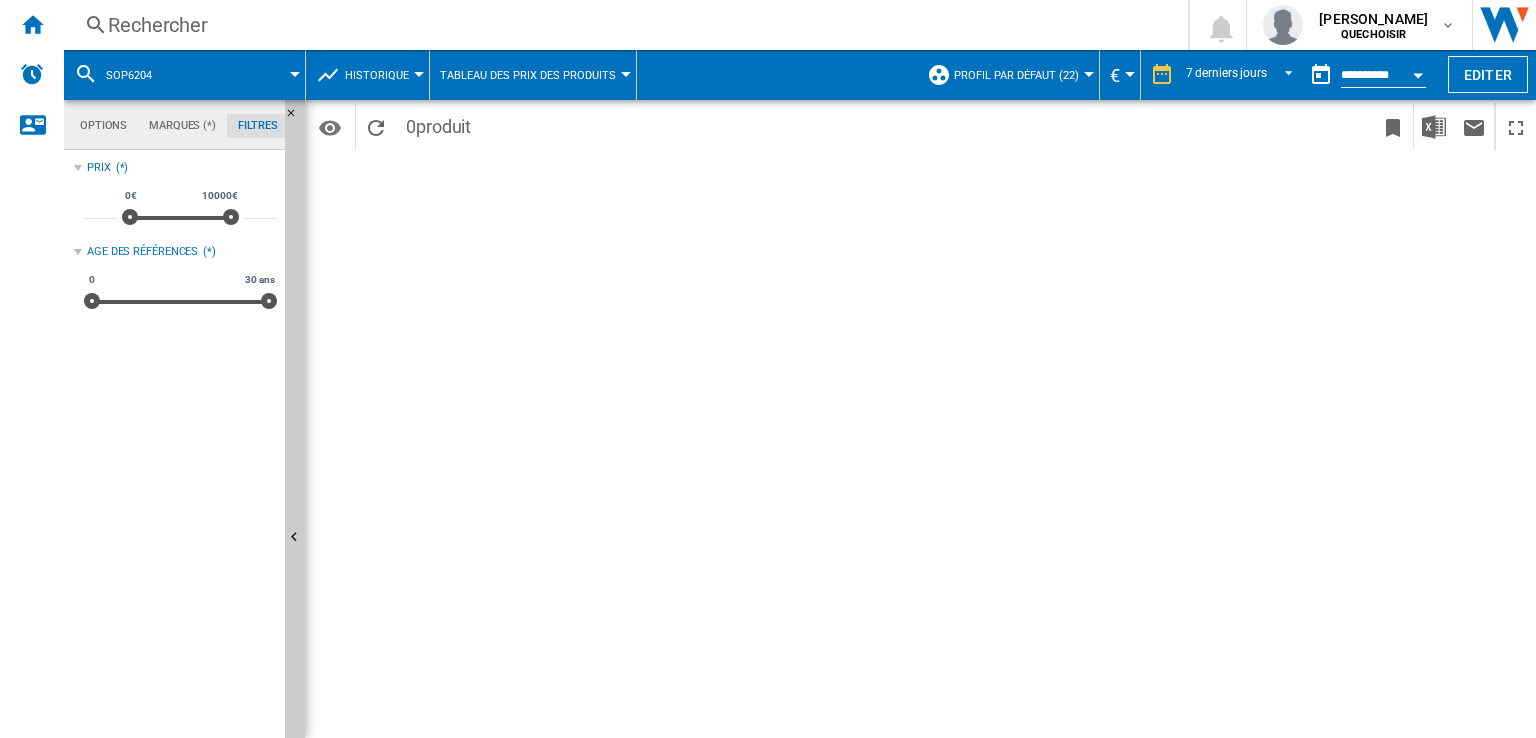 click on "7 derniers jours
1 jour 7 derniers jours 14 derniers jours 21 derniers jours 28 derniers jours 31 derniers jours 4 dernières semaines 8 dernières semaines 16 dernières semaines 32 dernières semaines 3 derniers mois 6 derniers mois 12 derniers mois 18 derniers mois" 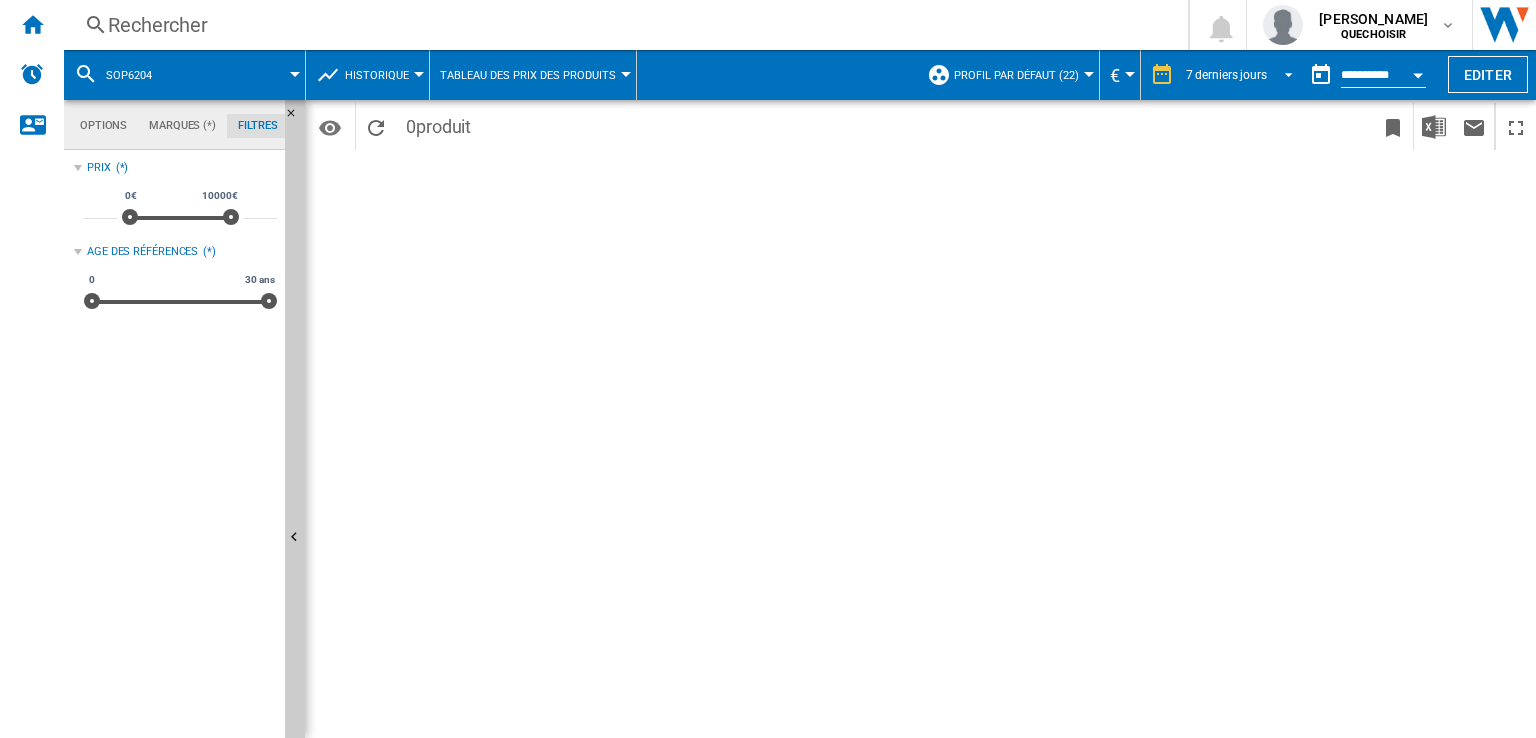 click on "7 derniers jours" at bounding box center (1242, 75) 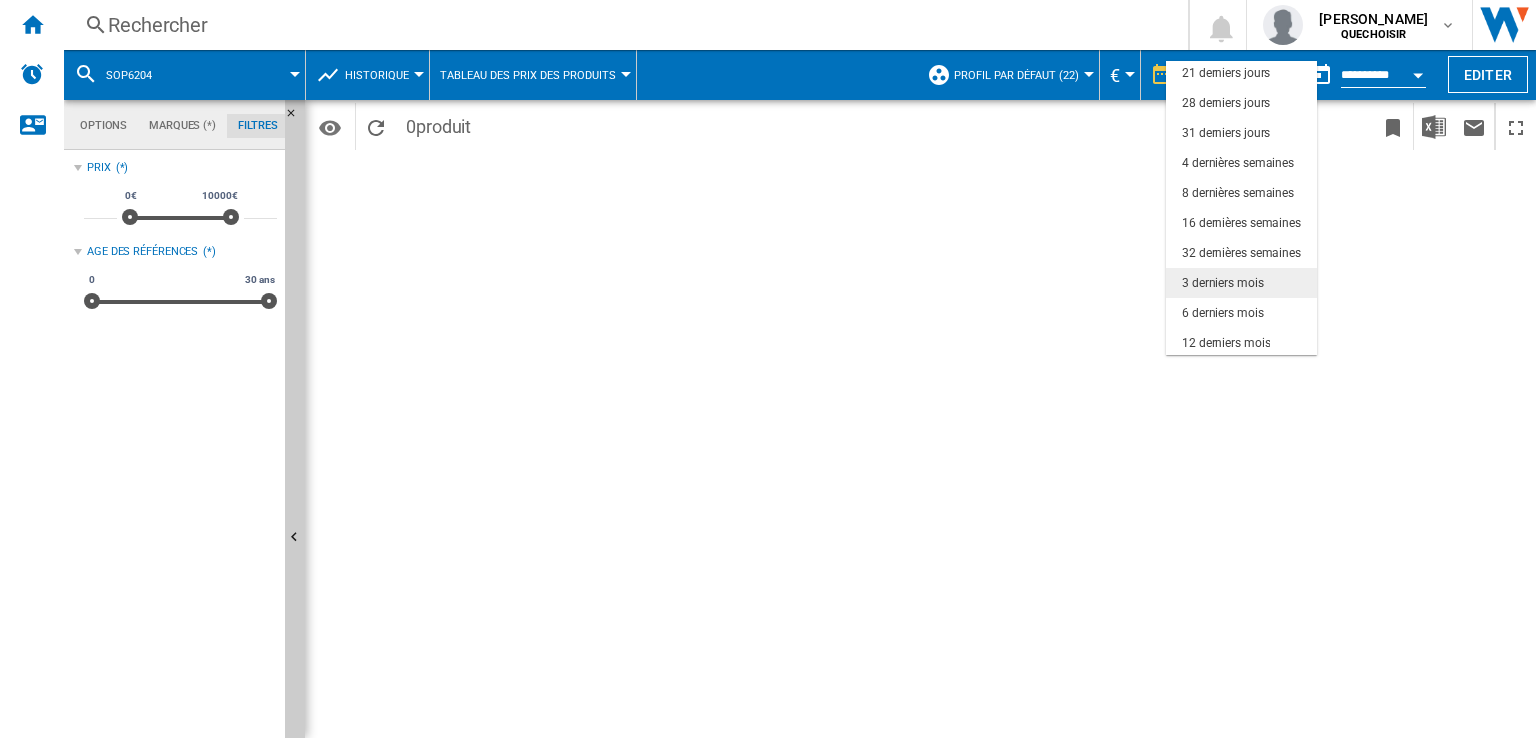 scroll, scrollTop: 125, scrollLeft: 0, axis: vertical 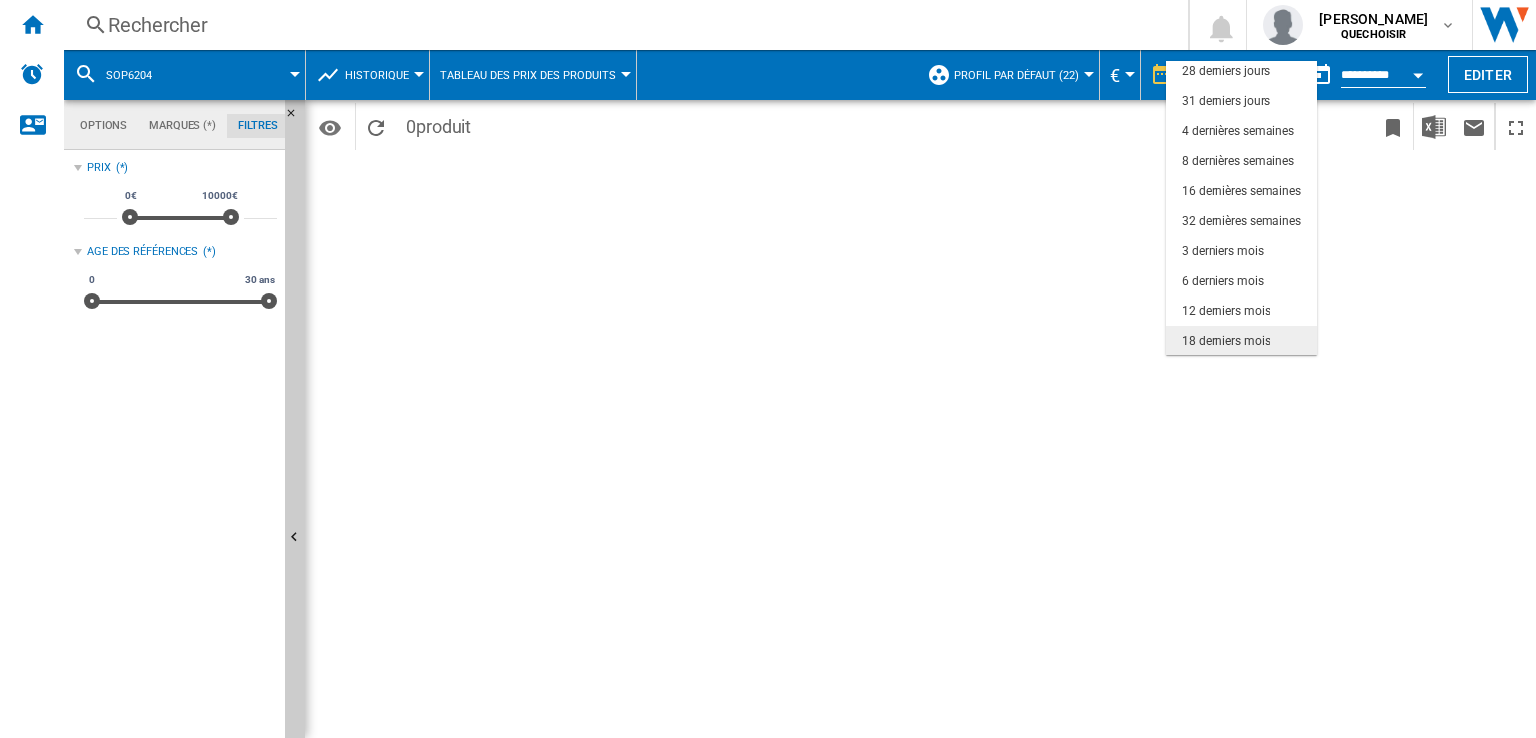 click on "18 derniers mois" at bounding box center (1226, 341) 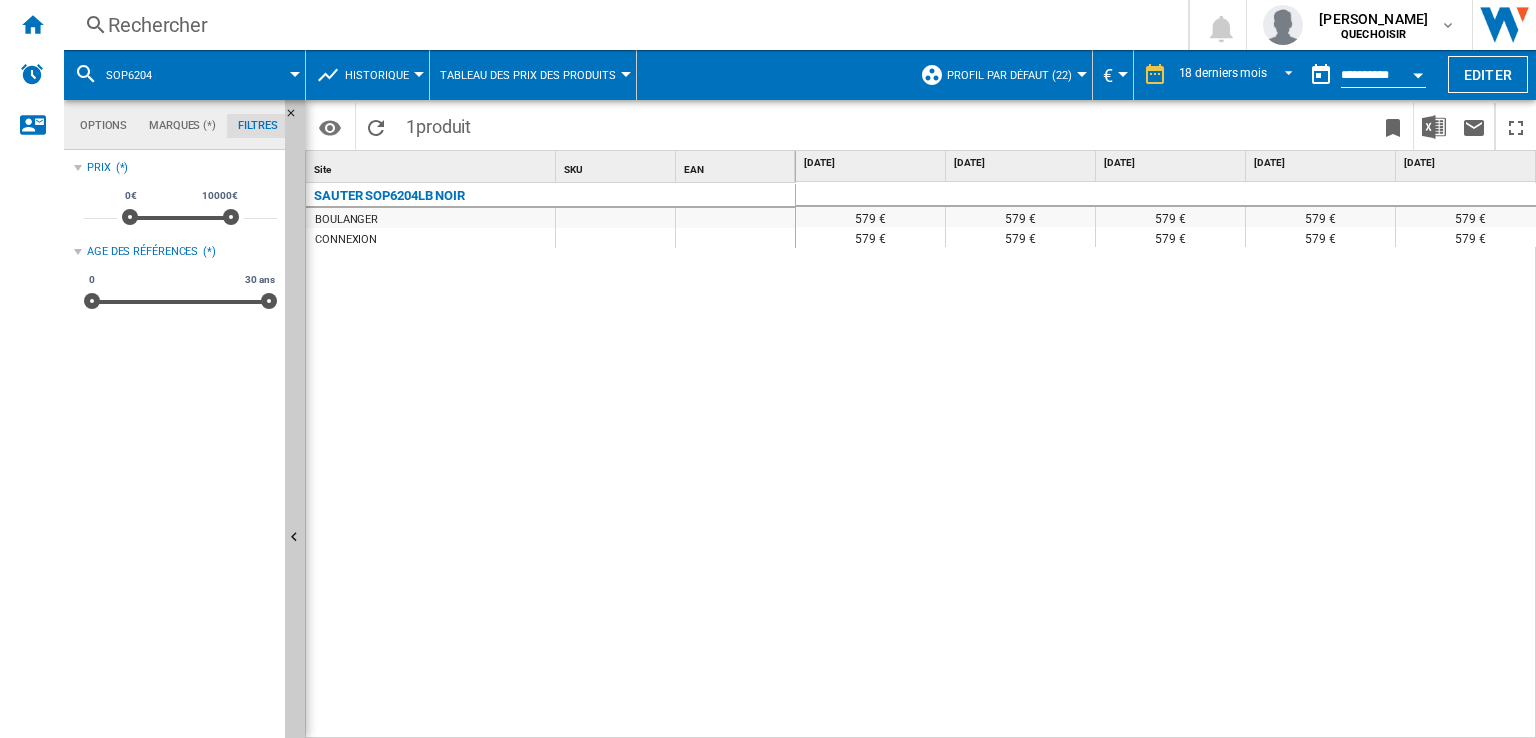 scroll, scrollTop: 0, scrollLeft: 640, axis: horizontal 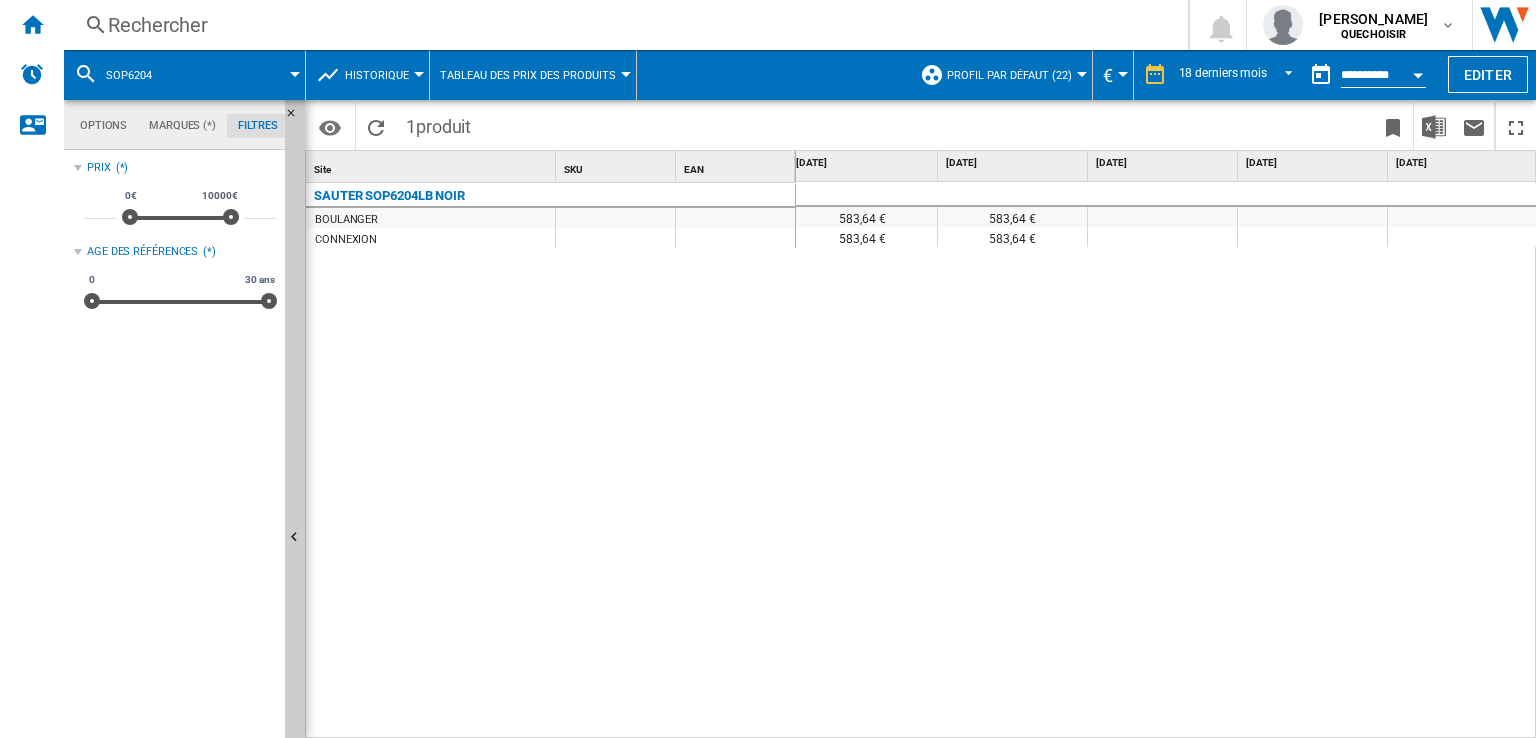 click on "Rechercher
Rechercher
0
[PERSON_NAME]
QUECHOISIR
QUECHOISIR
Mes paramètres
Se déconnecter" at bounding box center [800, 25] 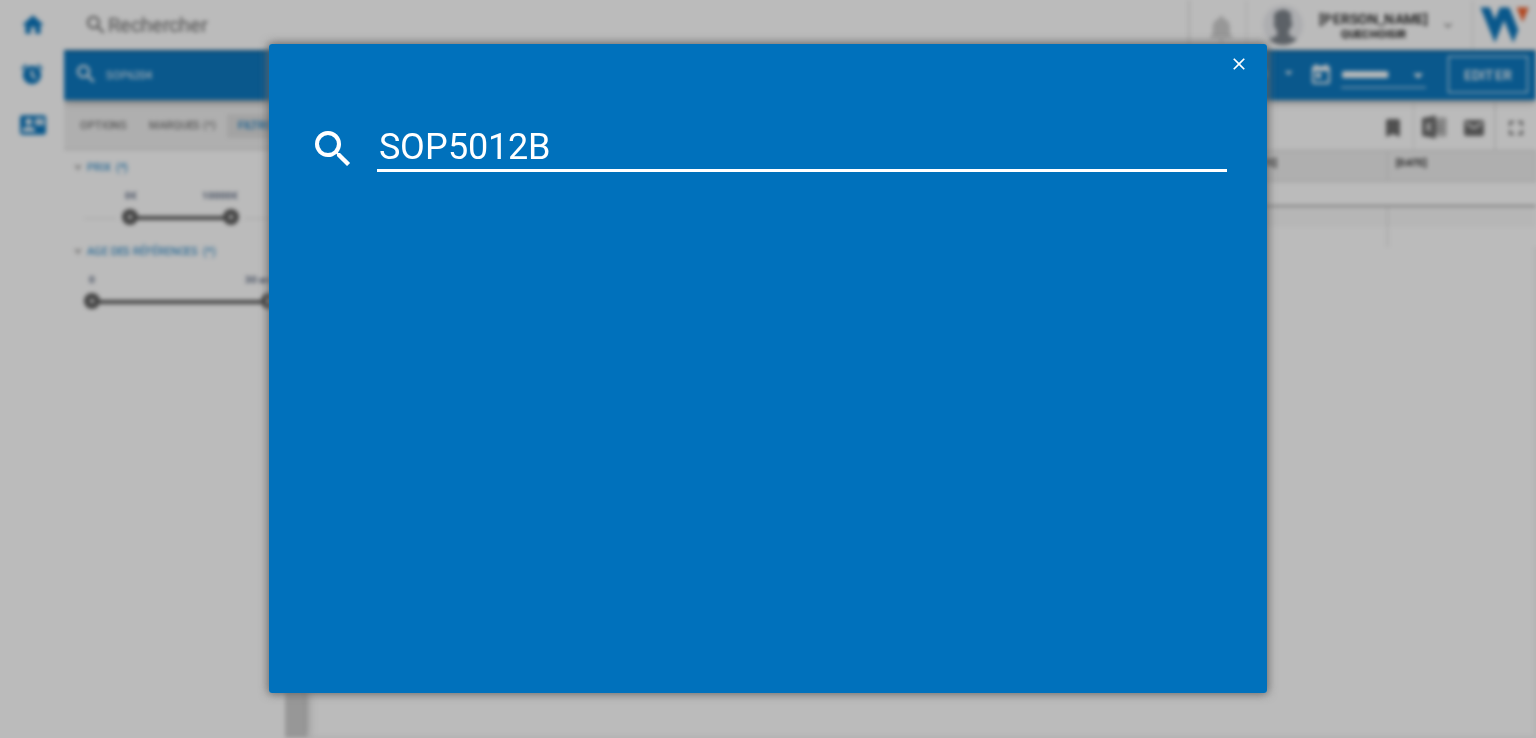type on "SOP5012" 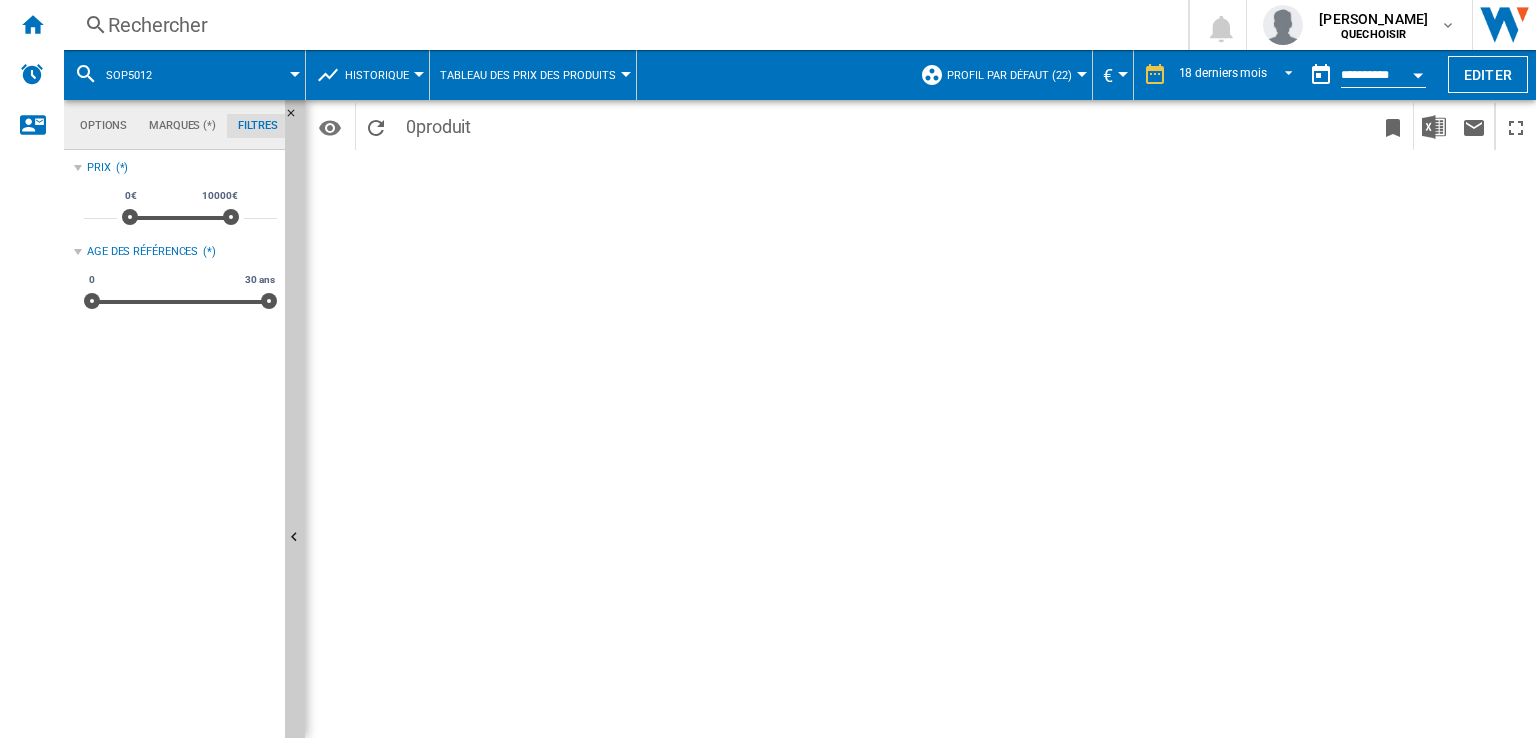 click on "Rechercher" at bounding box center (622, 25) 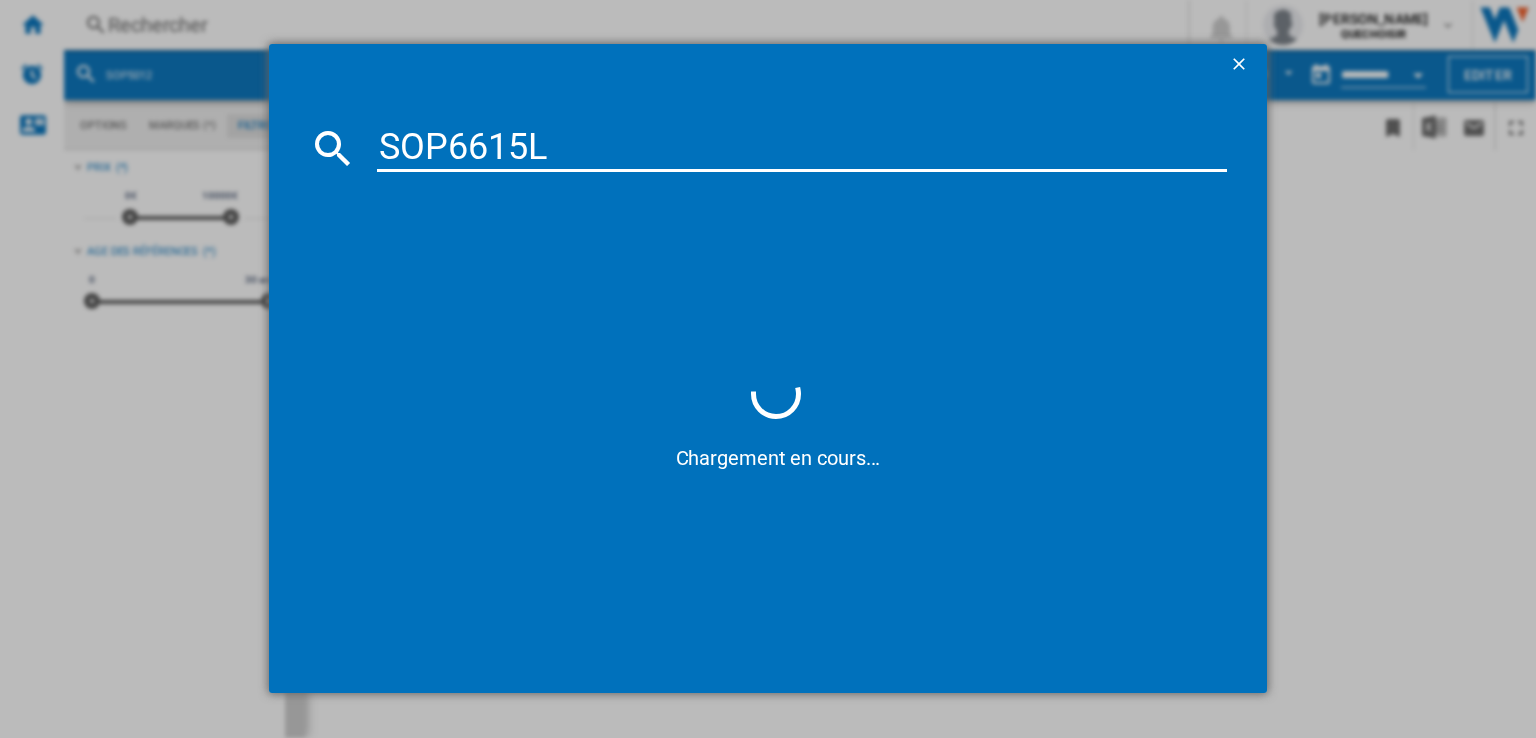 type on "SOP6615" 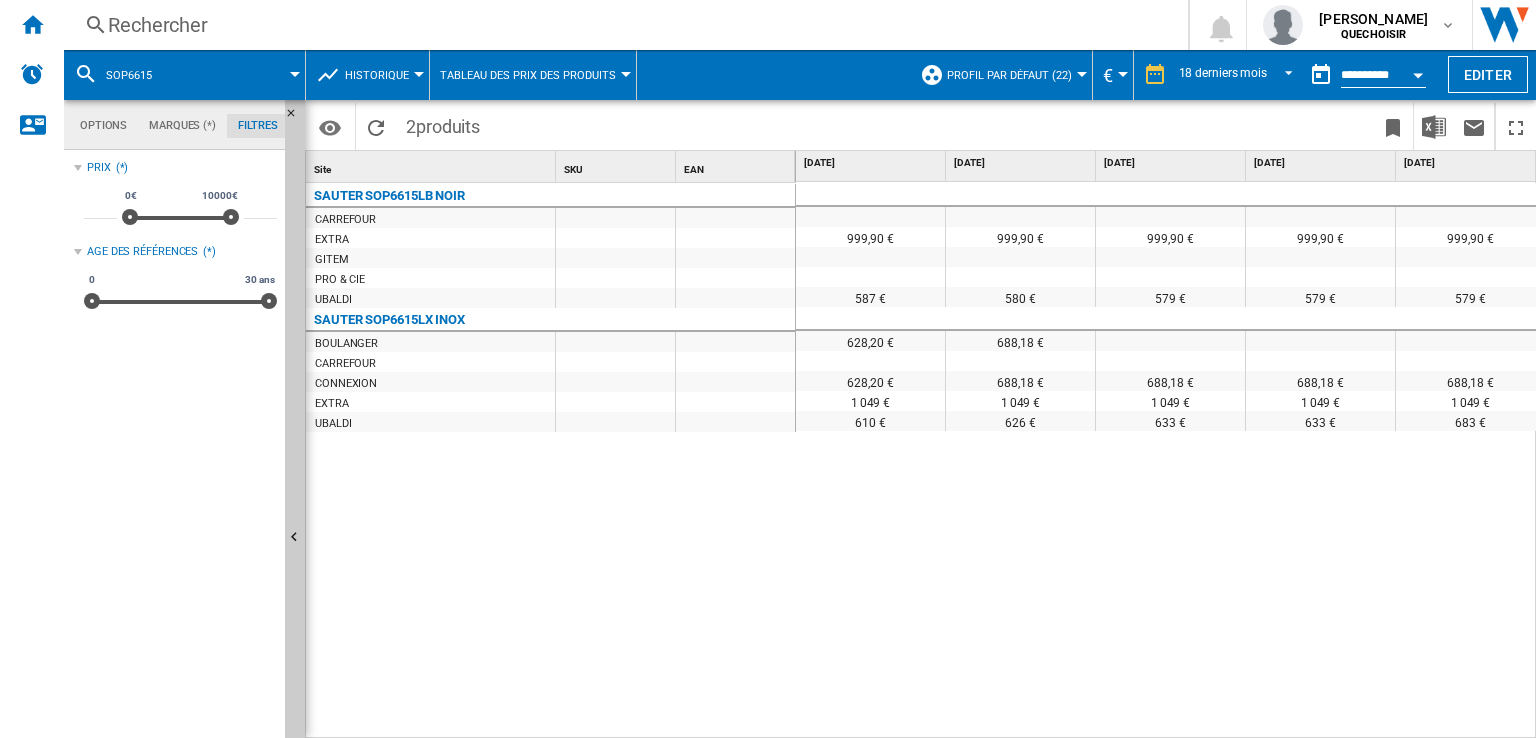 scroll, scrollTop: 0, scrollLeft: 622, axis: horizontal 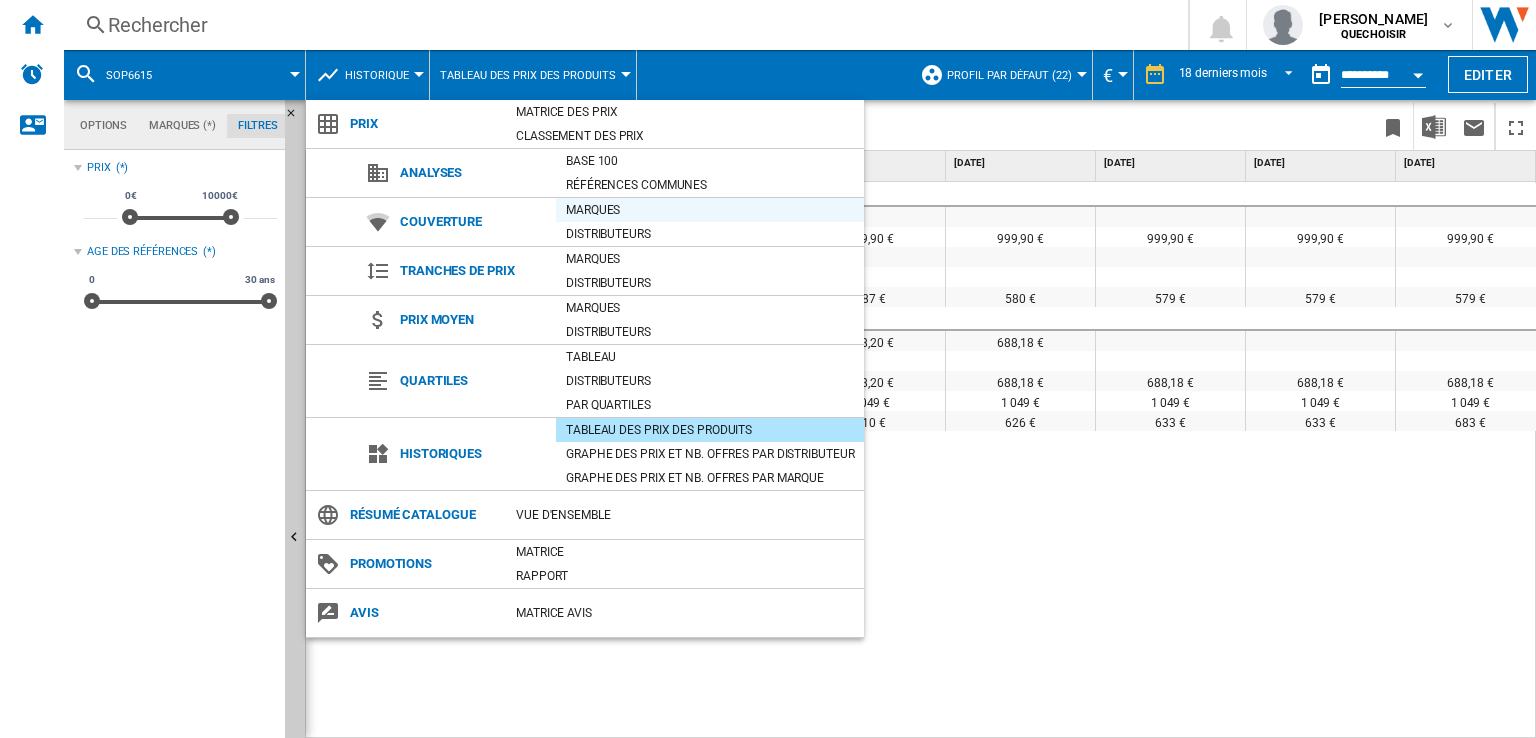 click on "Marques" at bounding box center (710, 210) 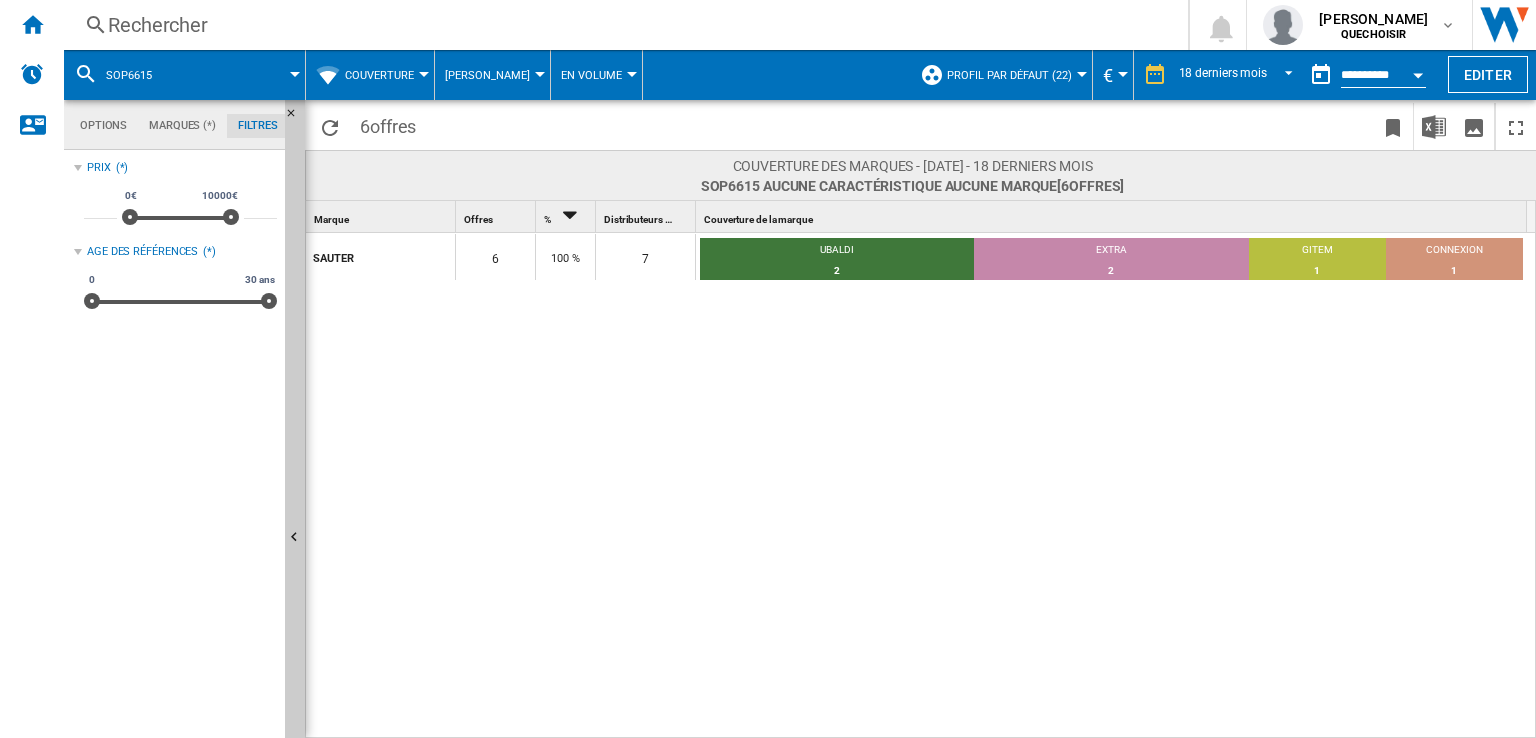 click on "Couverture" at bounding box center [379, 75] 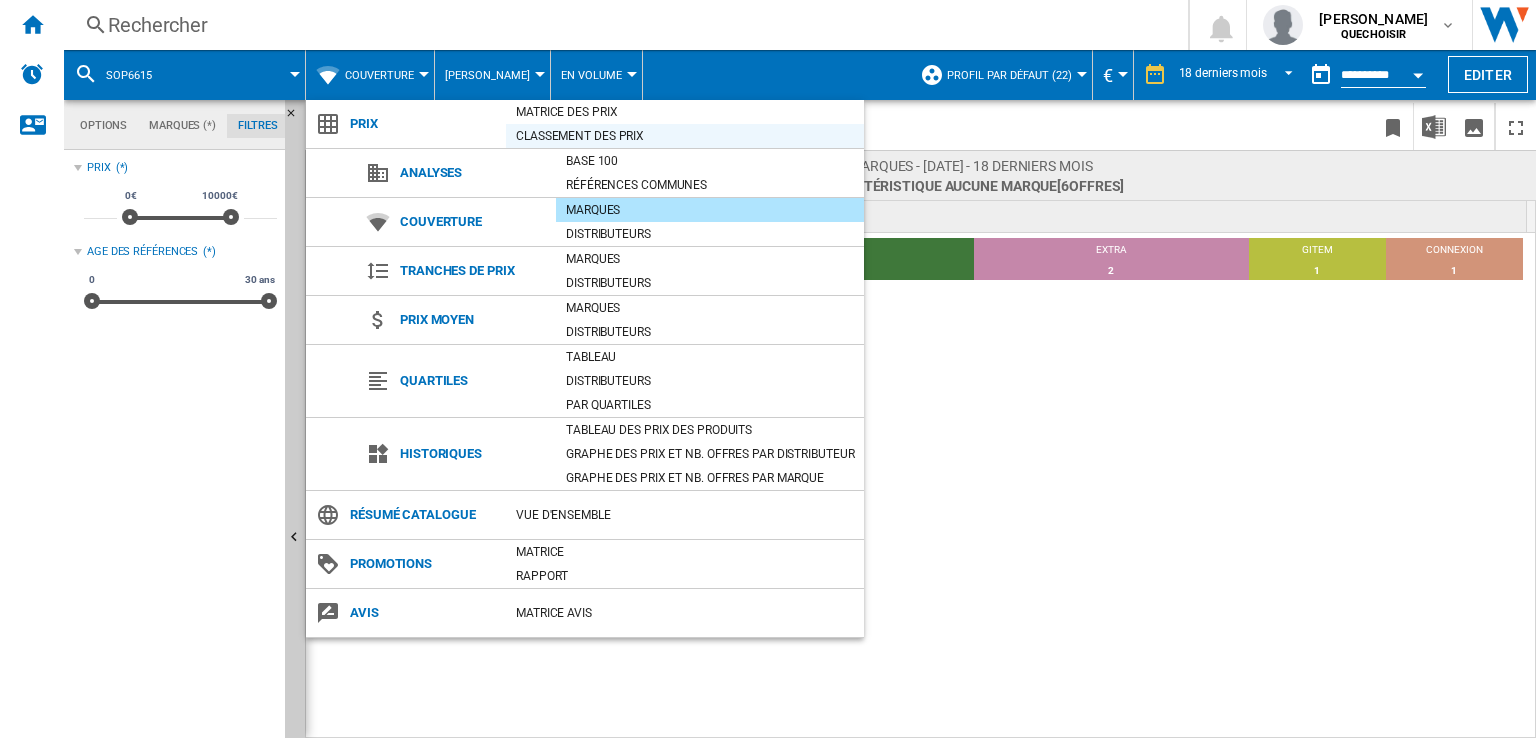 click on "Classement des prix" at bounding box center [685, 136] 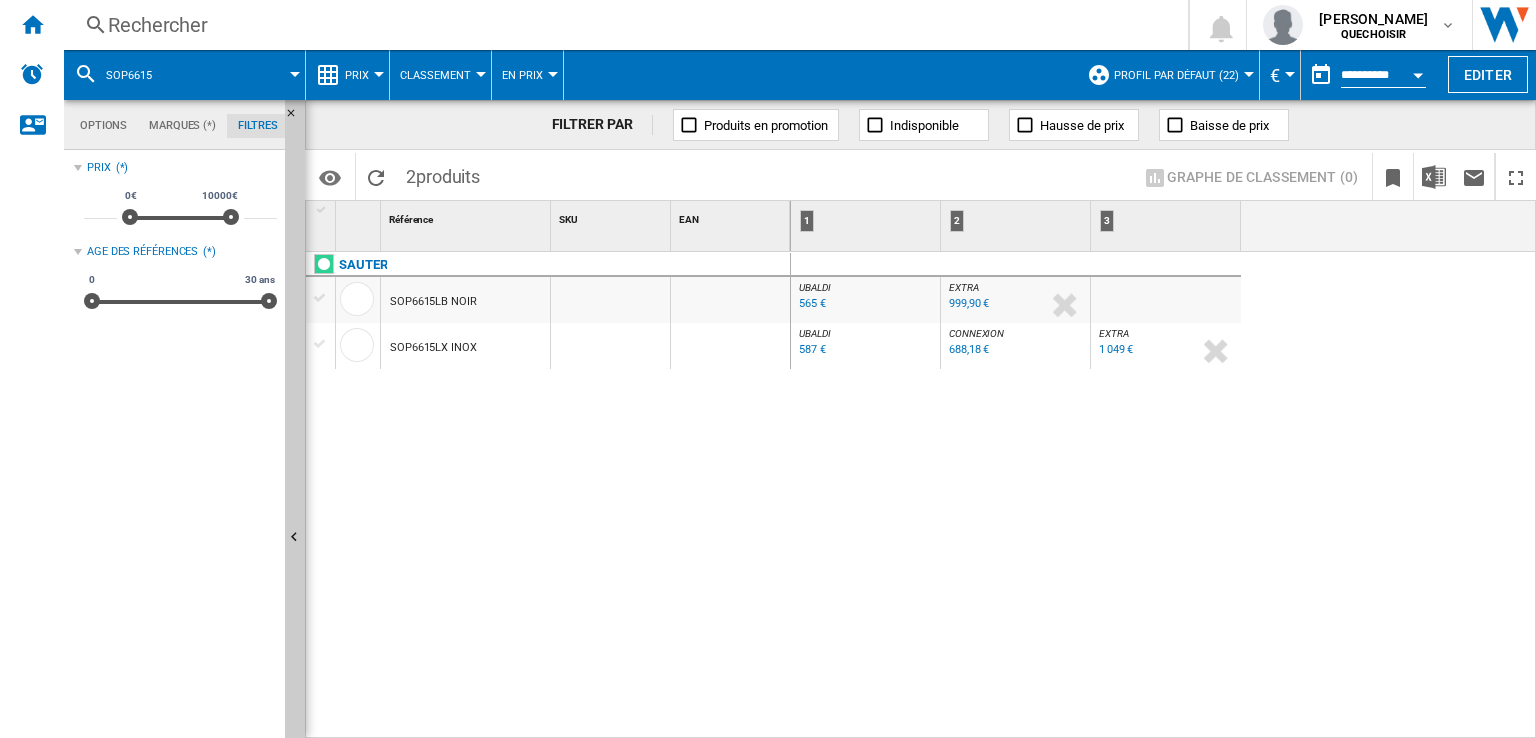 click on "565 €" at bounding box center (812, 303) 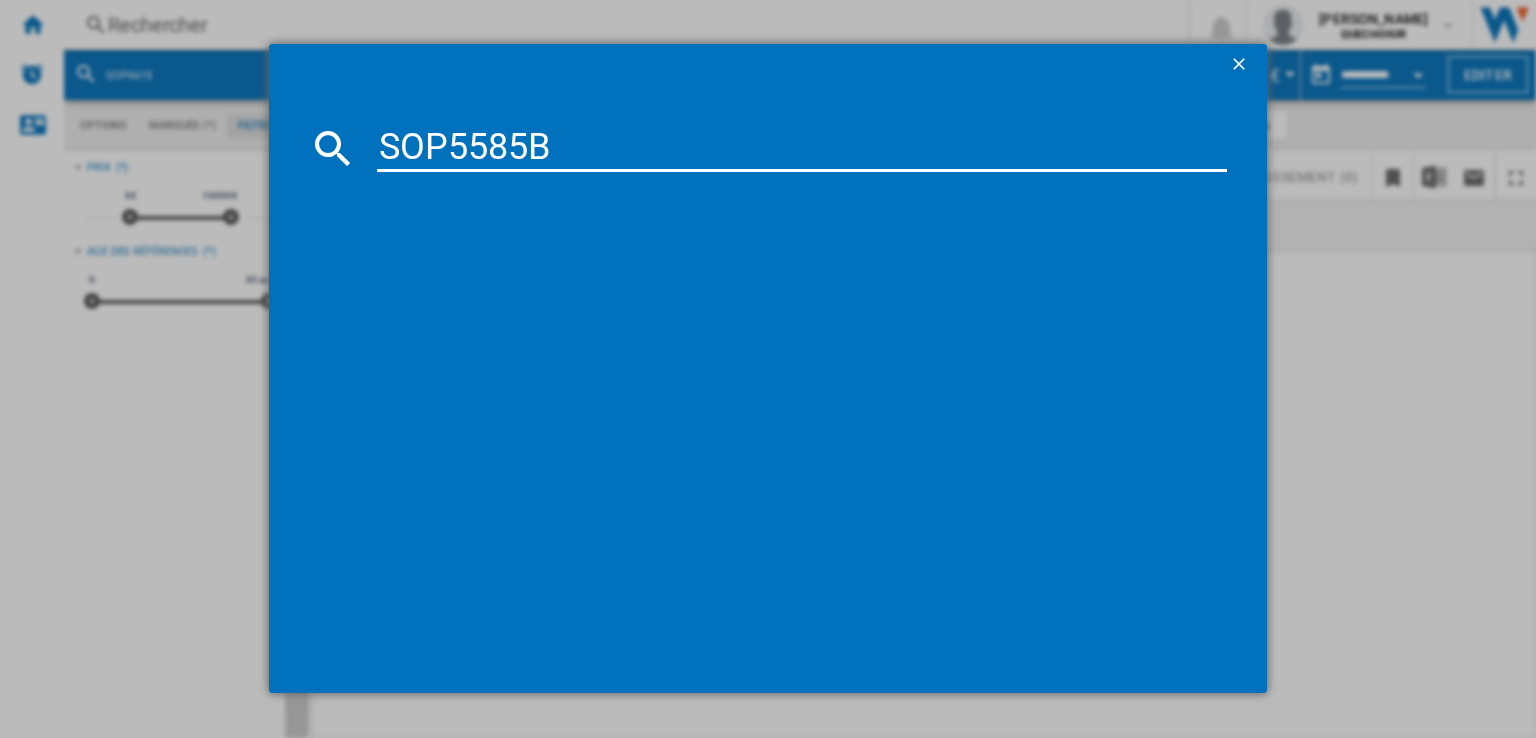 type on "SOP5585" 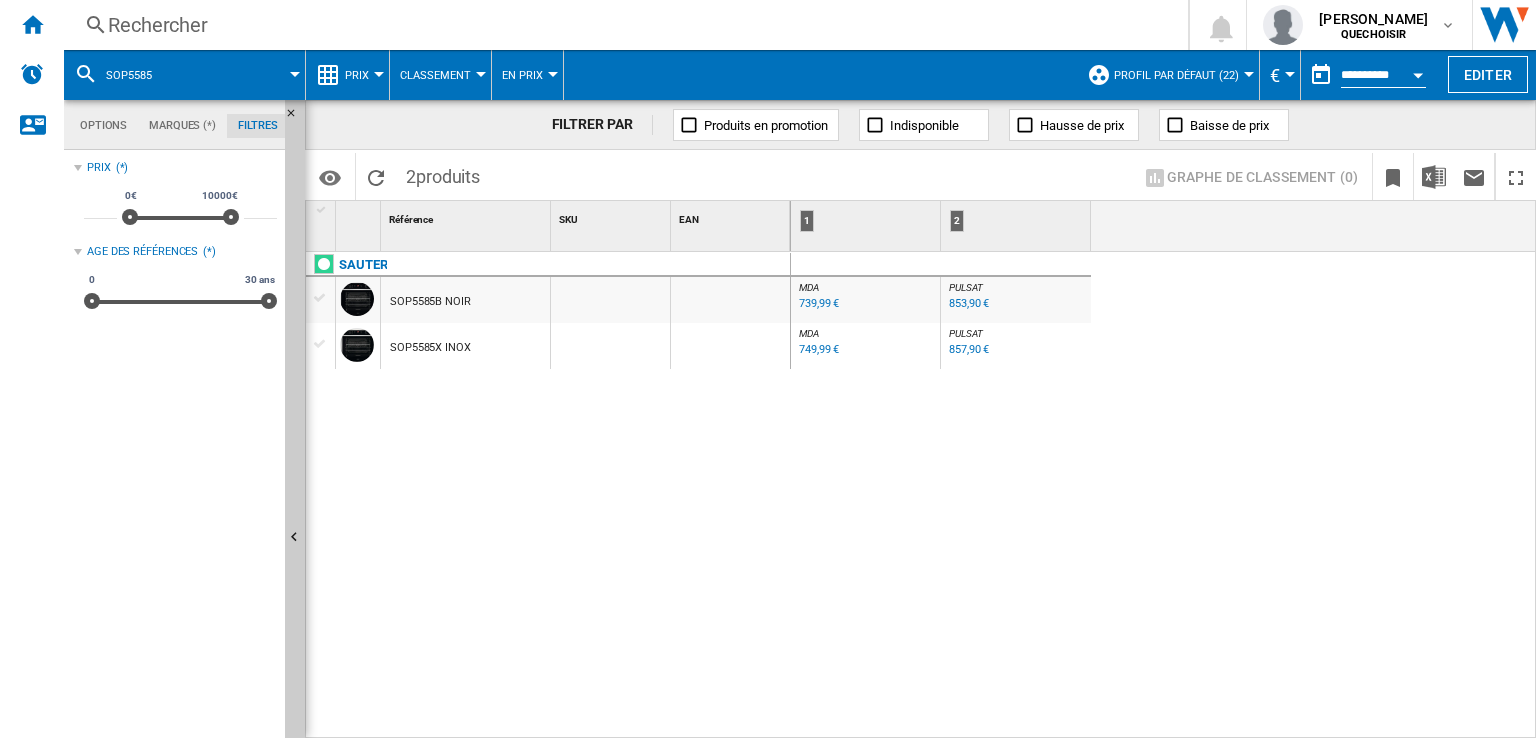 click on "739,99 €" at bounding box center (819, 303) 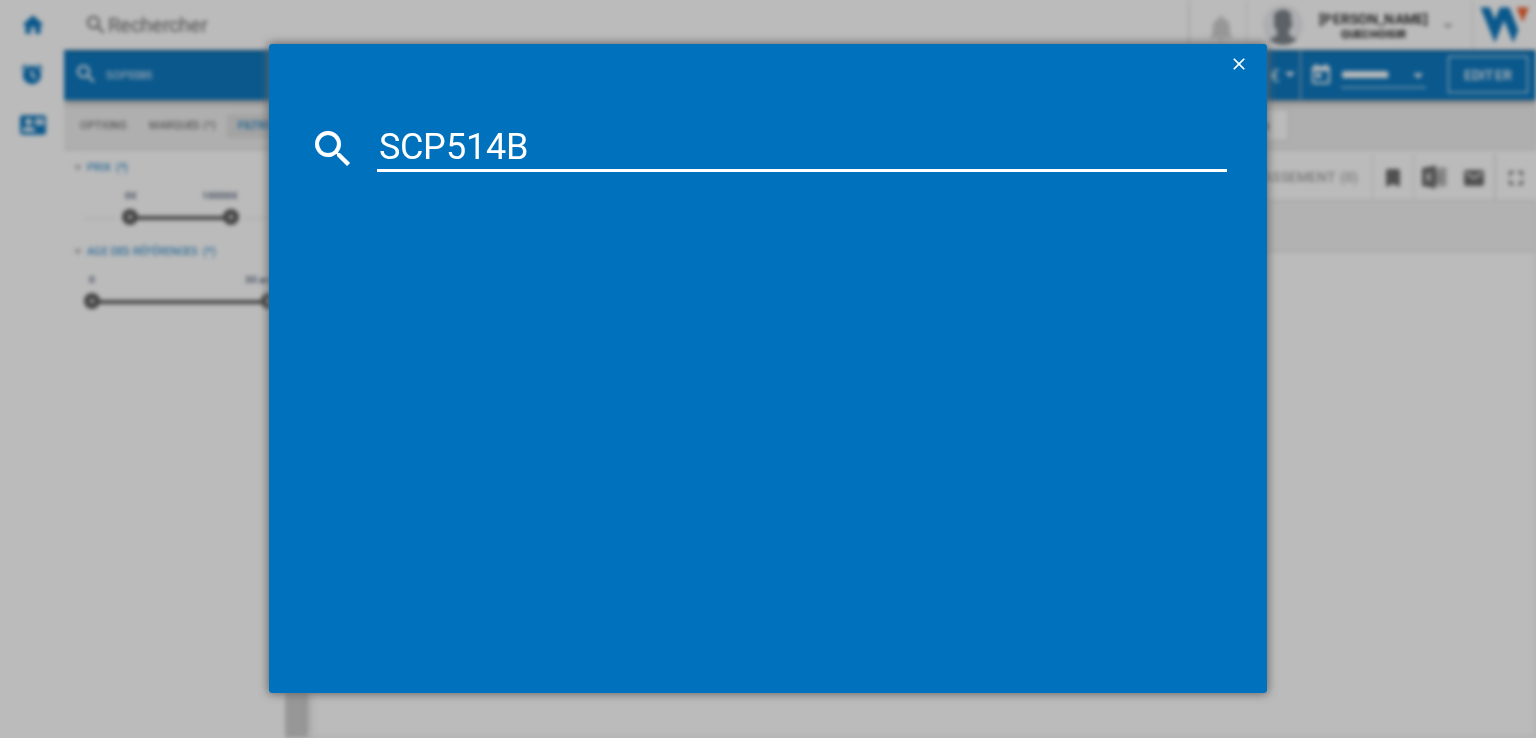 type on "SCP514" 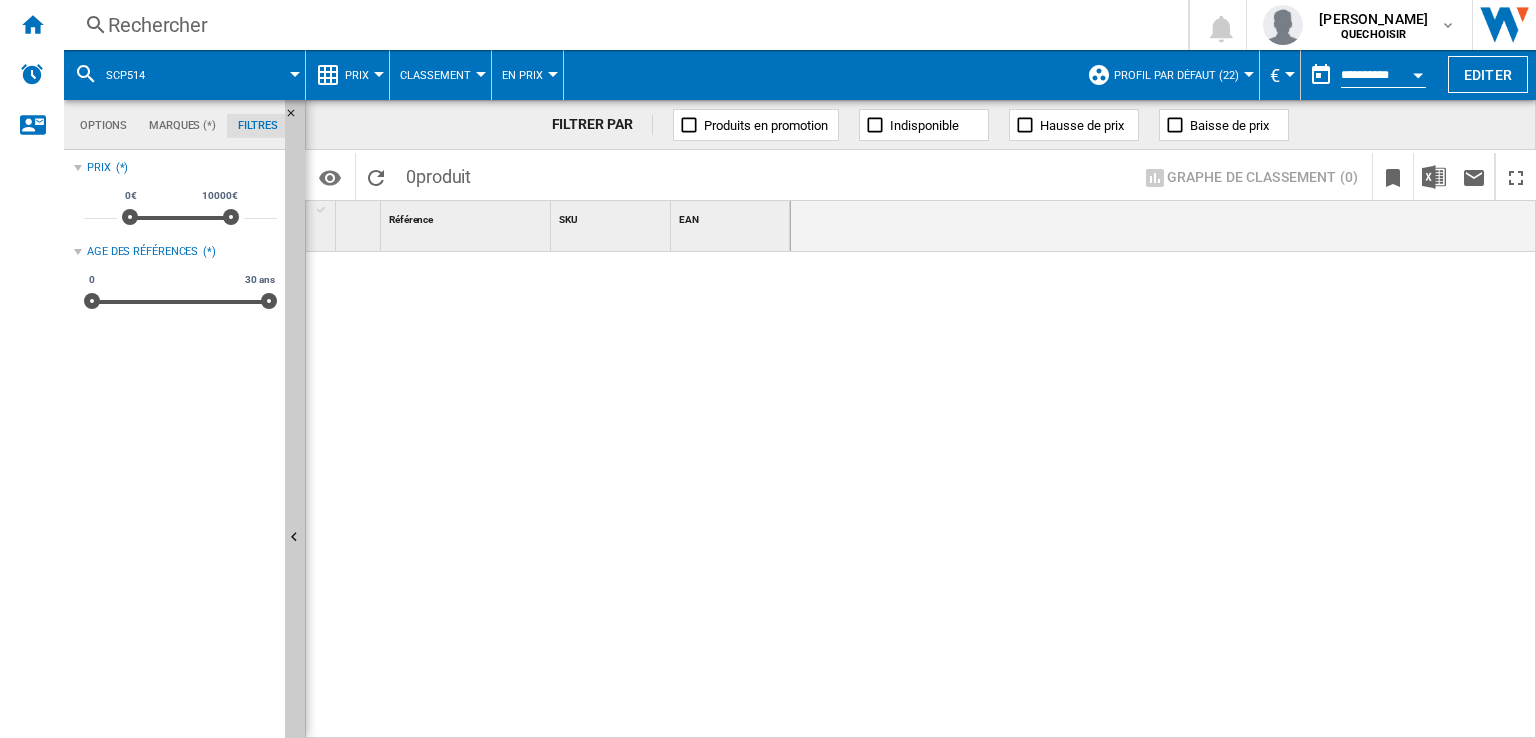 click on "Rechercher" at bounding box center (622, 25) 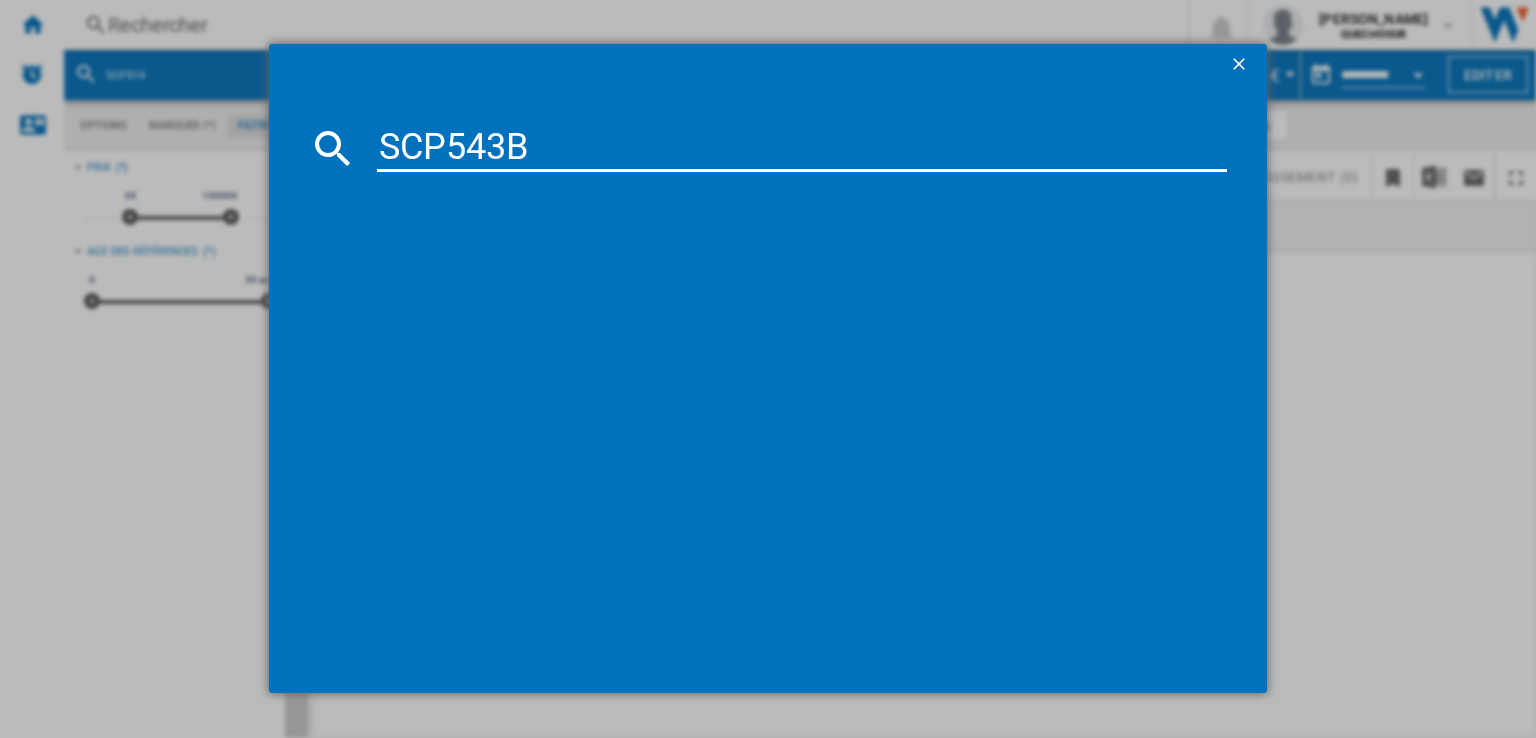 type on "SCP543" 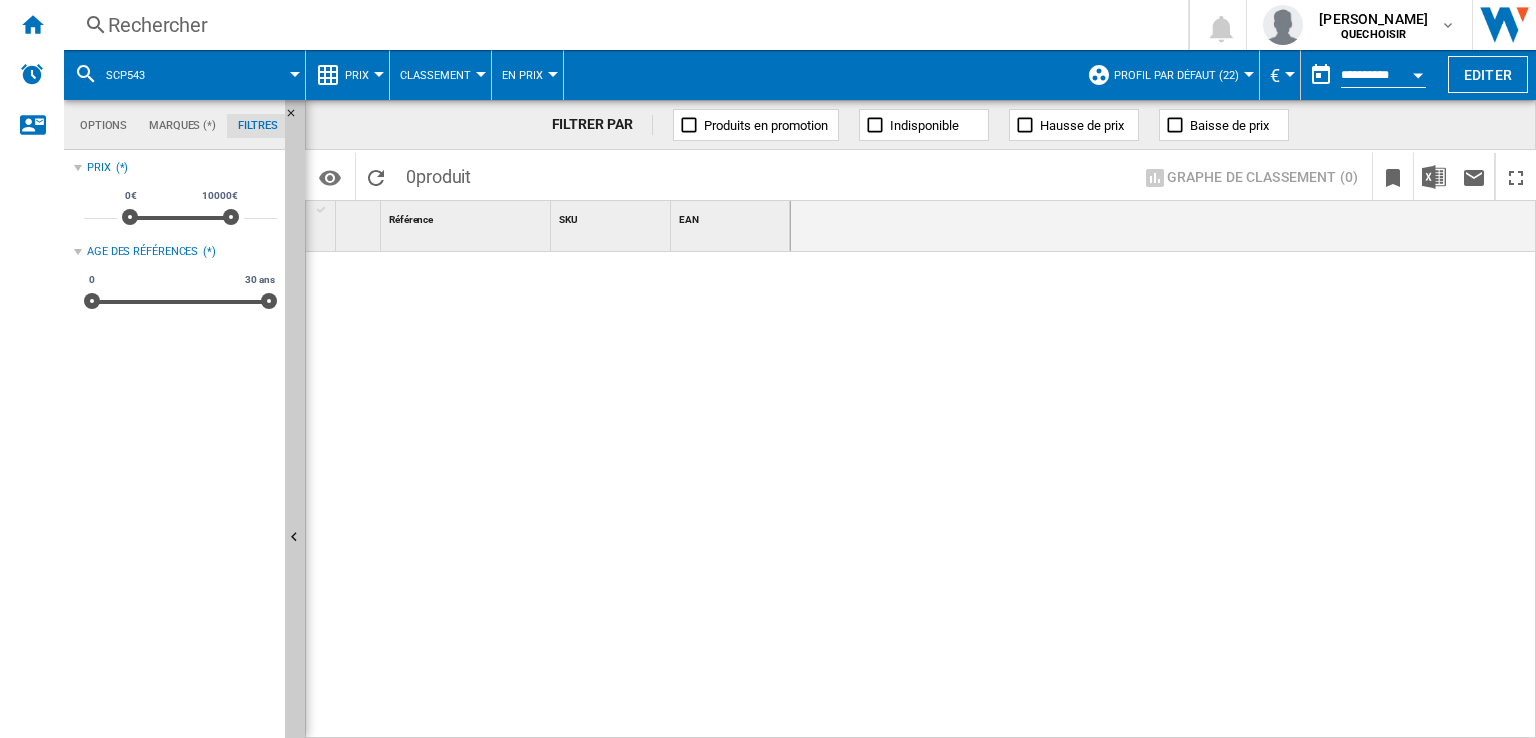 click on "Rechercher" at bounding box center (622, 25) 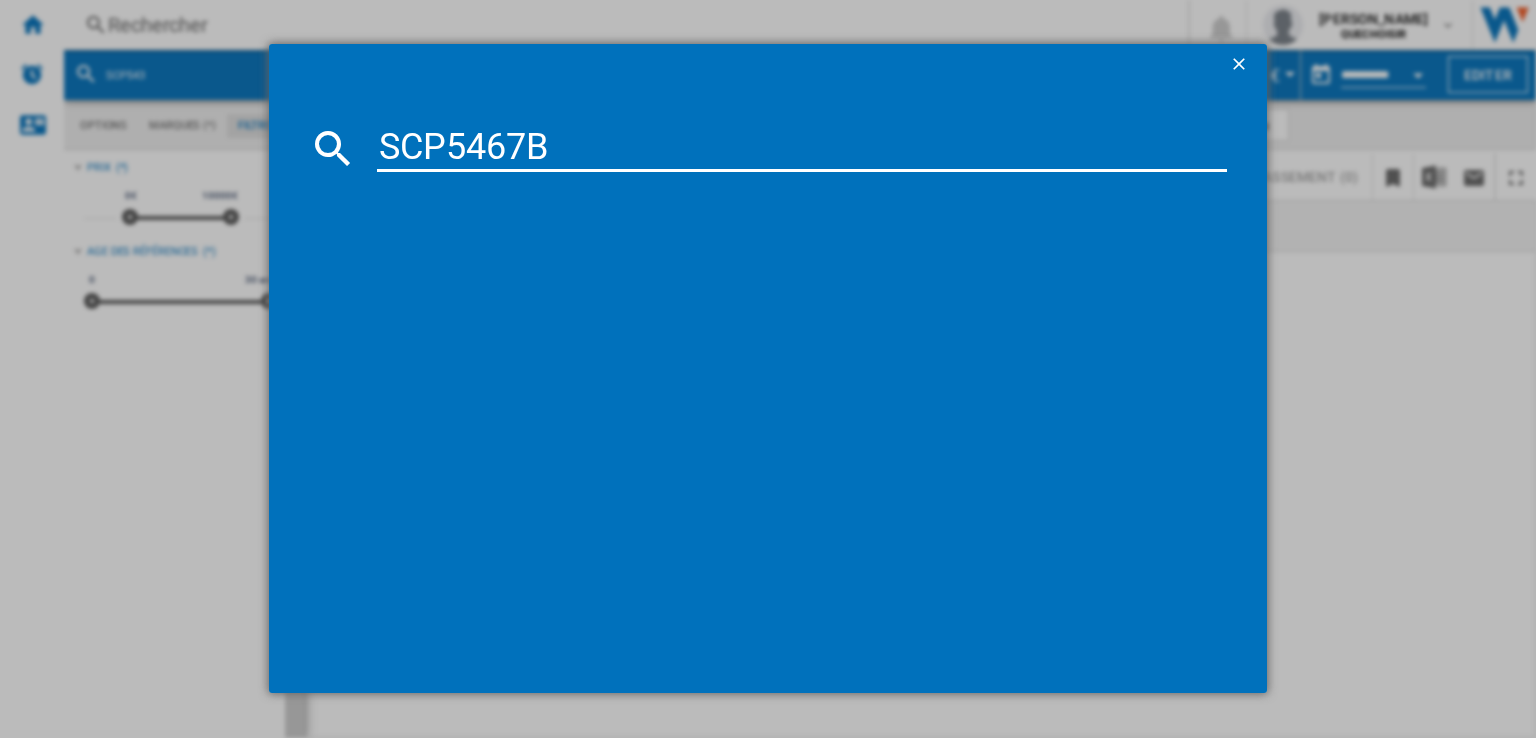 type on "SCP5467" 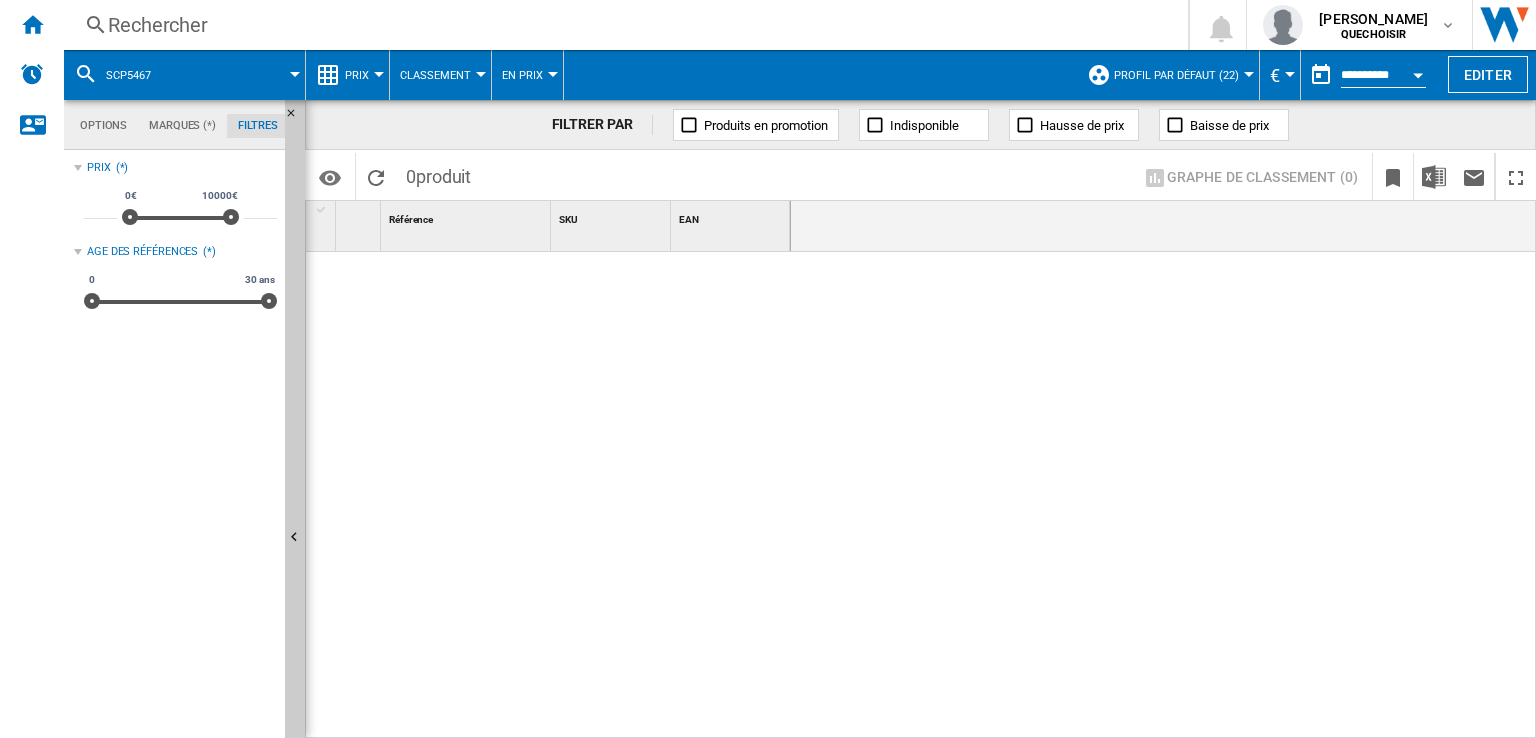 click on "Rechercher" at bounding box center (622, 25) 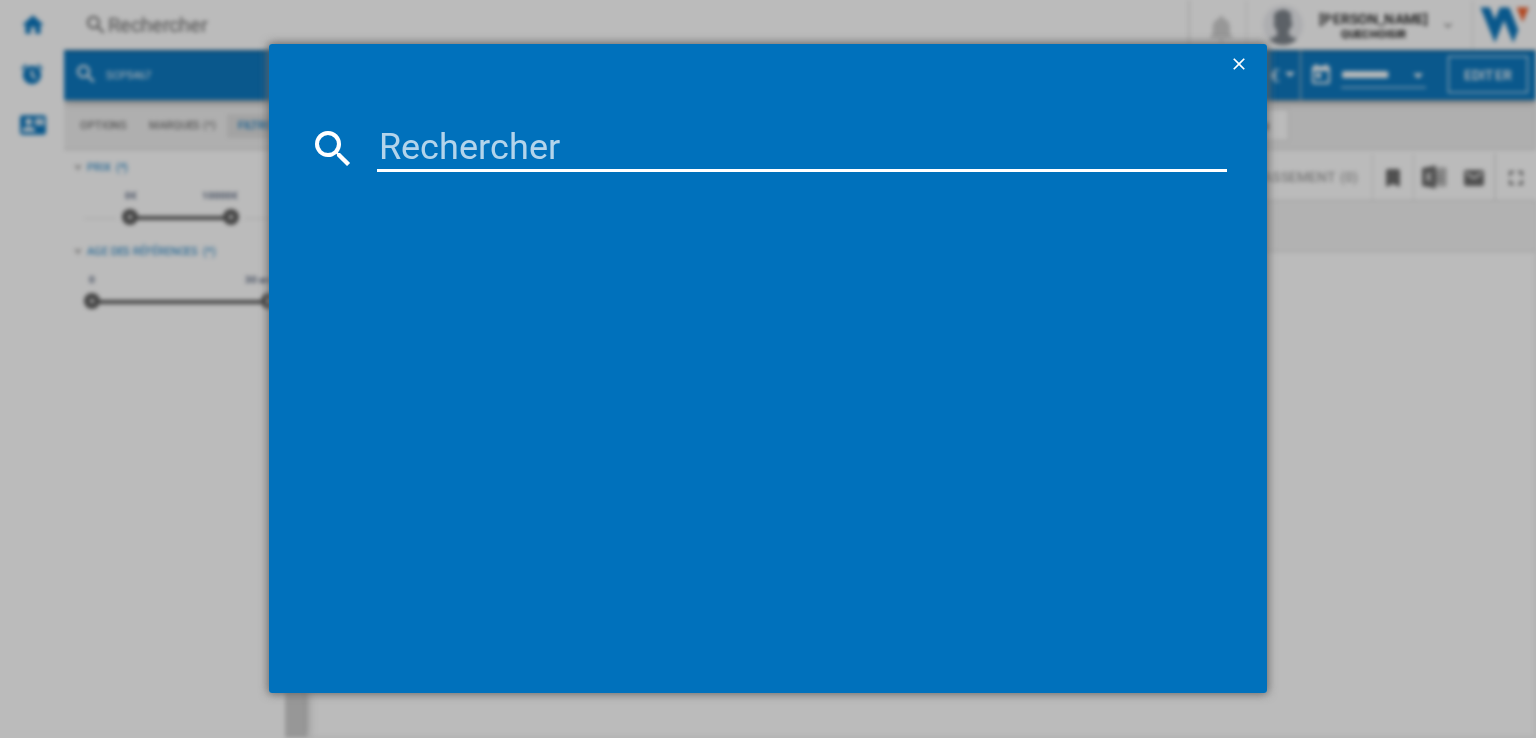 type on "SOP6900" 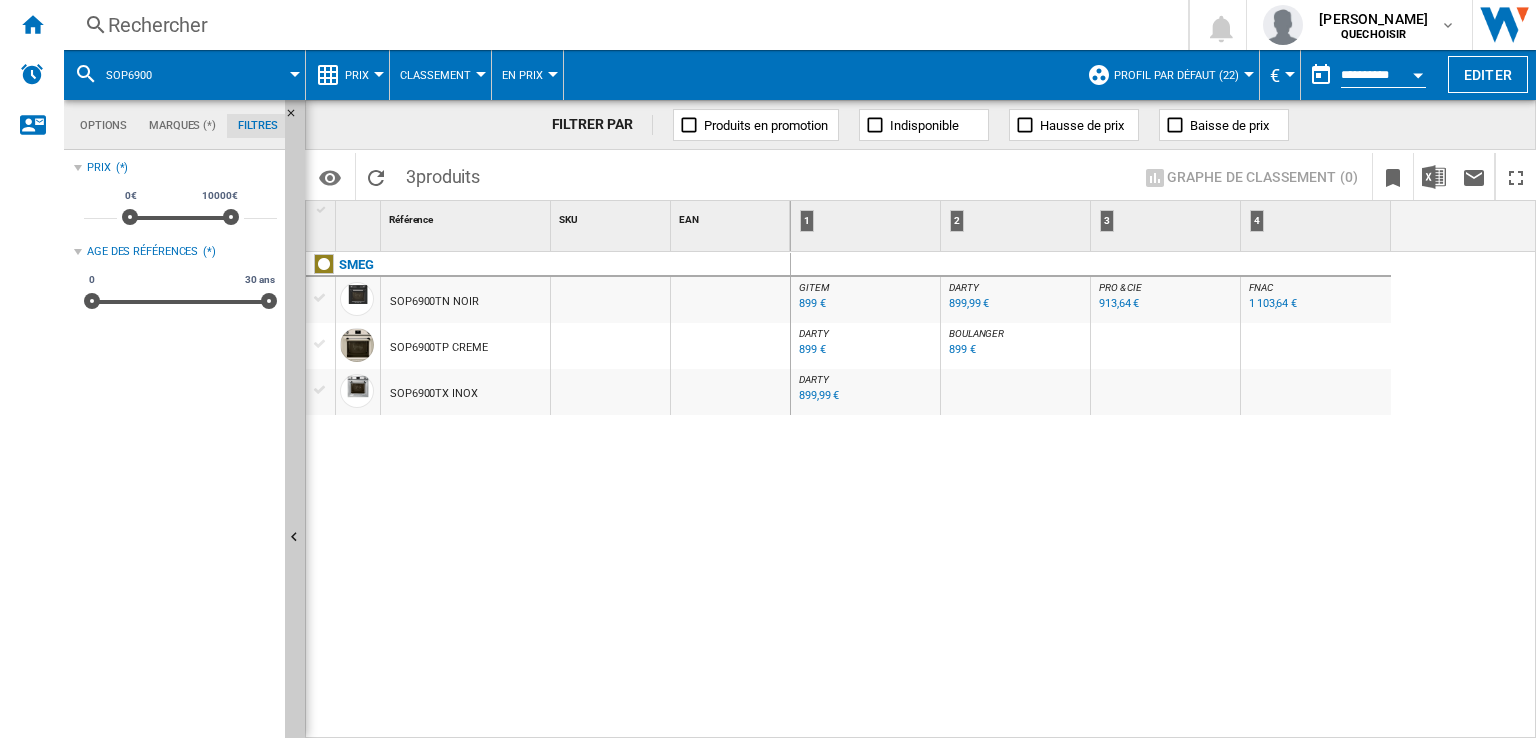 click on "BOULANGER" at bounding box center [976, 333] 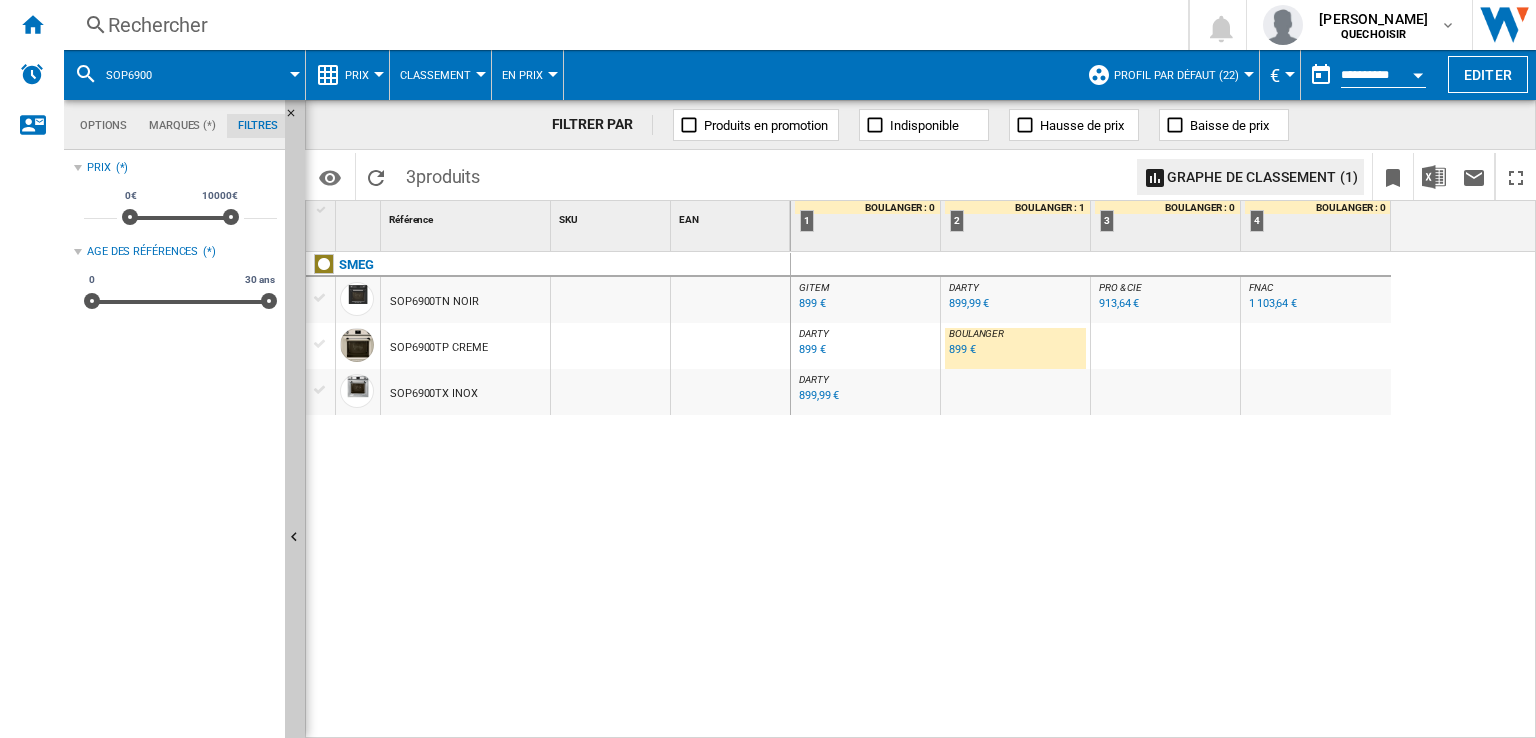 click on "DARTY" at bounding box center [814, 333] 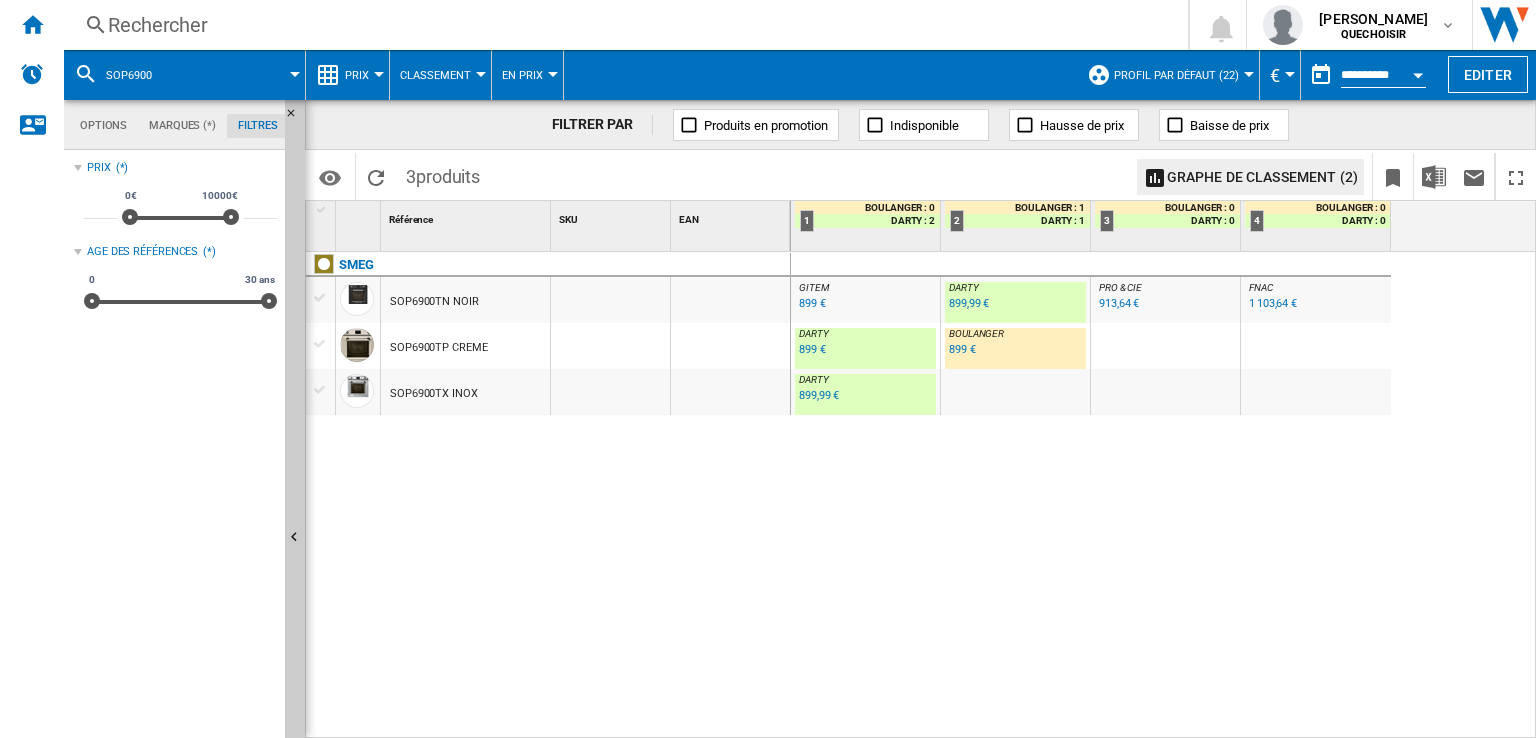 click on "Rechercher" at bounding box center [622, 25] 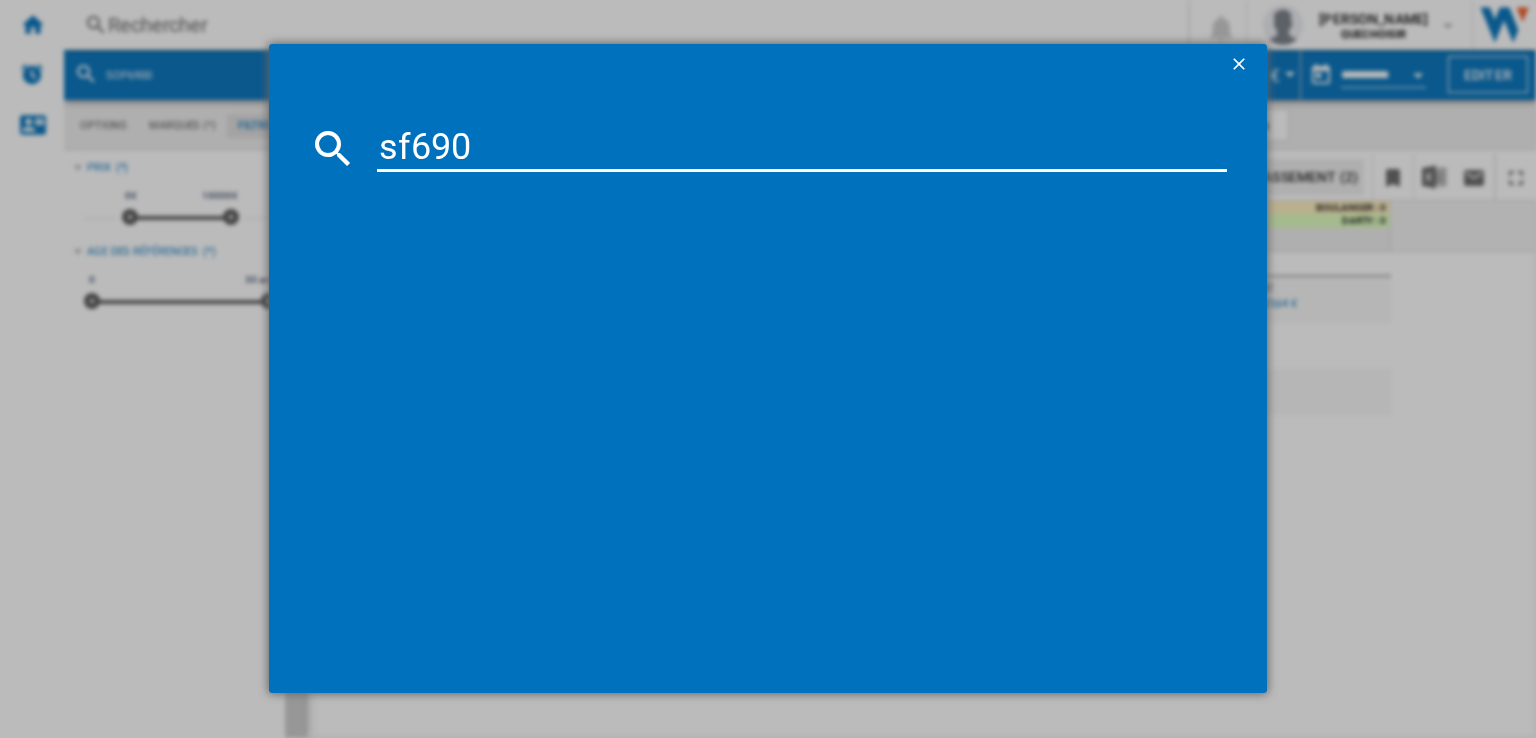 type on "sf6905" 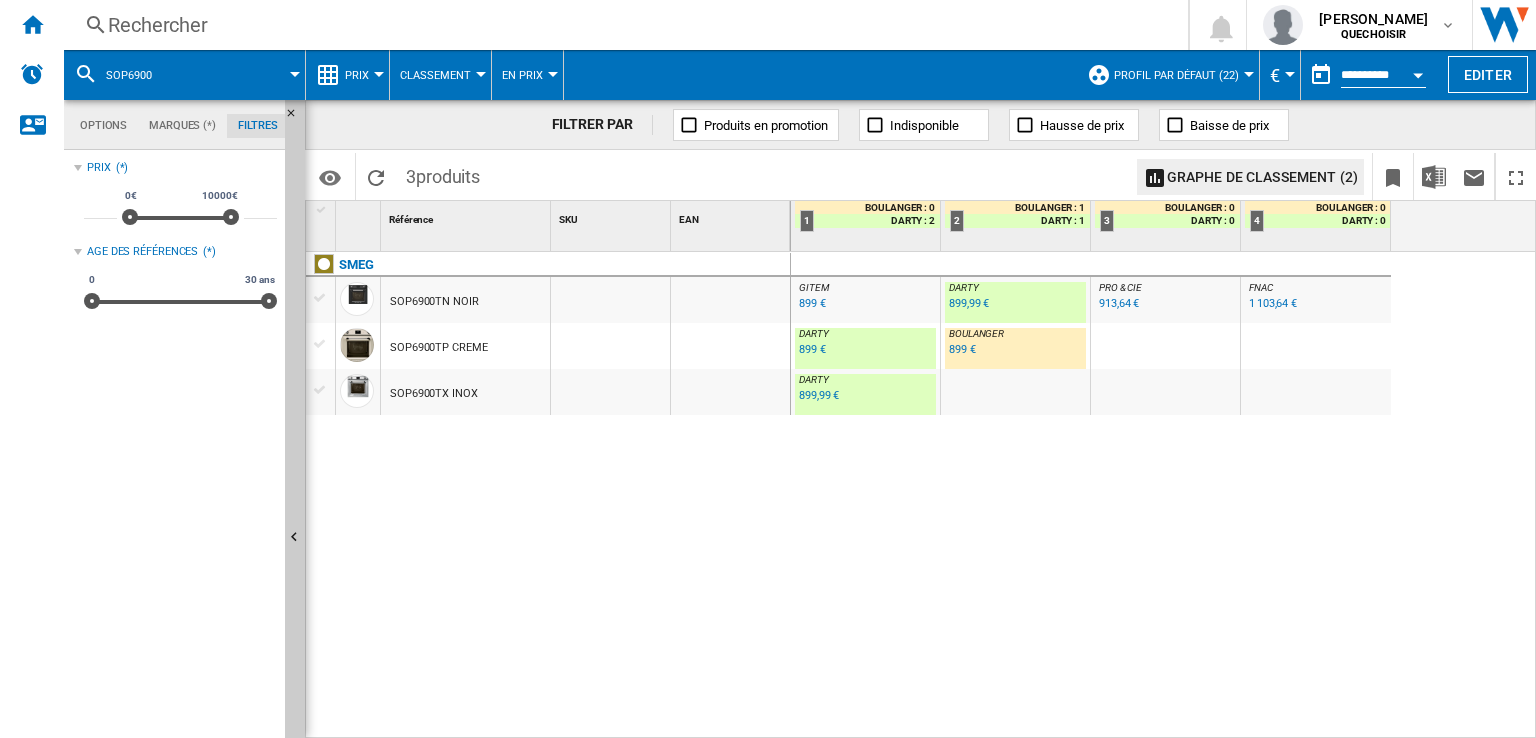click on "899 €" at bounding box center [962, 349] 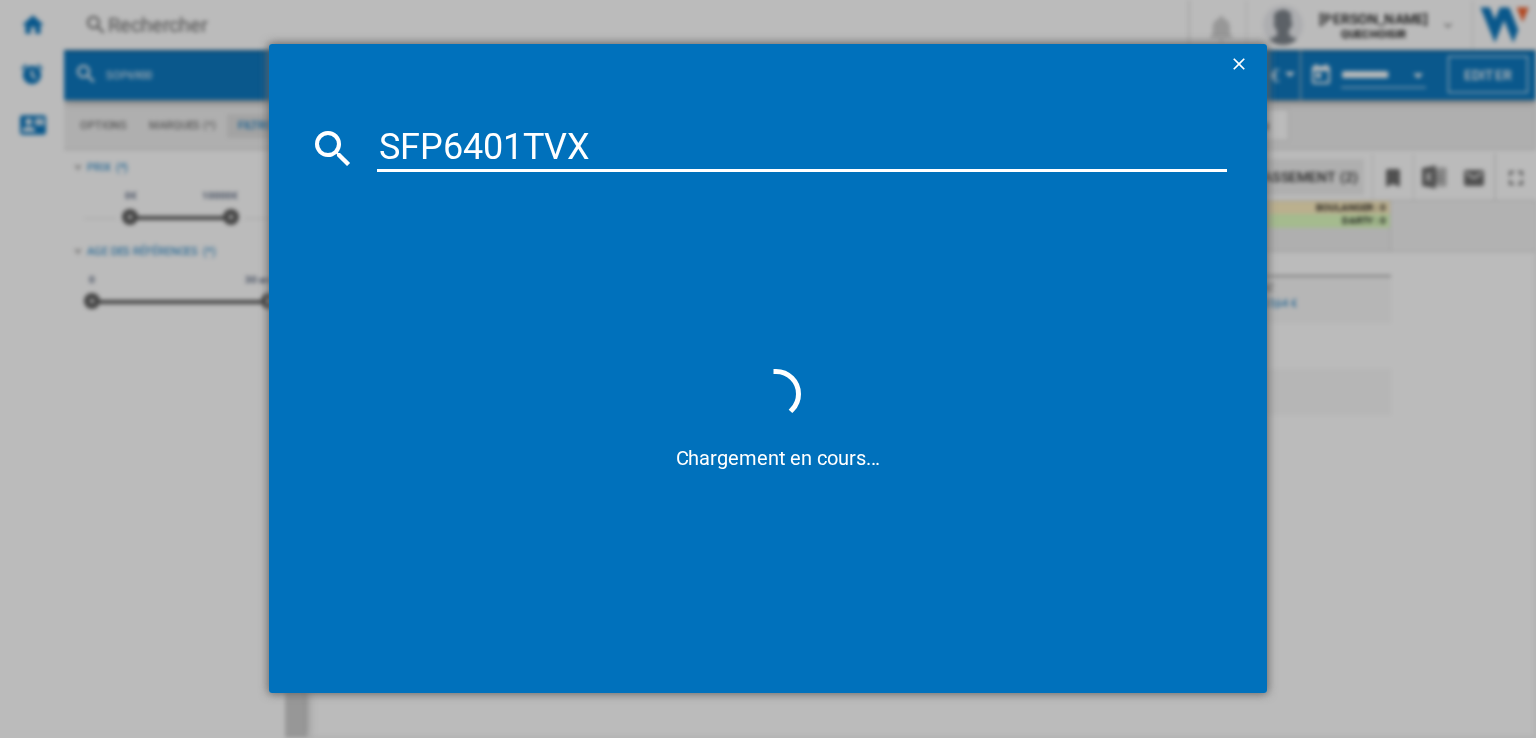 type on "SFP6401TV" 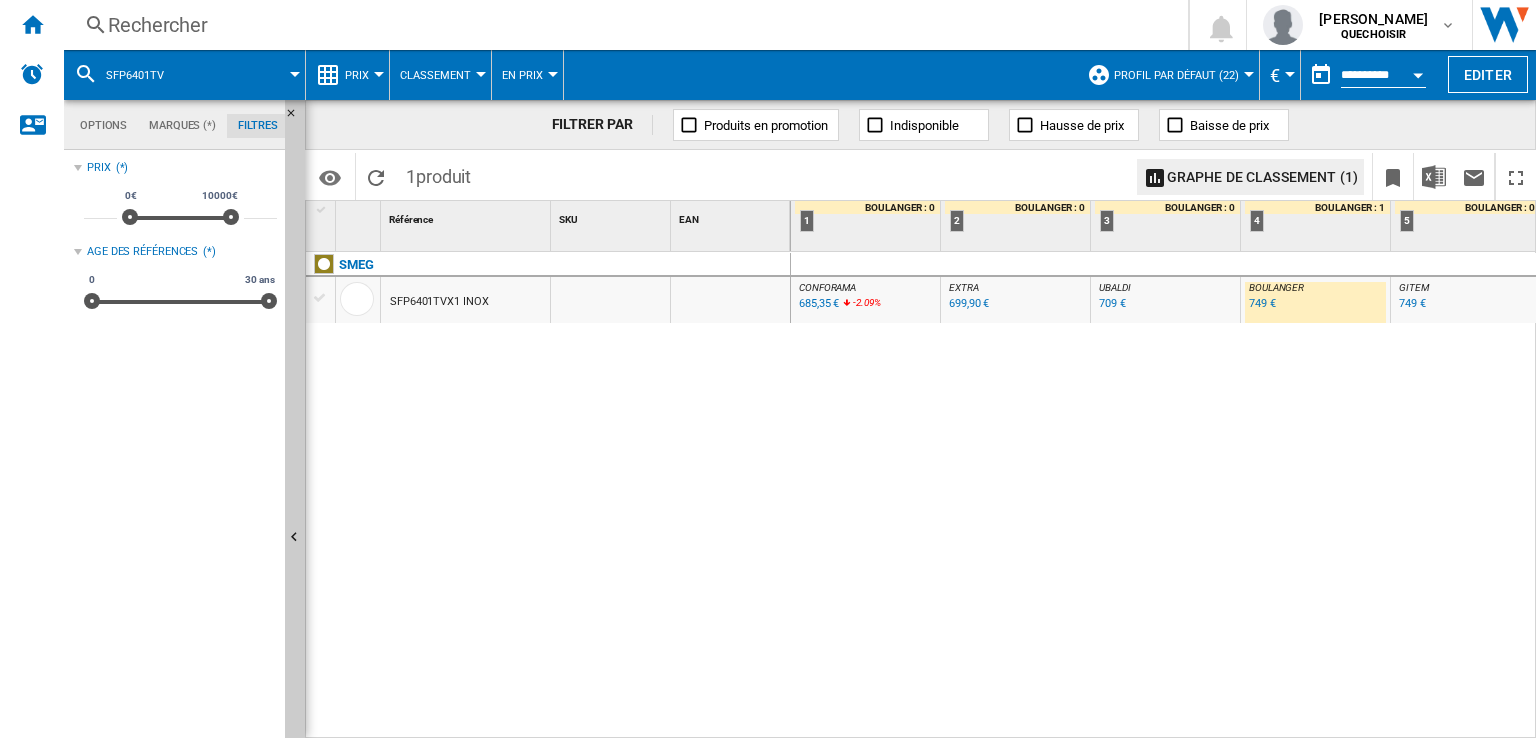 scroll, scrollTop: 0, scrollLeft: 153, axis: horizontal 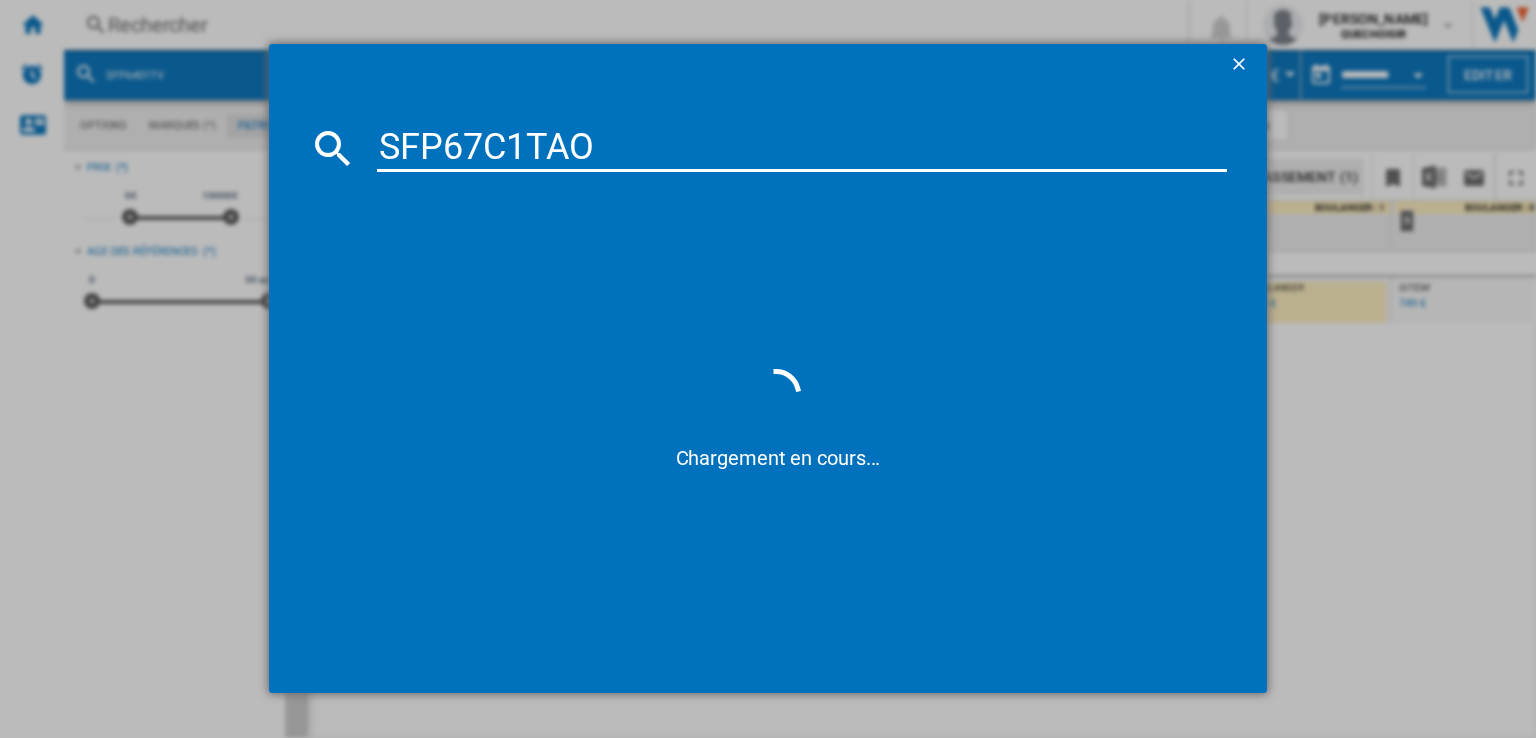 drag, startPoint x: 493, startPoint y: 147, endPoint x: 463, endPoint y: 145, distance: 30.066593 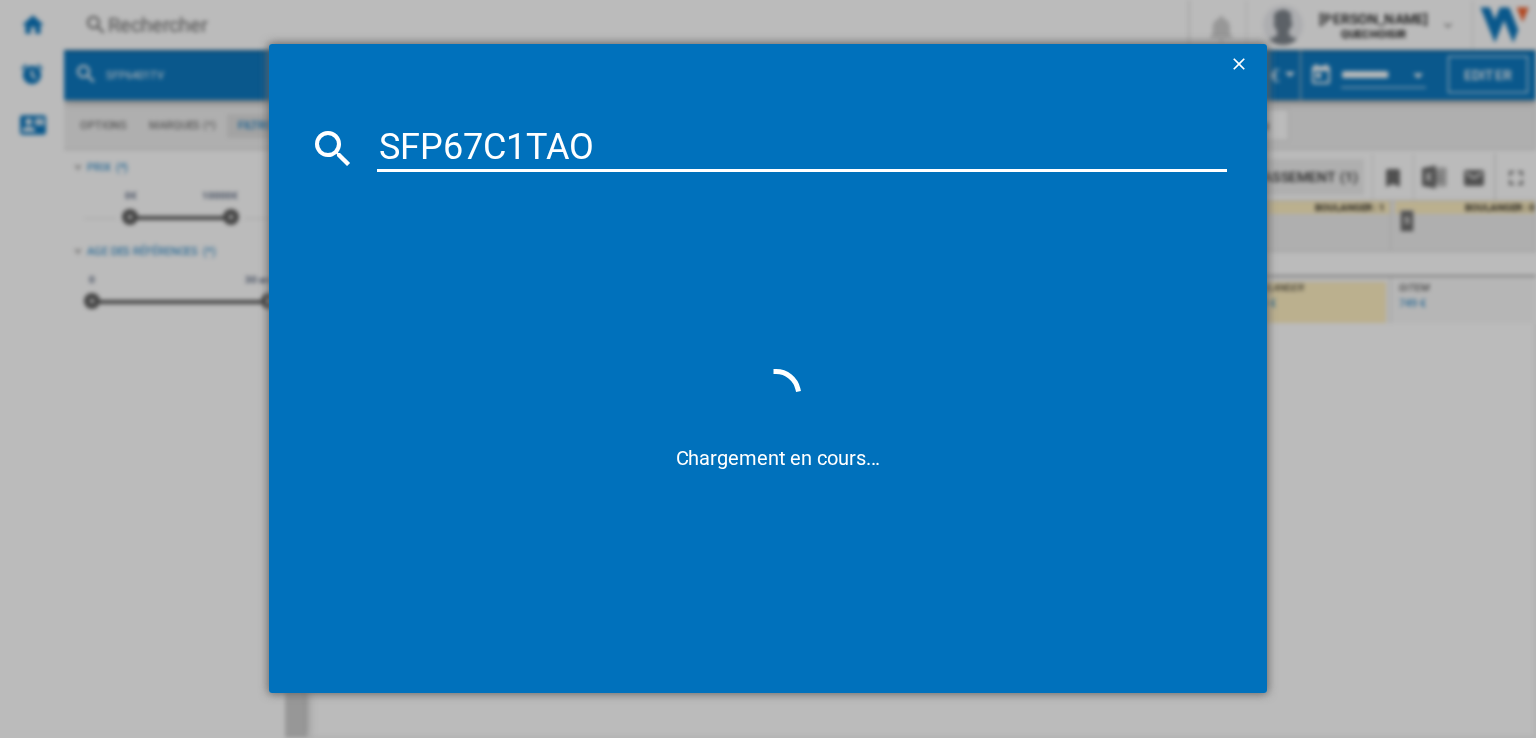 click on "SFP67C1TAO" at bounding box center (802, 148) 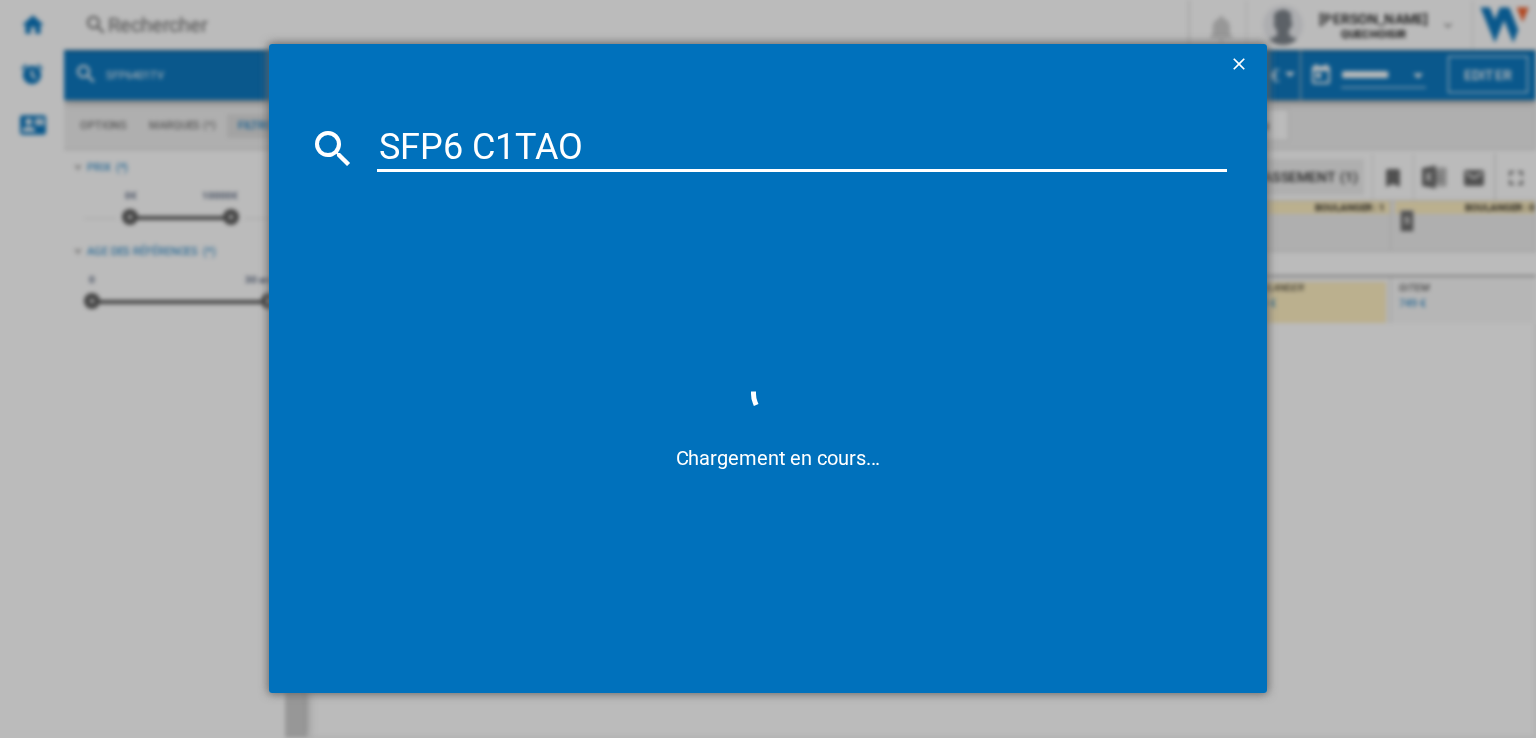 drag, startPoint x: 532, startPoint y: 144, endPoint x: 714, endPoint y: 133, distance: 182.3321 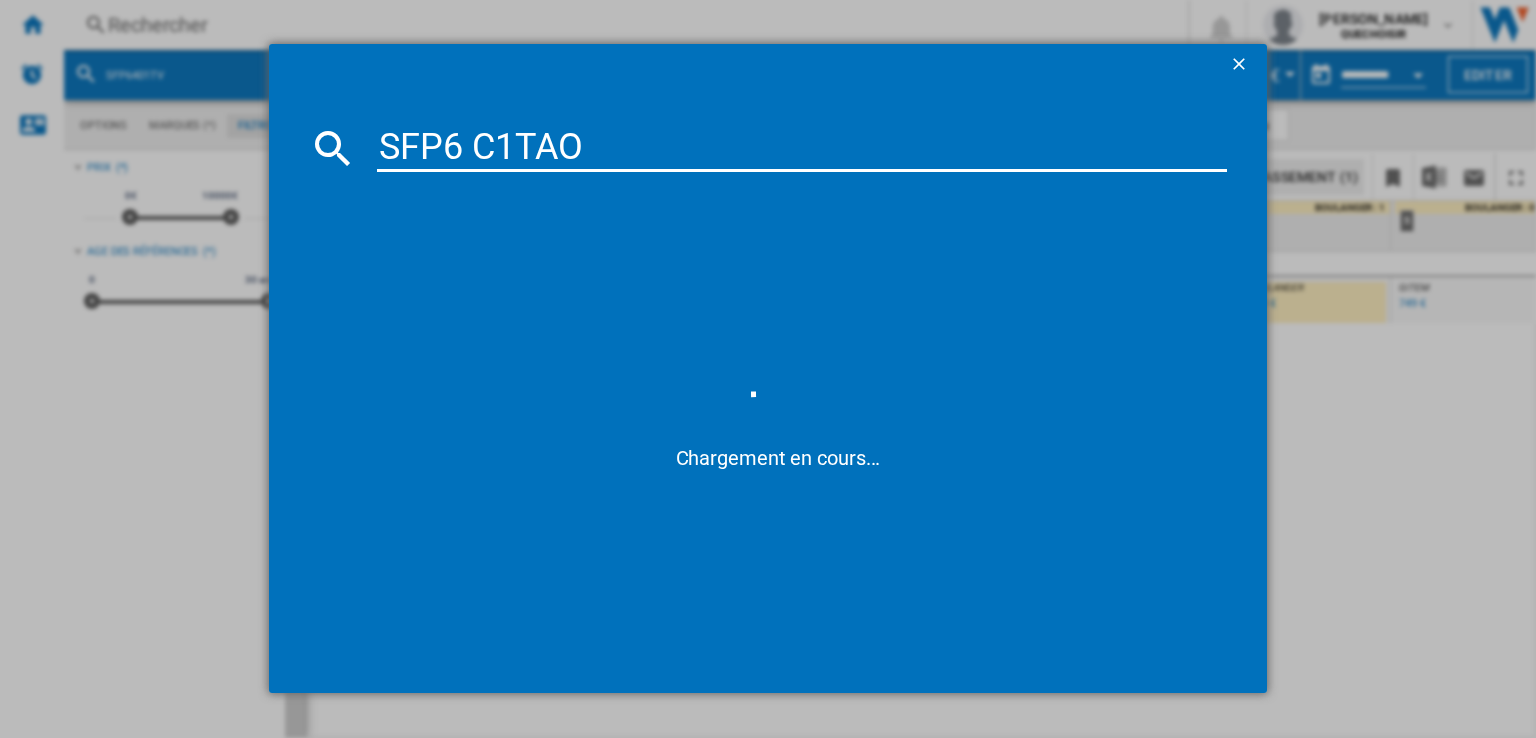 type on "SFP6 C1T" 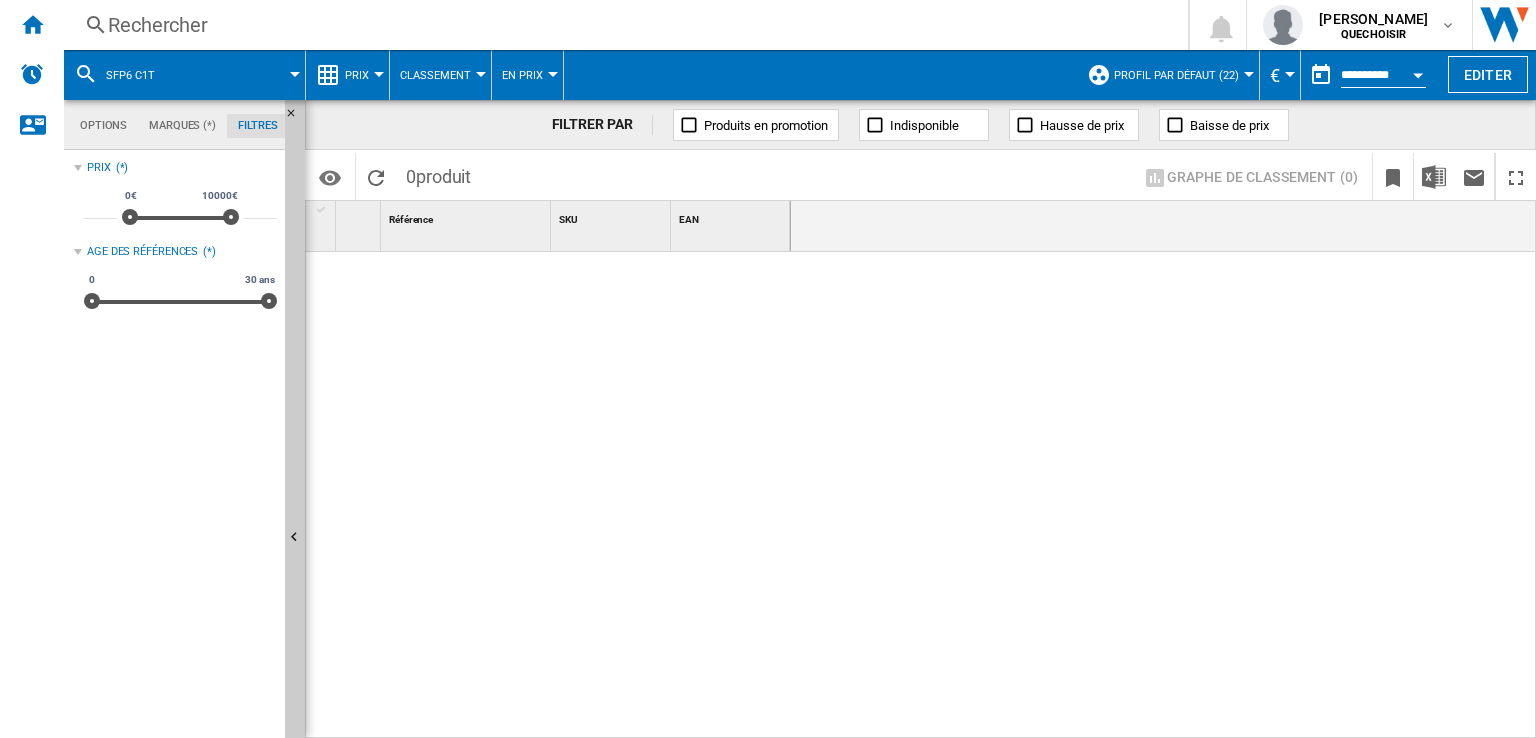 click on "Rechercher" at bounding box center (622, 25) 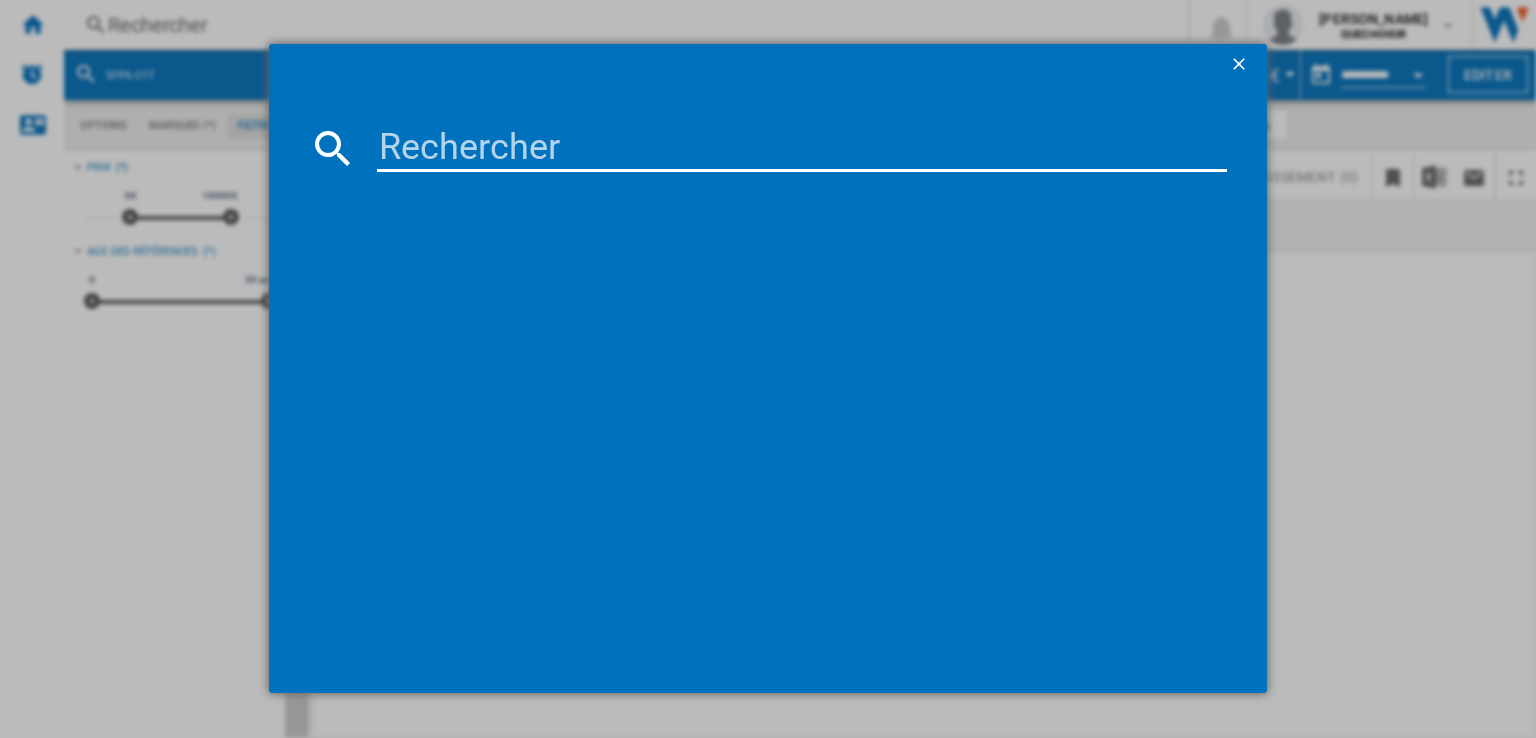 type on "SFP6301TV" 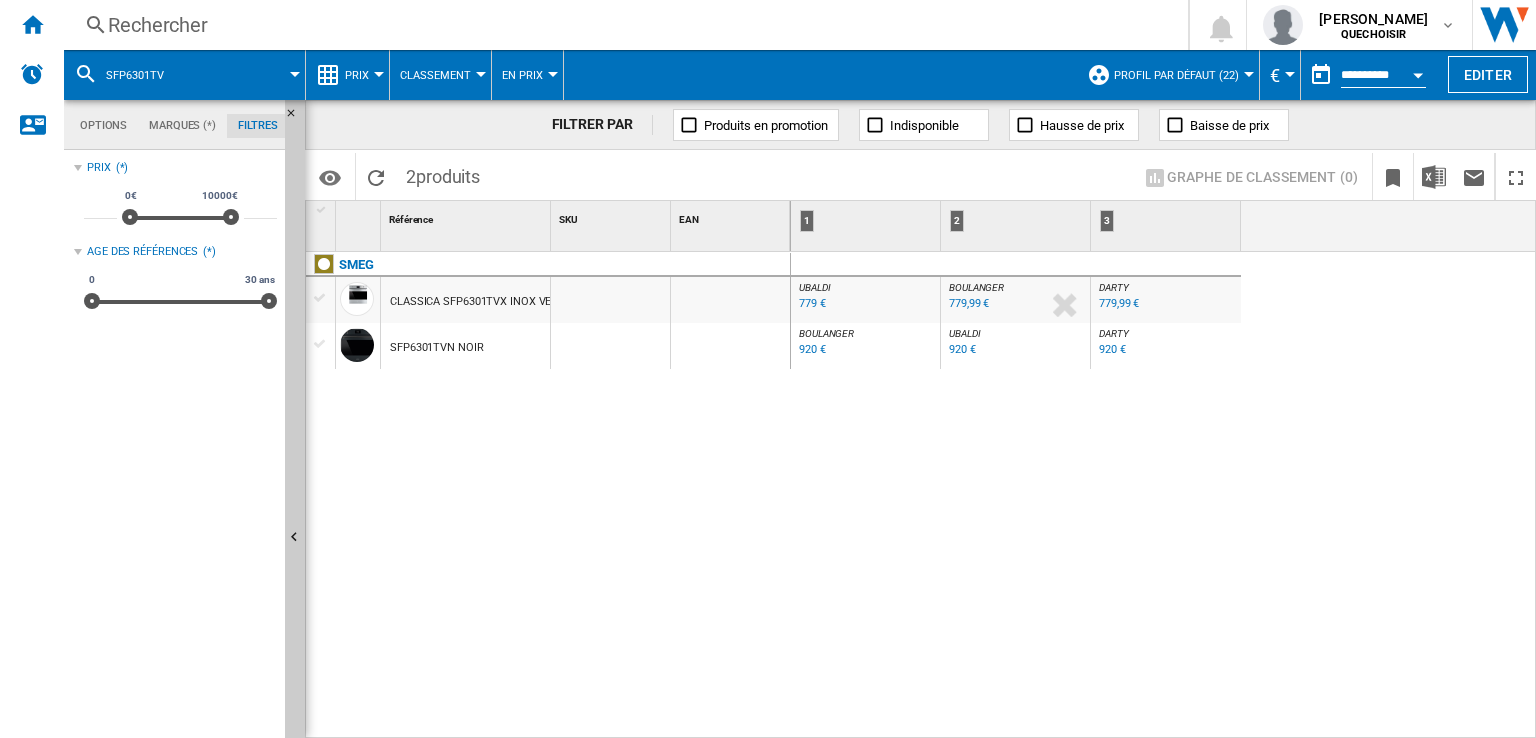 click on "UBALDI" at bounding box center (964, 333) 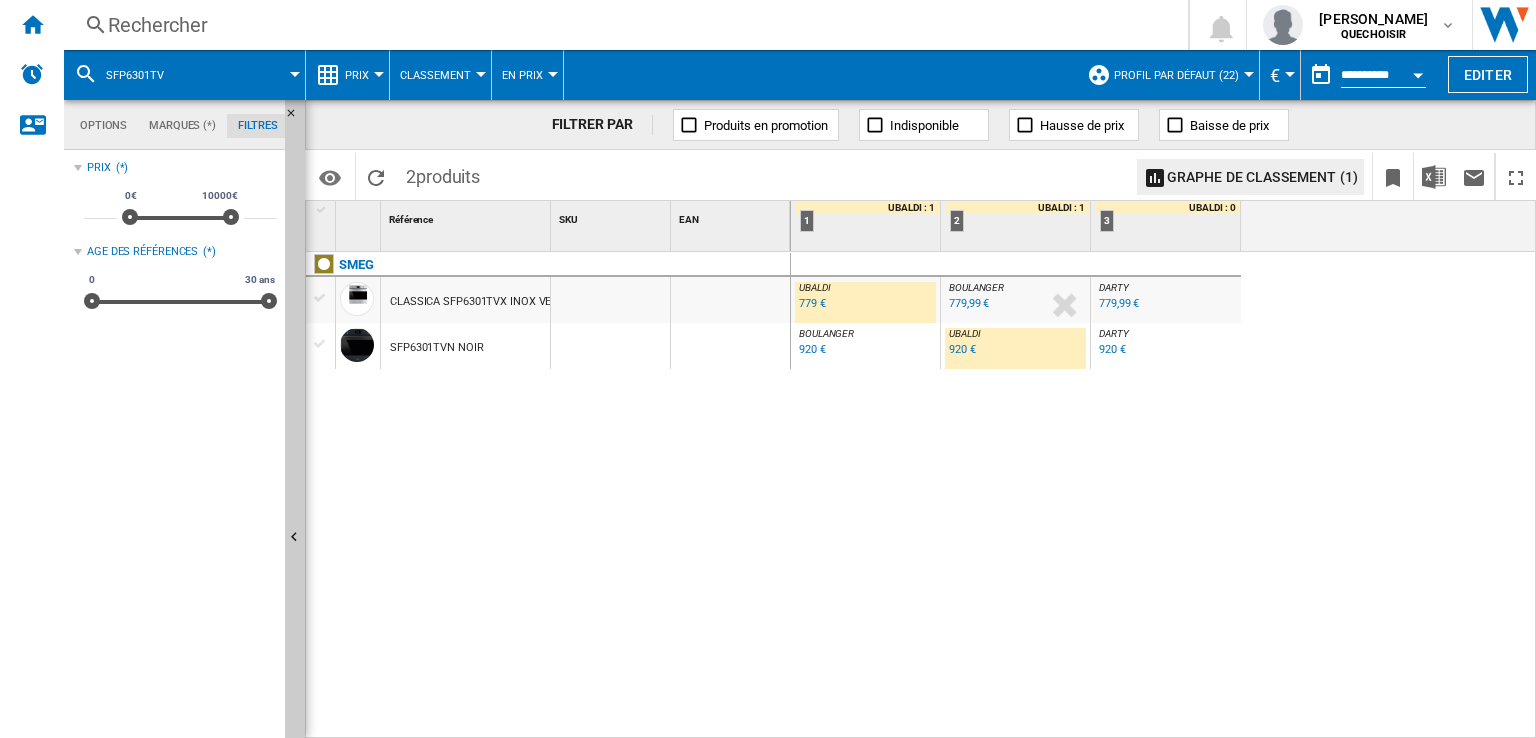 click on "779 €" at bounding box center (812, 303) 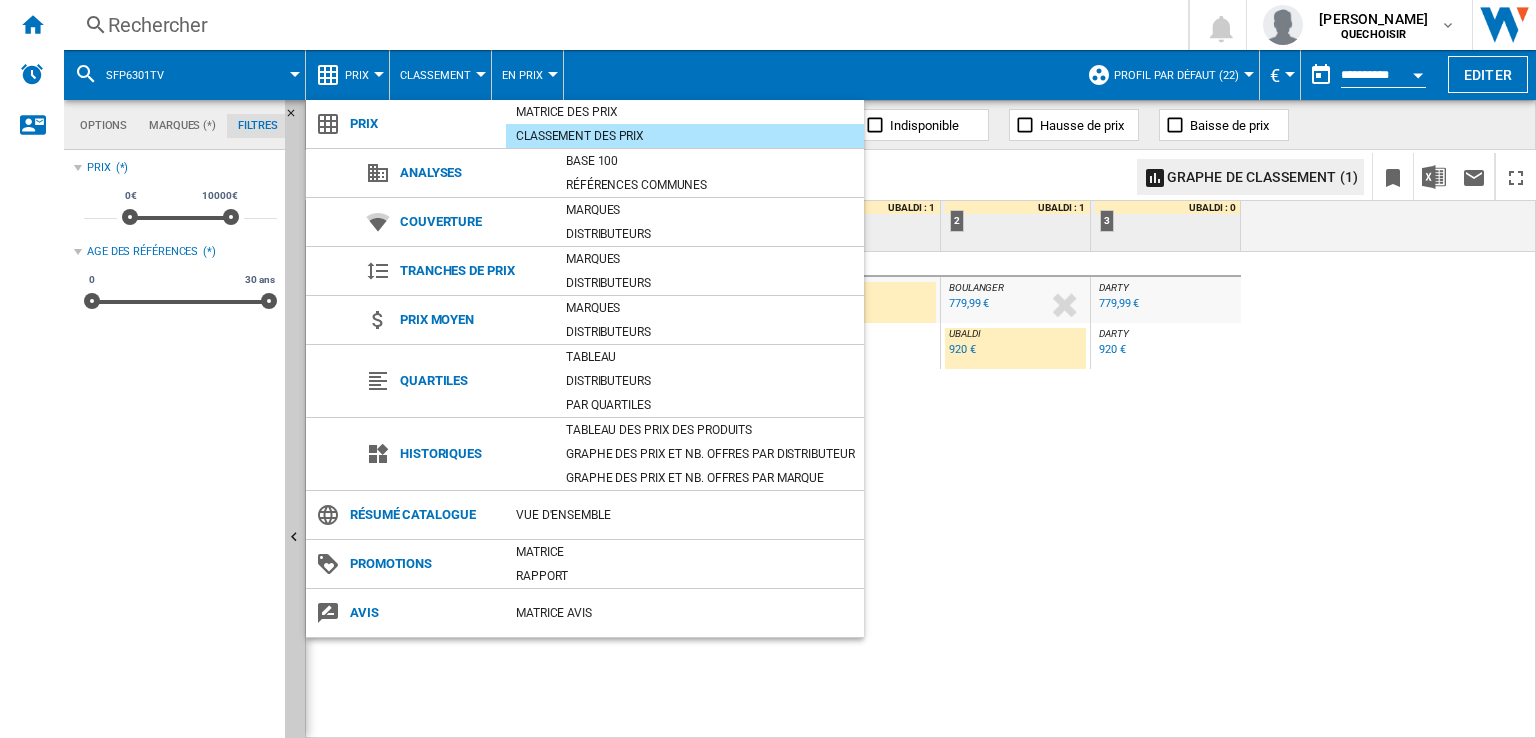 click on "Tableau des prix des produits" at bounding box center [710, 430] 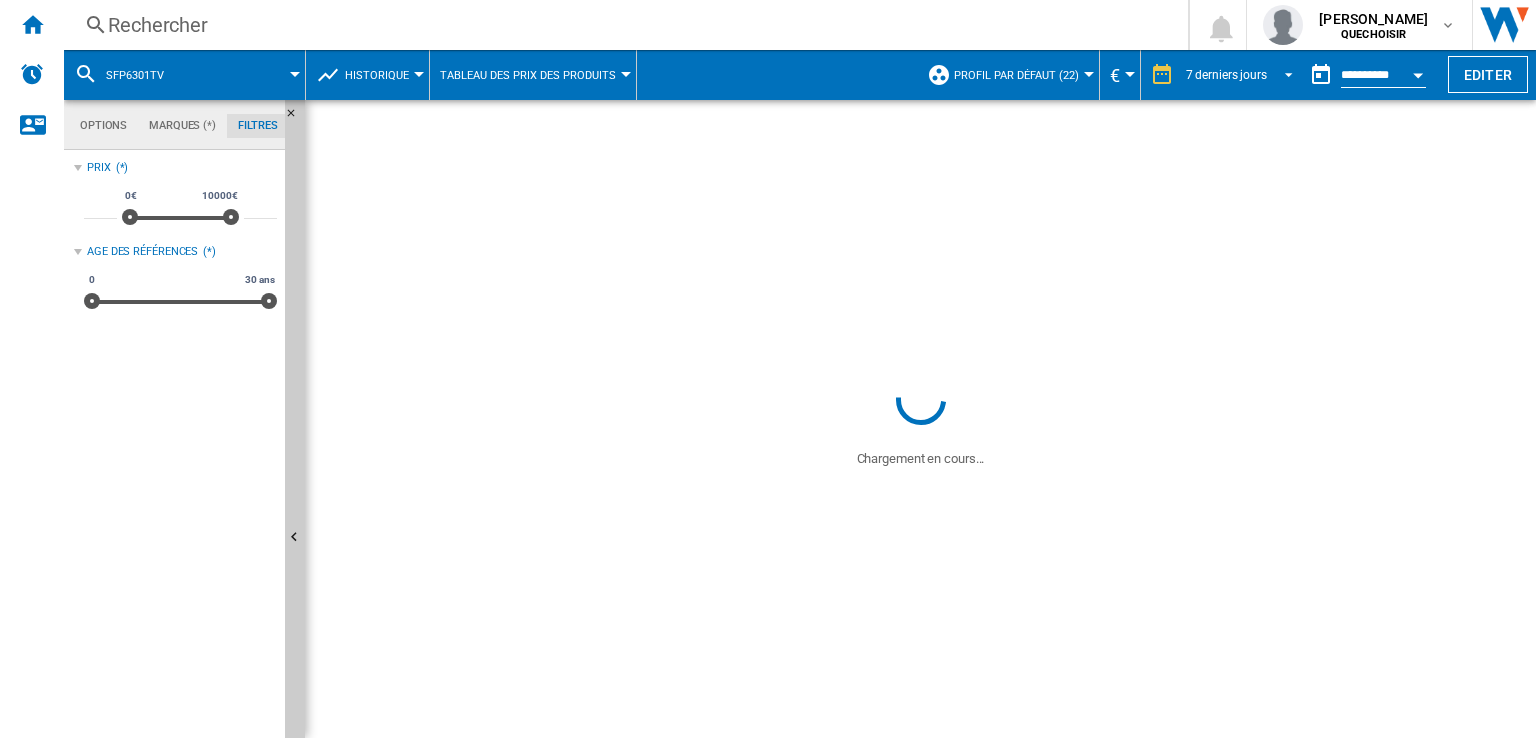 click on "7 derniers jours" at bounding box center (1226, 75) 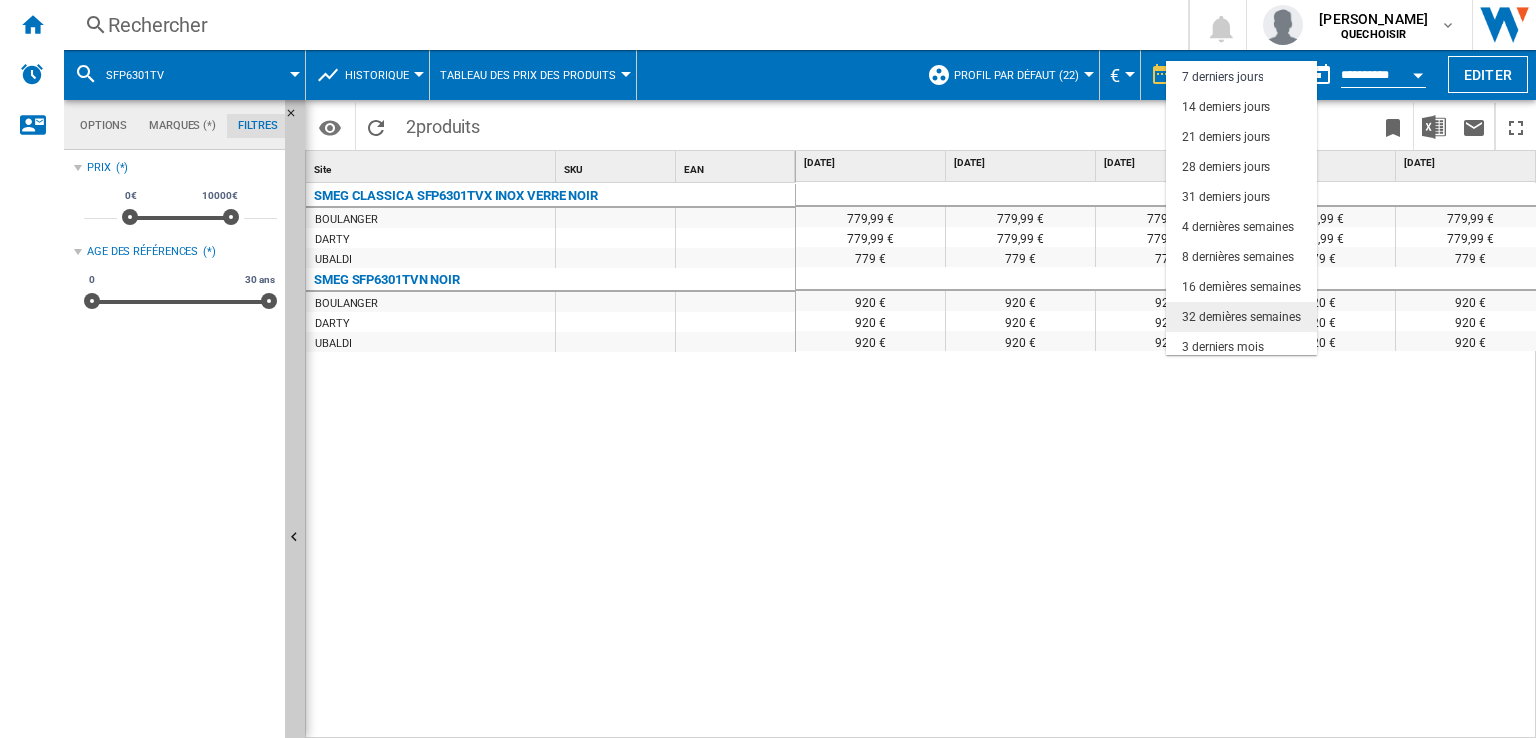 scroll, scrollTop: 125, scrollLeft: 0, axis: vertical 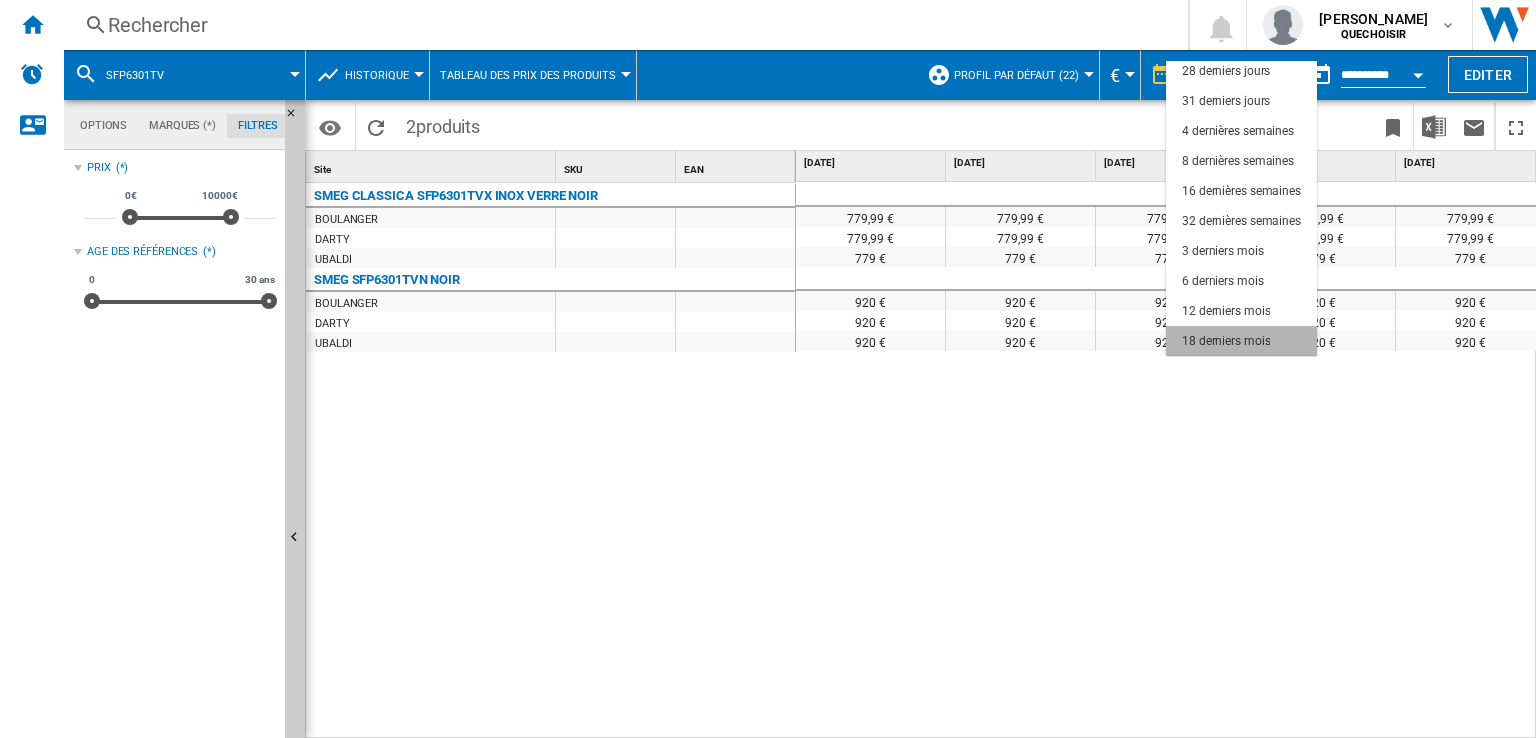 click on "18 derniers mois" at bounding box center [1226, 341] 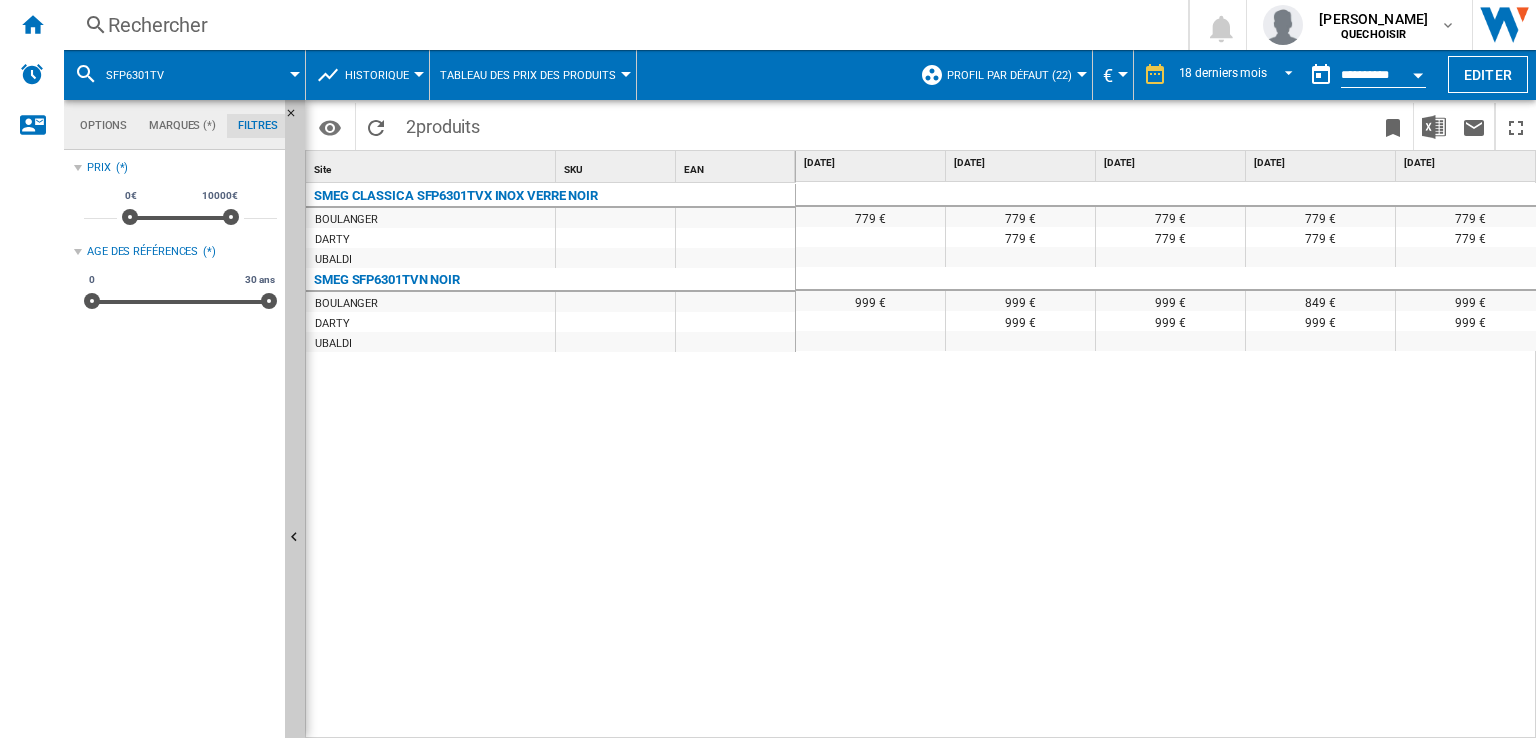 drag, startPoint x: 814, startPoint y: 728, endPoint x: 964, endPoint y: 730, distance: 150.01334 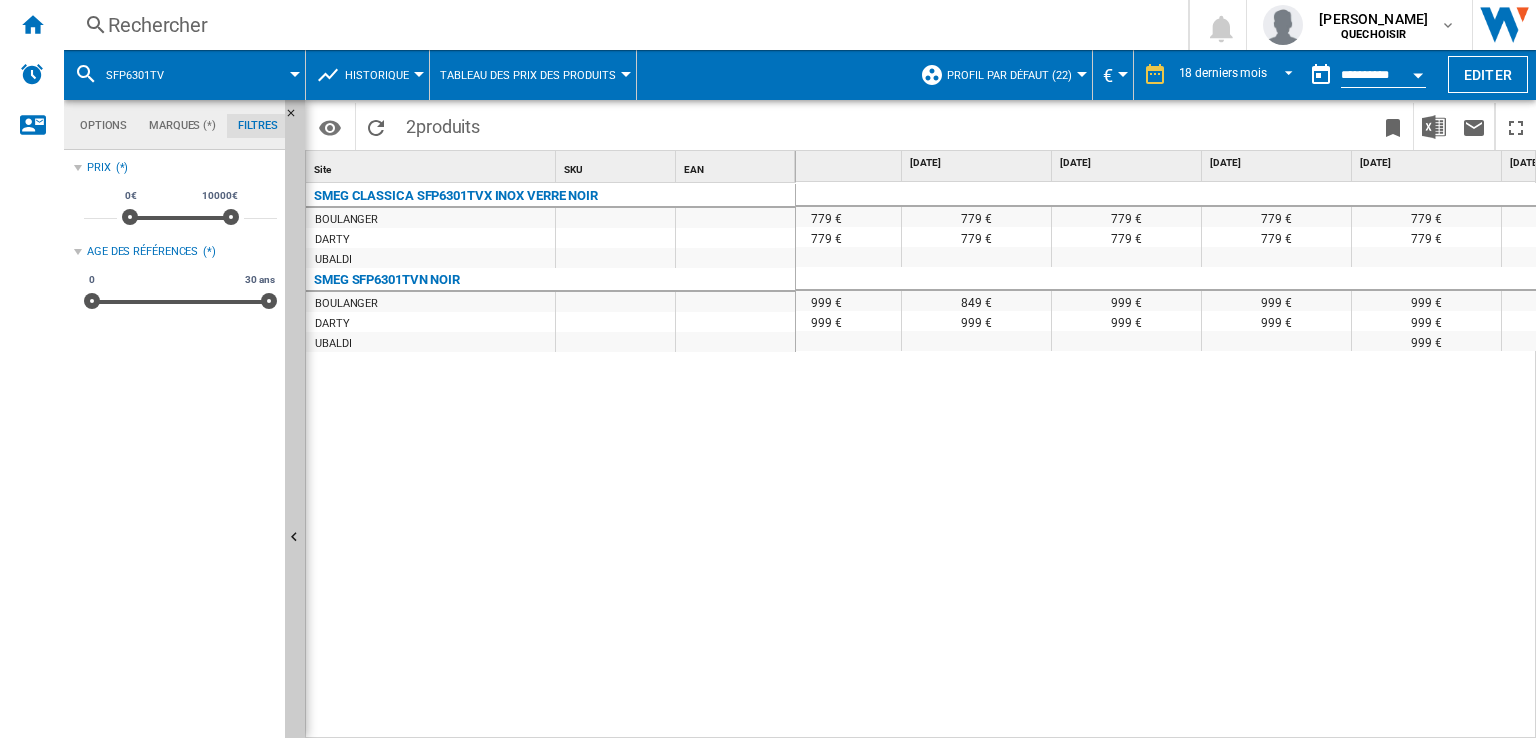 scroll, scrollTop: 0, scrollLeft: 0, axis: both 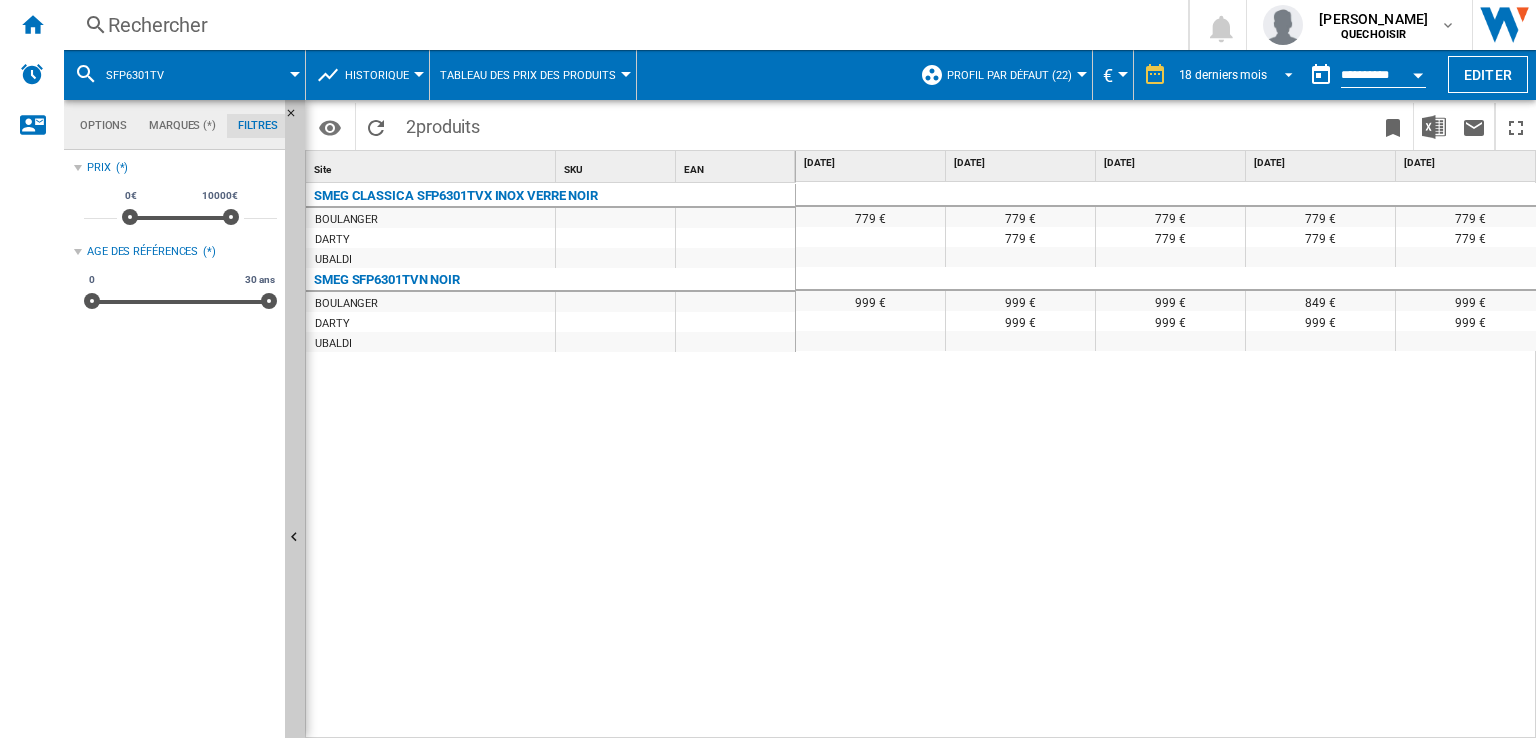 click on "18 derniers mois" at bounding box center (1223, 75) 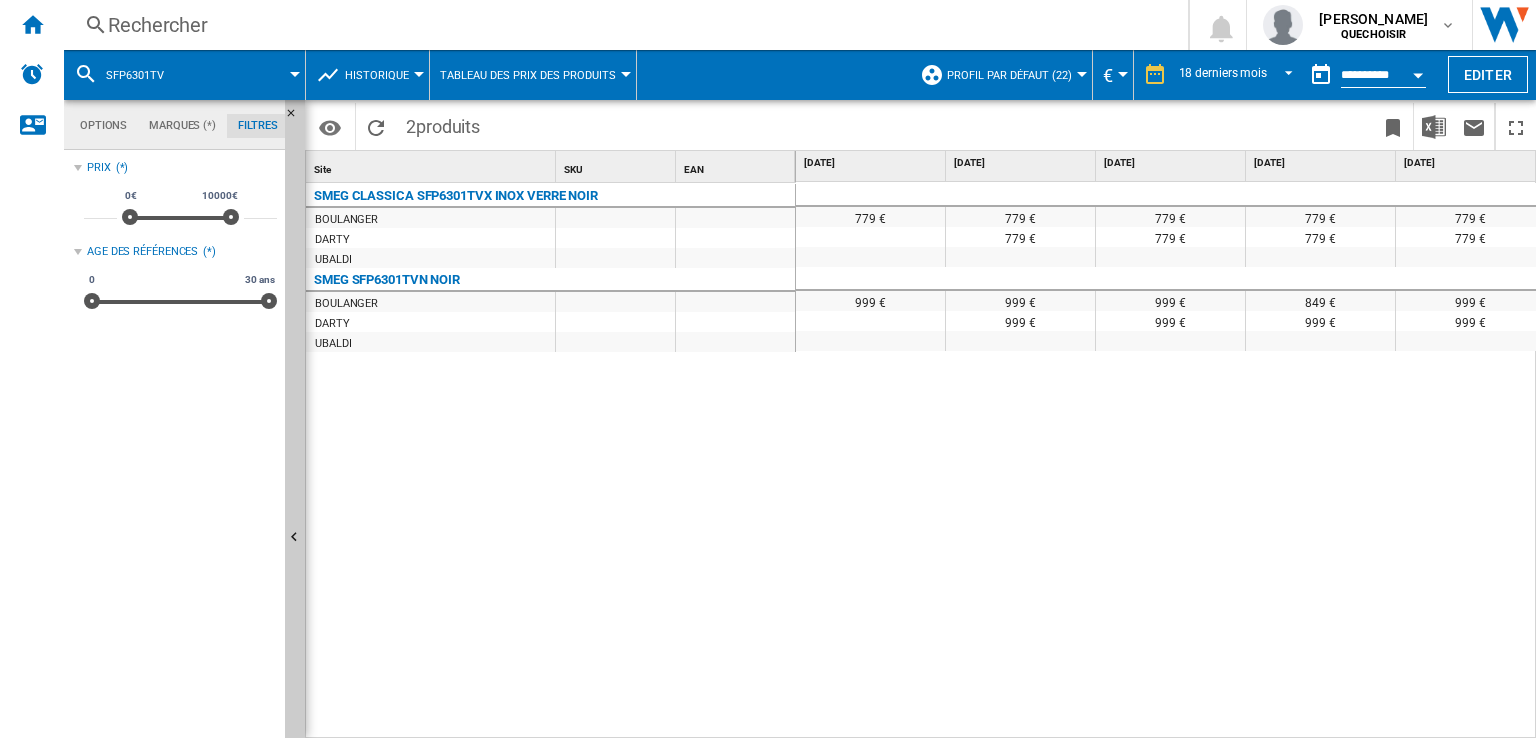 scroll, scrollTop: 125, scrollLeft: 0, axis: vertical 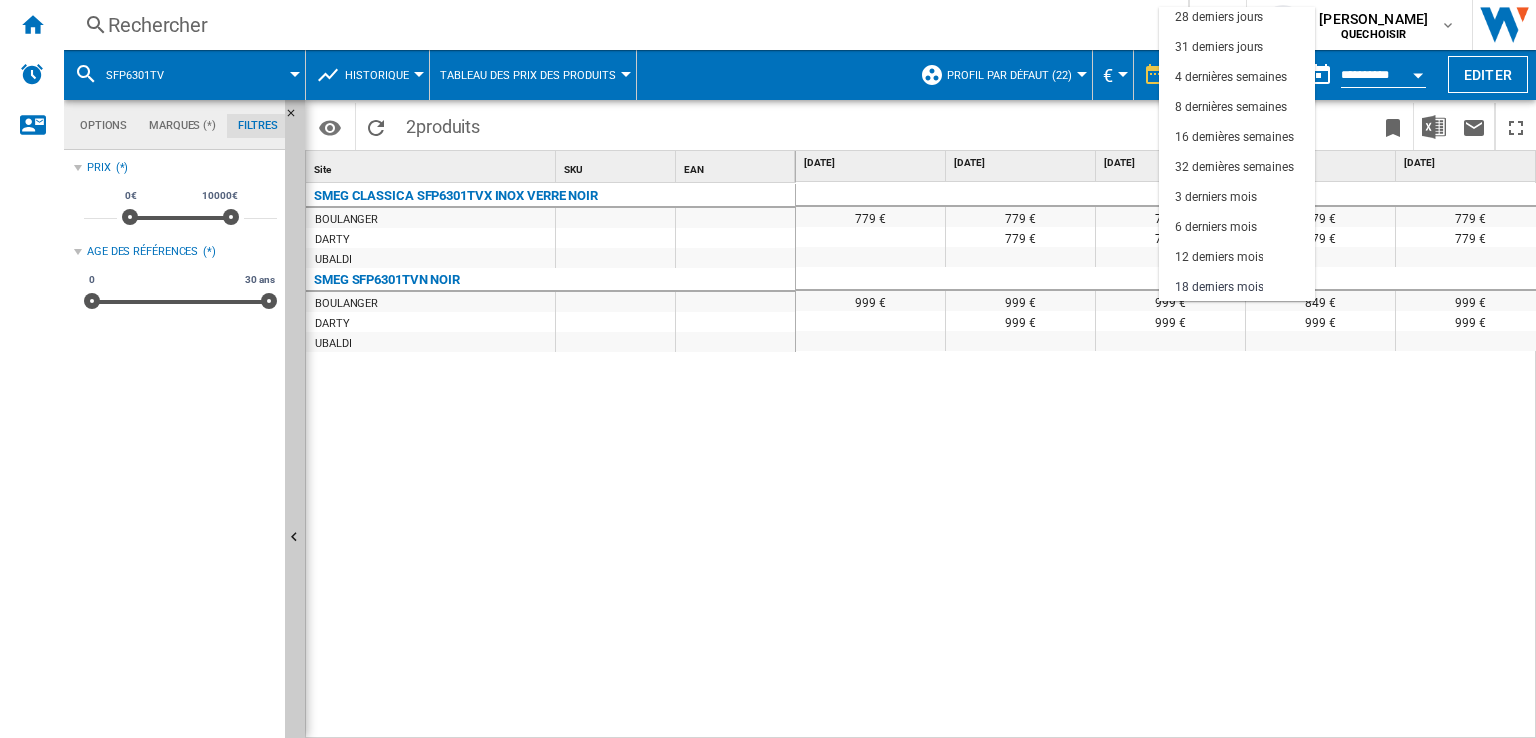 drag, startPoint x: 1075, startPoint y: 485, endPoint x: 1256, endPoint y: 329, distance: 238.94978 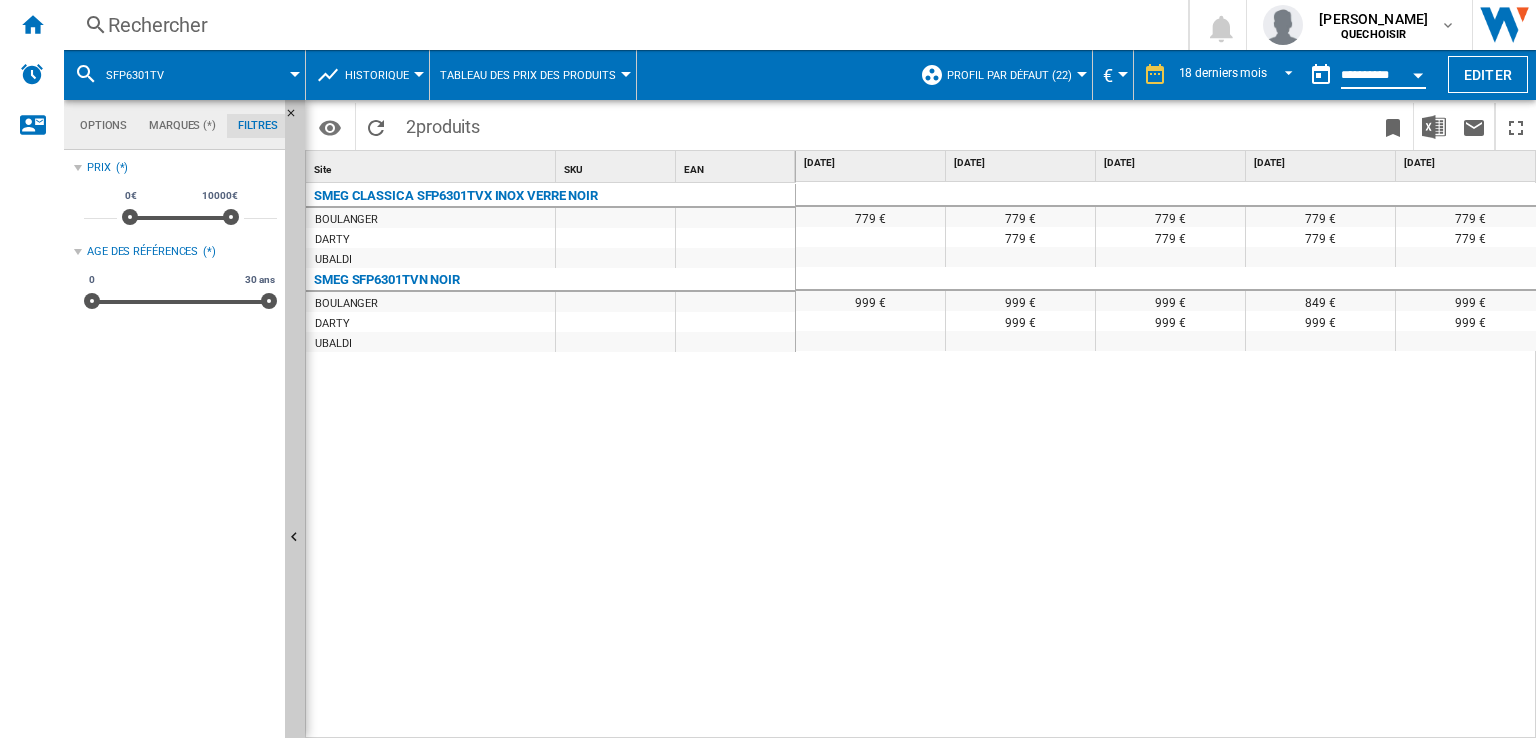 click on "**********" at bounding box center [1383, 78] 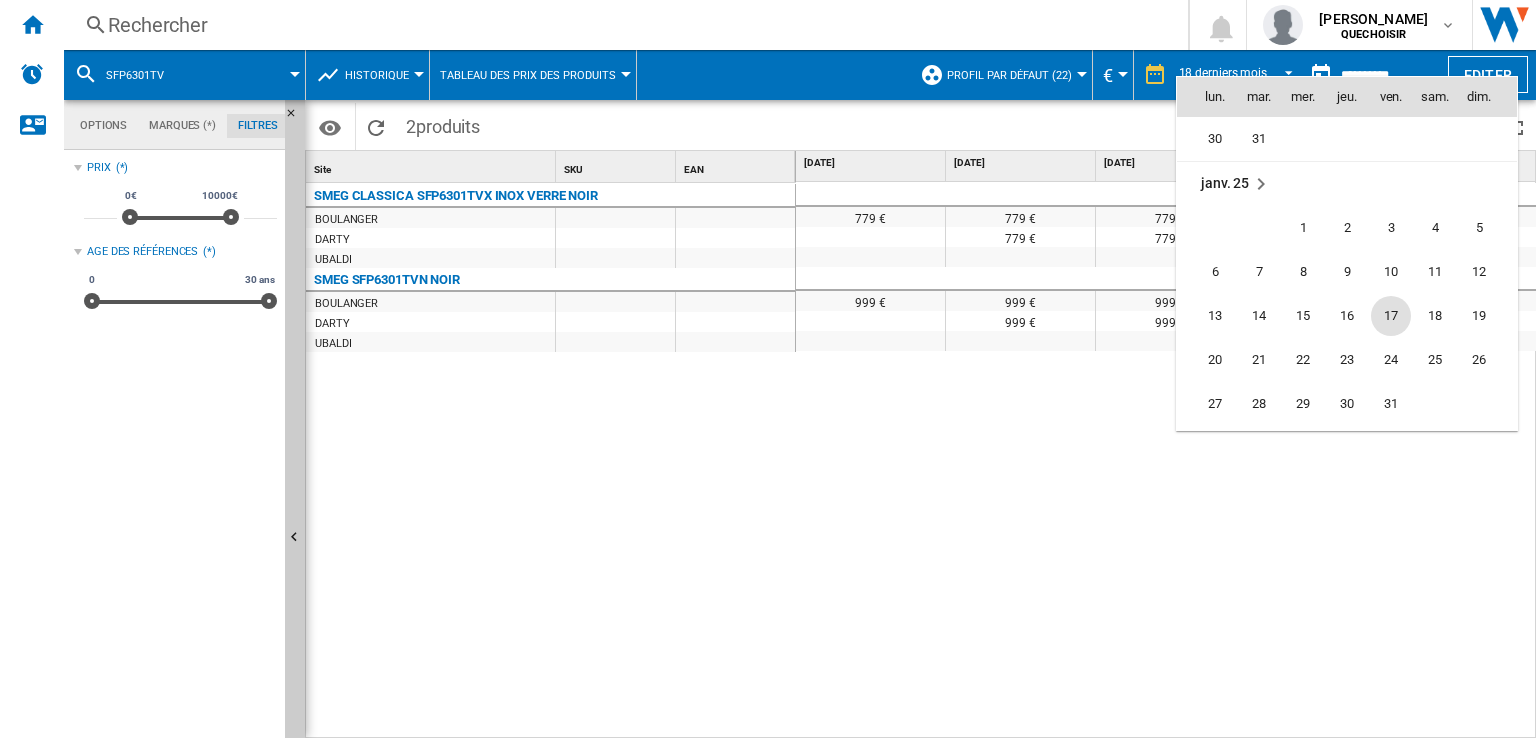 scroll, scrollTop: 7940, scrollLeft: 0, axis: vertical 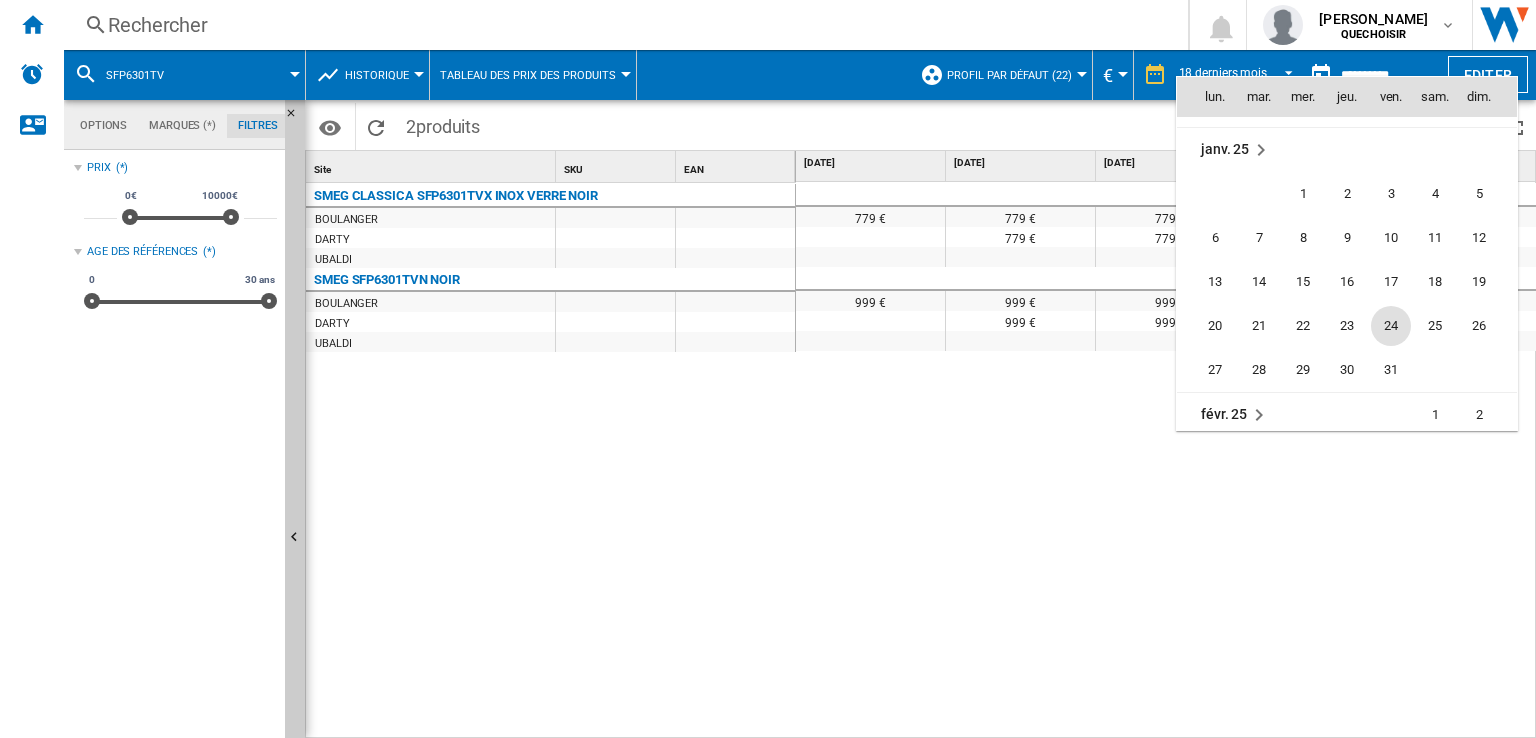 click on "24" at bounding box center [1391, 326] 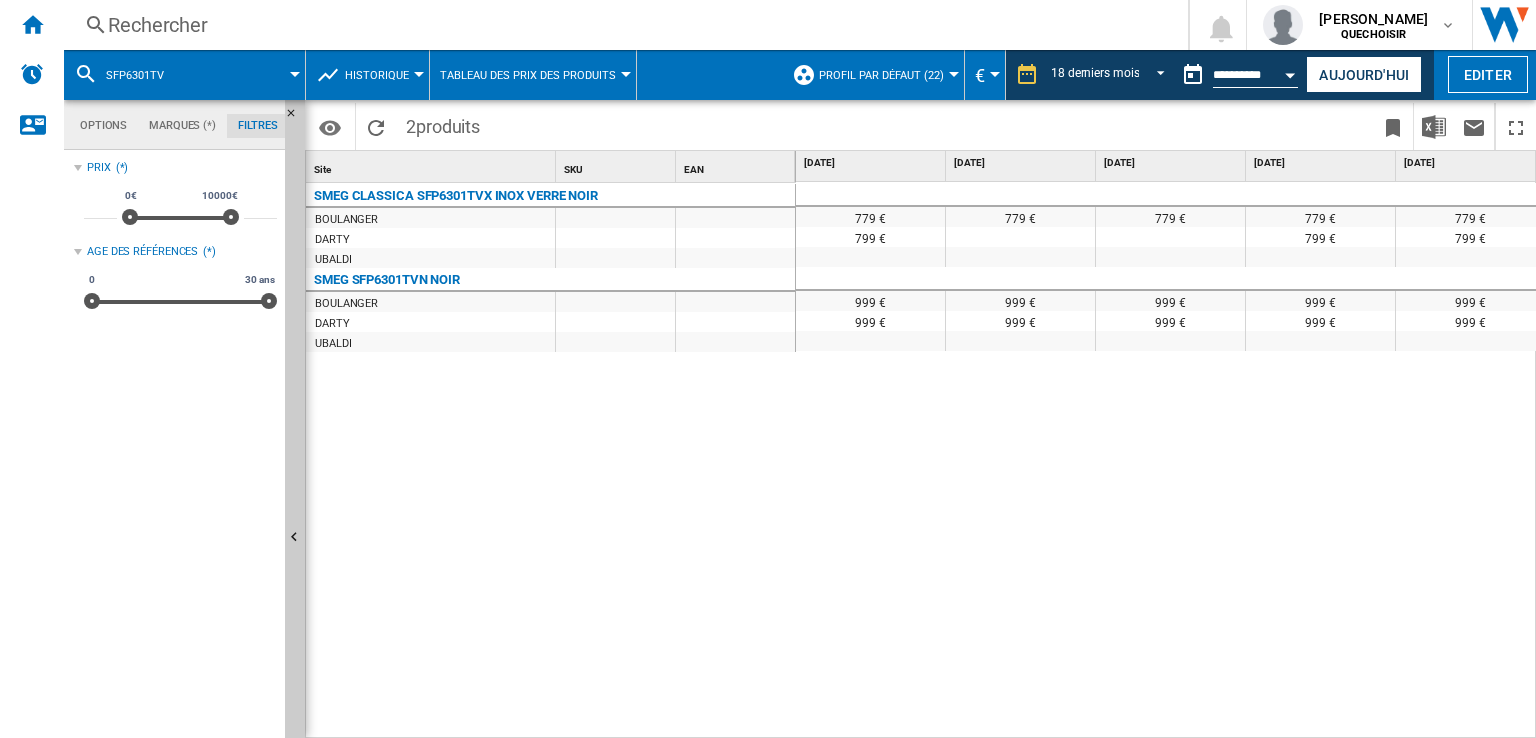 drag, startPoint x: 828, startPoint y: 727, endPoint x: 784, endPoint y: 729, distance: 44.04543 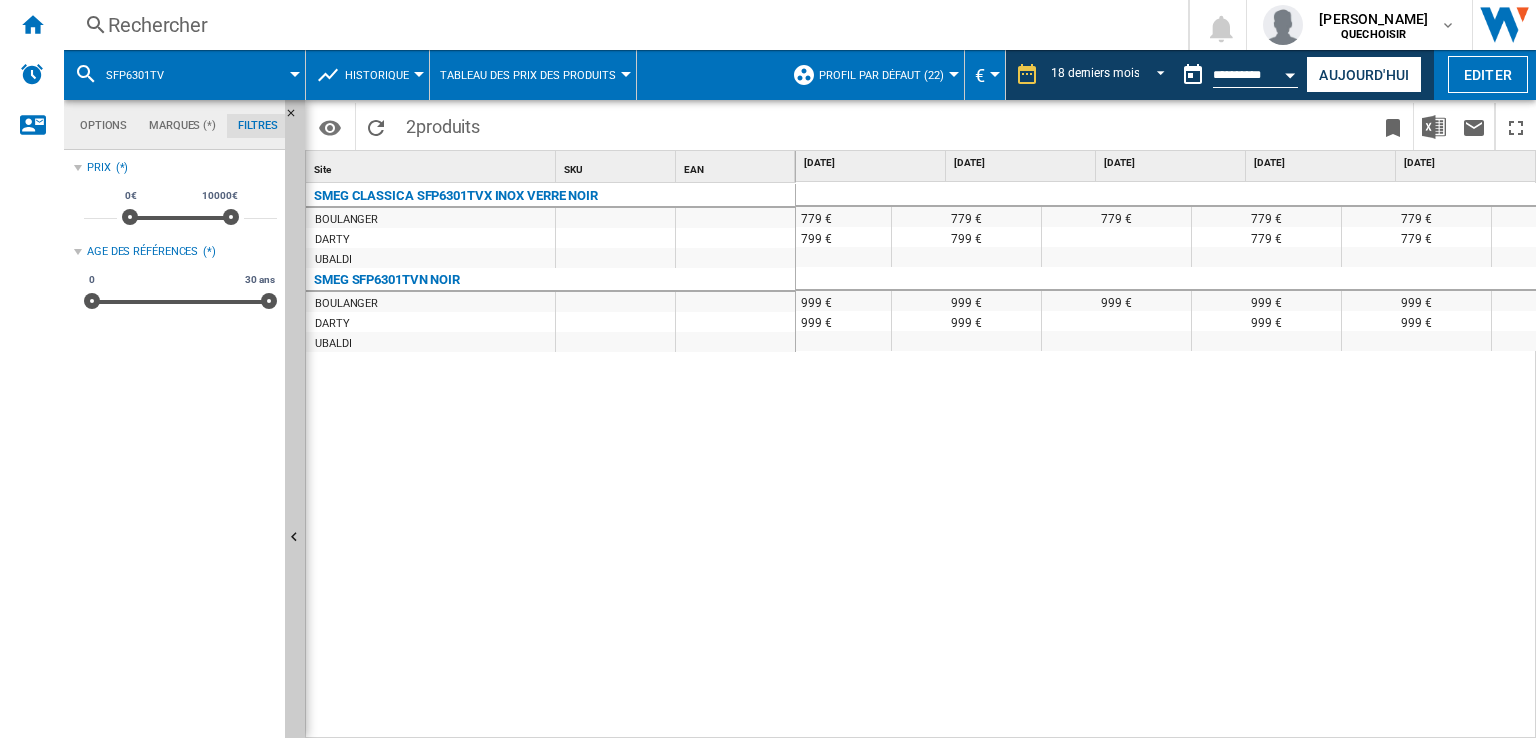 scroll, scrollTop: 0, scrollLeft: 560, axis: horizontal 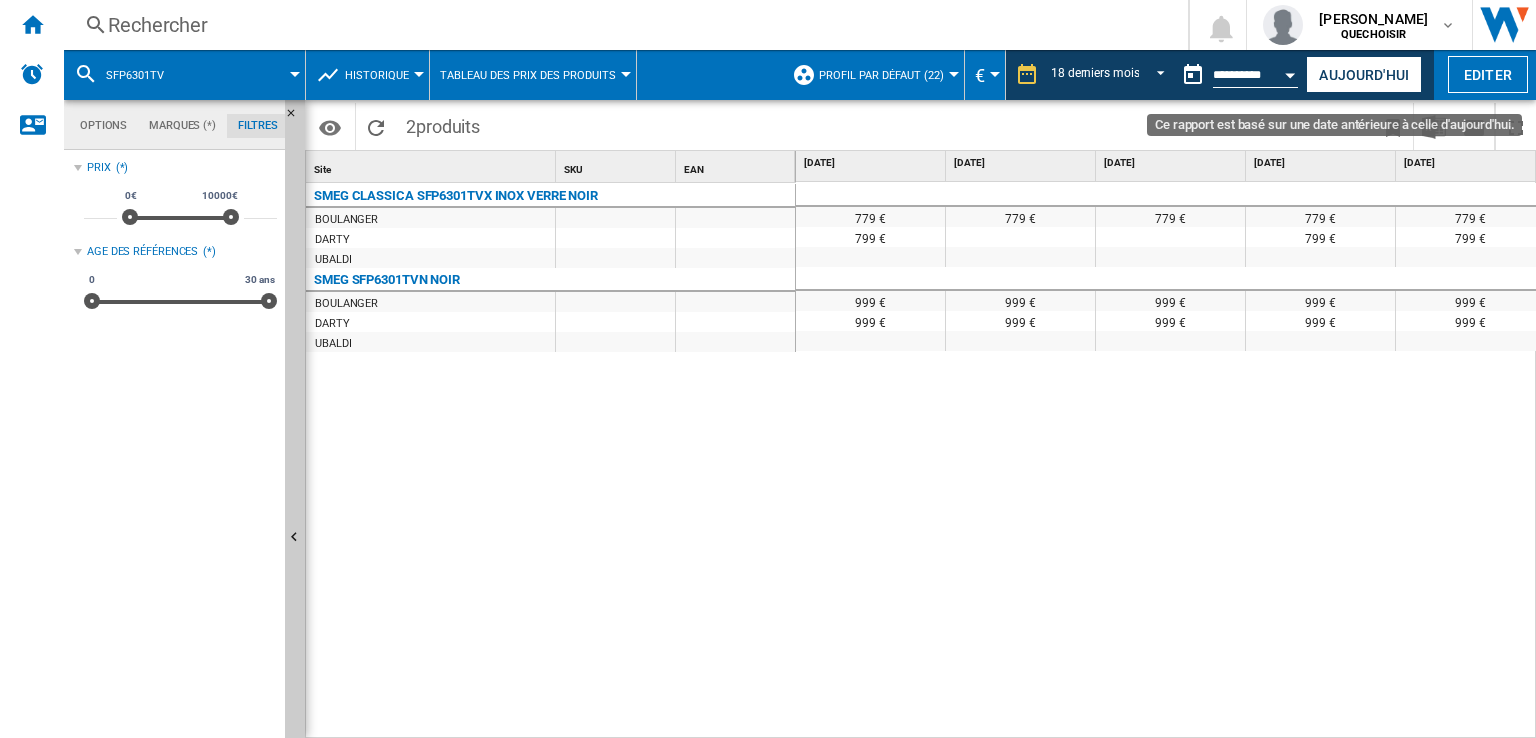 click on "**********" at bounding box center (1255, 78) 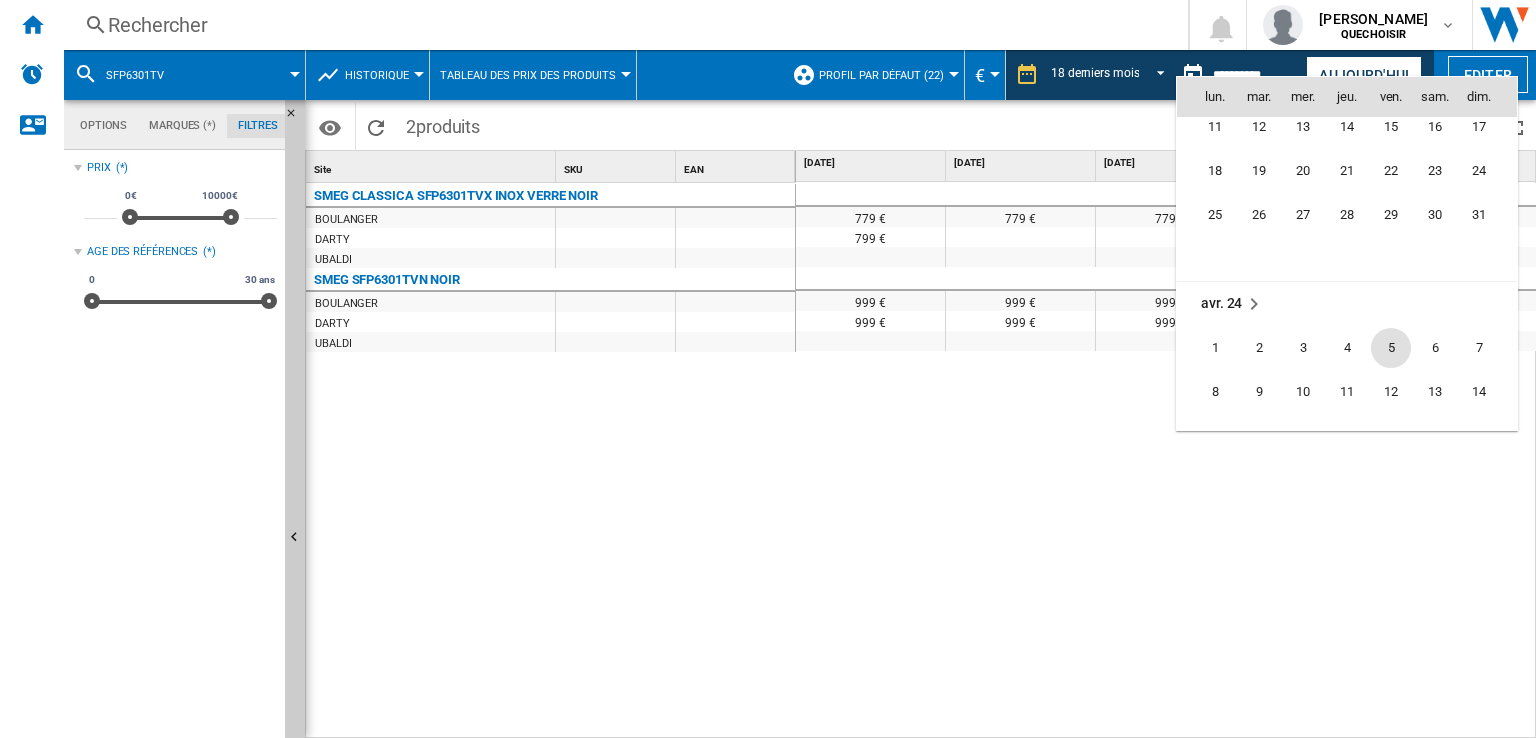 scroll, scrollTop: 5050, scrollLeft: 0, axis: vertical 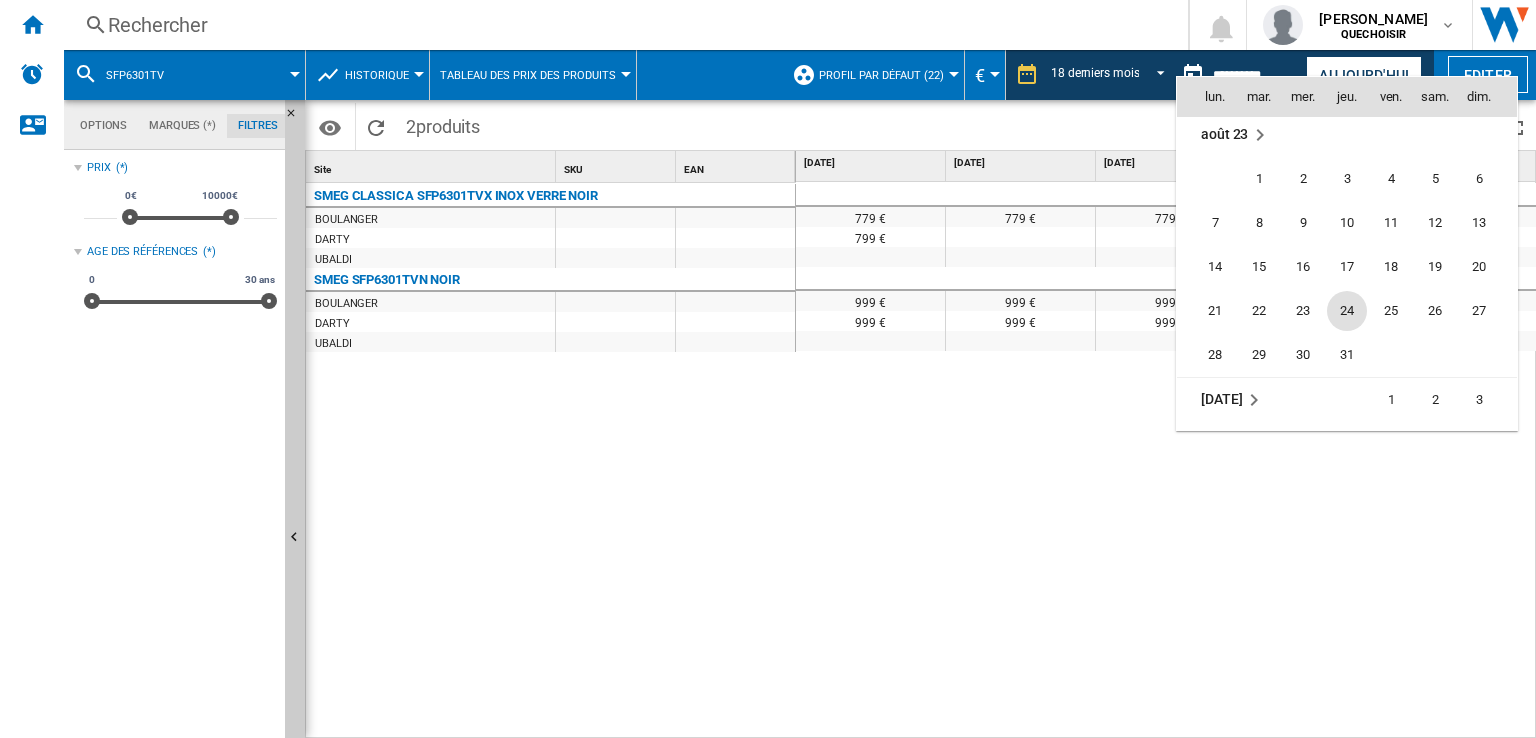 click on "24" at bounding box center (1347, 311) 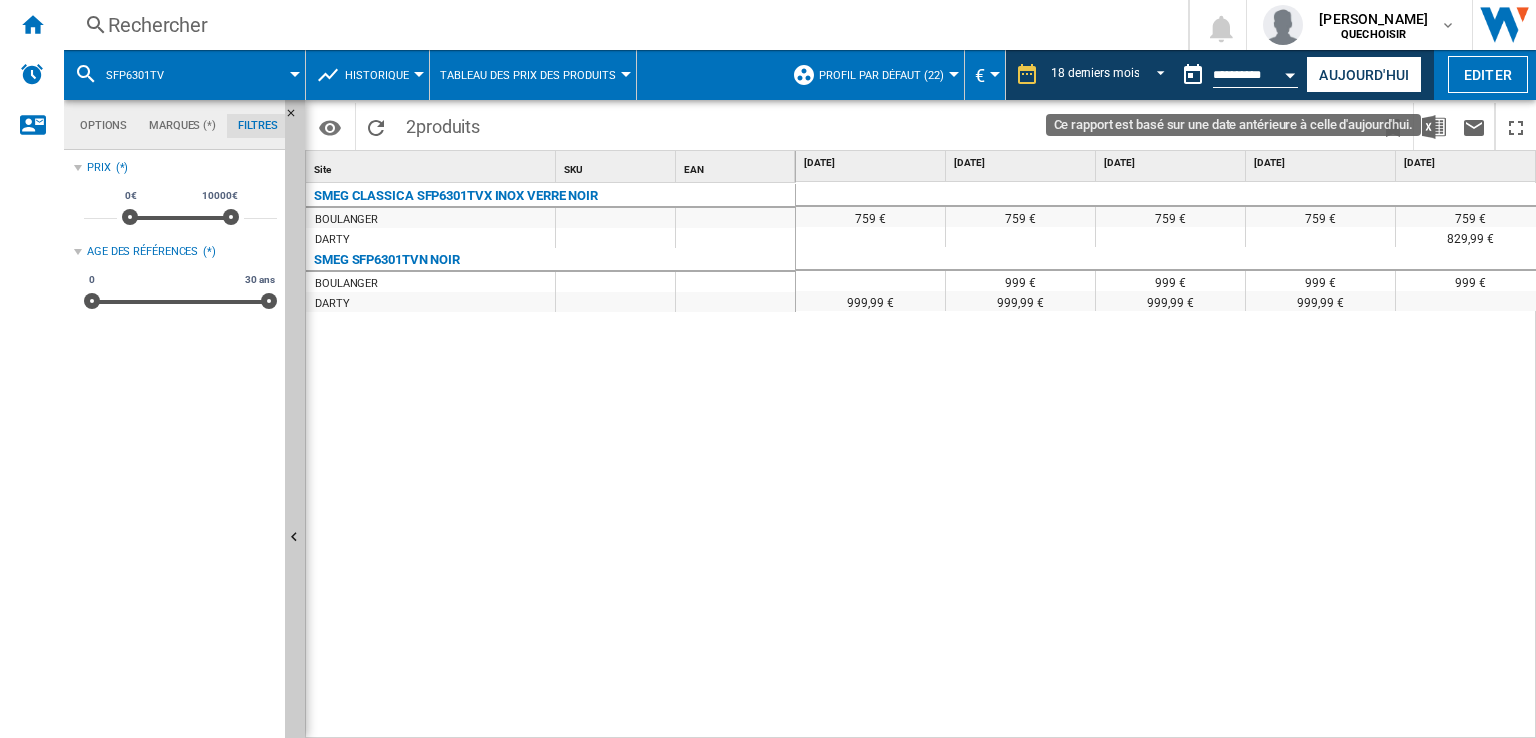 click at bounding box center (1291, 75) 